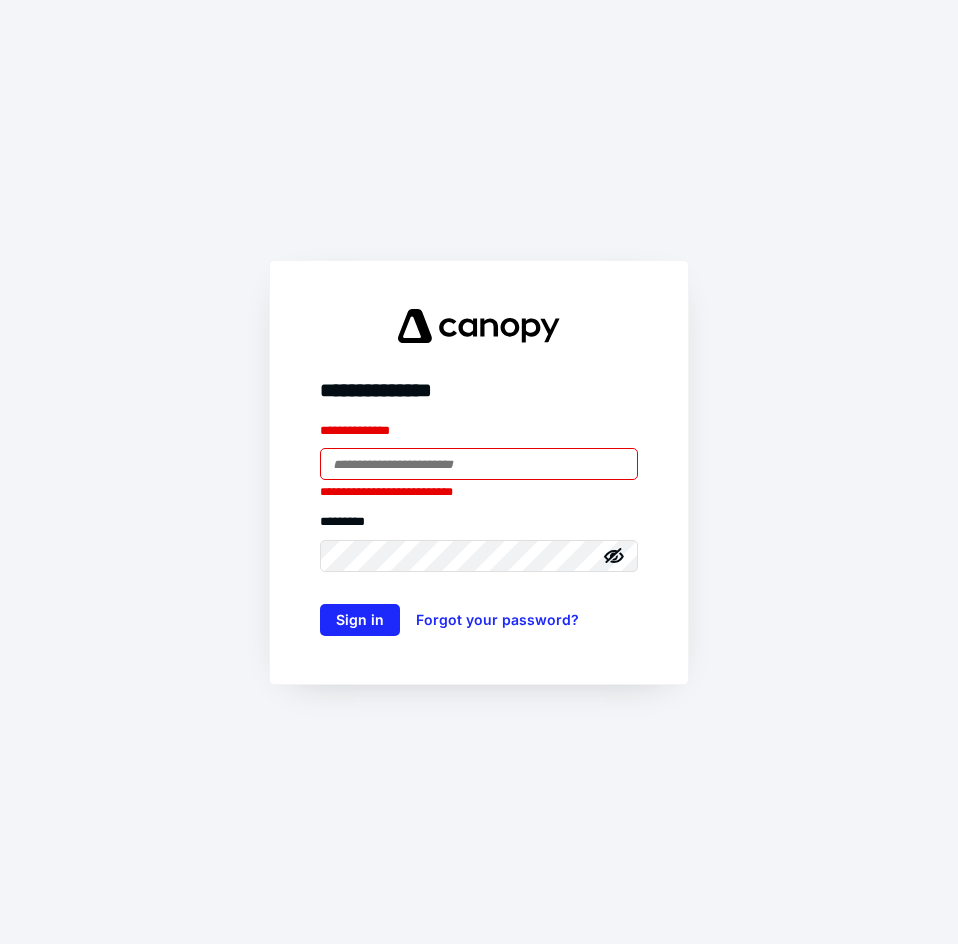 scroll, scrollTop: 0, scrollLeft: 0, axis: both 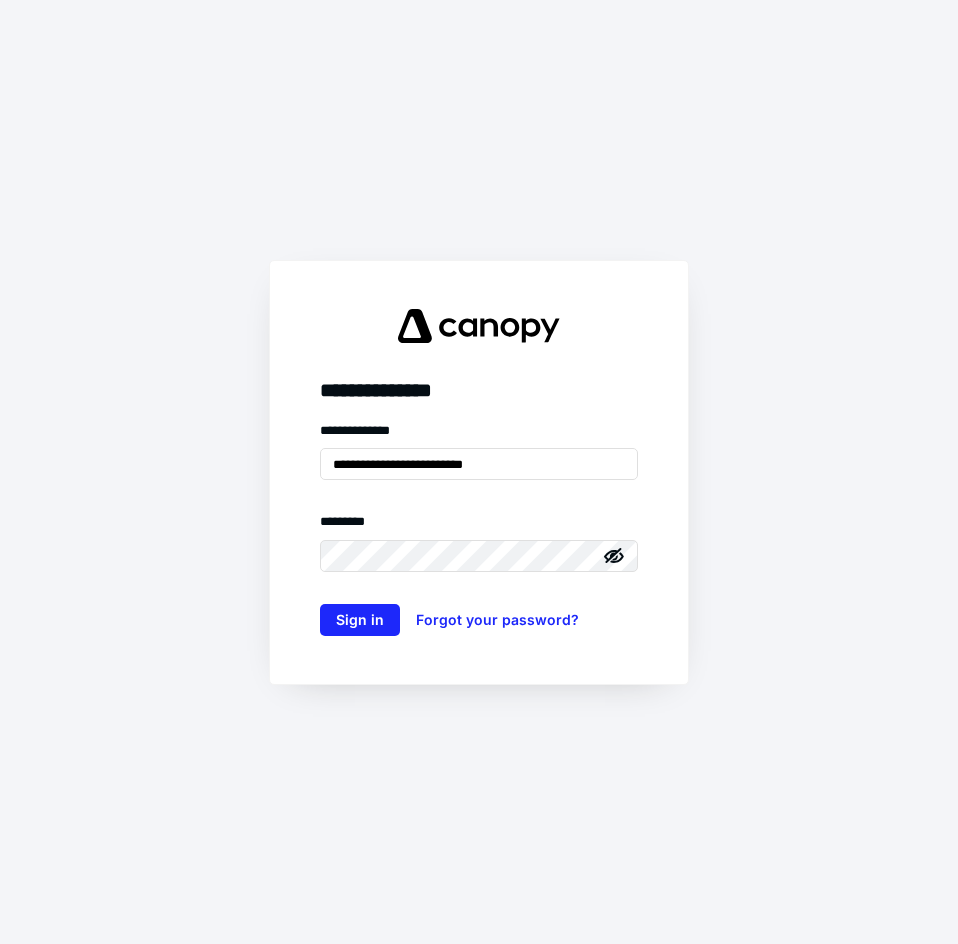 click on "**********" at bounding box center [479, 435] 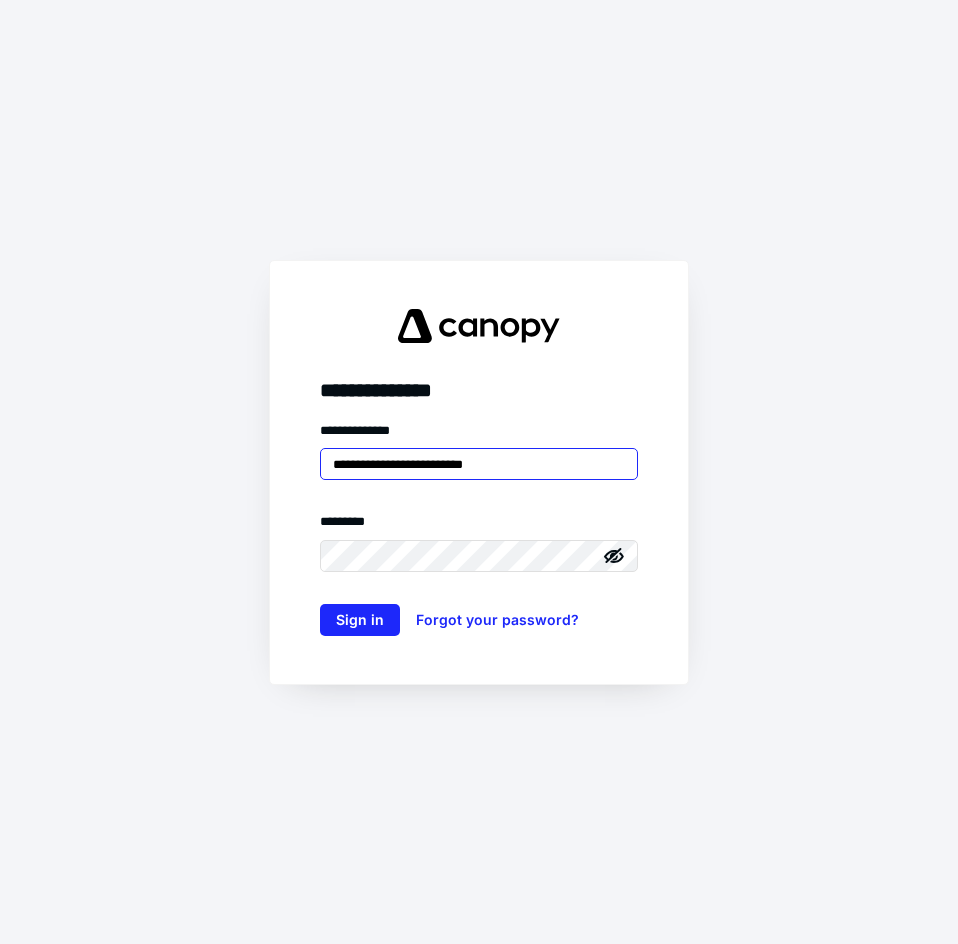 drag, startPoint x: 376, startPoint y: 466, endPoint x: 422, endPoint y: 509, distance: 62.968246 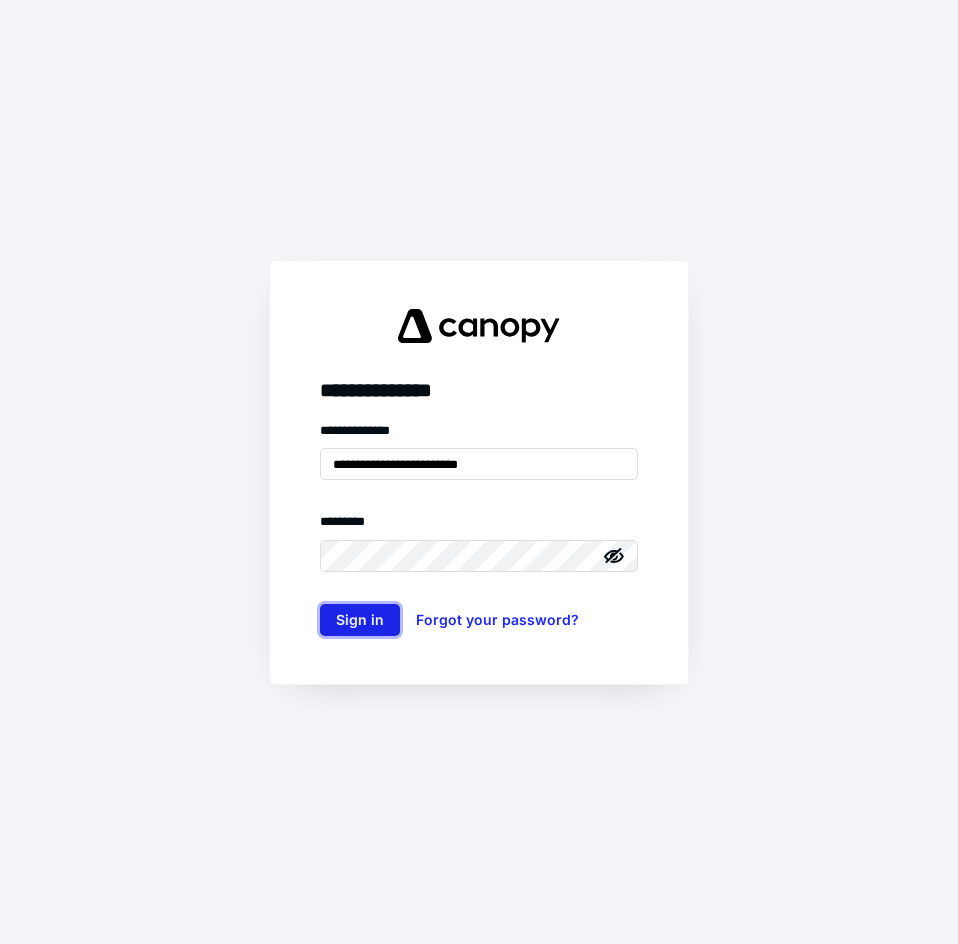 click on "Sign in" at bounding box center [360, 620] 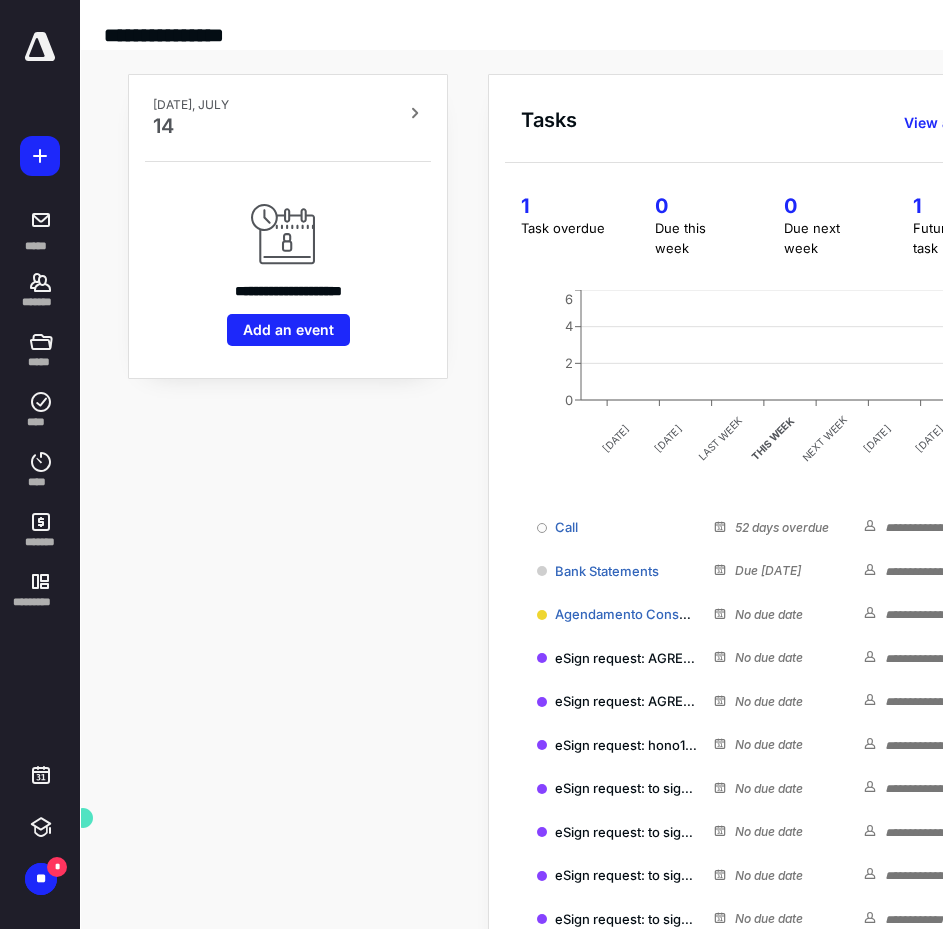 scroll, scrollTop: 0, scrollLeft: 0, axis: both 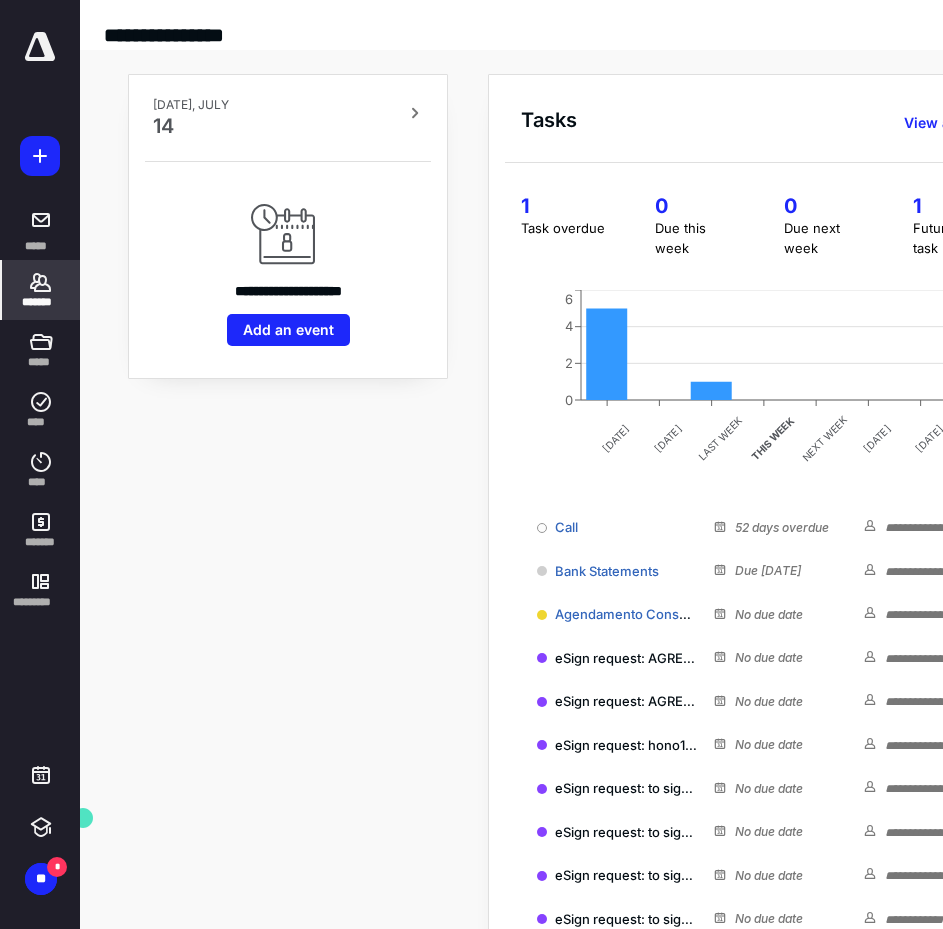 click on "*******" at bounding box center [41, 290] 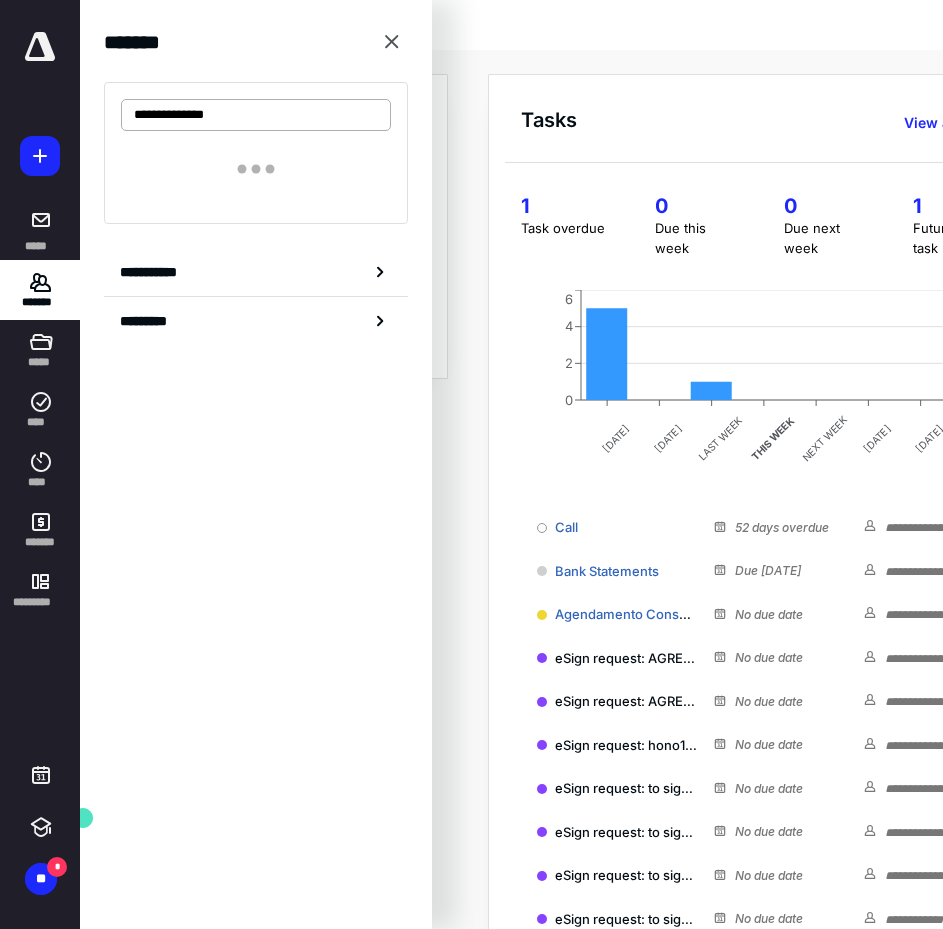 click on "**********" at bounding box center (256, 115) 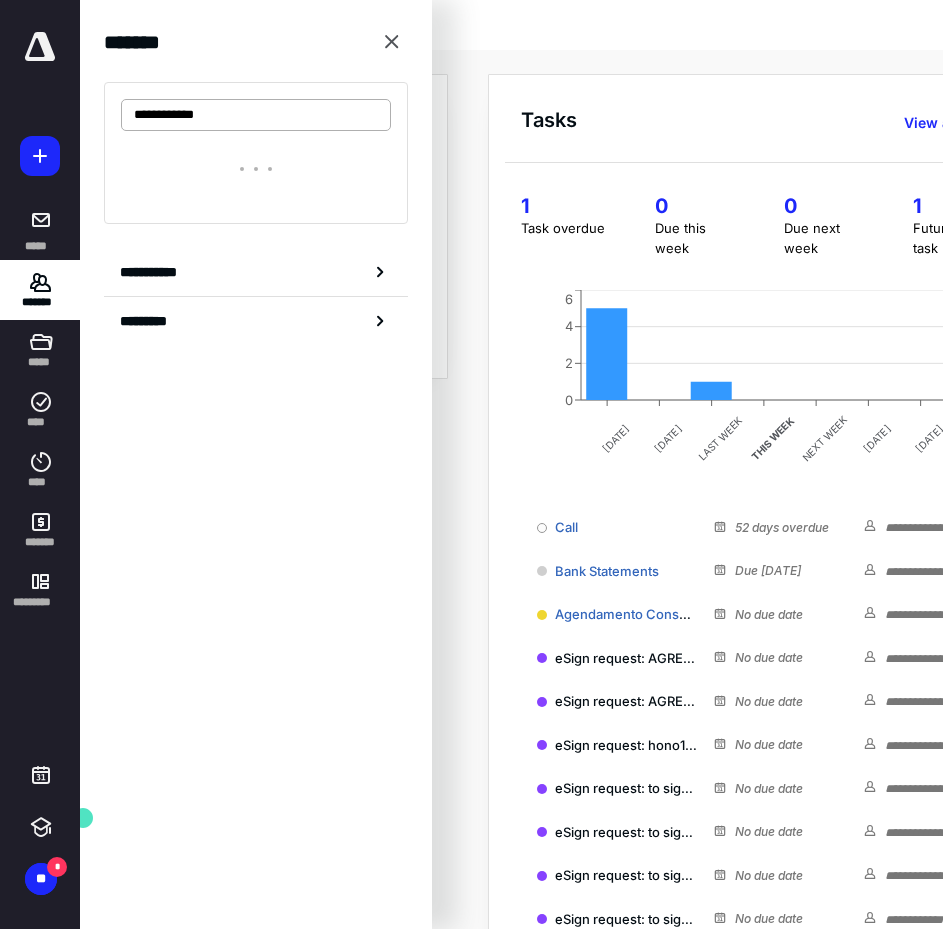 click on "**********" at bounding box center [256, 115] 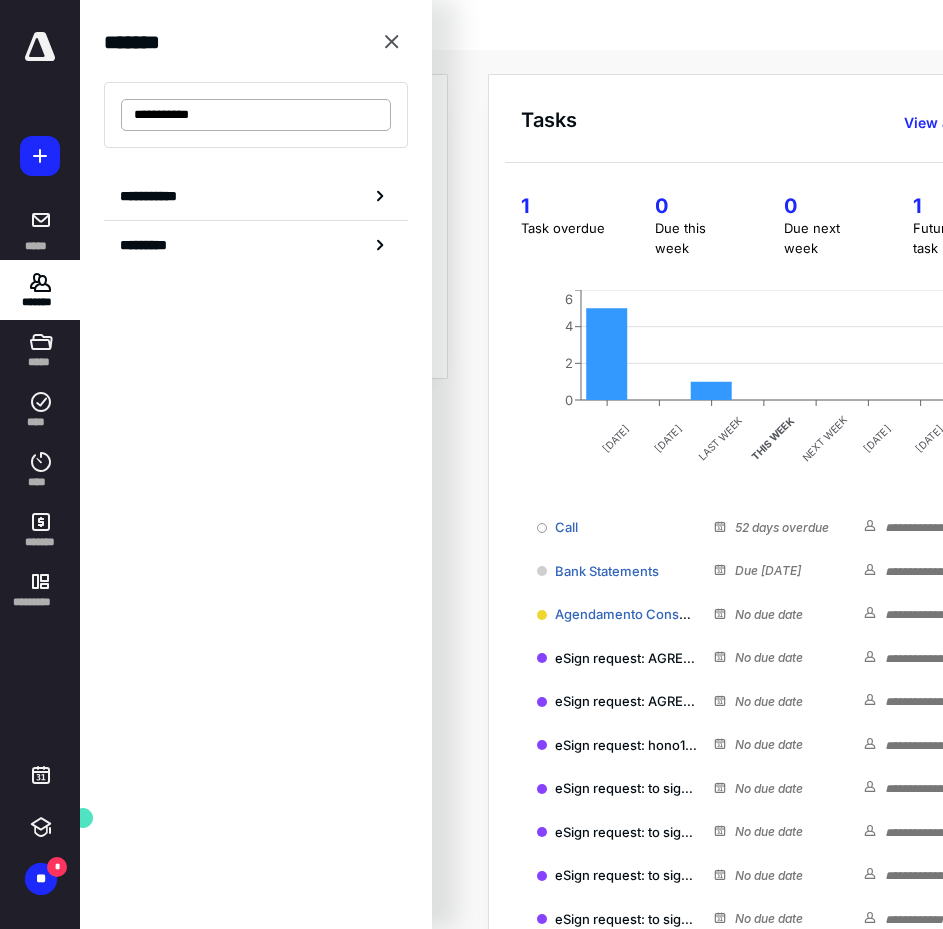 click on "**********" at bounding box center (256, 115) 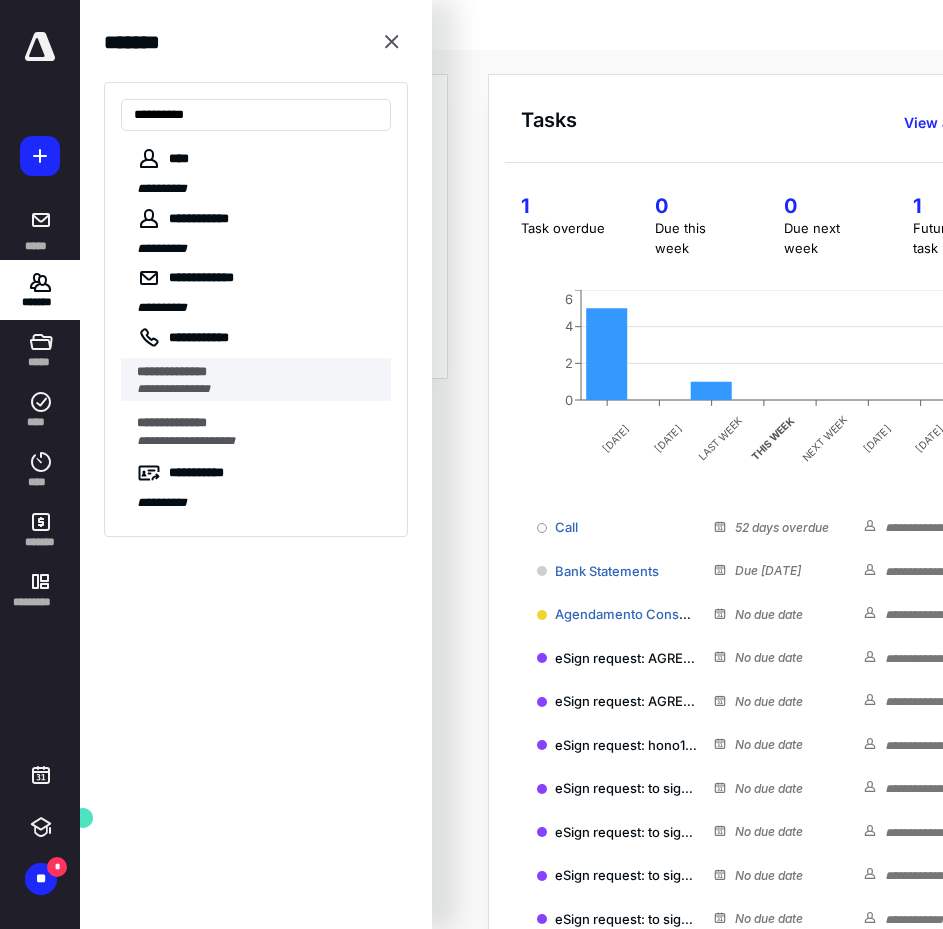 type on "**********" 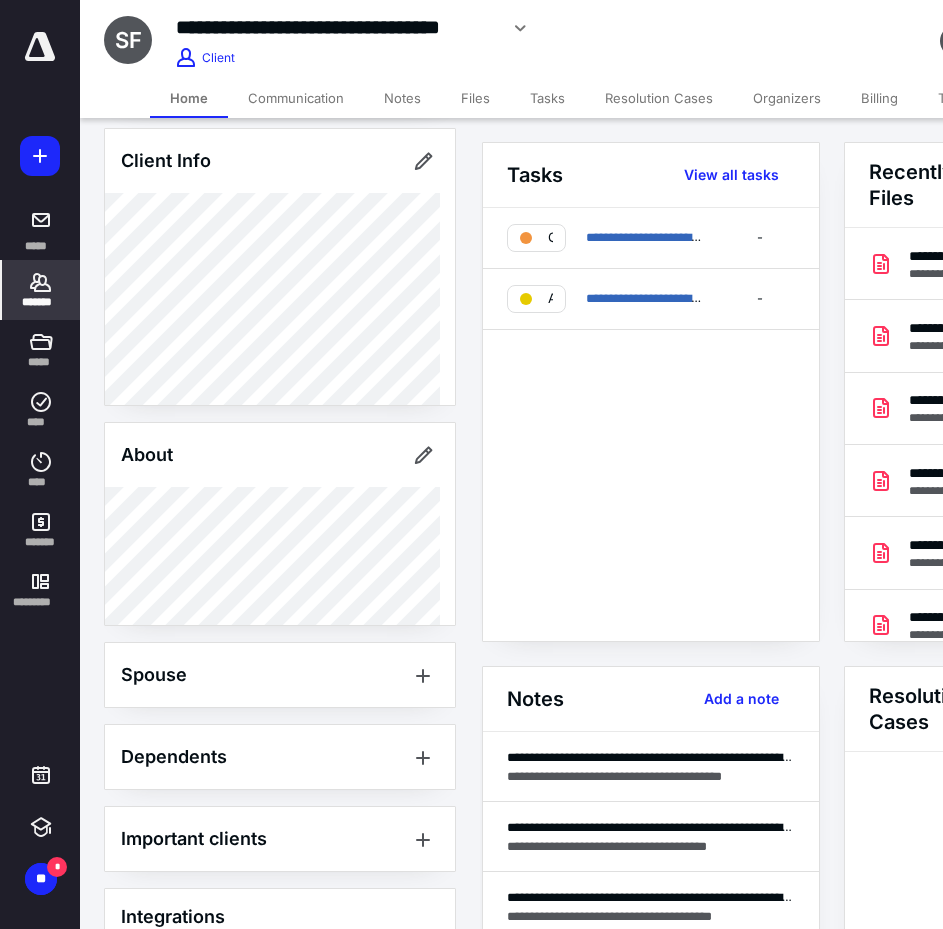scroll, scrollTop: 200, scrollLeft: 0, axis: vertical 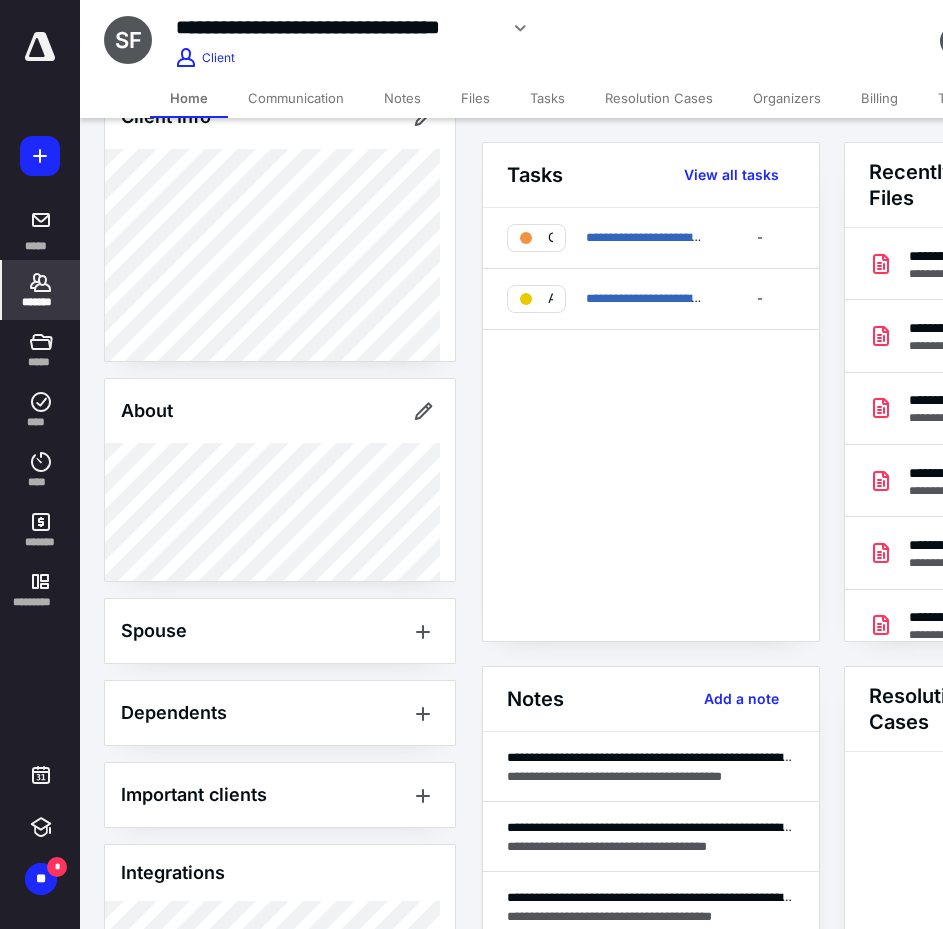 click on "Client Portal Suellen Priscilla A. De Jesus Logged in 1 week ago Client Info About Spouse Dependents Important clients Integrations Linked clients Tags Manage all tags" at bounding box center (280, 595) 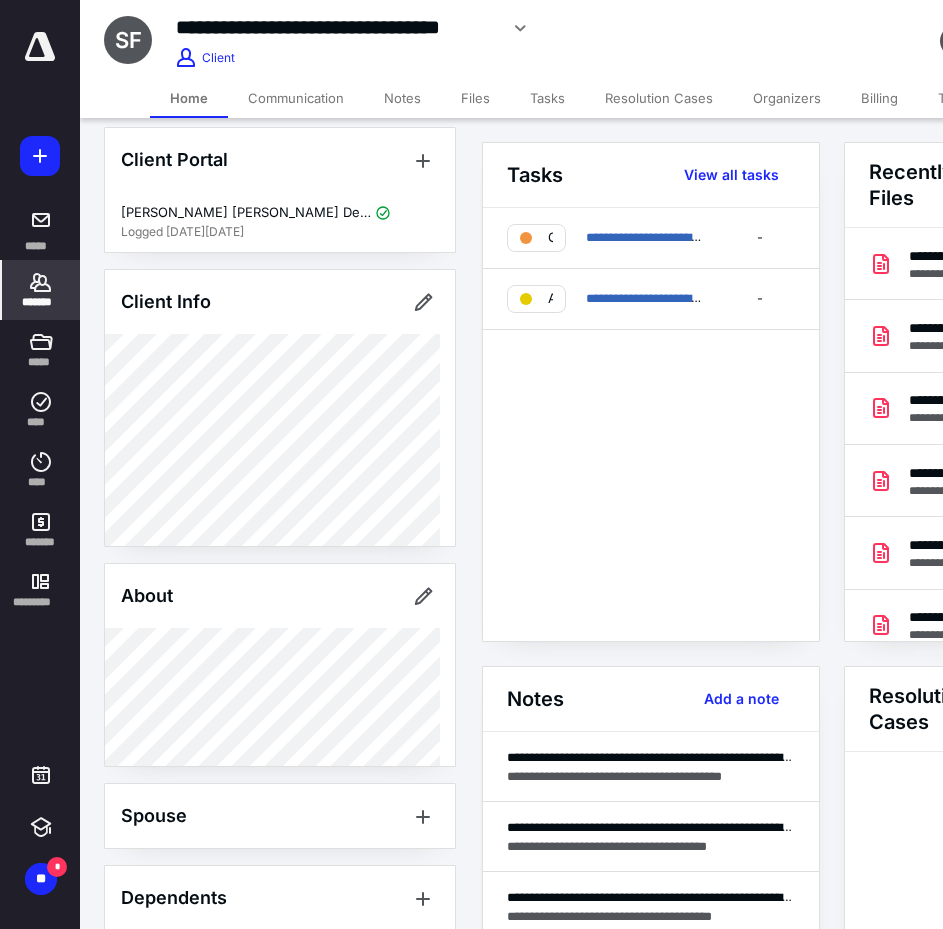 scroll, scrollTop: 0, scrollLeft: 0, axis: both 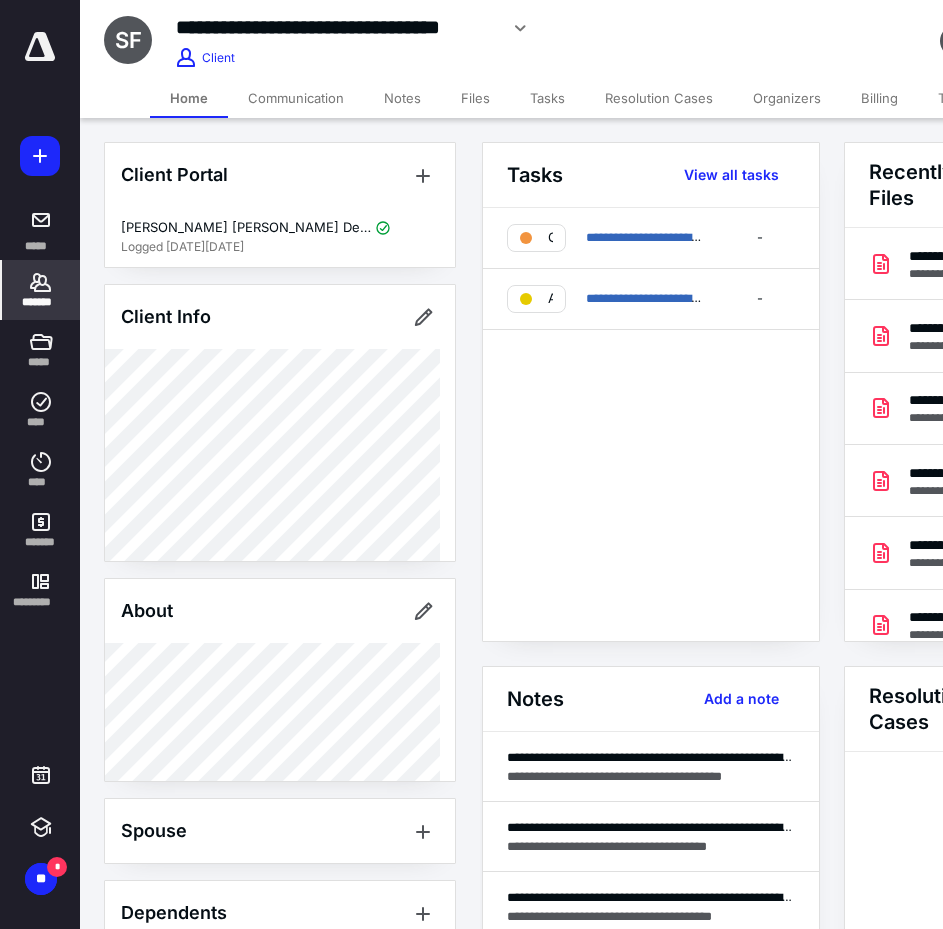 click on "*******" at bounding box center (41, 290) 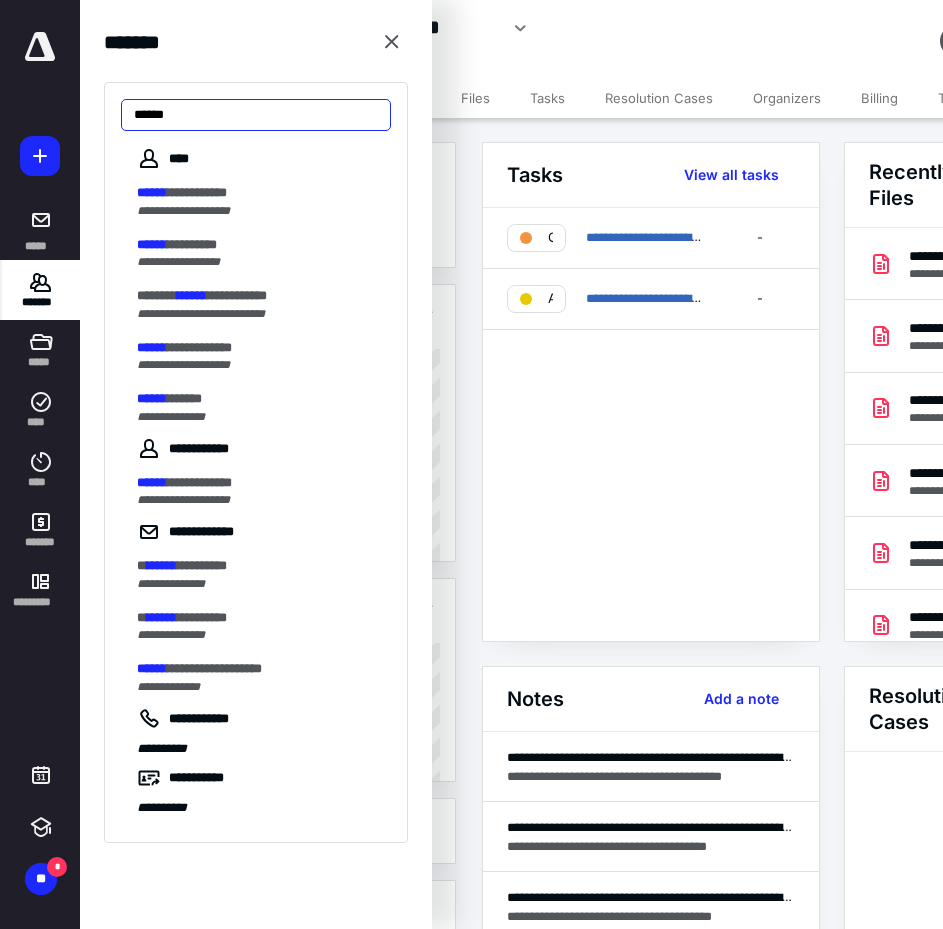 paste on "*****" 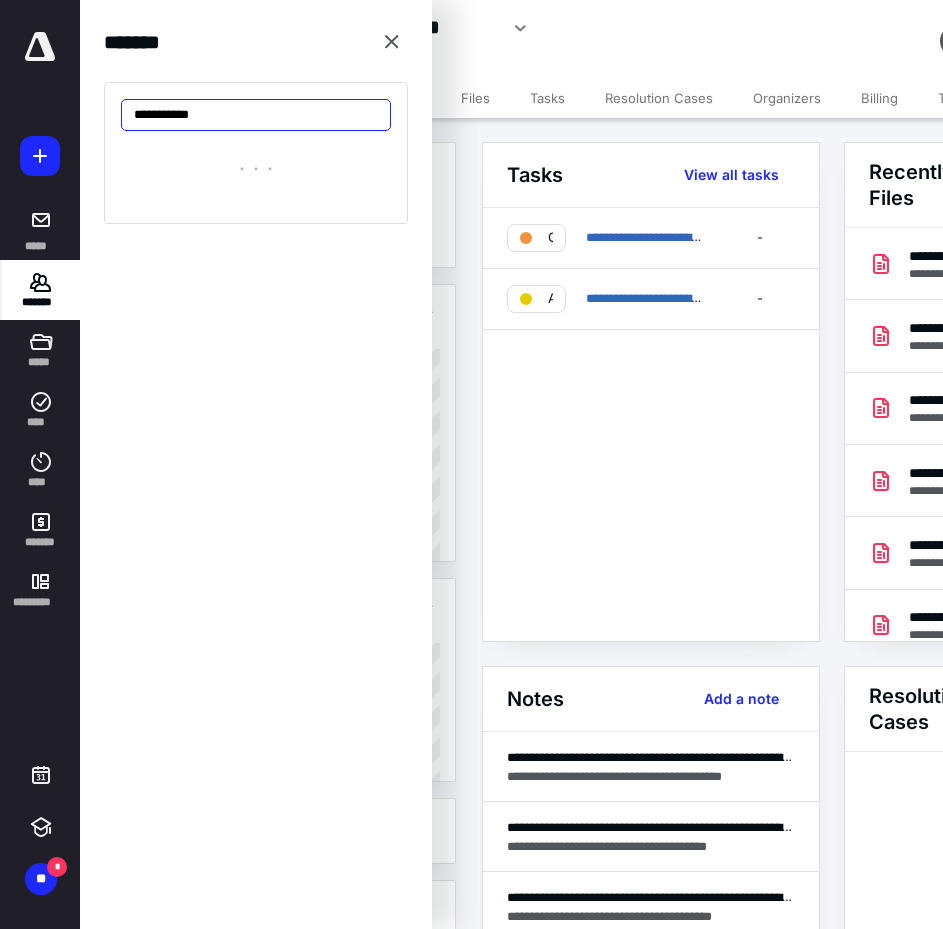 click on "**********" at bounding box center (256, 115) 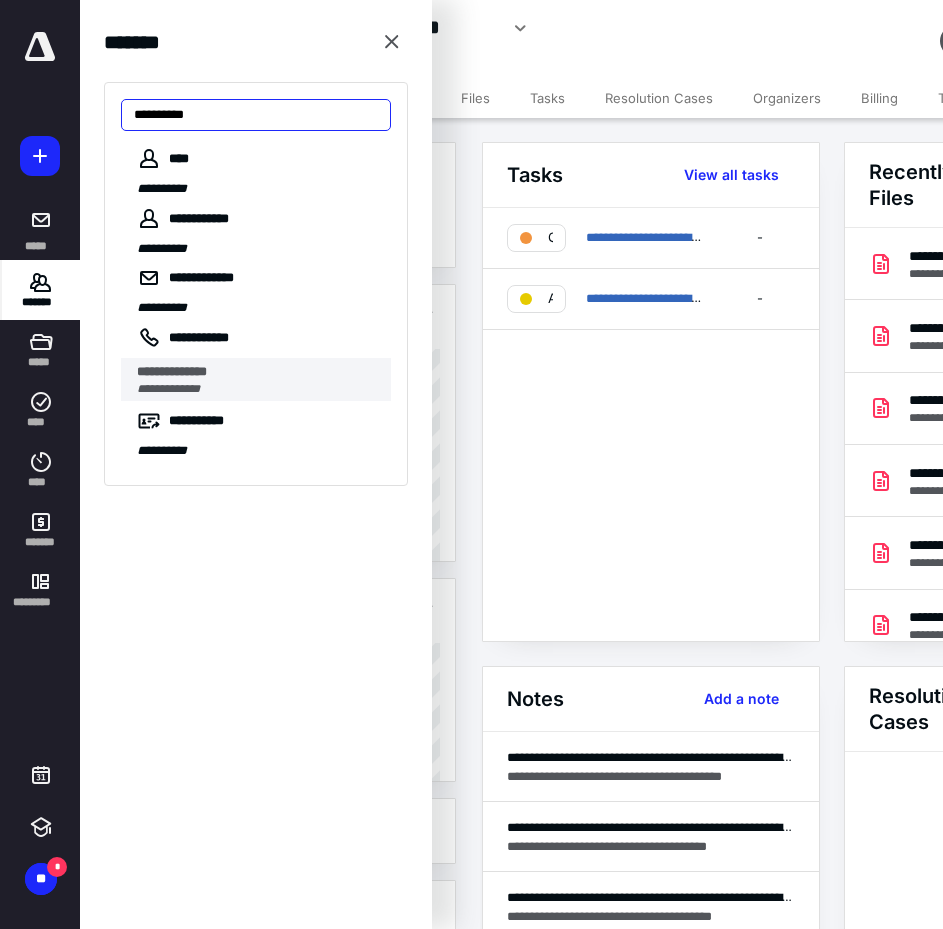 type on "**********" 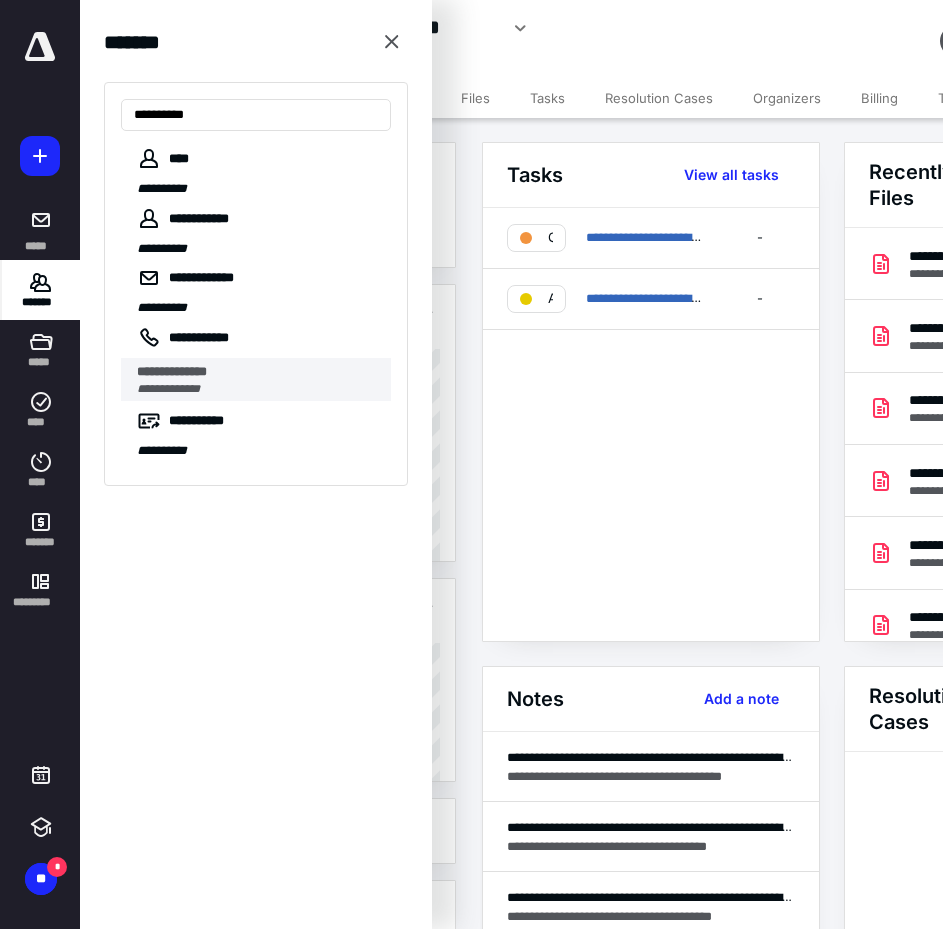 click on "**********" at bounding box center [172, 371] 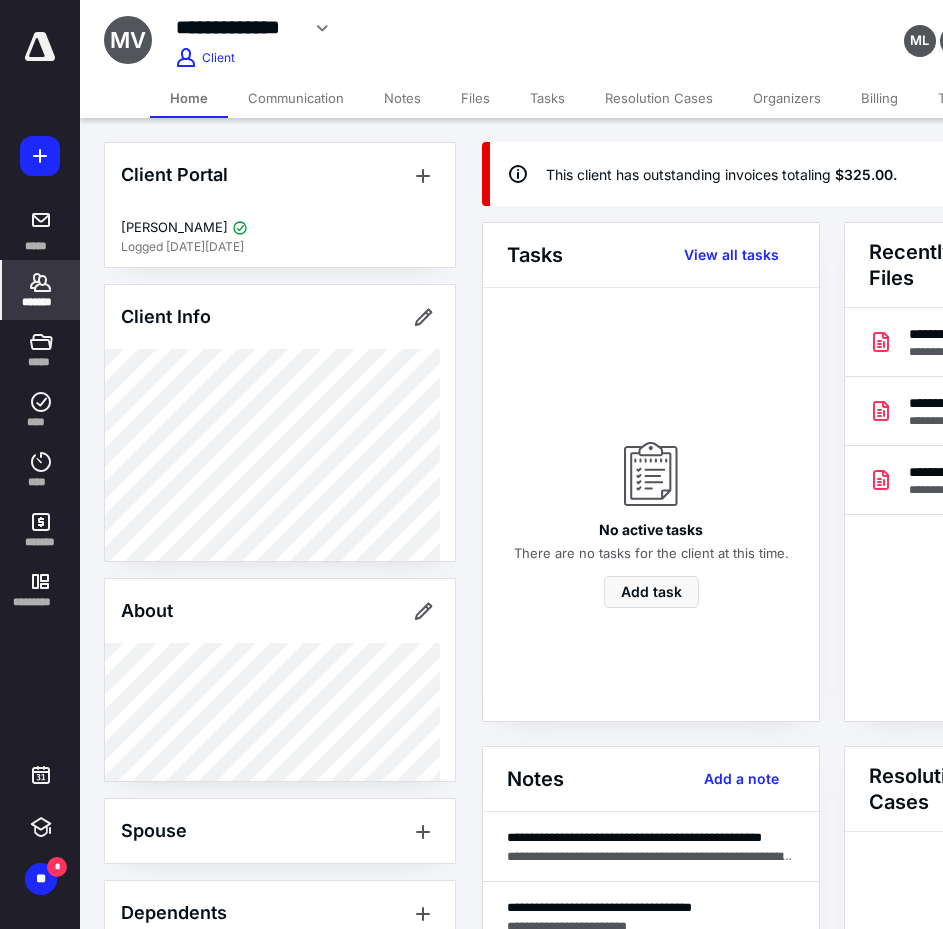 click on "Notes Add a note" at bounding box center [651, 779] 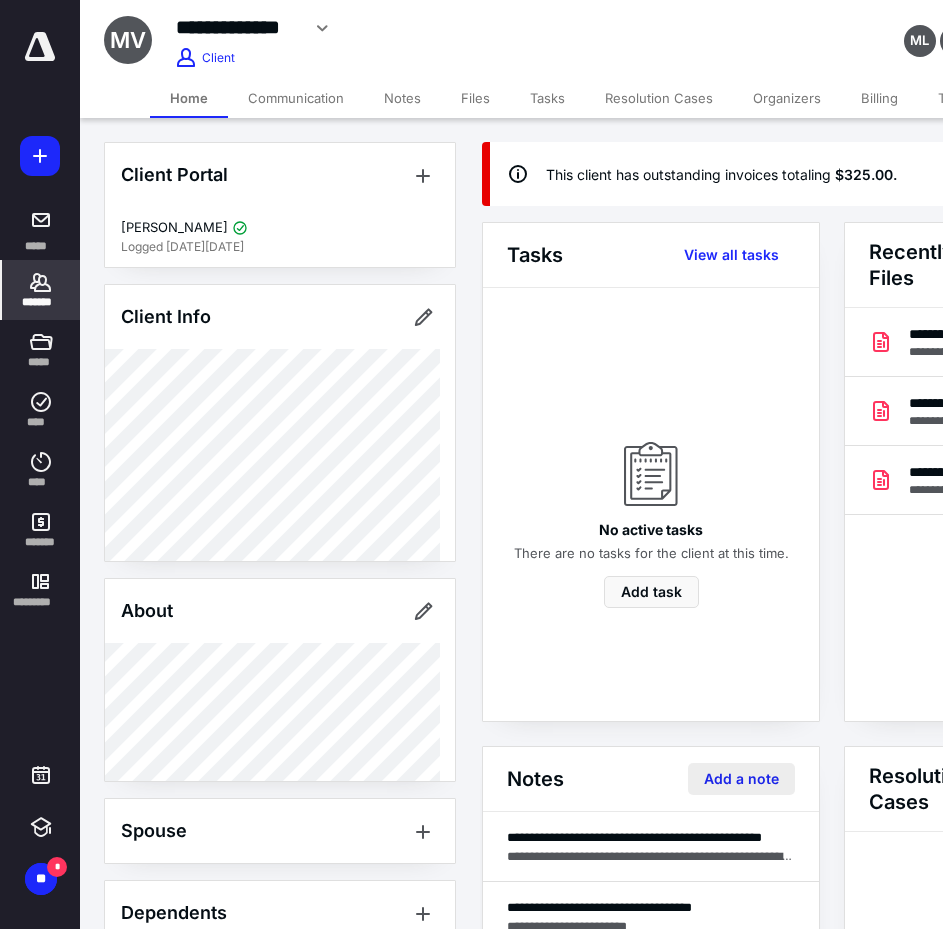 click on "Add a note" at bounding box center (741, 779) 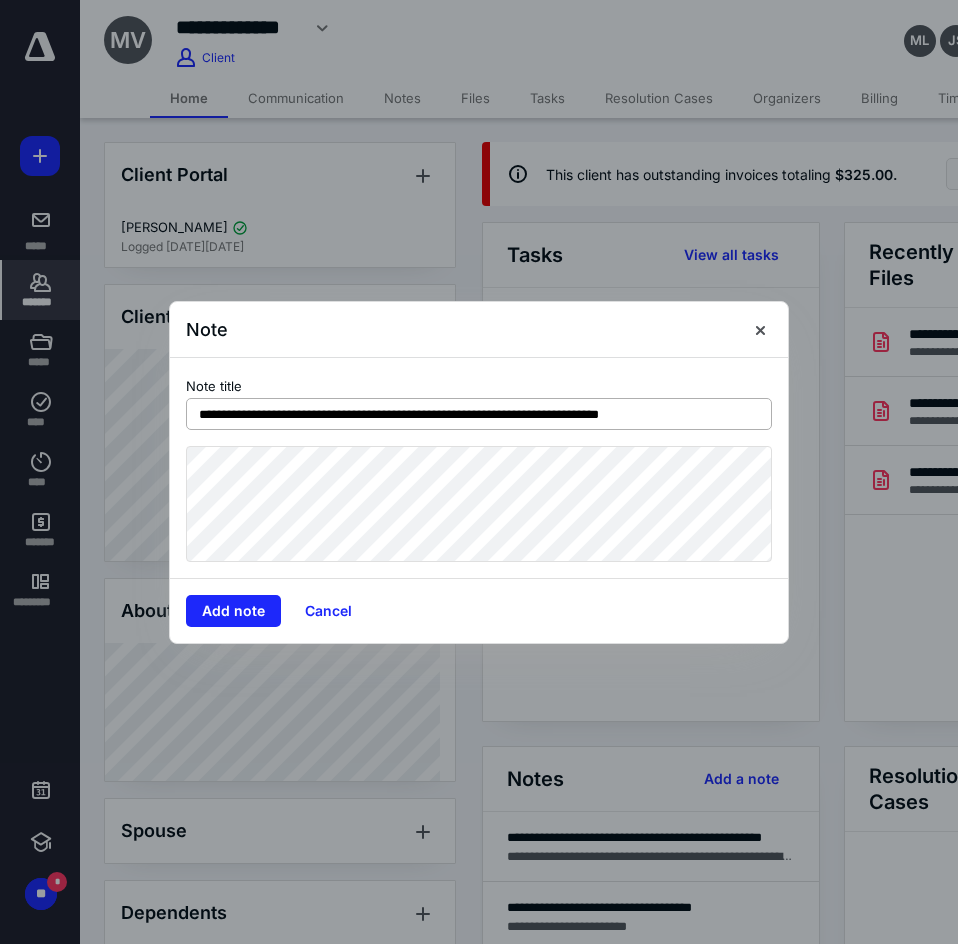 click on "**********" at bounding box center [479, 414] 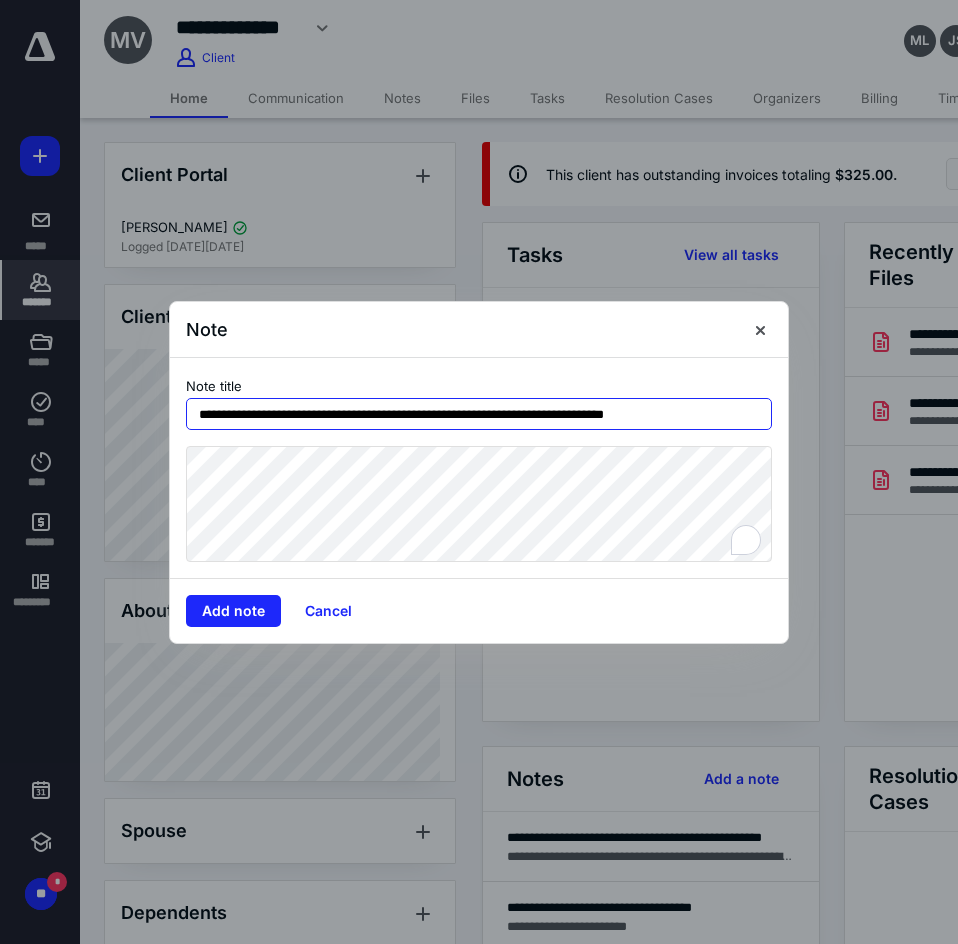 click on "**********" at bounding box center (479, 414) 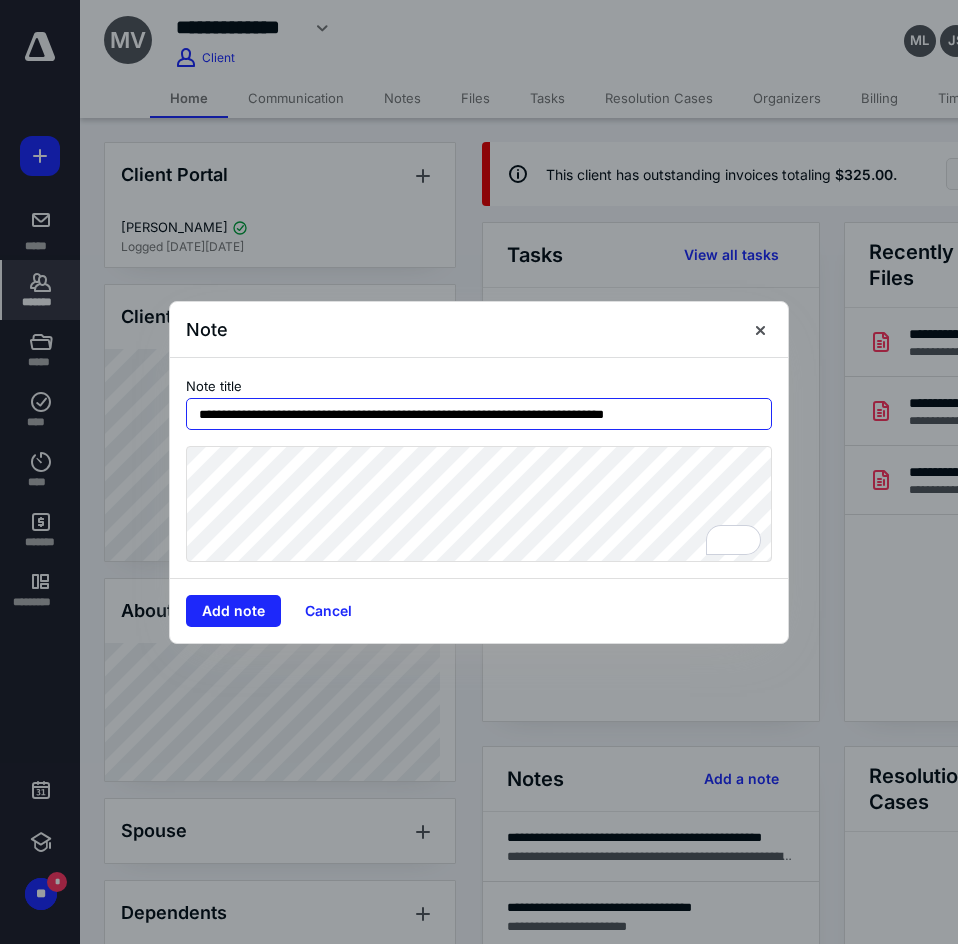 click on "**********" at bounding box center [479, 414] 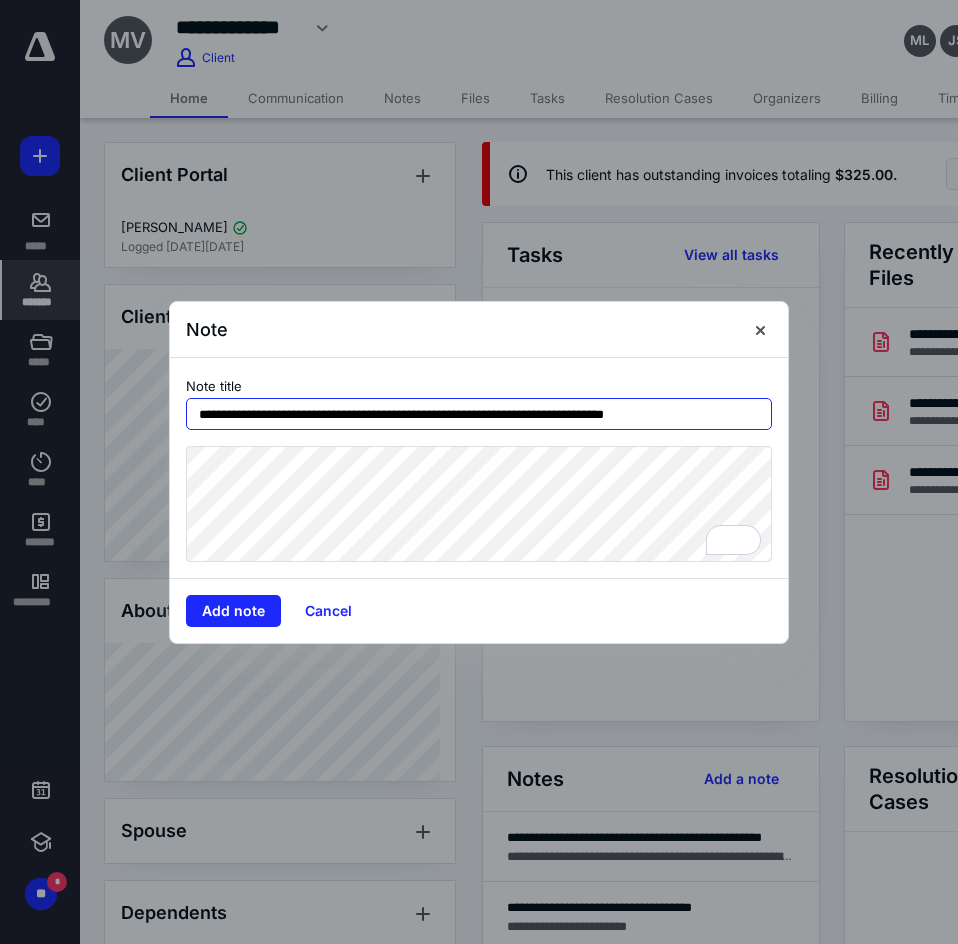 click on "**********" at bounding box center [479, 414] 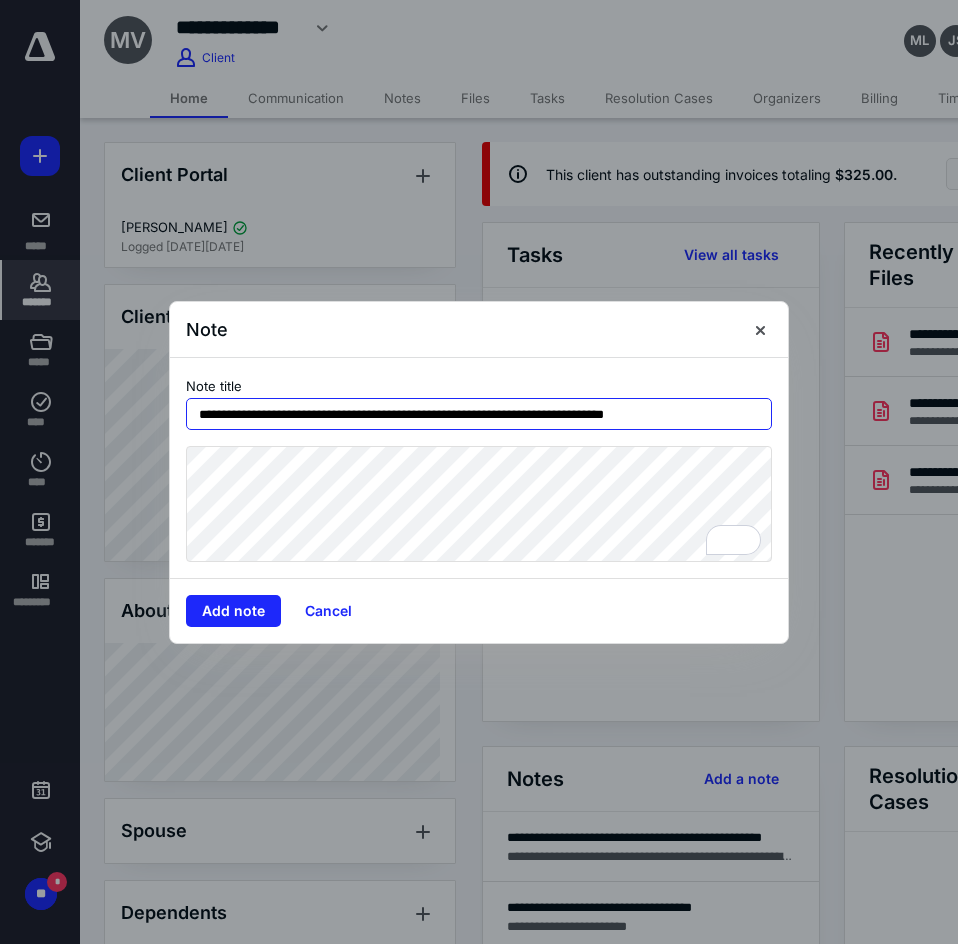 click on "**********" at bounding box center (479, 414) 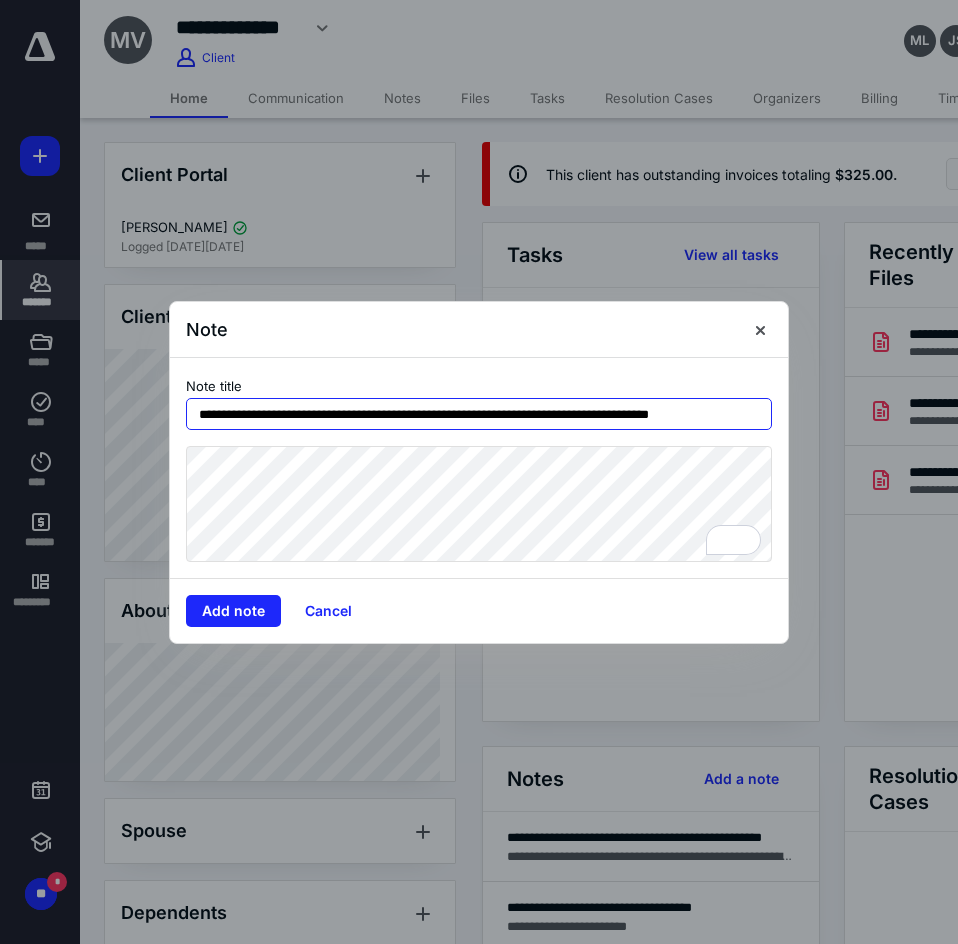 type on "**********" 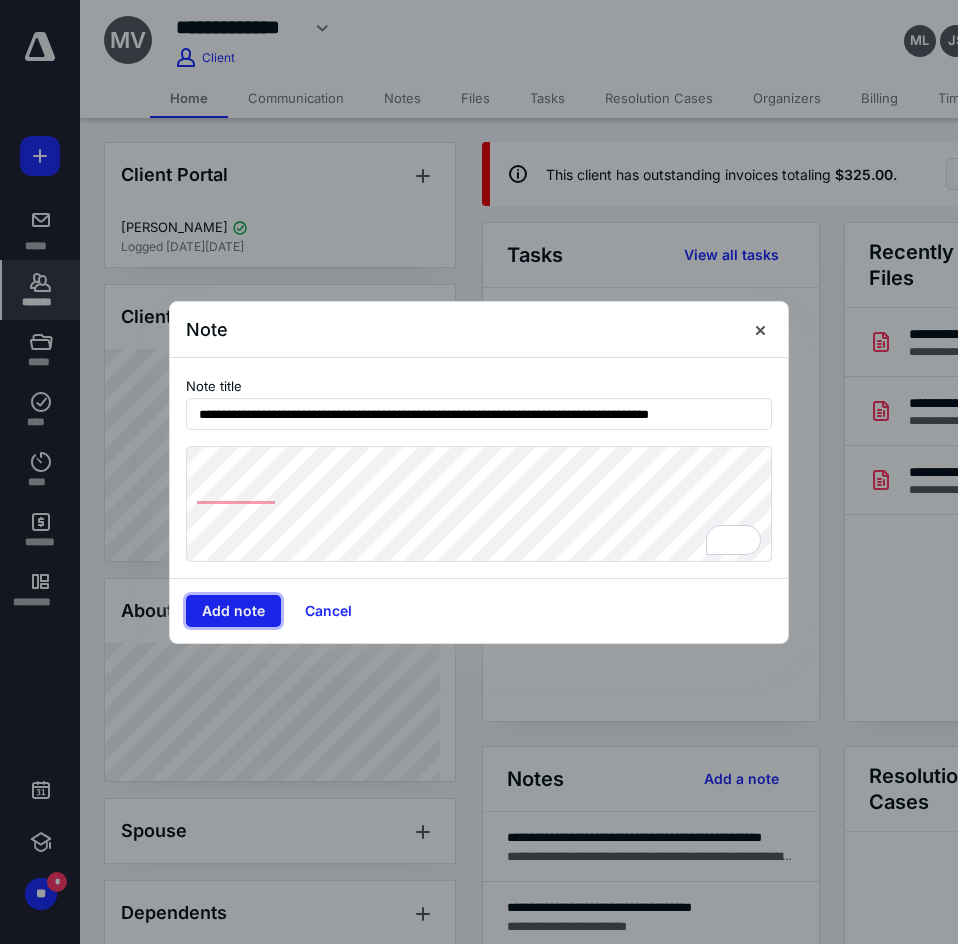 click on "Add note" at bounding box center (233, 611) 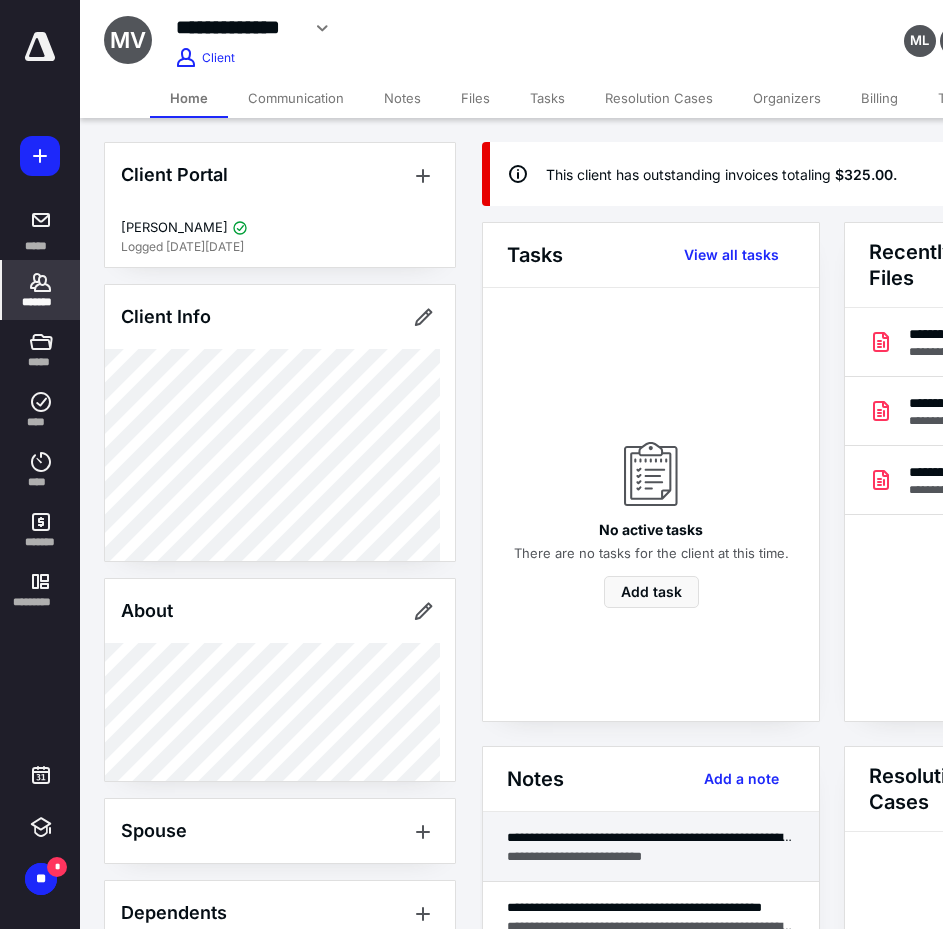 click on "**********" at bounding box center [651, 837] 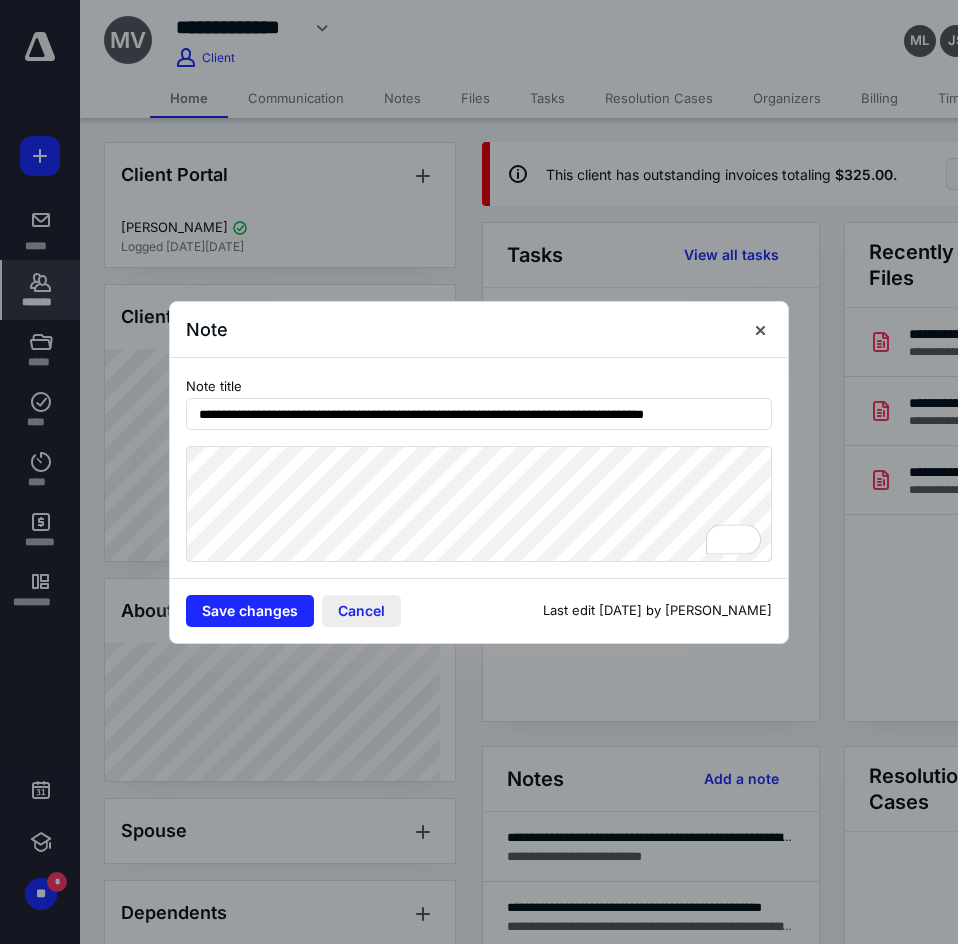 click on "Cancel" at bounding box center [361, 611] 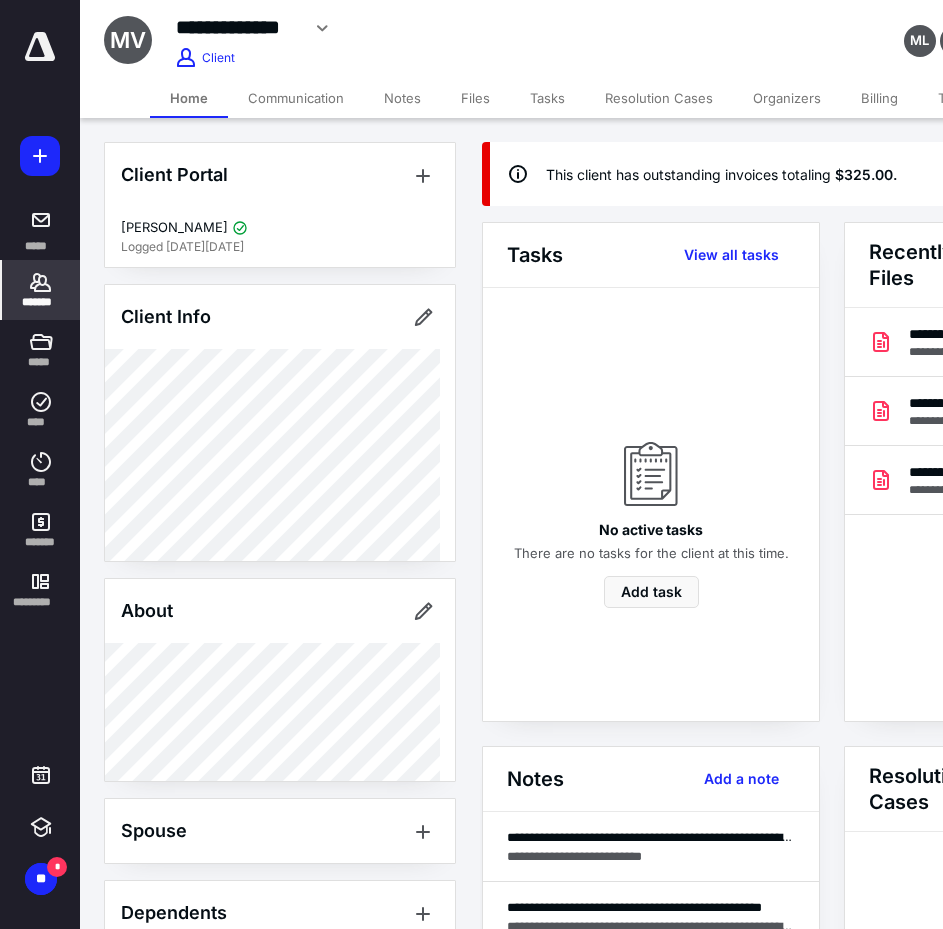 click on "*******" at bounding box center [41, 302] 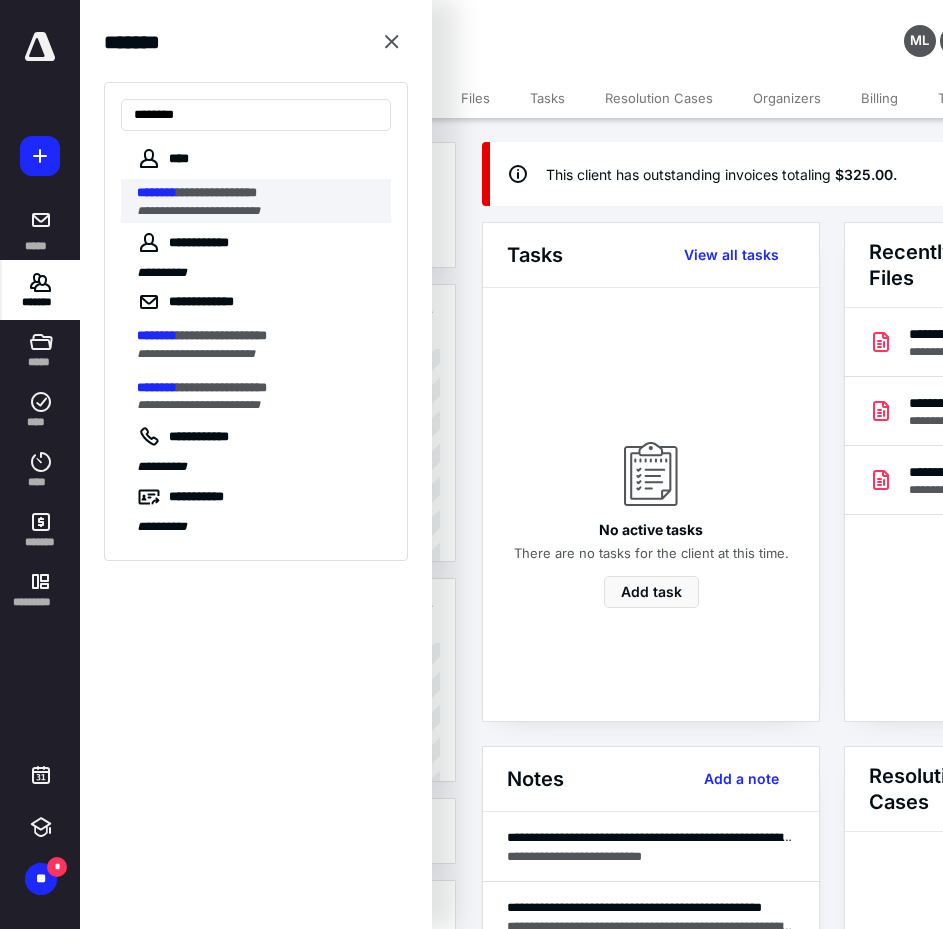 type on "********" 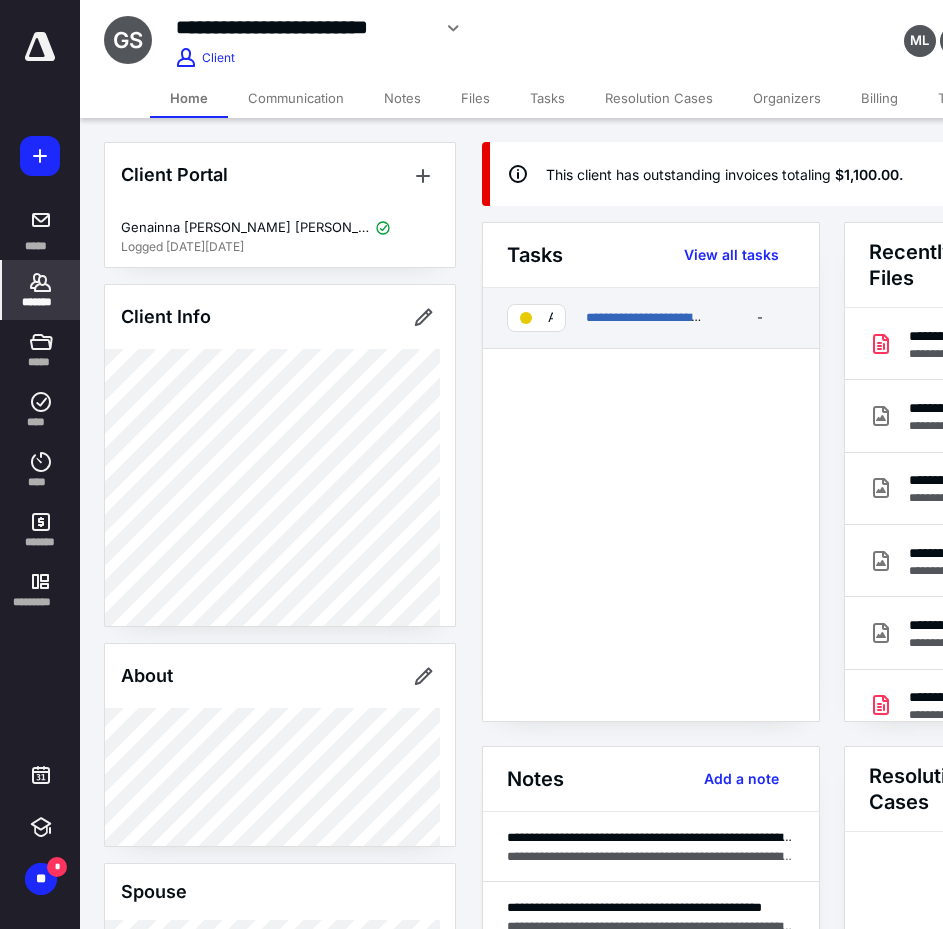 click on "**********" at bounding box center (651, 318) 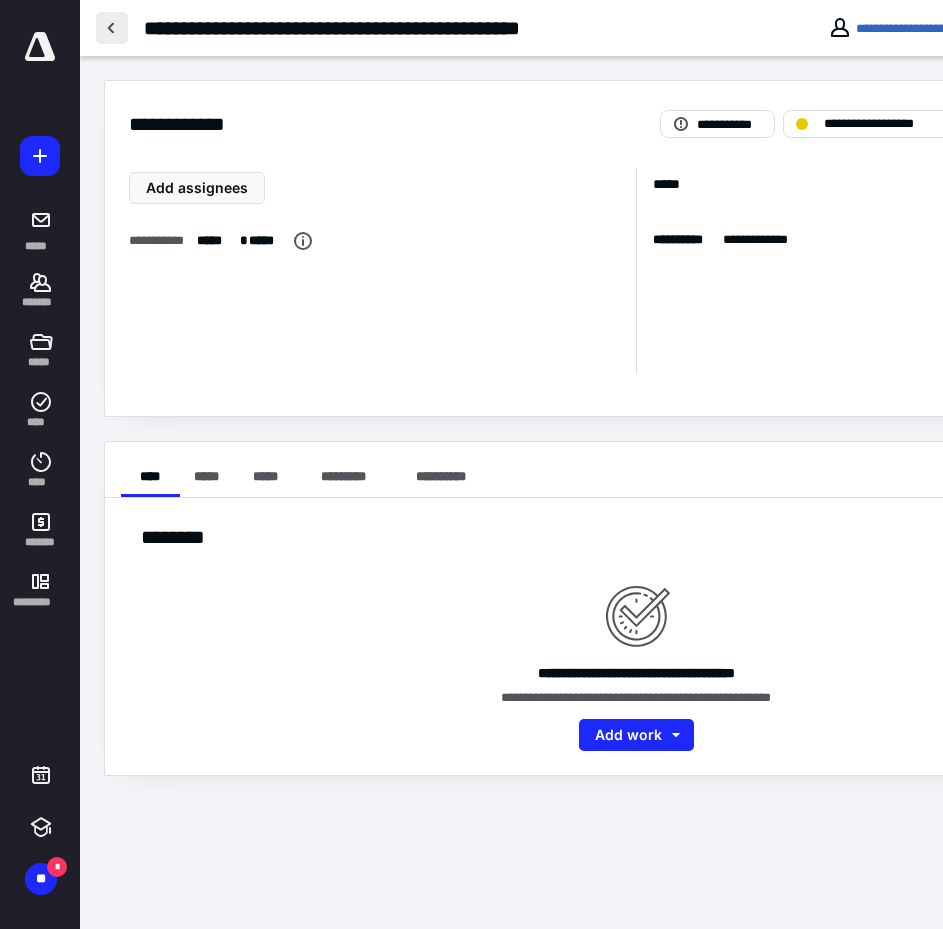 click at bounding box center [112, 28] 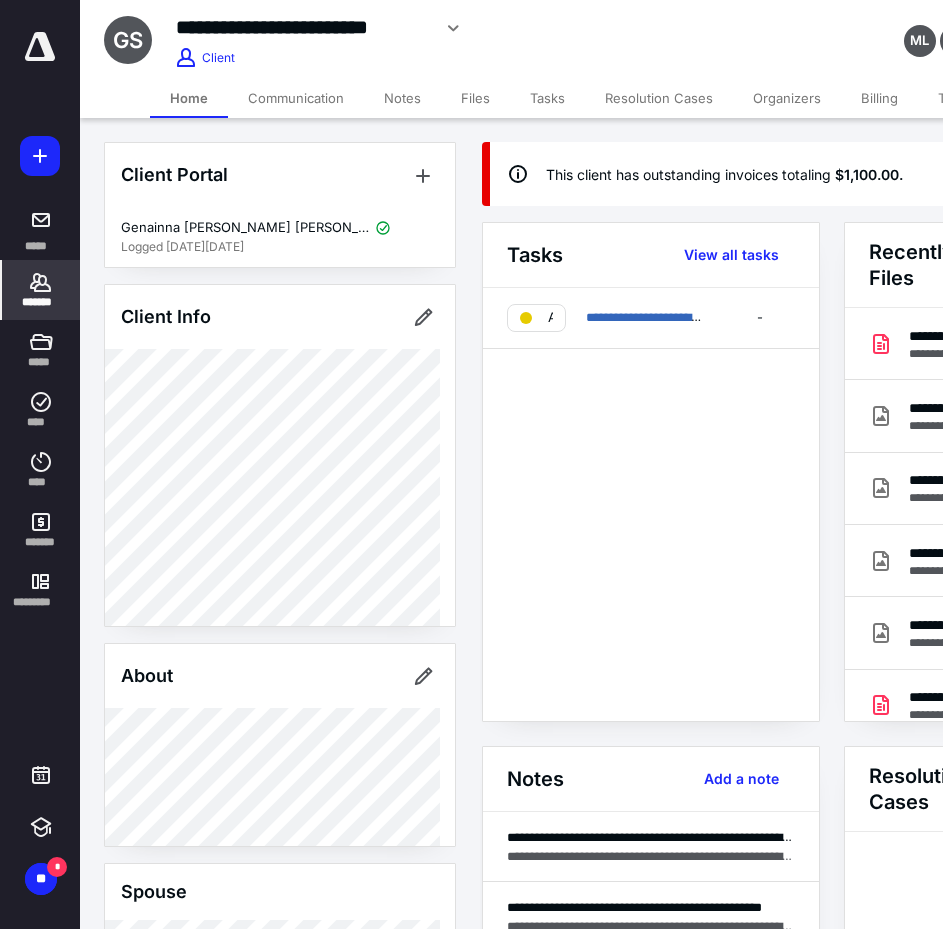 click on "Billing" at bounding box center [879, 98] 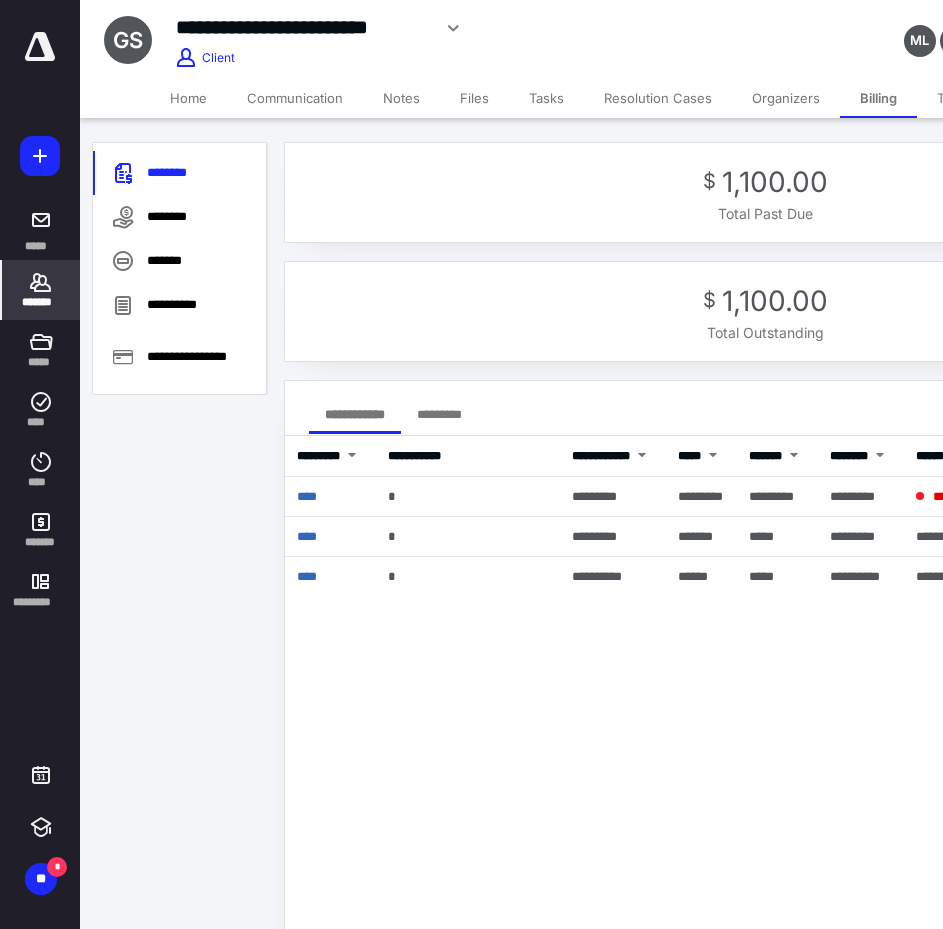 click on "Files" at bounding box center [474, 98] 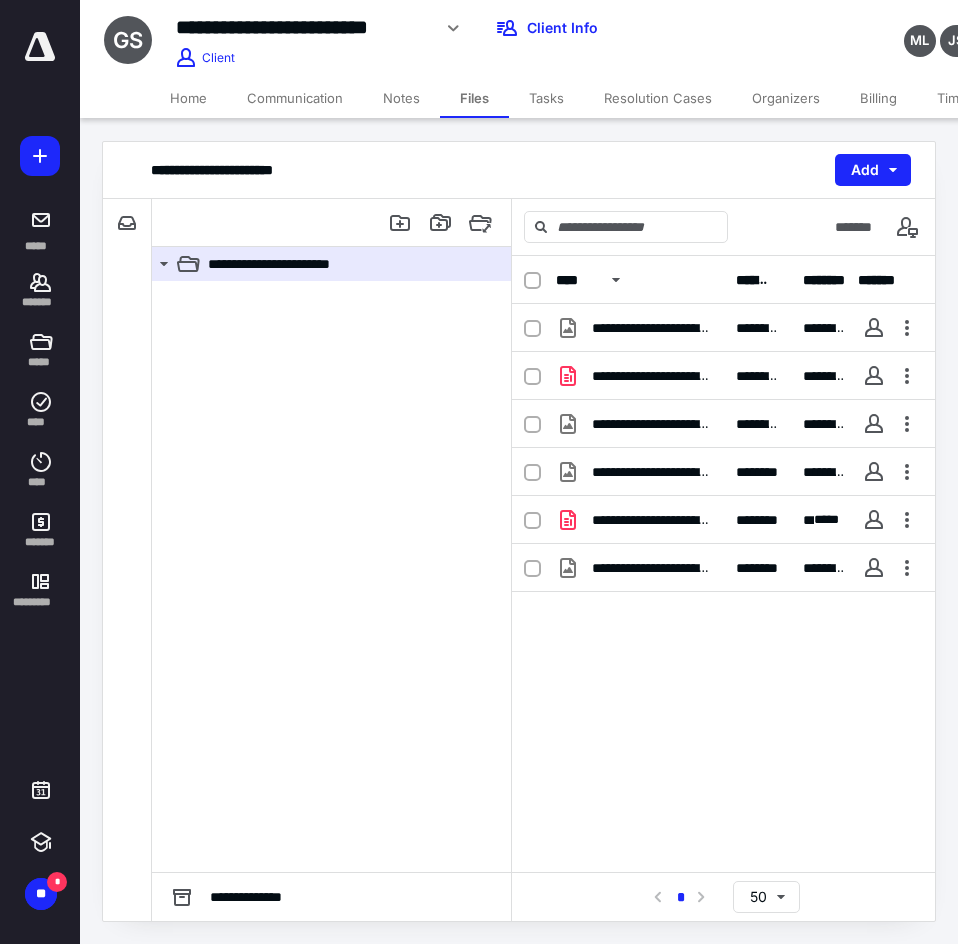 click on "Home" at bounding box center (188, 98) 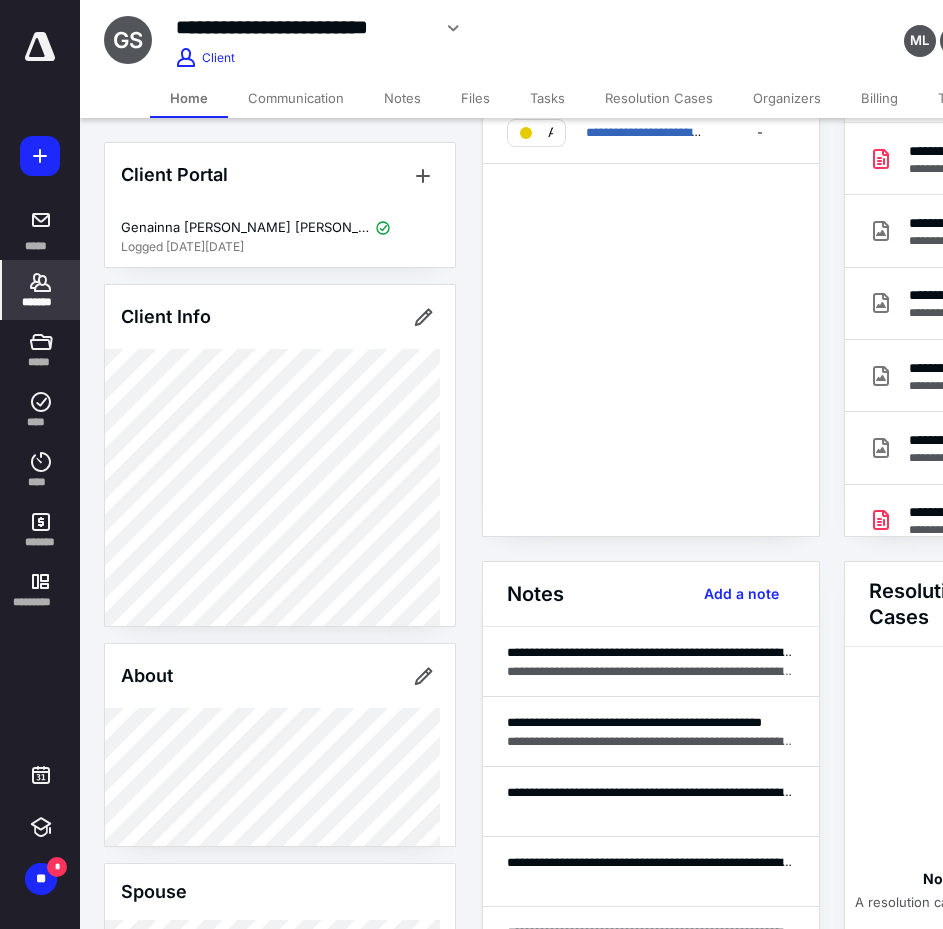 scroll, scrollTop: 200, scrollLeft: 0, axis: vertical 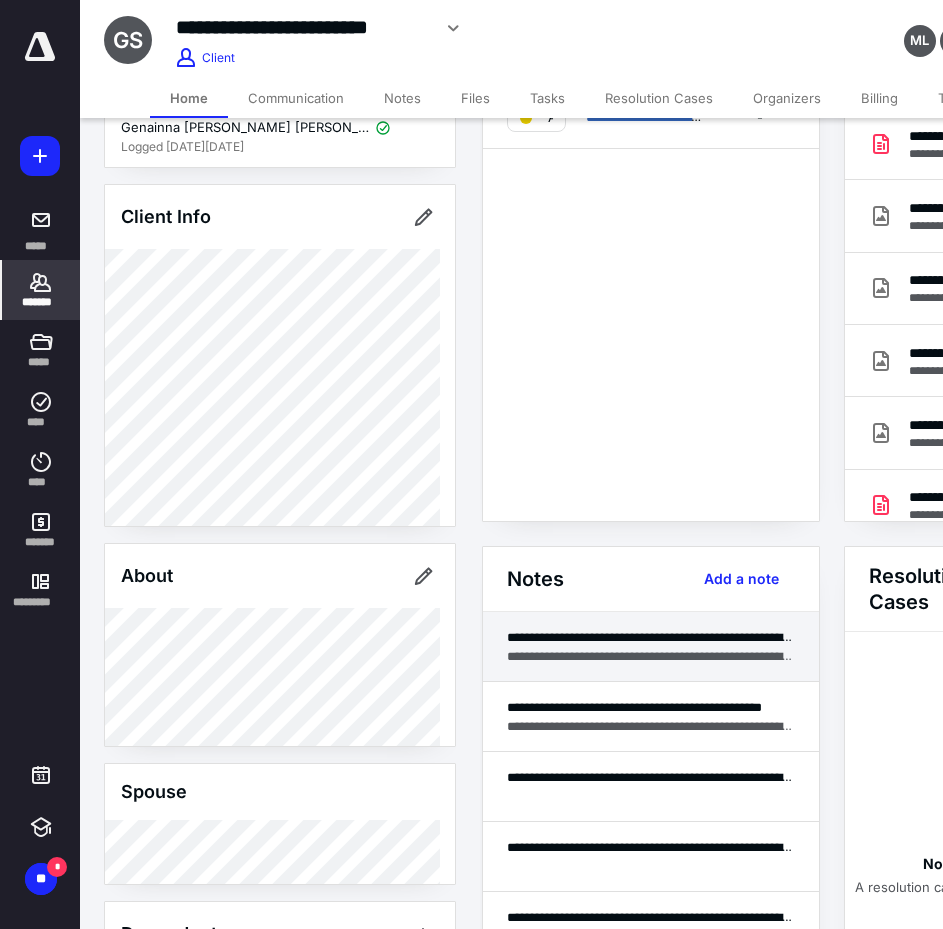 click on "**********" at bounding box center (651, 637) 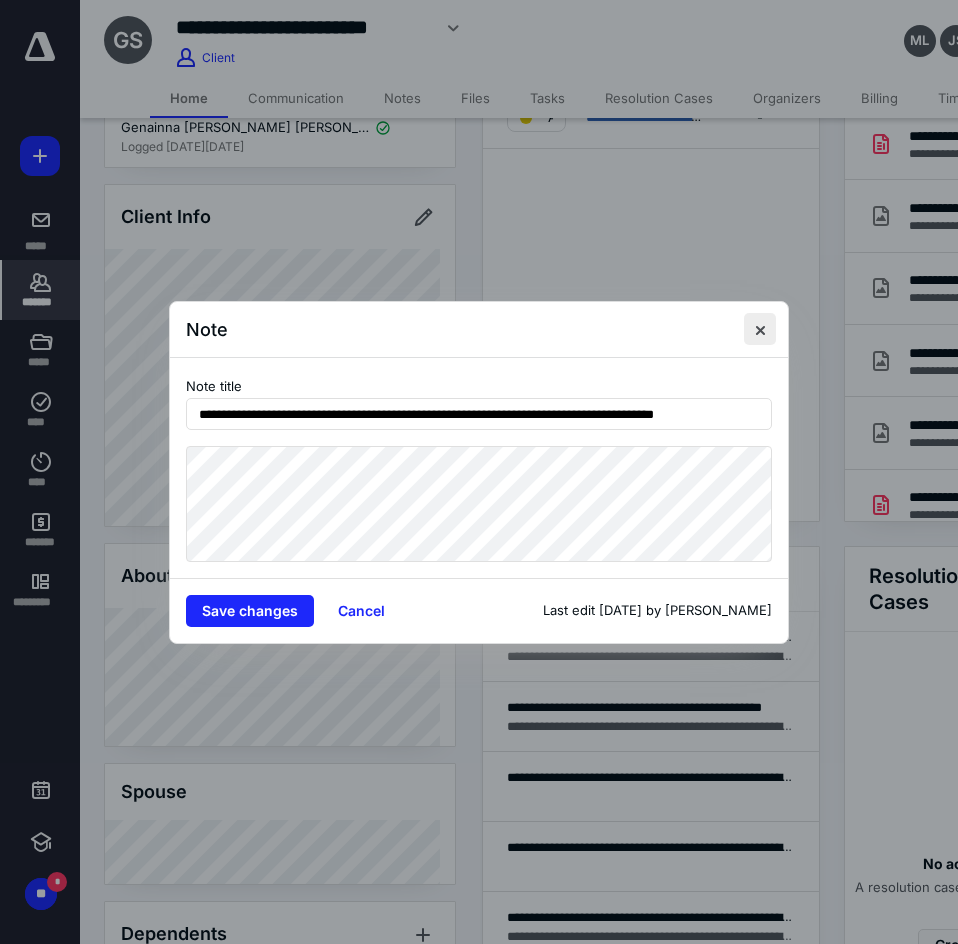 click at bounding box center [760, 329] 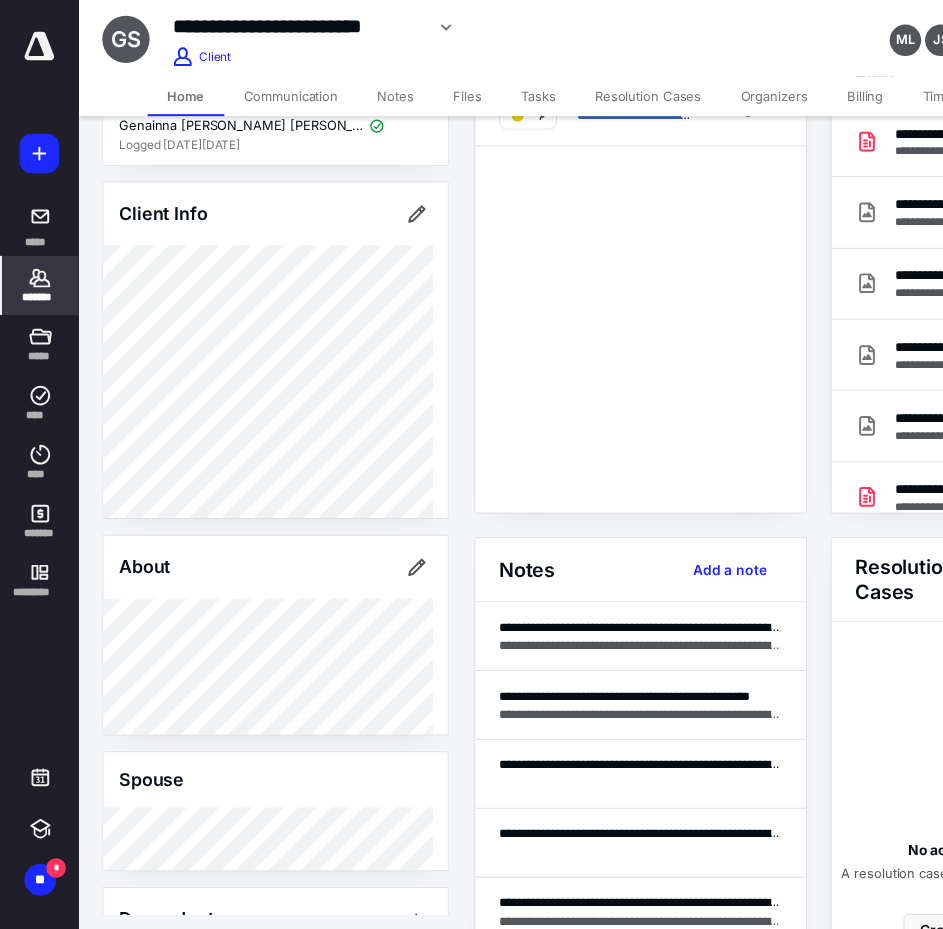 scroll, scrollTop: 0, scrollLeft: 0, axis: both 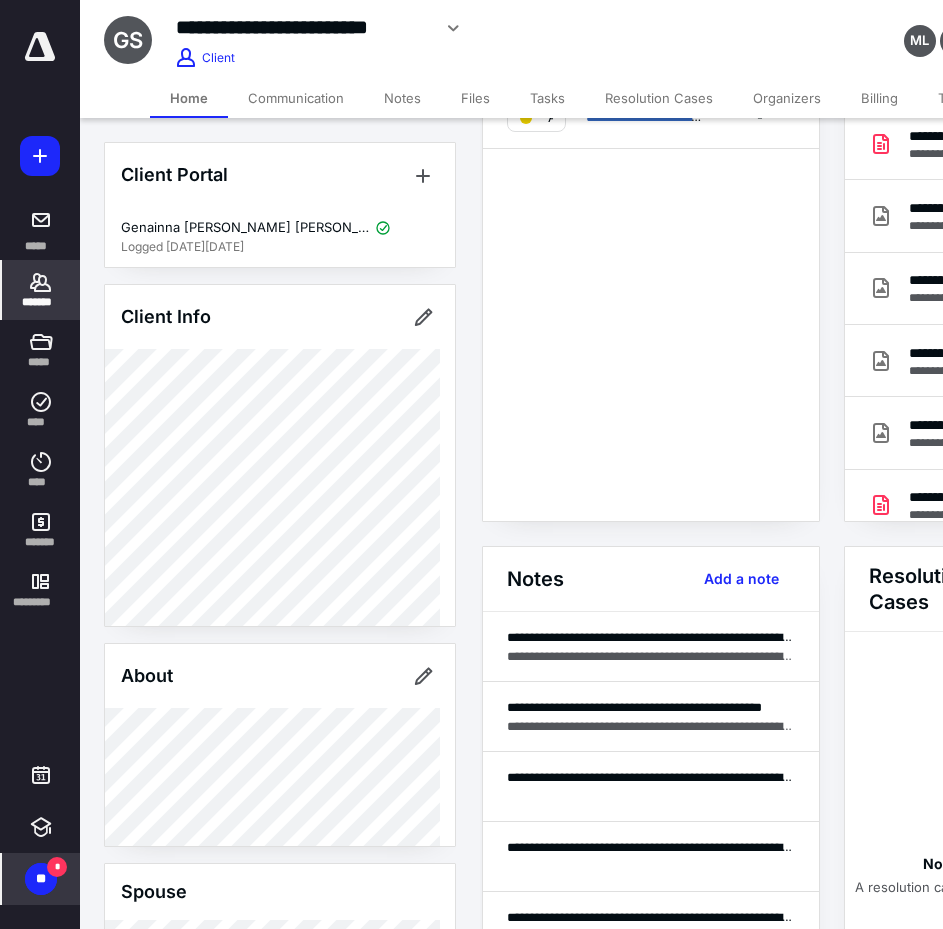click on "**" at bounding box center (41, 879) 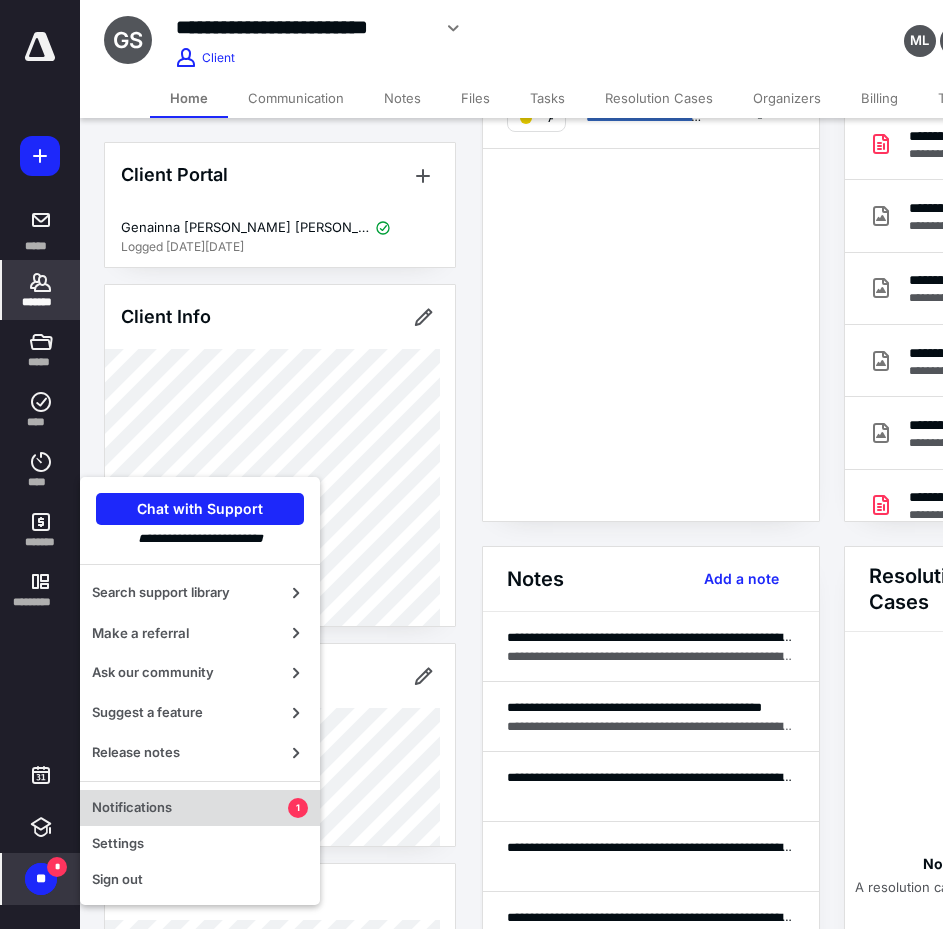 click on "Notifications" at bounding box center [190, 808] 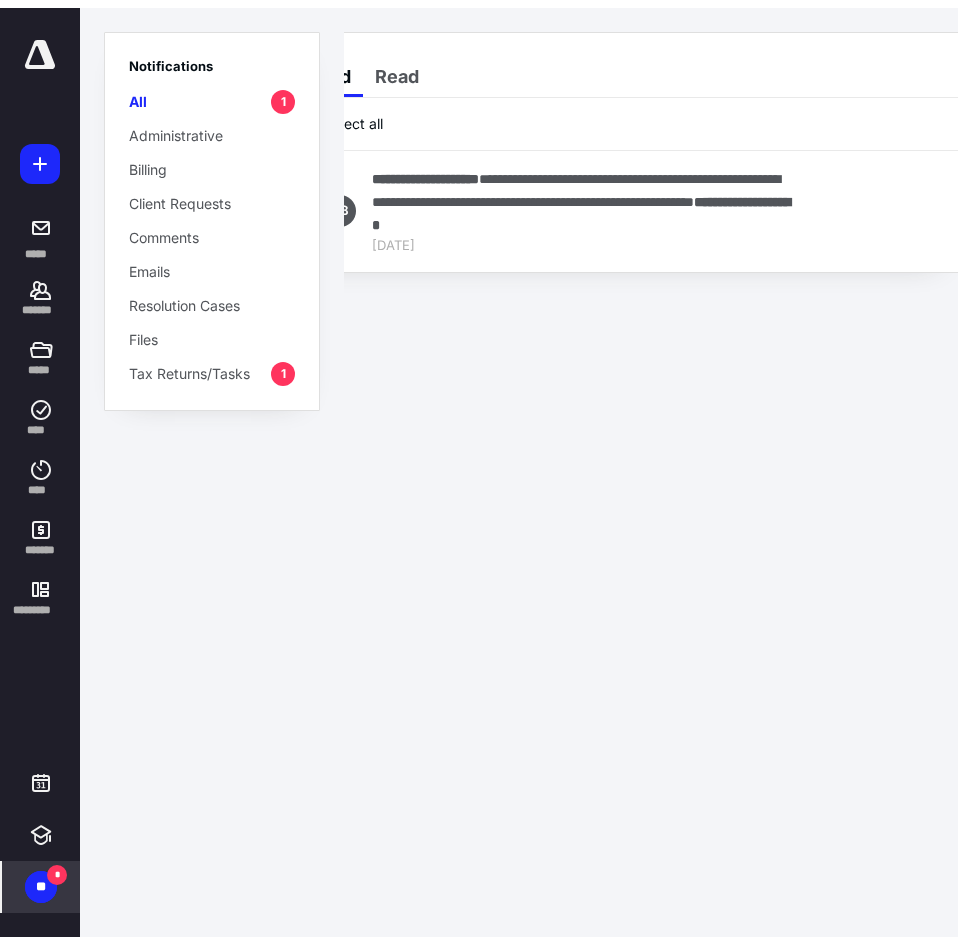 scroll, scrollTop: 0, scrollLeft: 0, axis: both 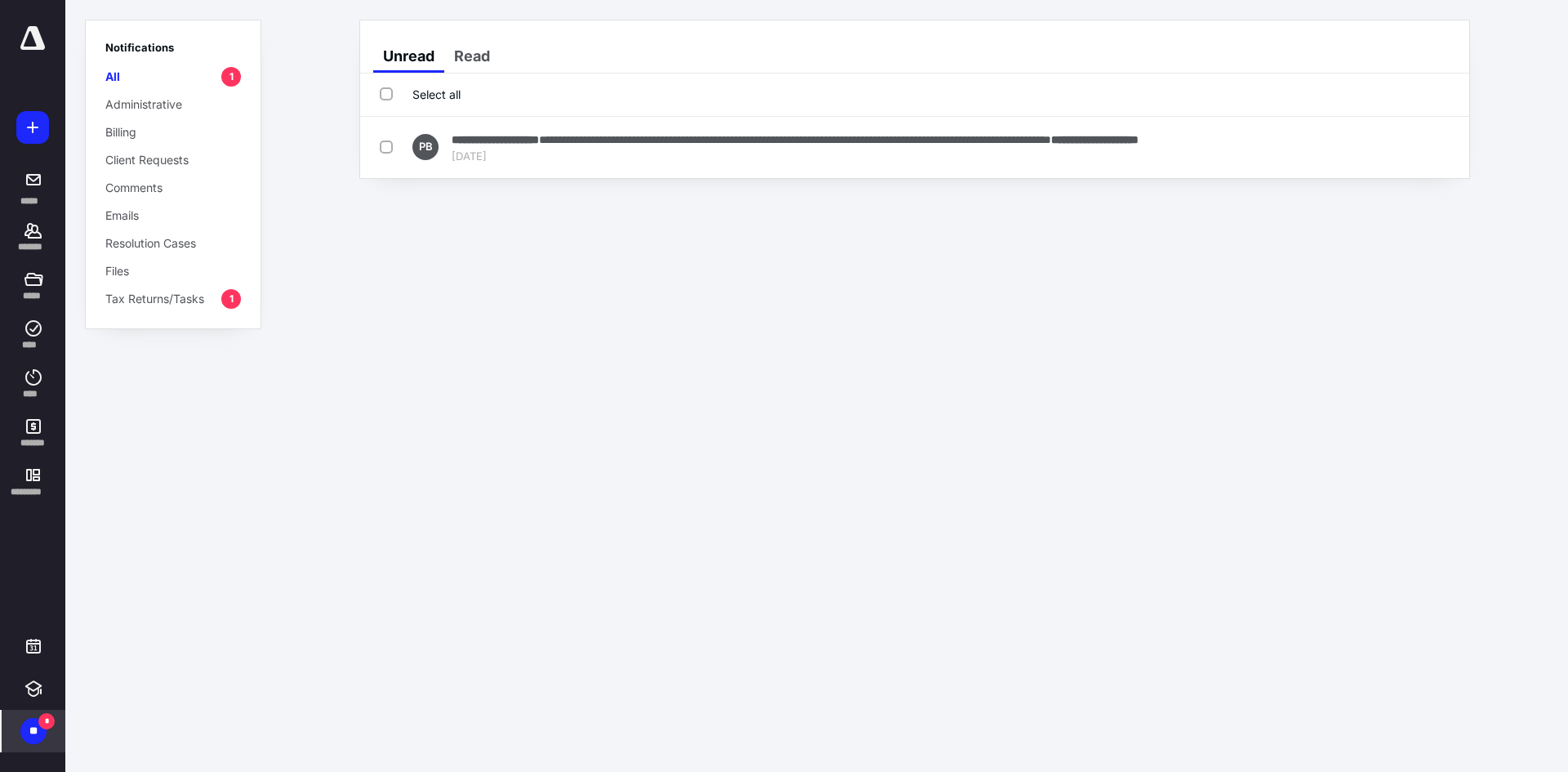click on "Select all" at bounding box center (915, 95) 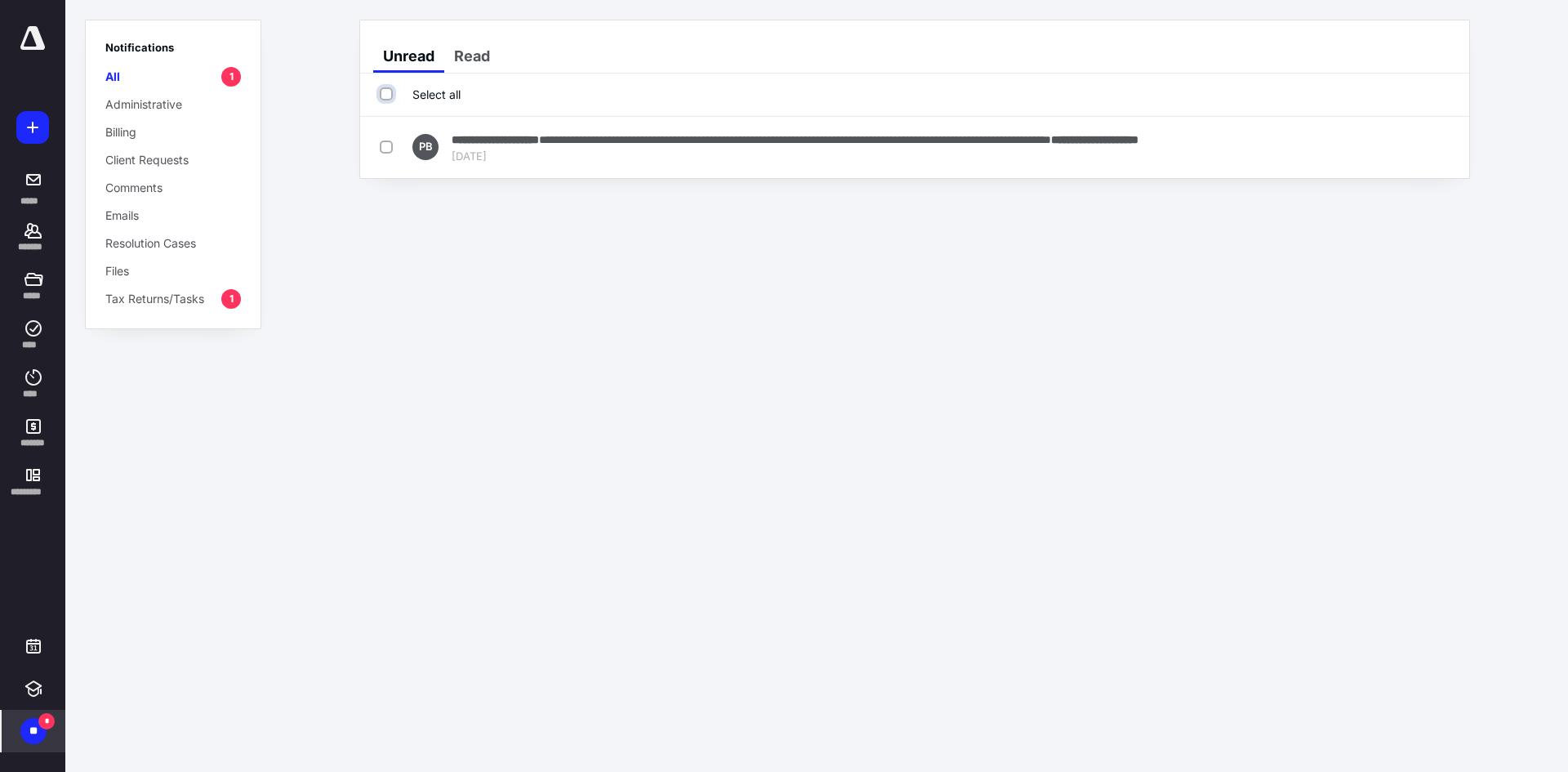 click on "Select all" at bounding box center (388, 94) 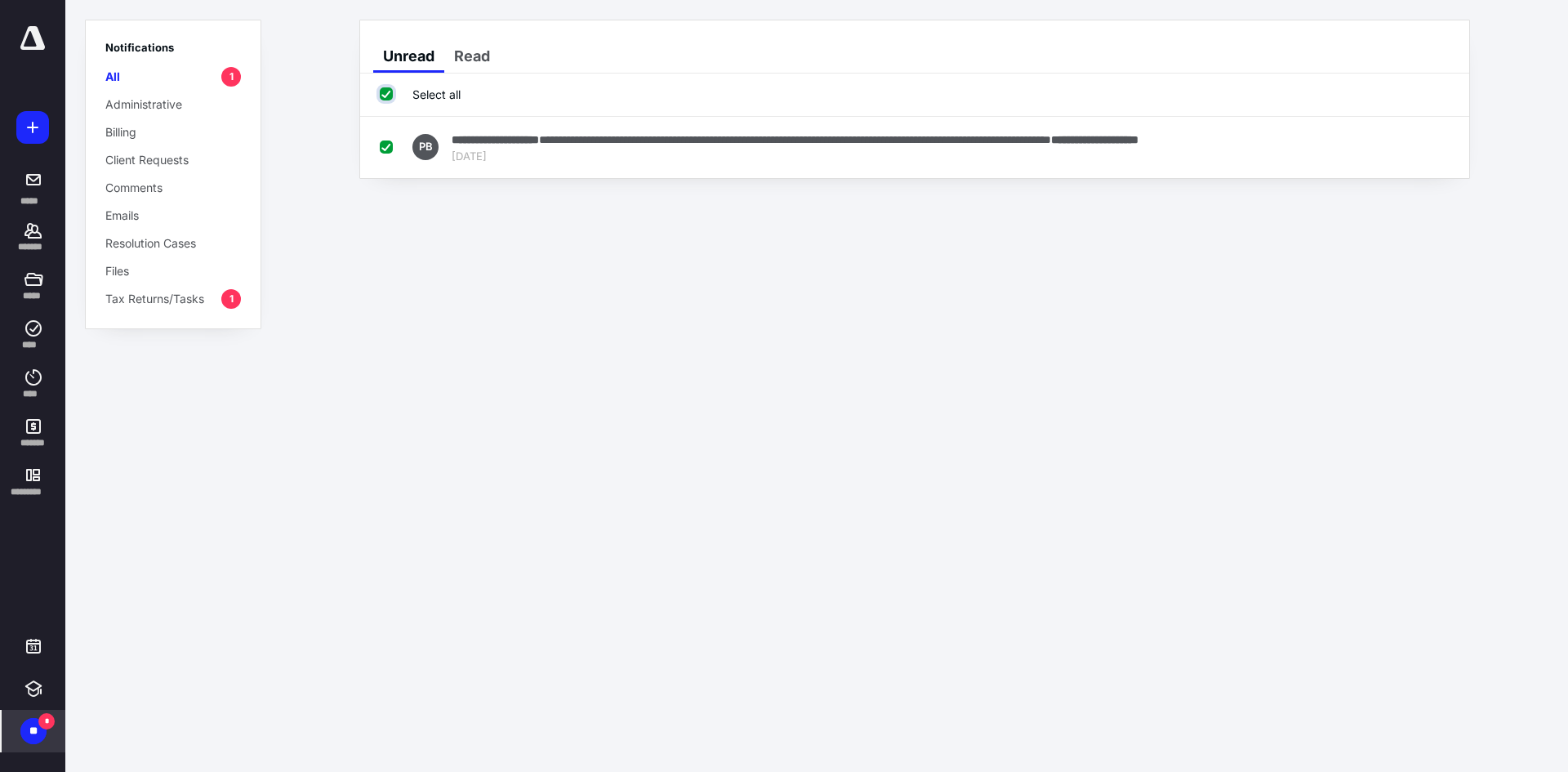 checkbox on "true" 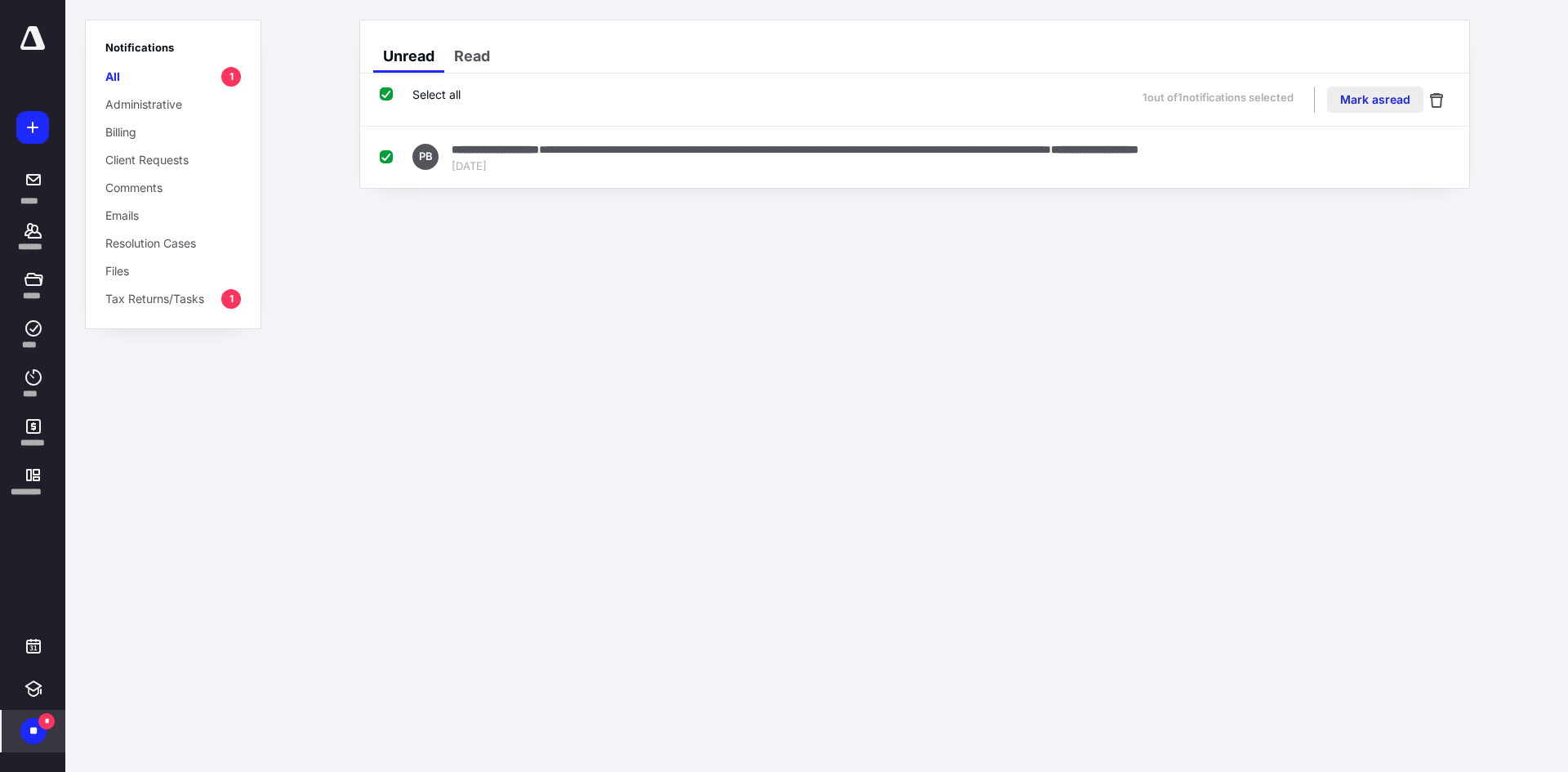 click on "Mark as  read" at bounding box center (1375, 100) 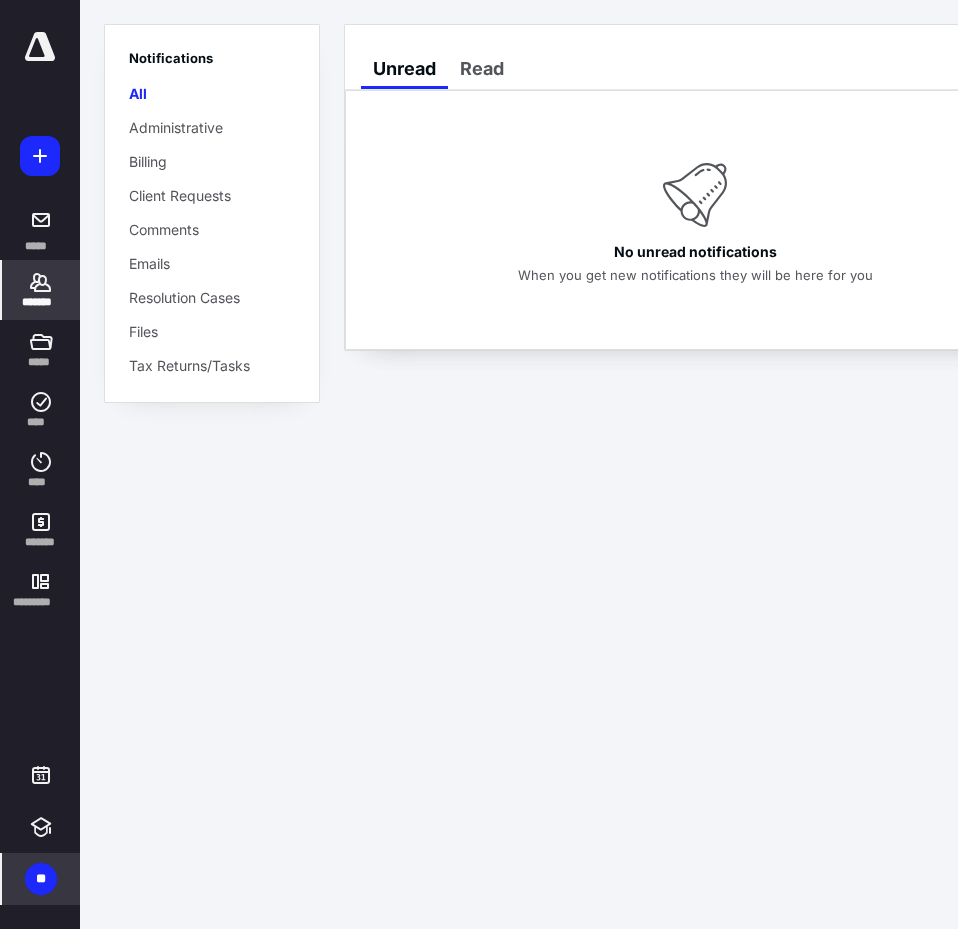 click on "*******" at bounding box center [41, 290] 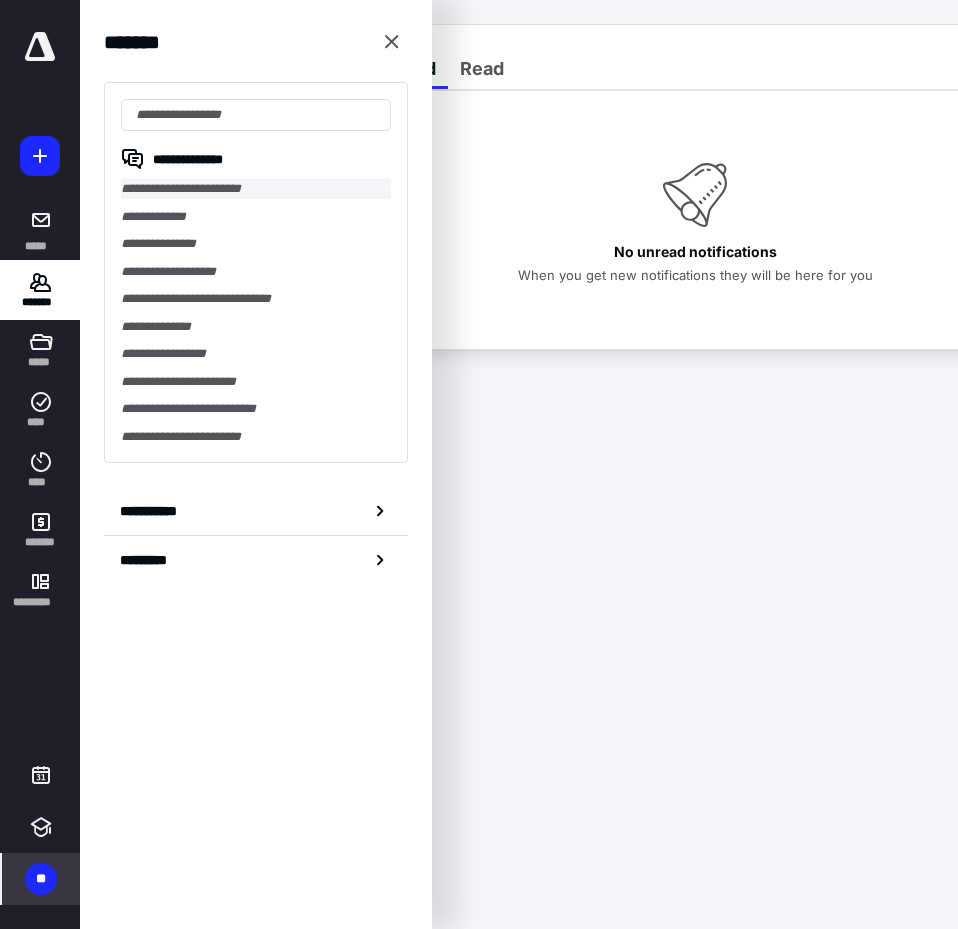 click on "**********" at bounding box center [256, 189] 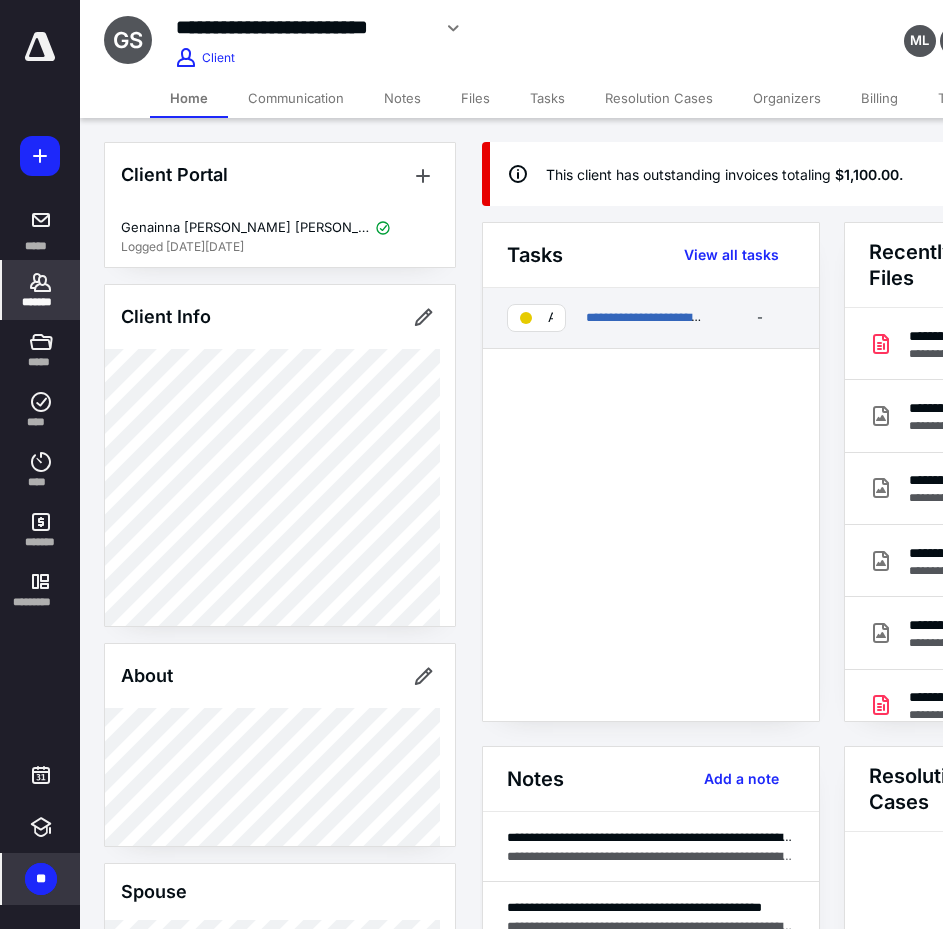 click on "**********" at bounding box center (651, 318) 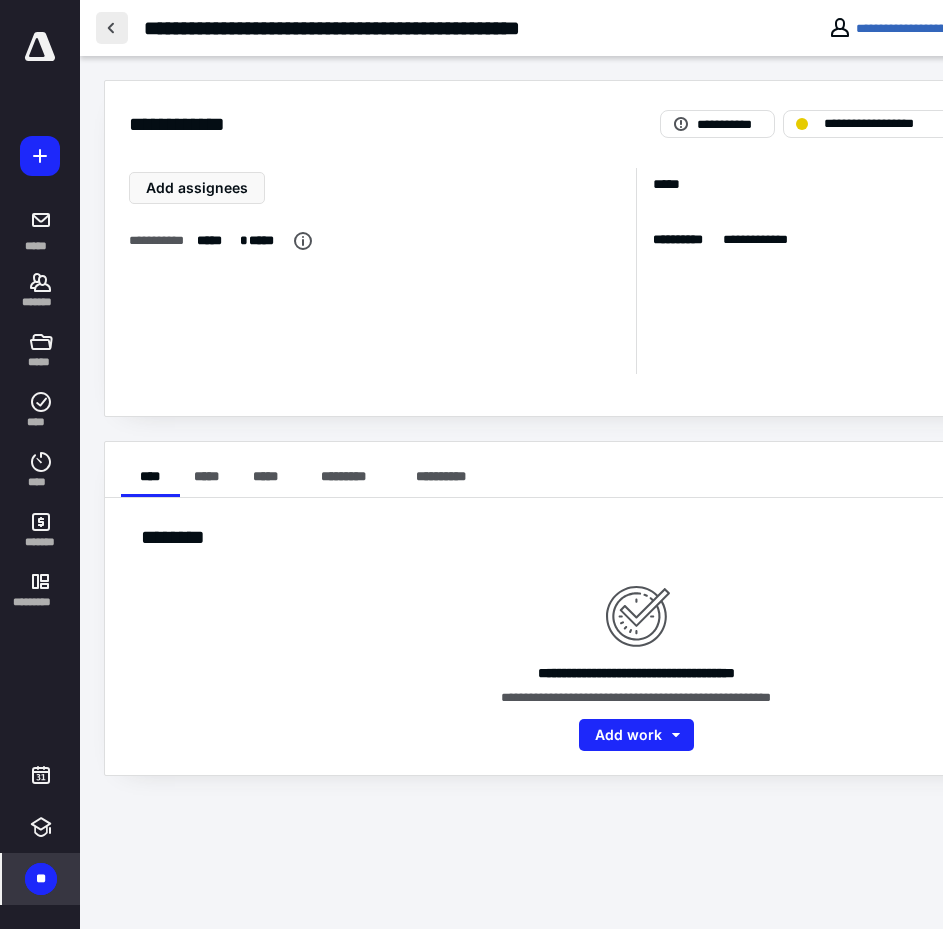 click at bounding box center (112, 28) 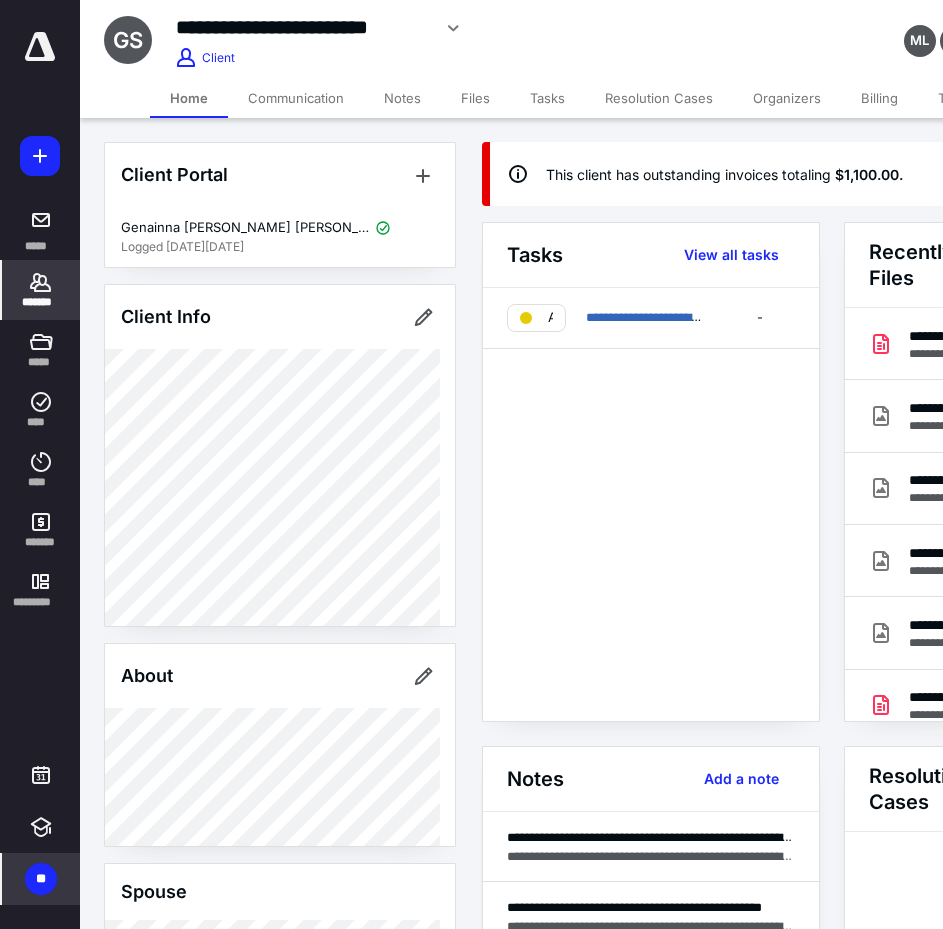 click on "Billing" at bounding box center (879, 98) 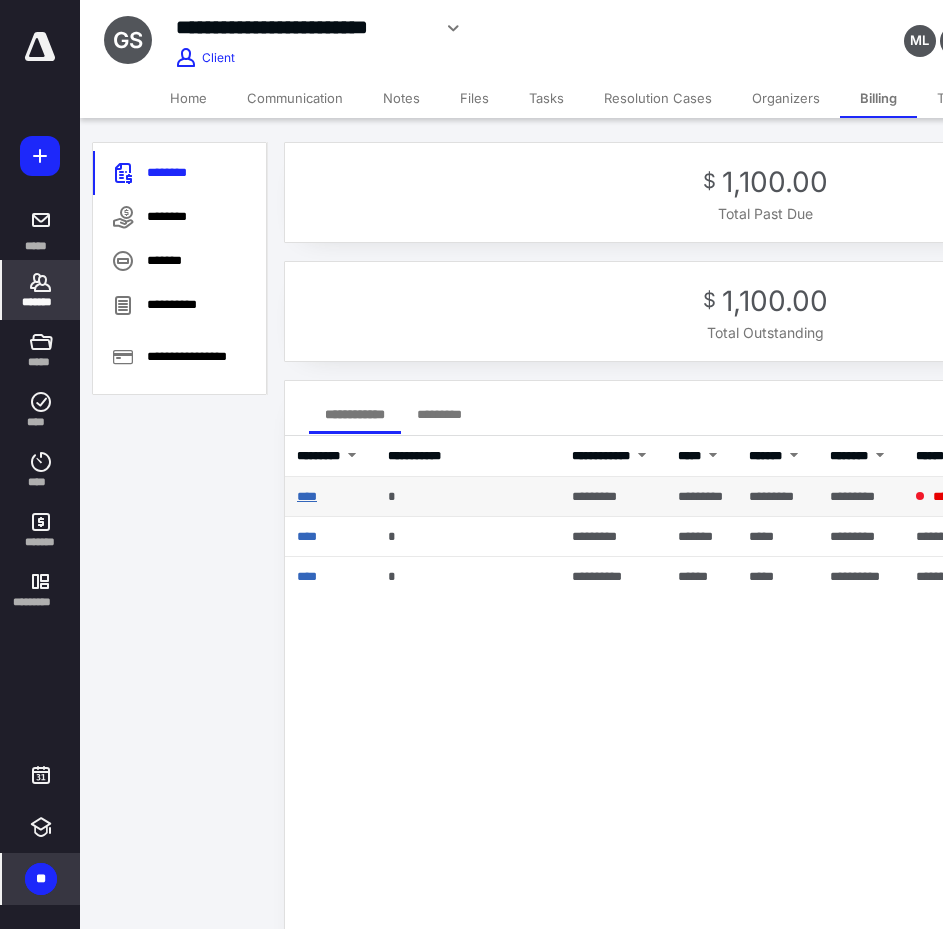 click on "****" at bounding box center (307, 496) 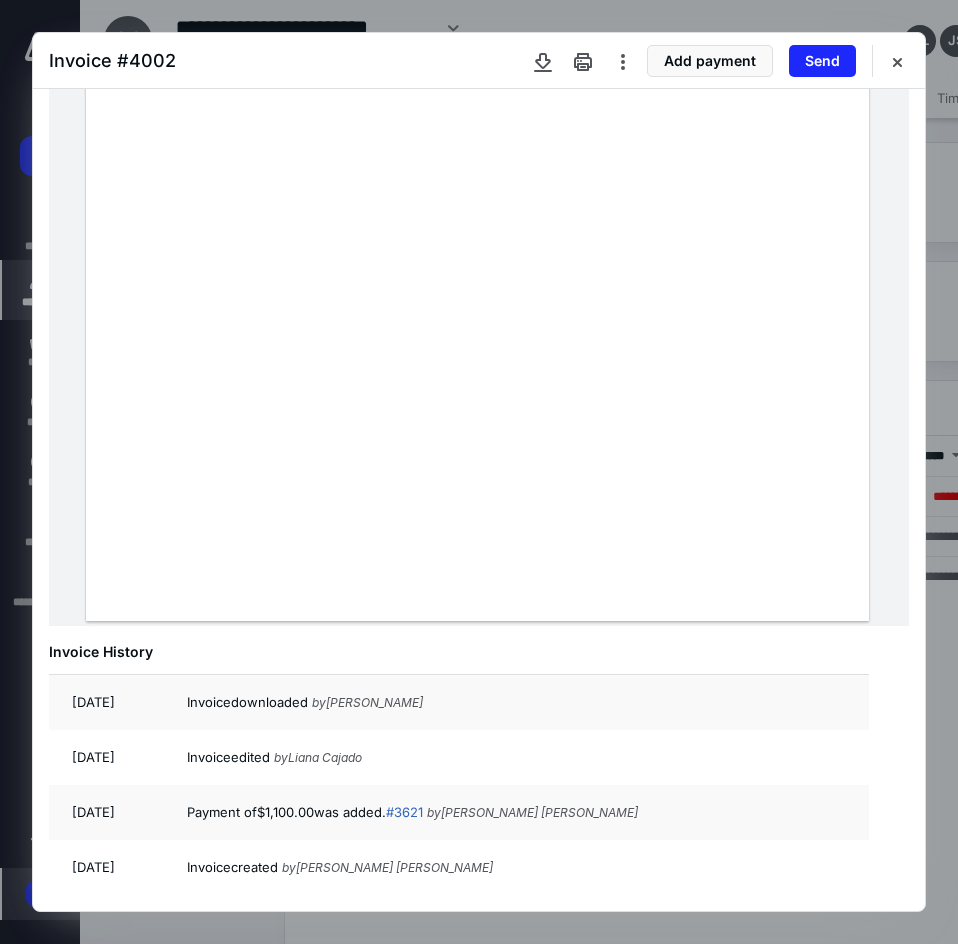 scroll, scrollTop: 8, scrollLeft: 0, axis: vertical 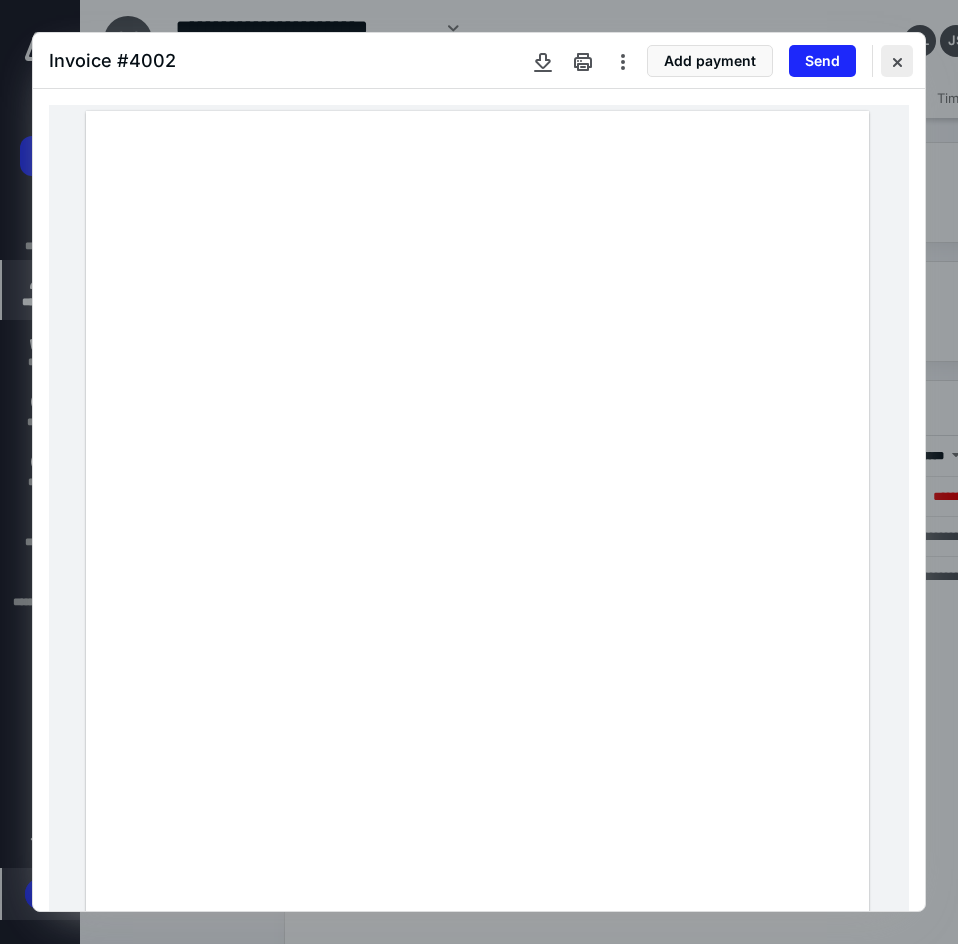 click at bounding box center (897, 61) 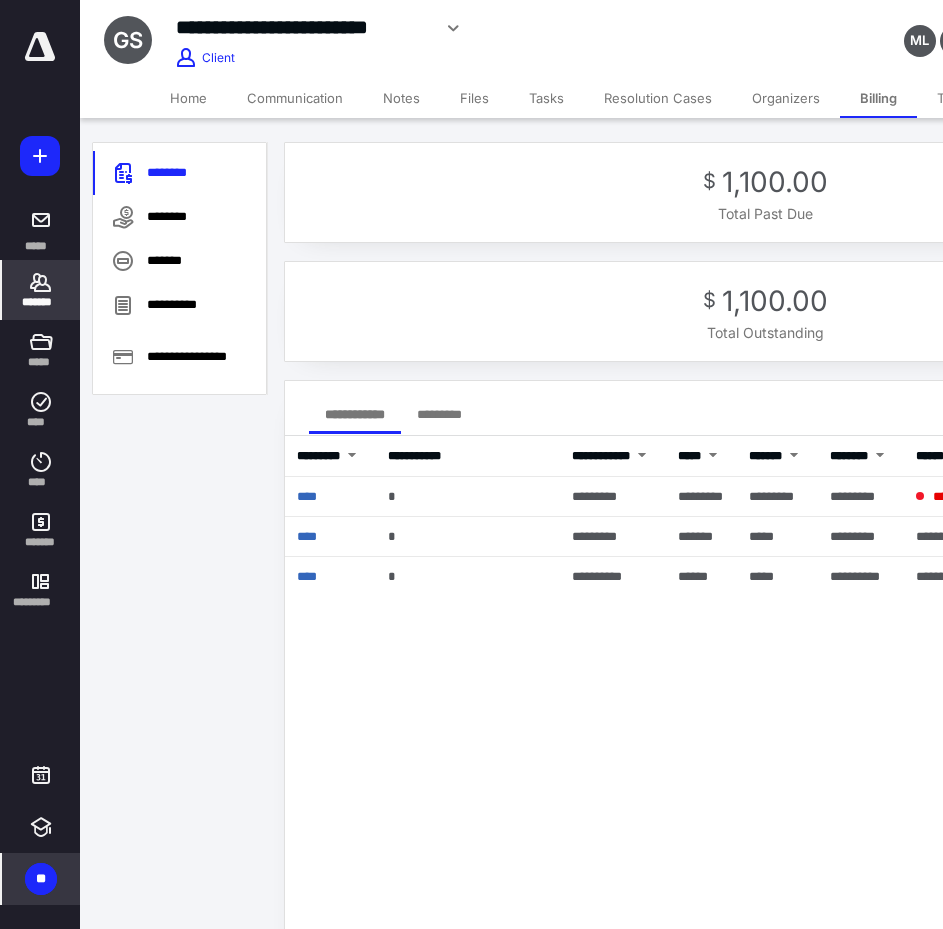 click on "Home" at bounding box center [188, 98] 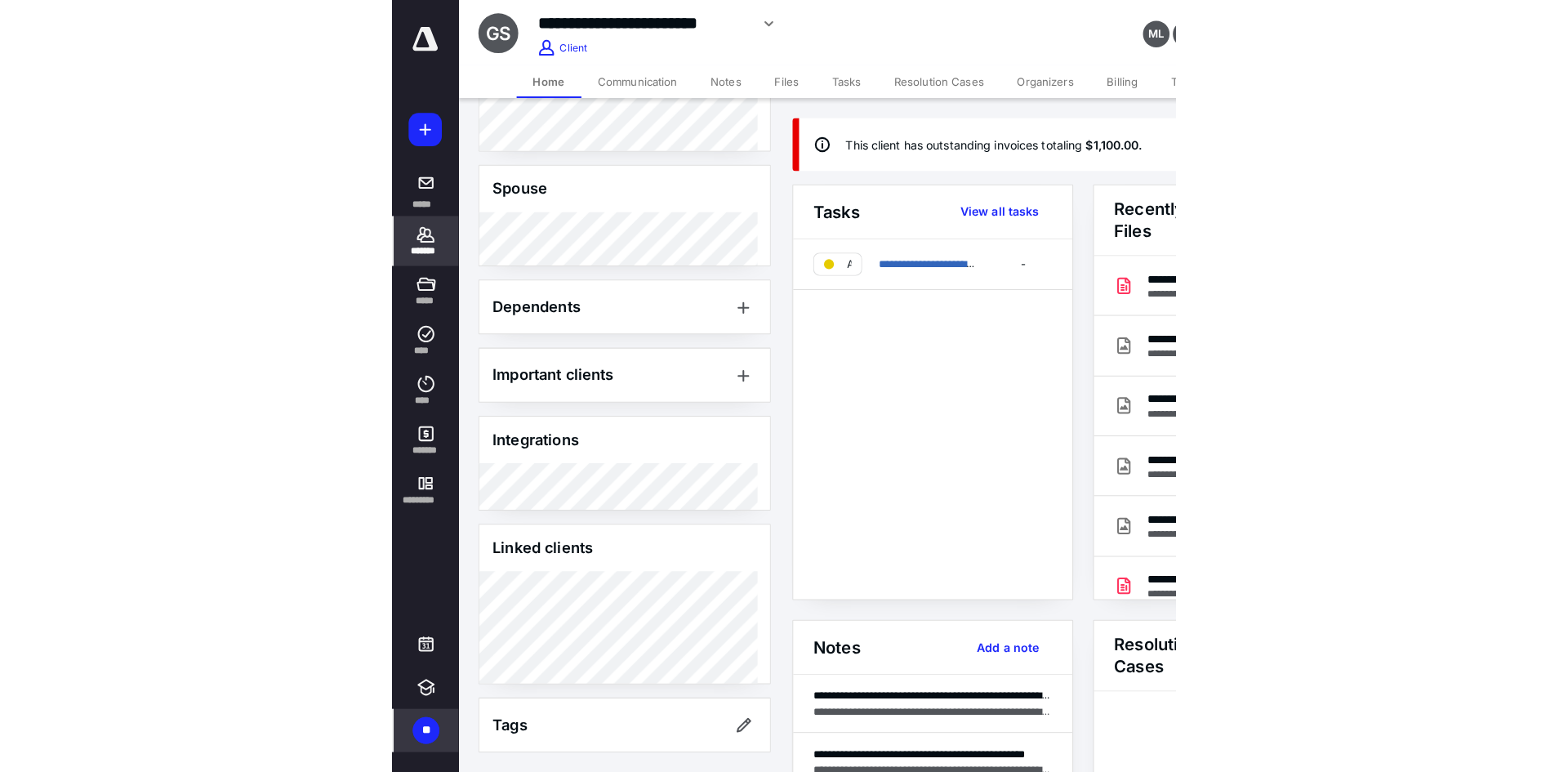 scroll, scrollTop: 556, scrollLeft: 0, axis: vertical 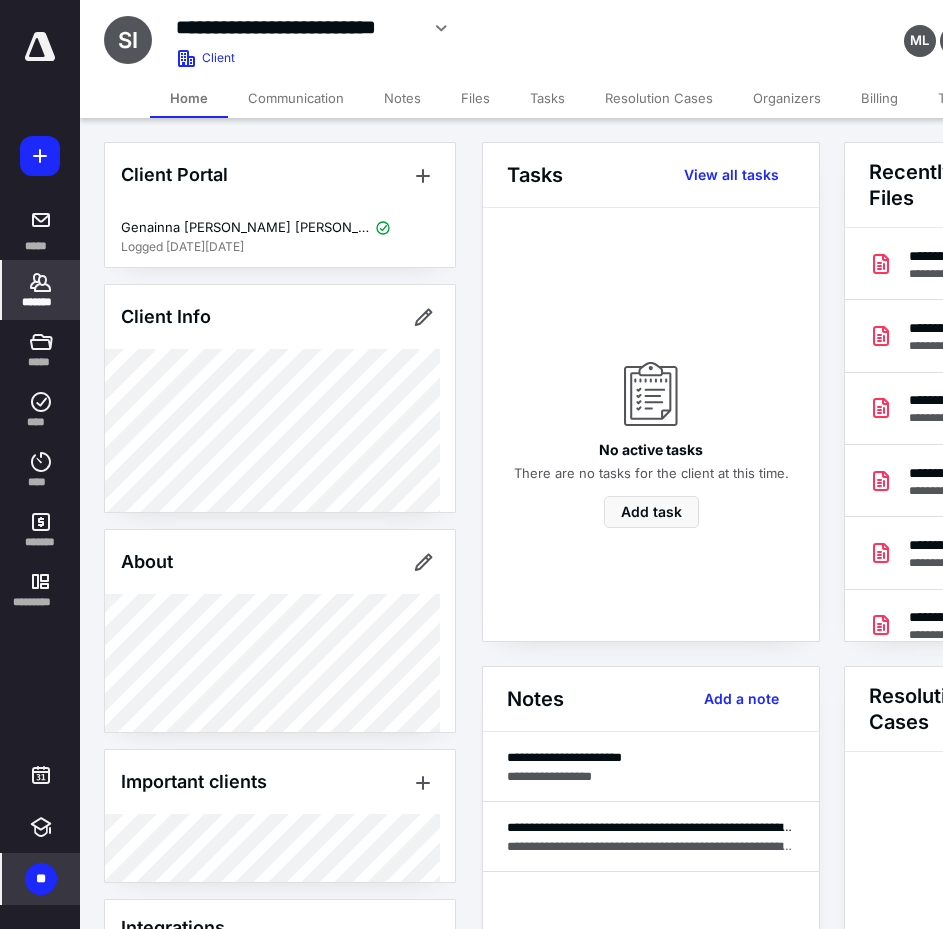 click on "Billing" at bounding box center (879, 98) 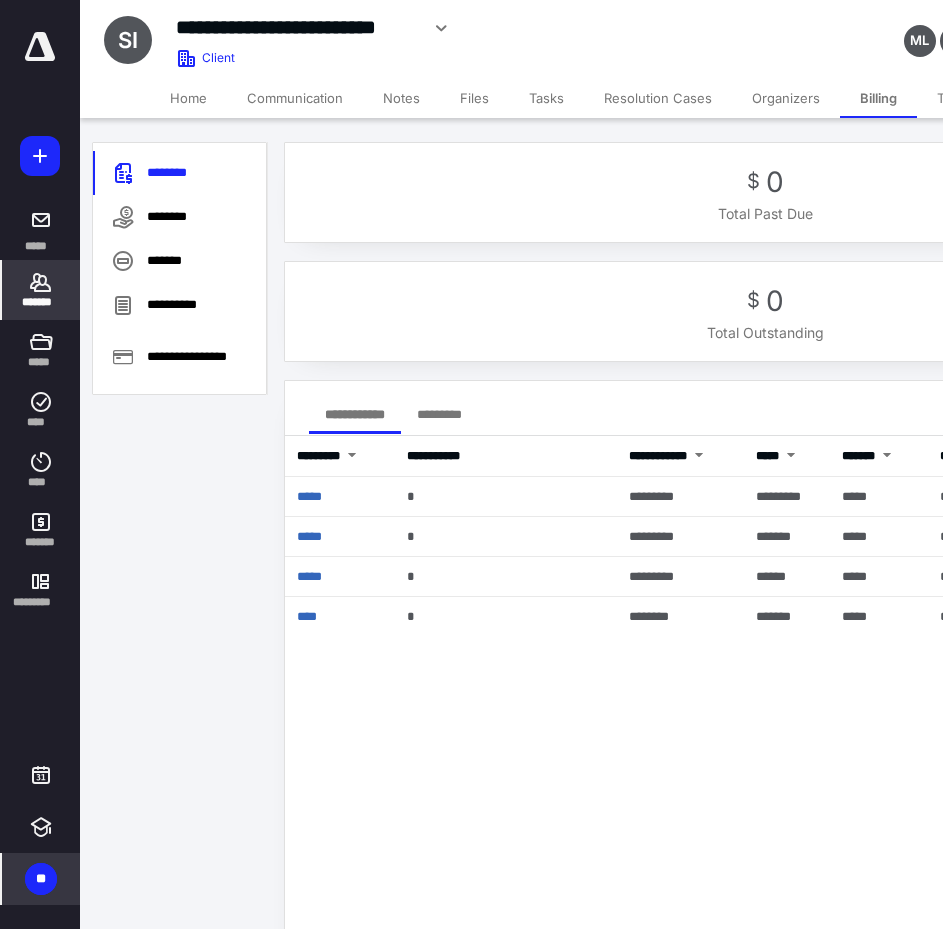 click on "Files" at bounding box center [474, 98] 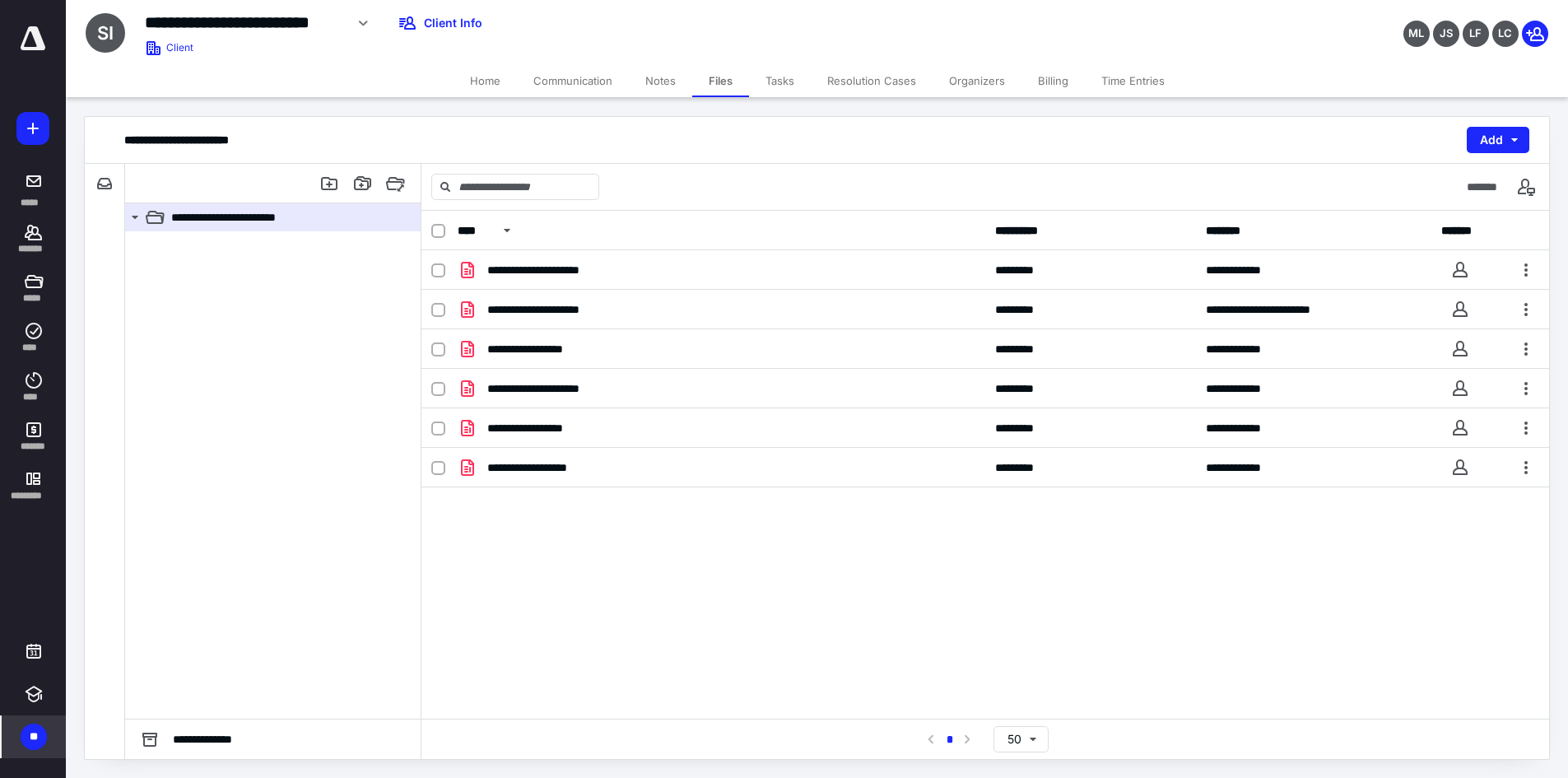 click on "**********" at bounding box center [985, 231] 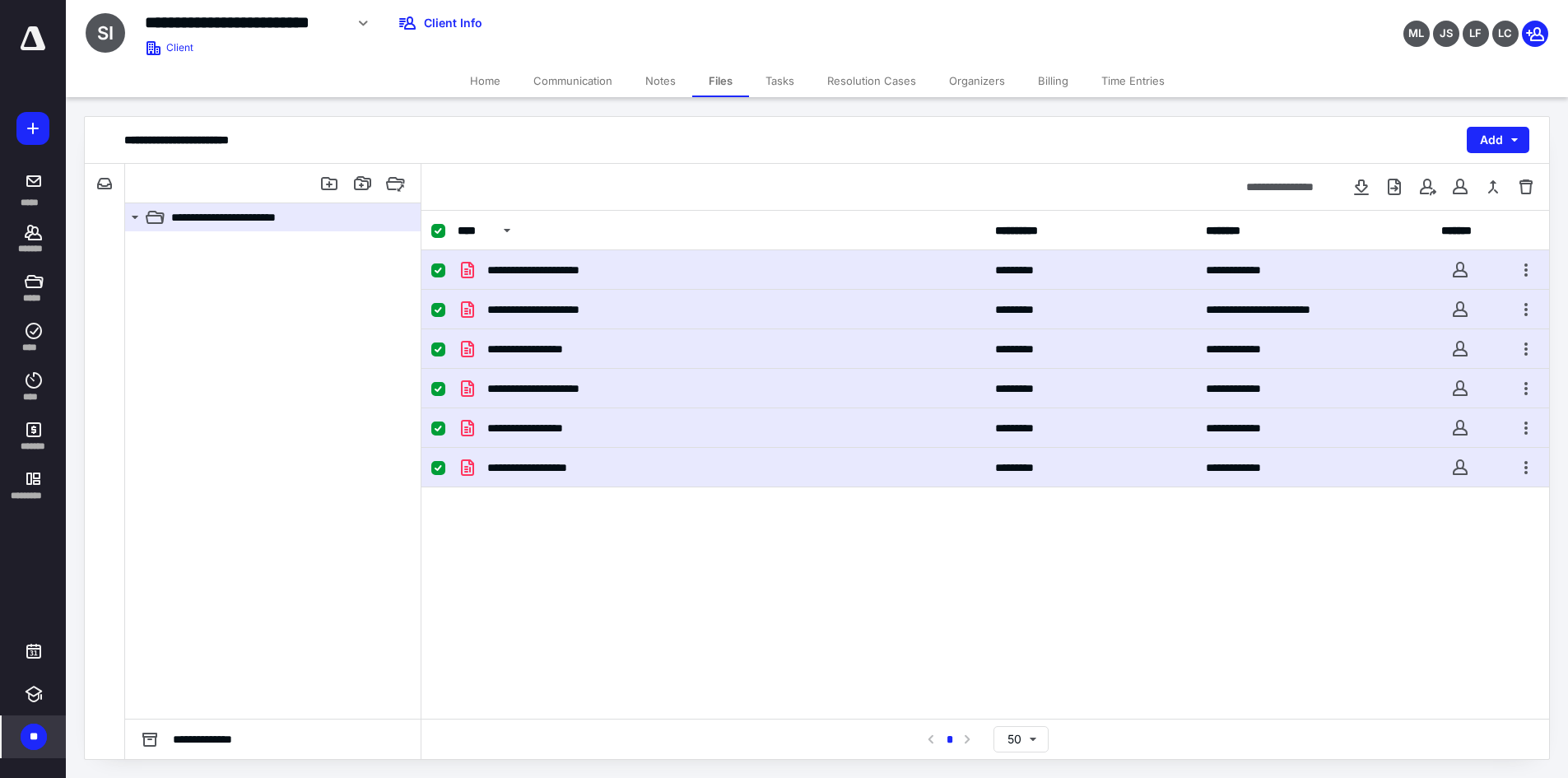 click at bounding box center (438, 231) 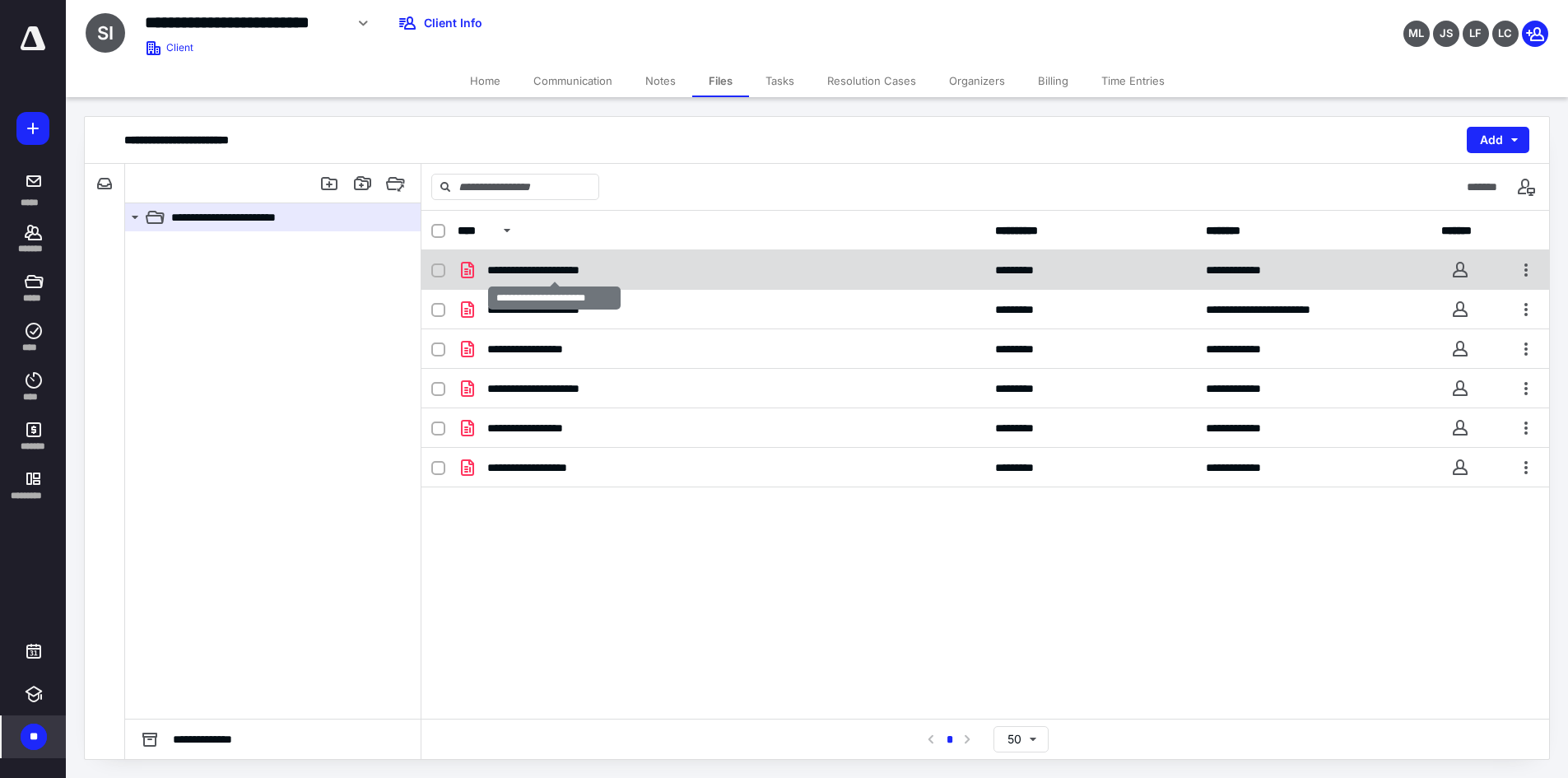 click on "**********" at bounding box center (554, 270) 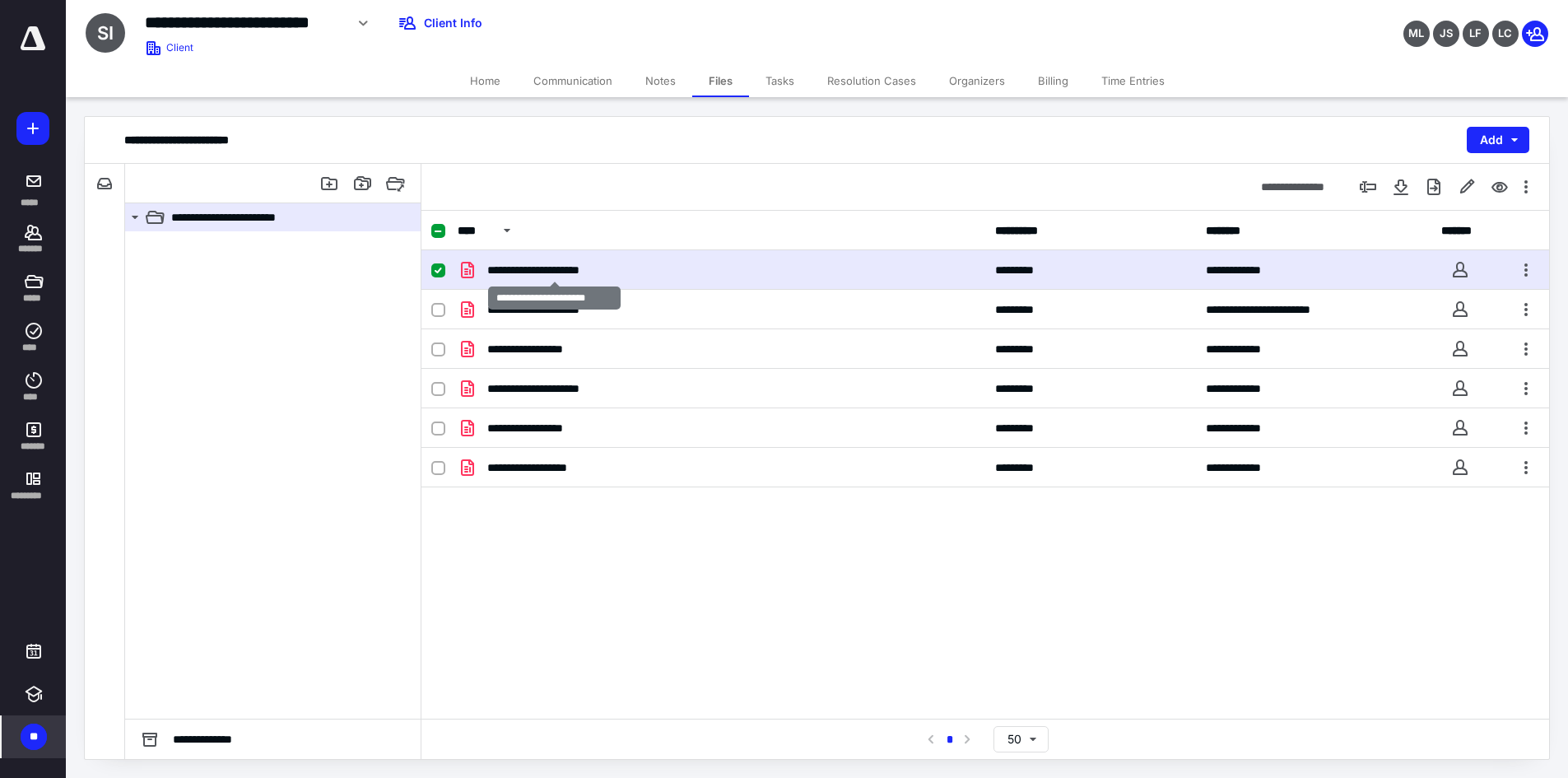 click on "**********" at bounding box center (554, 270) 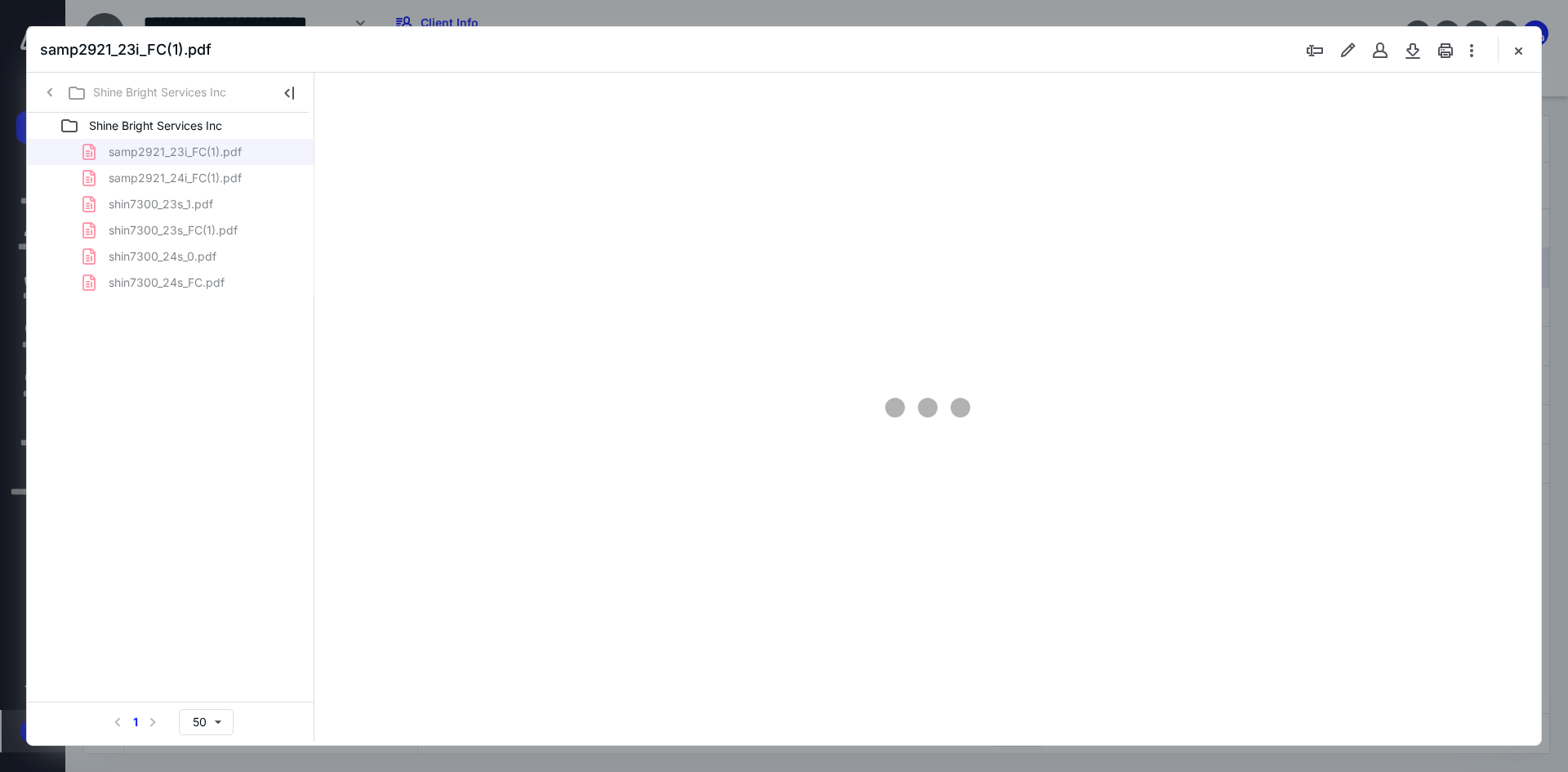 scroll, scrollTop: 0, scrollLeft: 0, axis: both 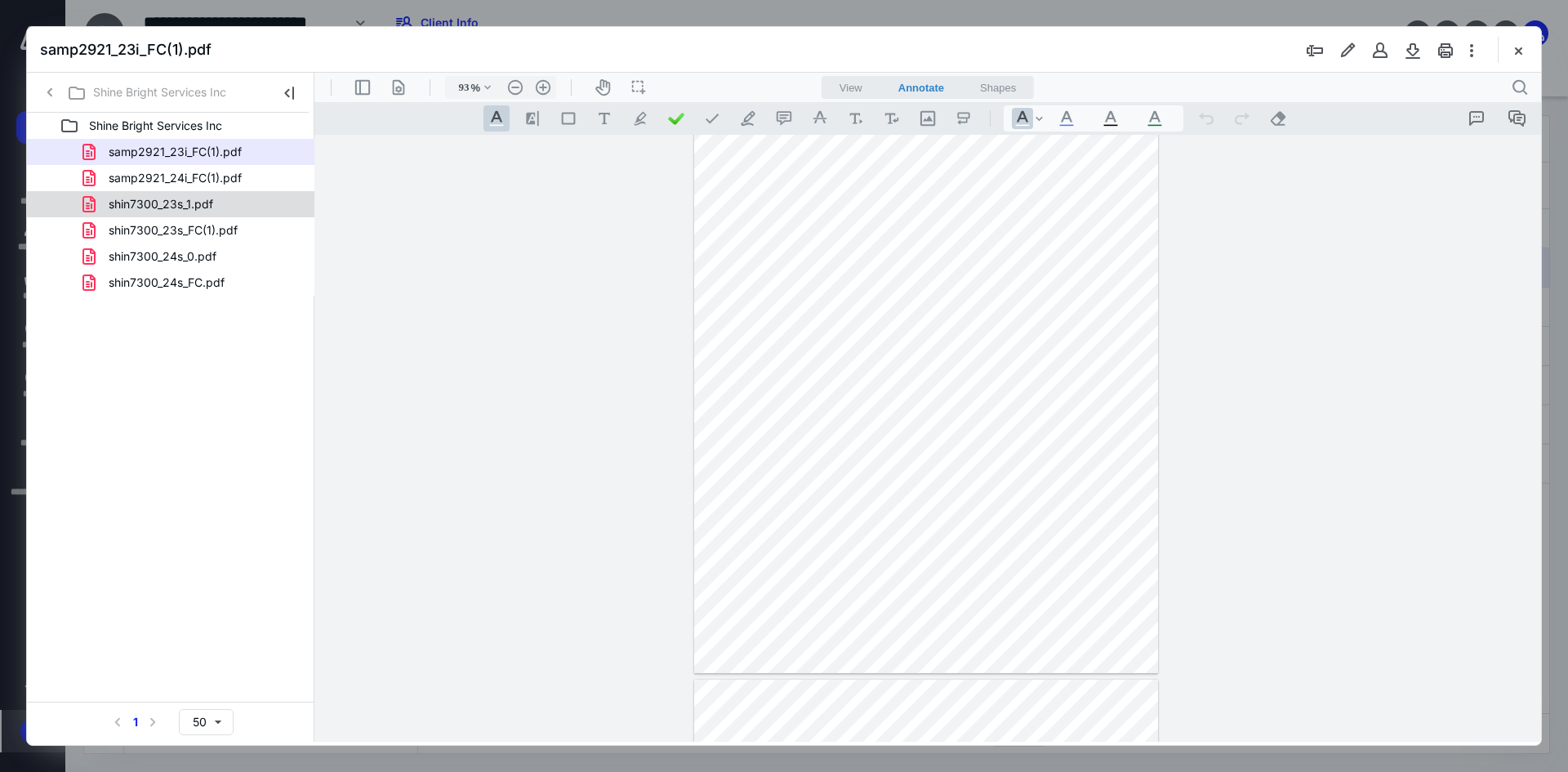 click on "shin7300_23s_1.pdf" at bounding box center [194, 204] 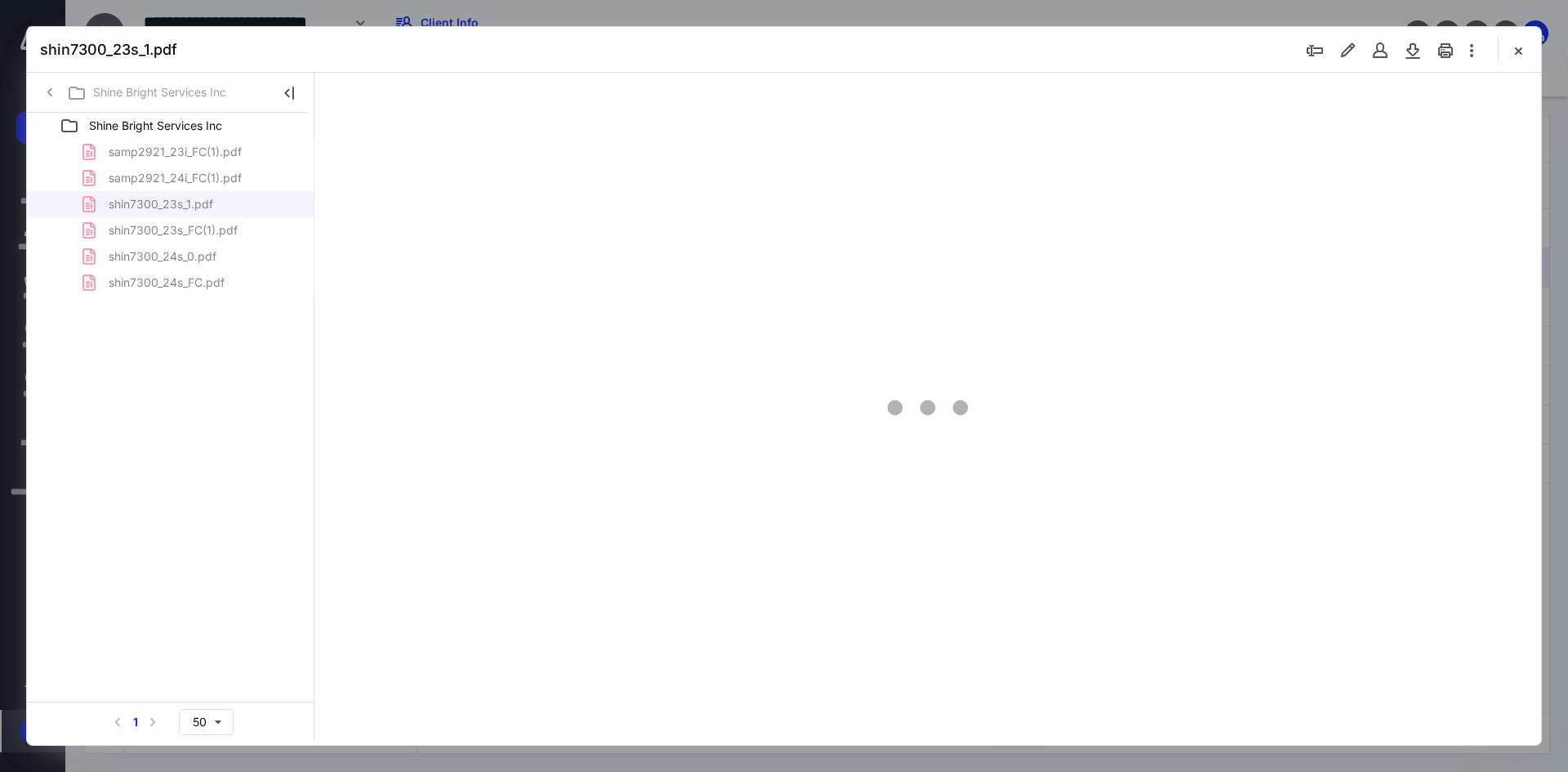 type on "93" 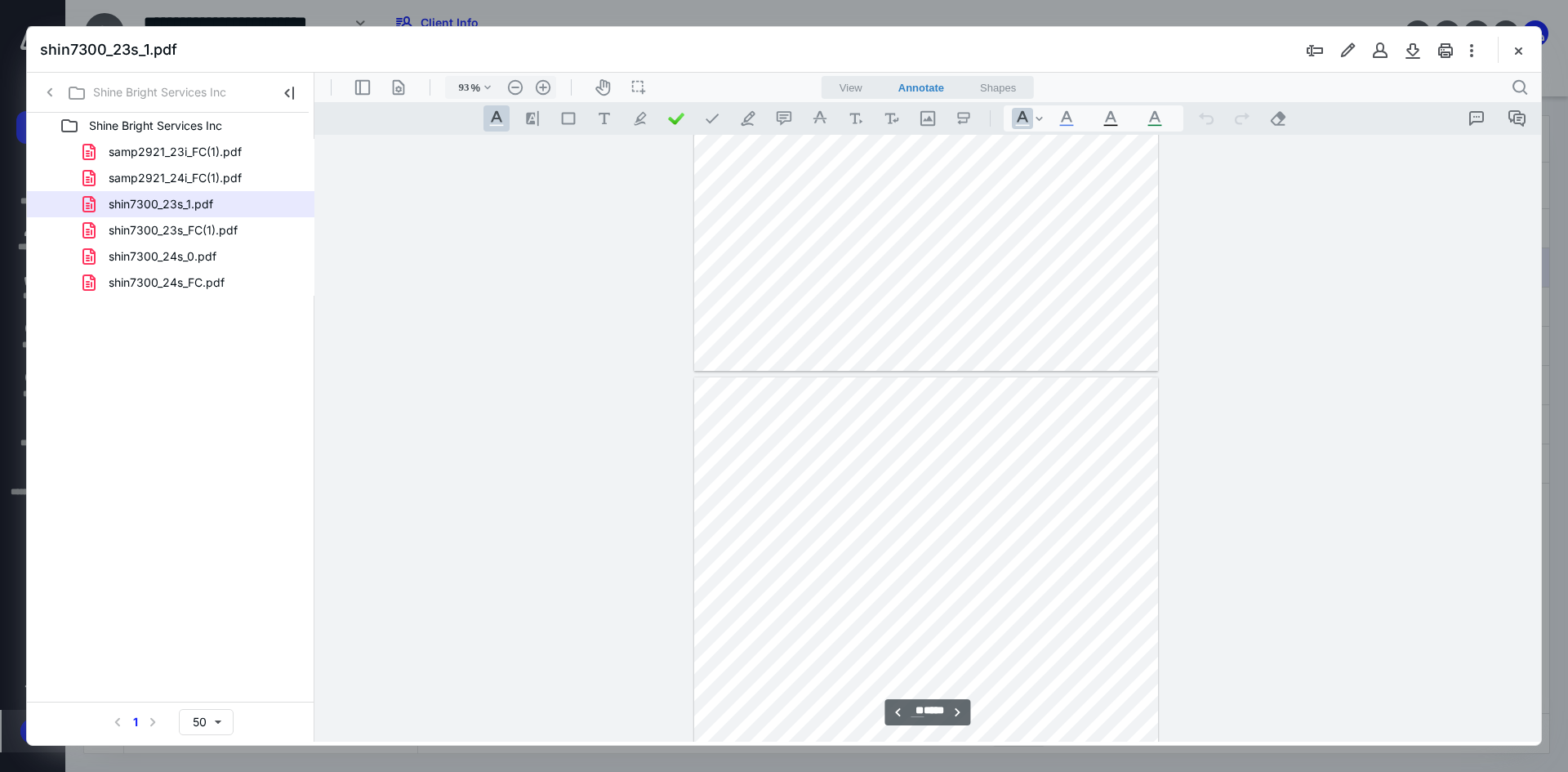 scroll, scrollTop: 6982, scrollLeft: 0, axis: vertical 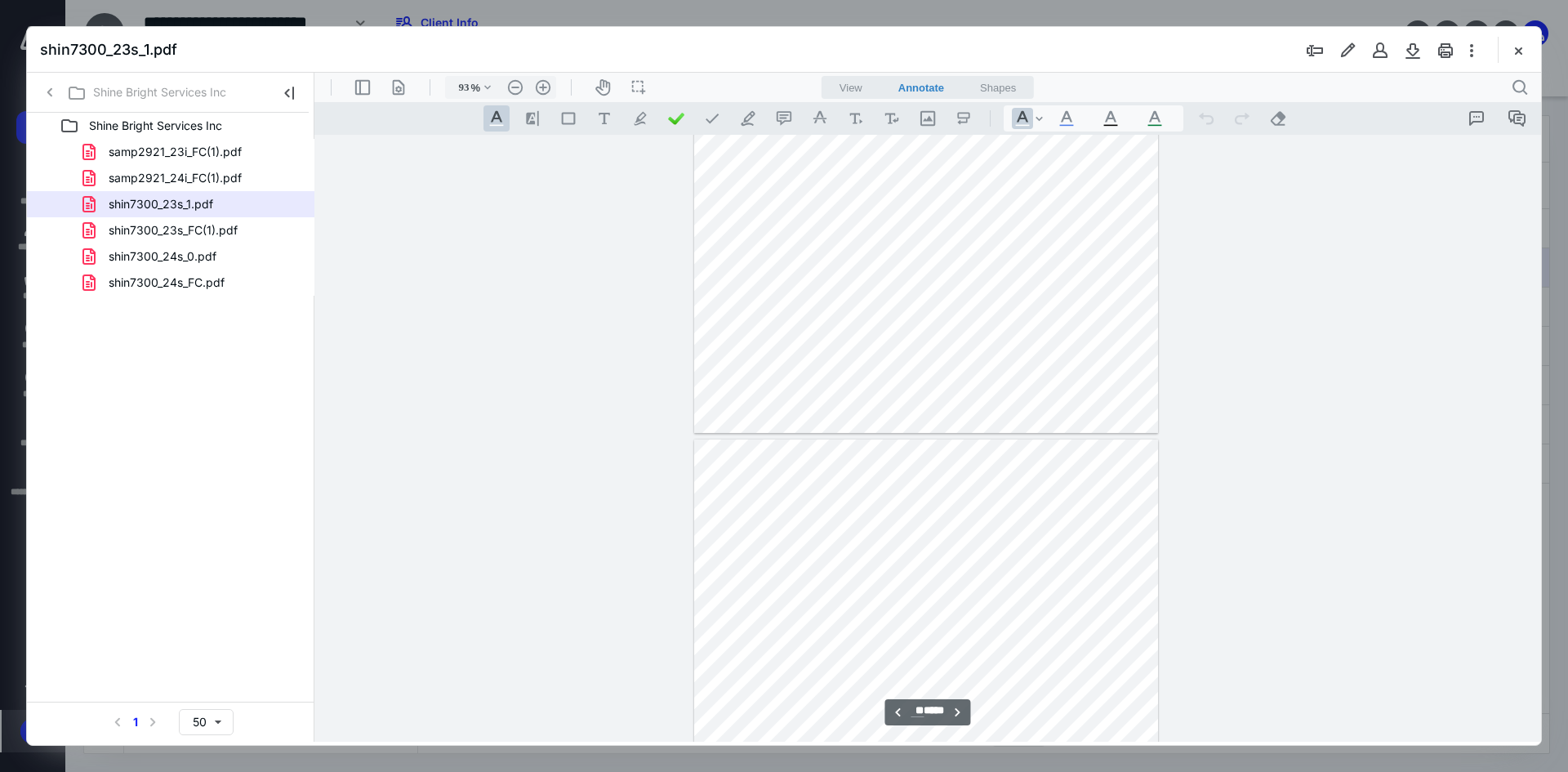 type on "**" 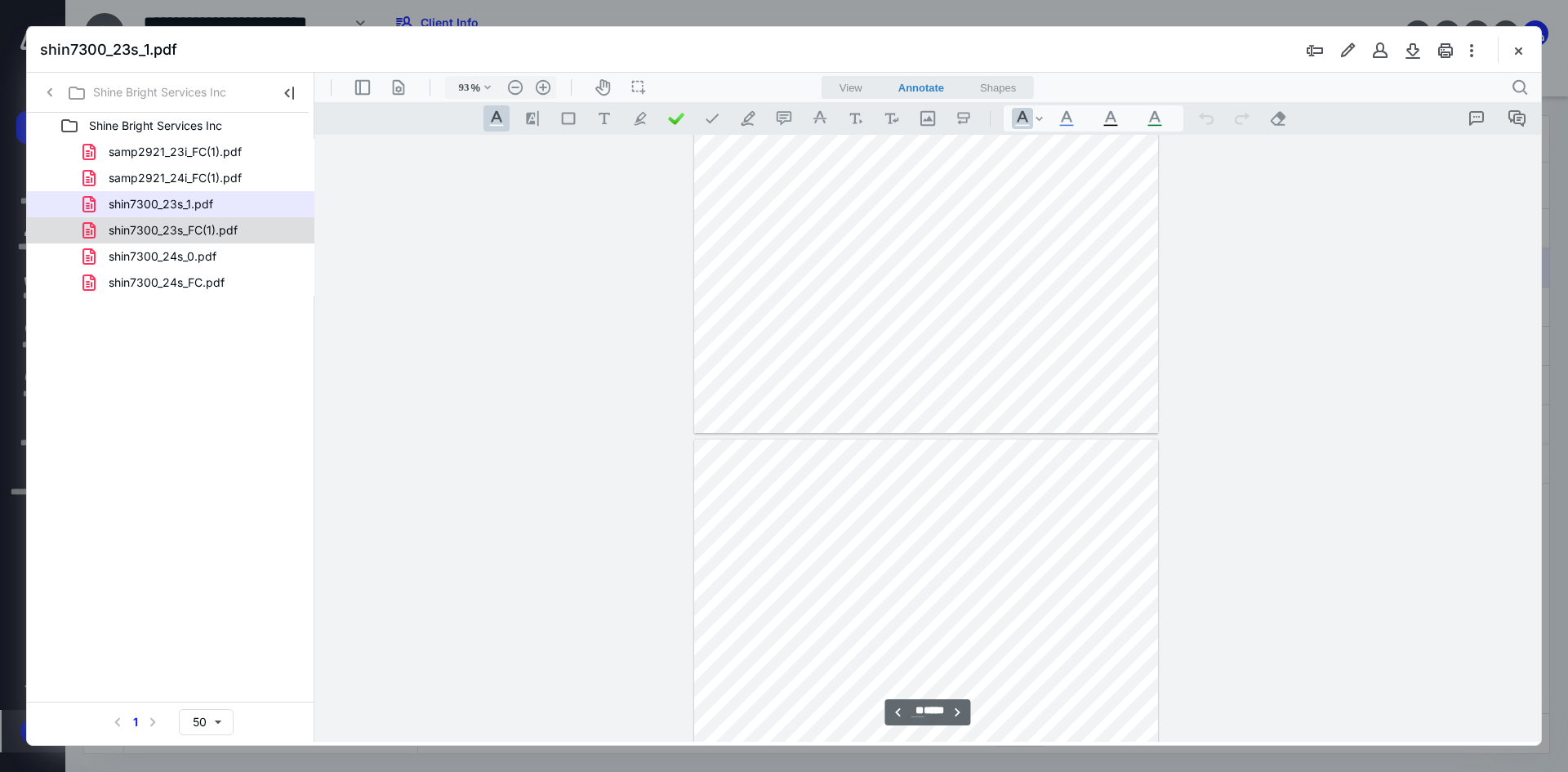 click on "shin7300_23s_FC(1).pdf" at bounding box center [171, 230] 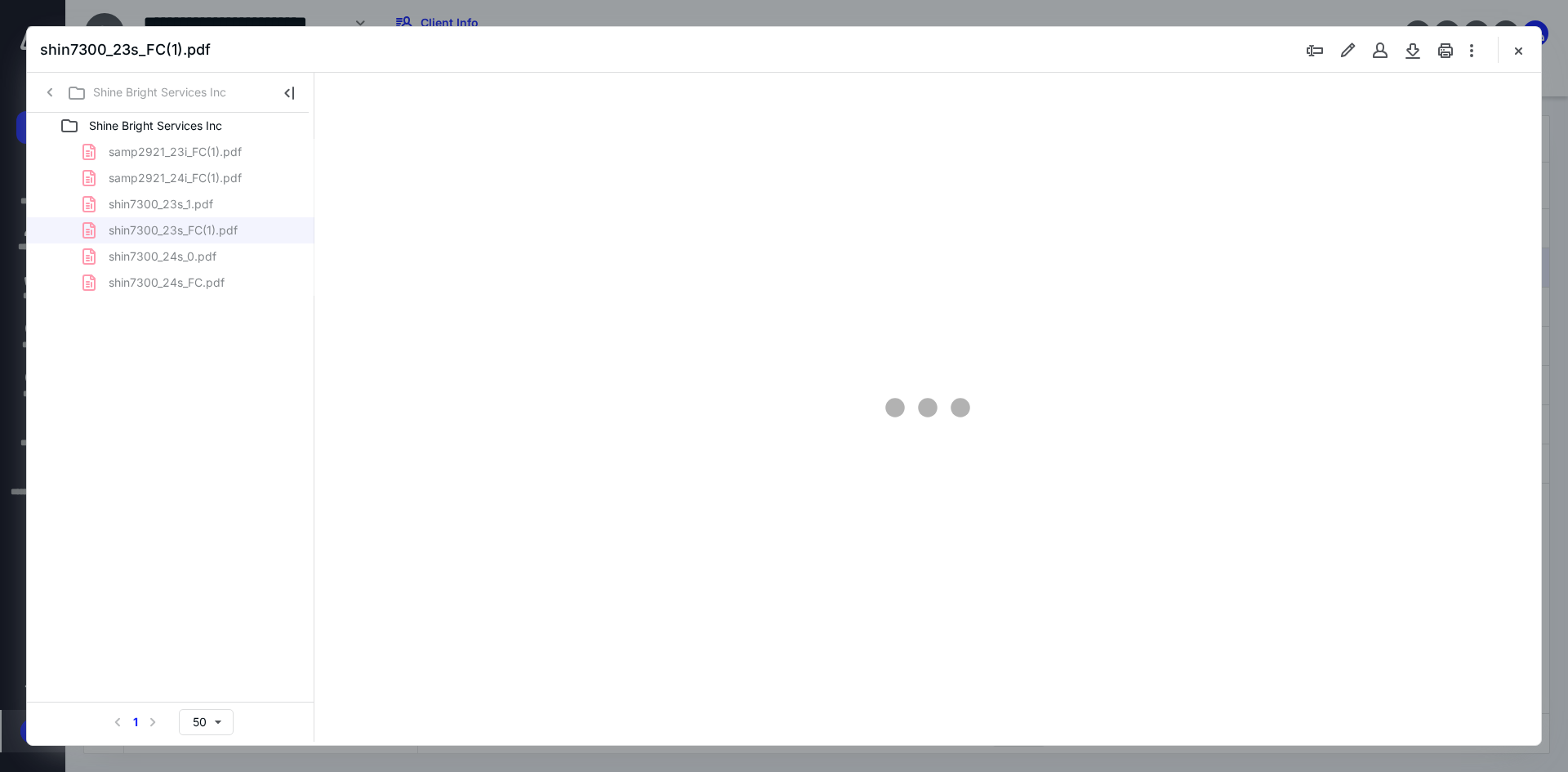 type on "93" 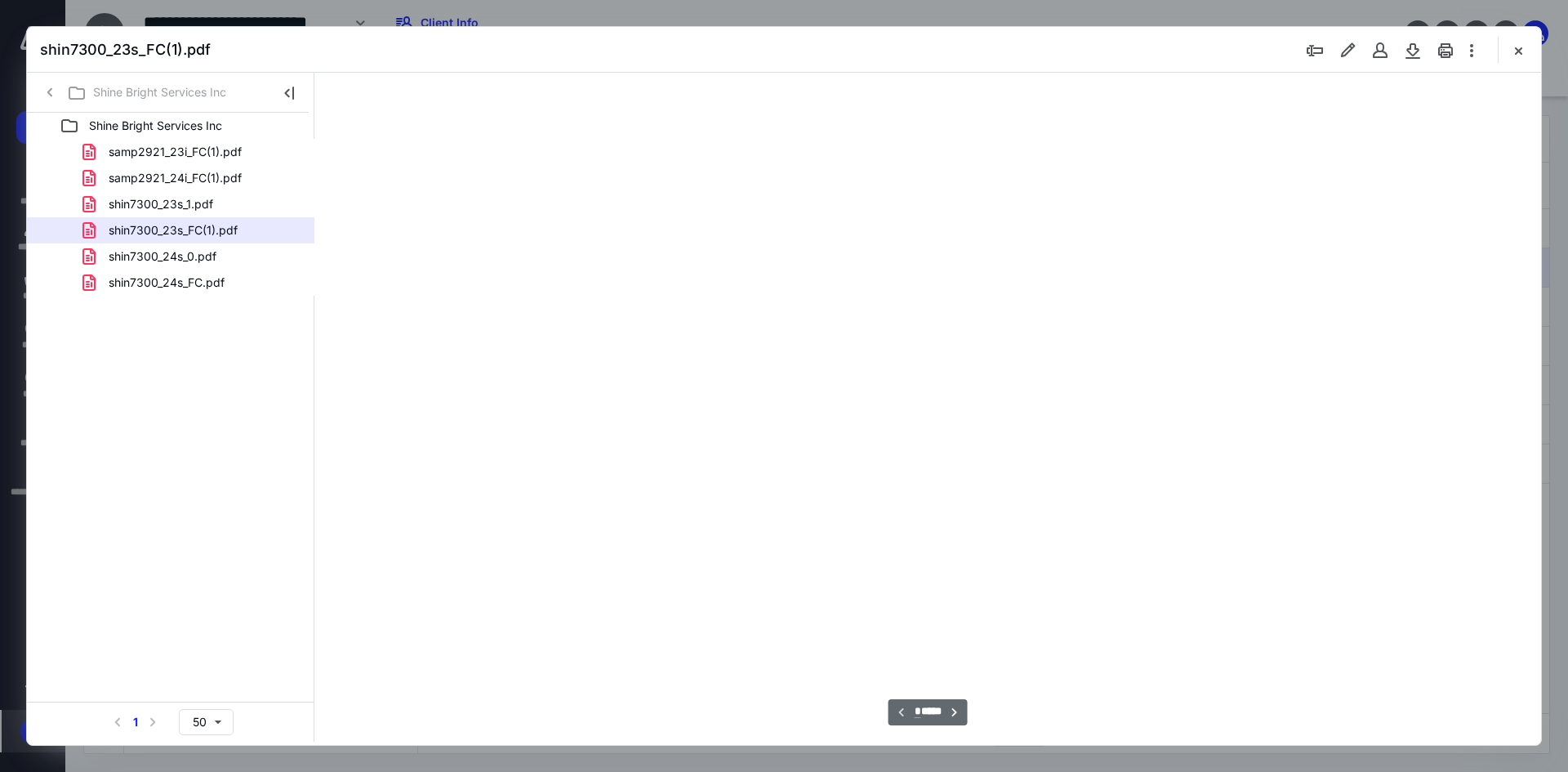 scroll, scrollTop: 65, scrollLeft: 0, axis: vertical 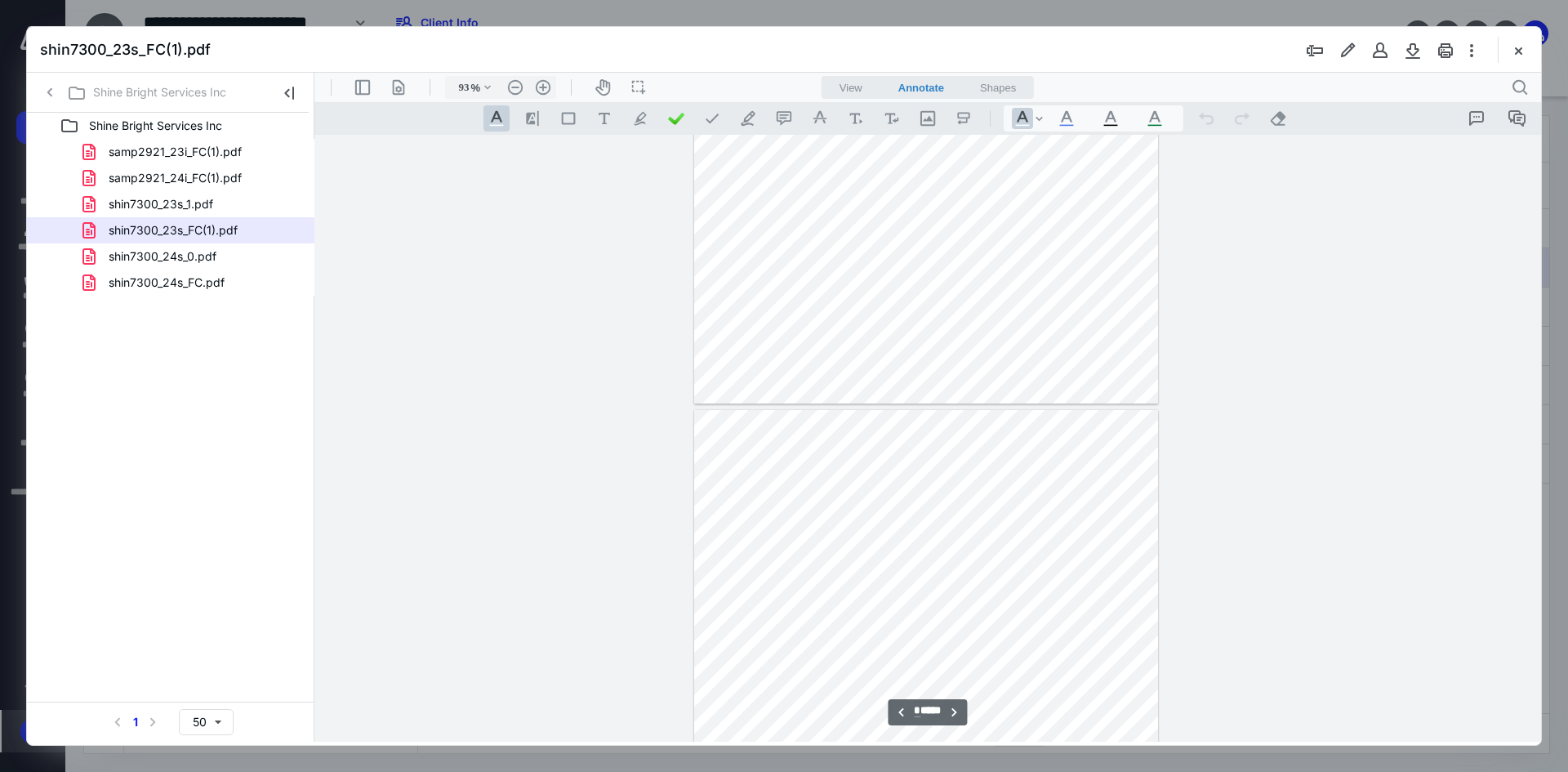 type on "**" 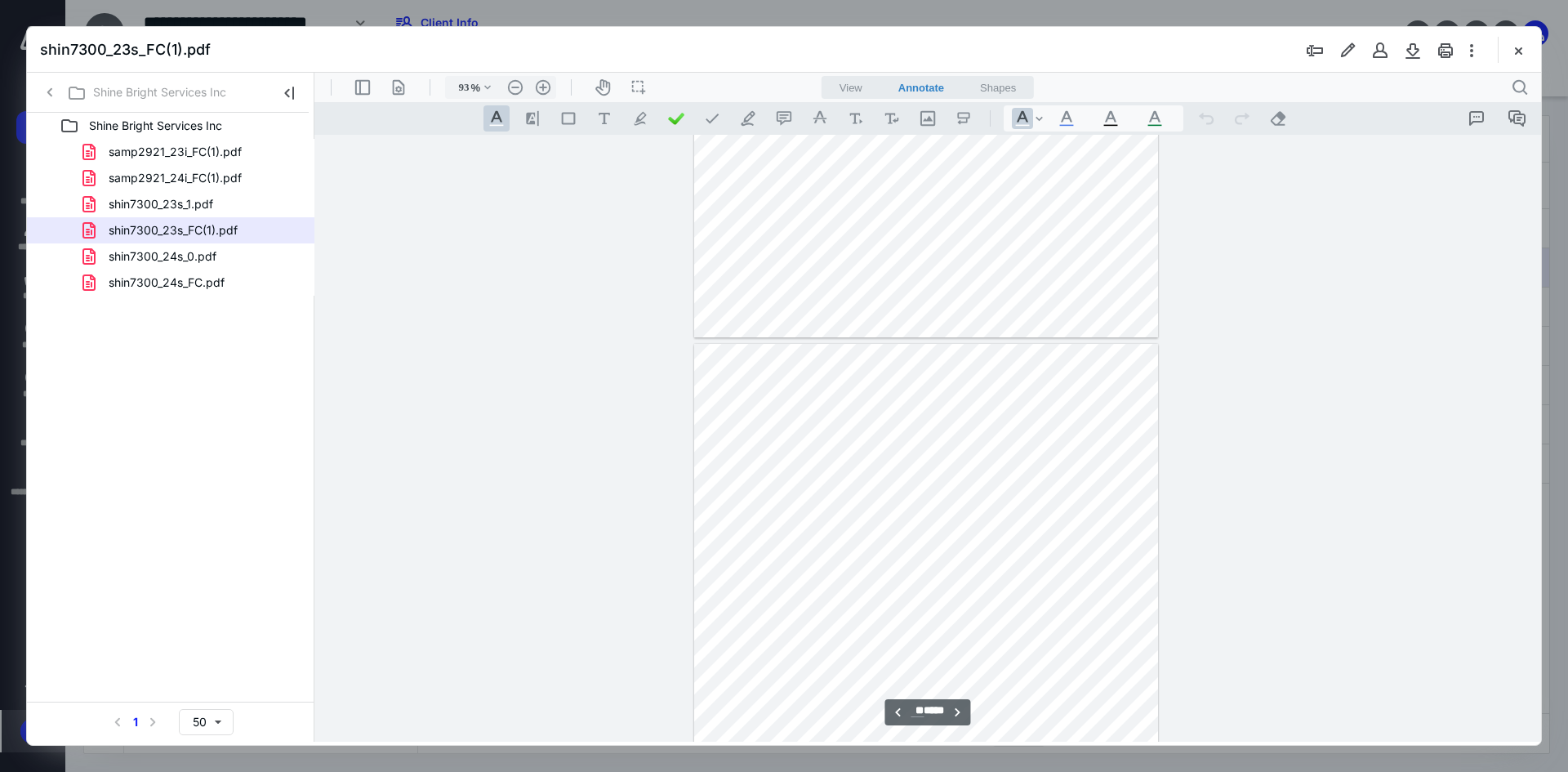 scroll, scrollTop: 5693, scrollLeft: 0, axis: vertical 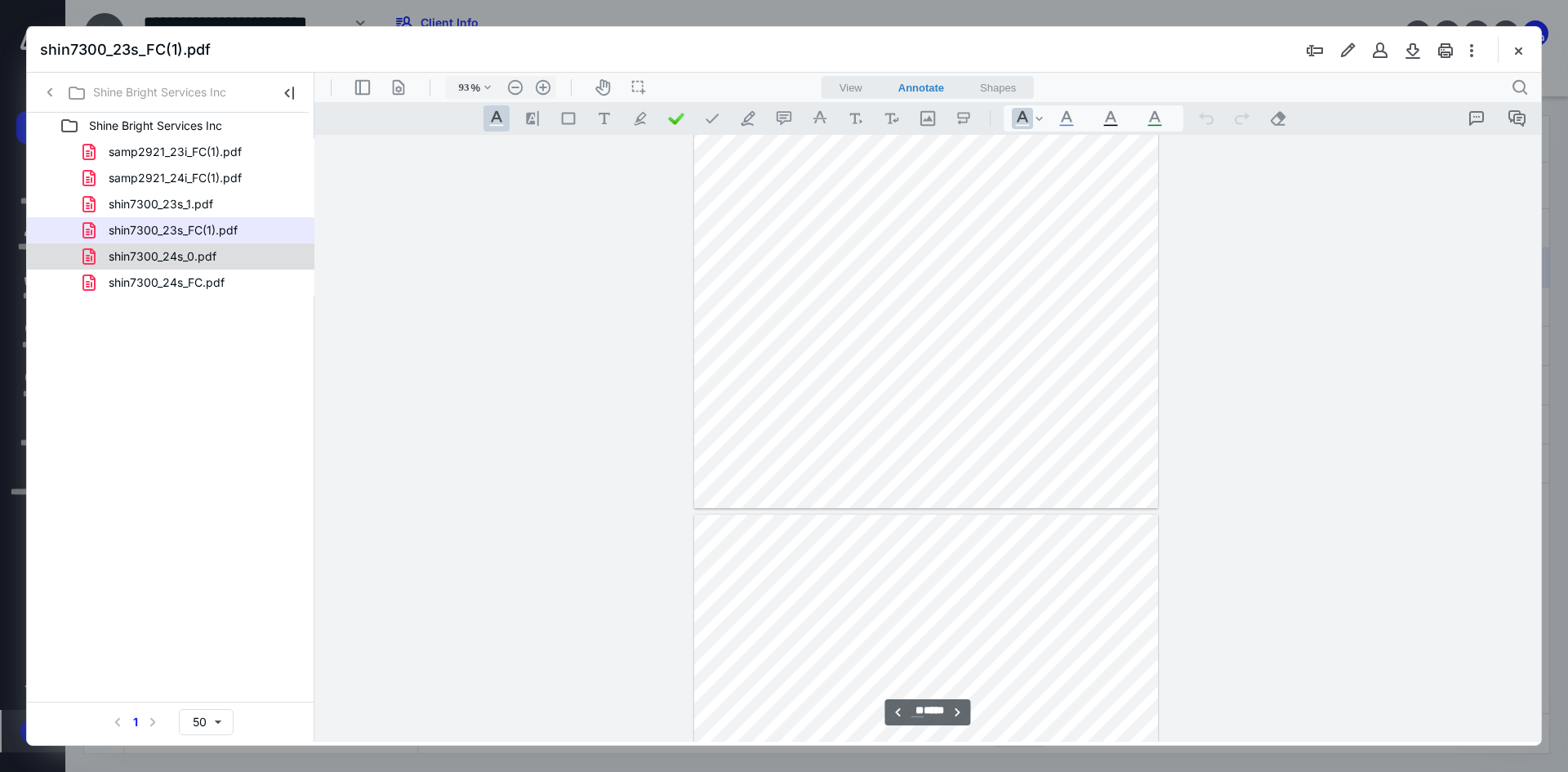click on "shin7300_24s_0.pdf" at bounding box center [163, 257] 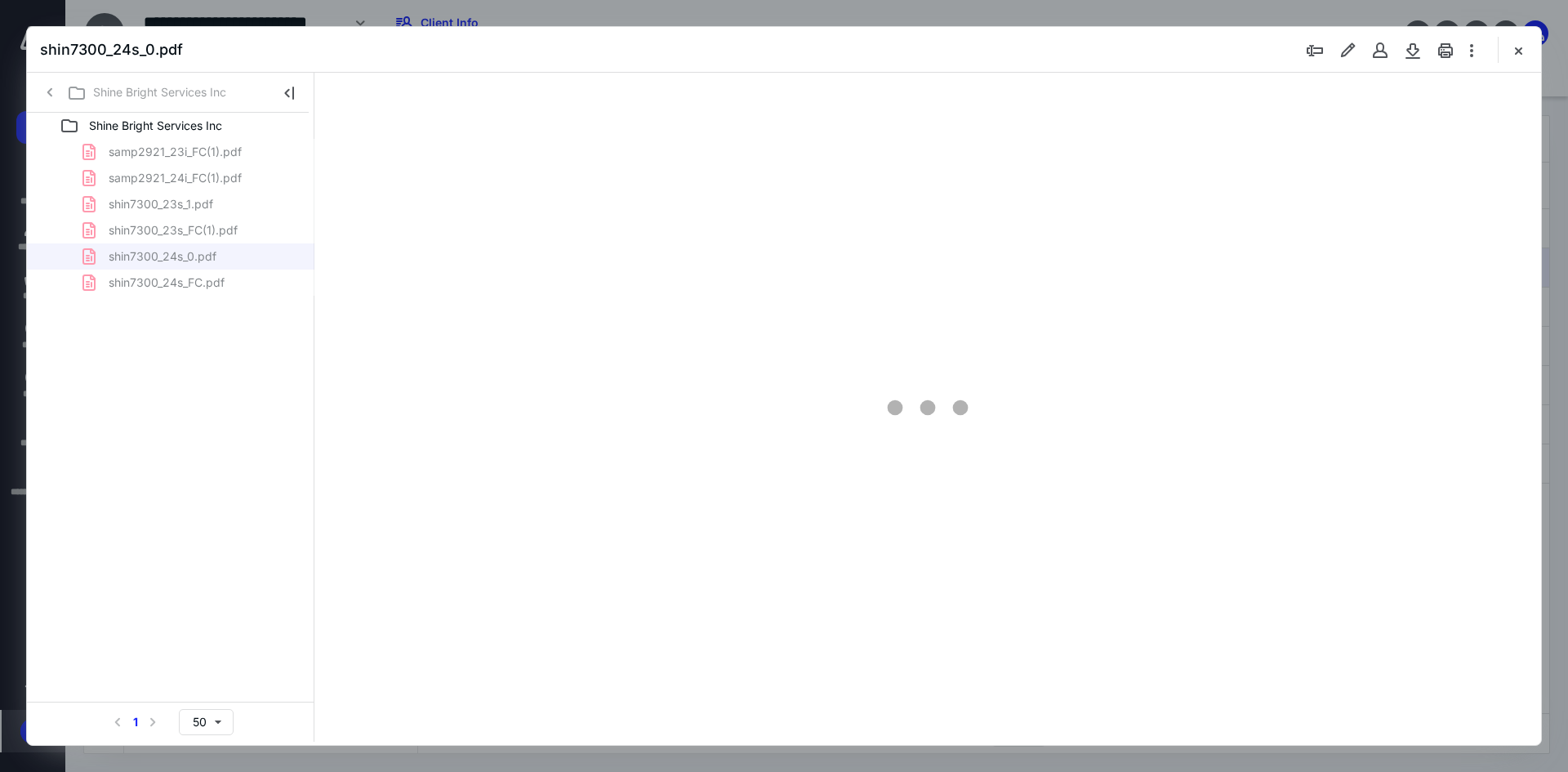 type on "93" 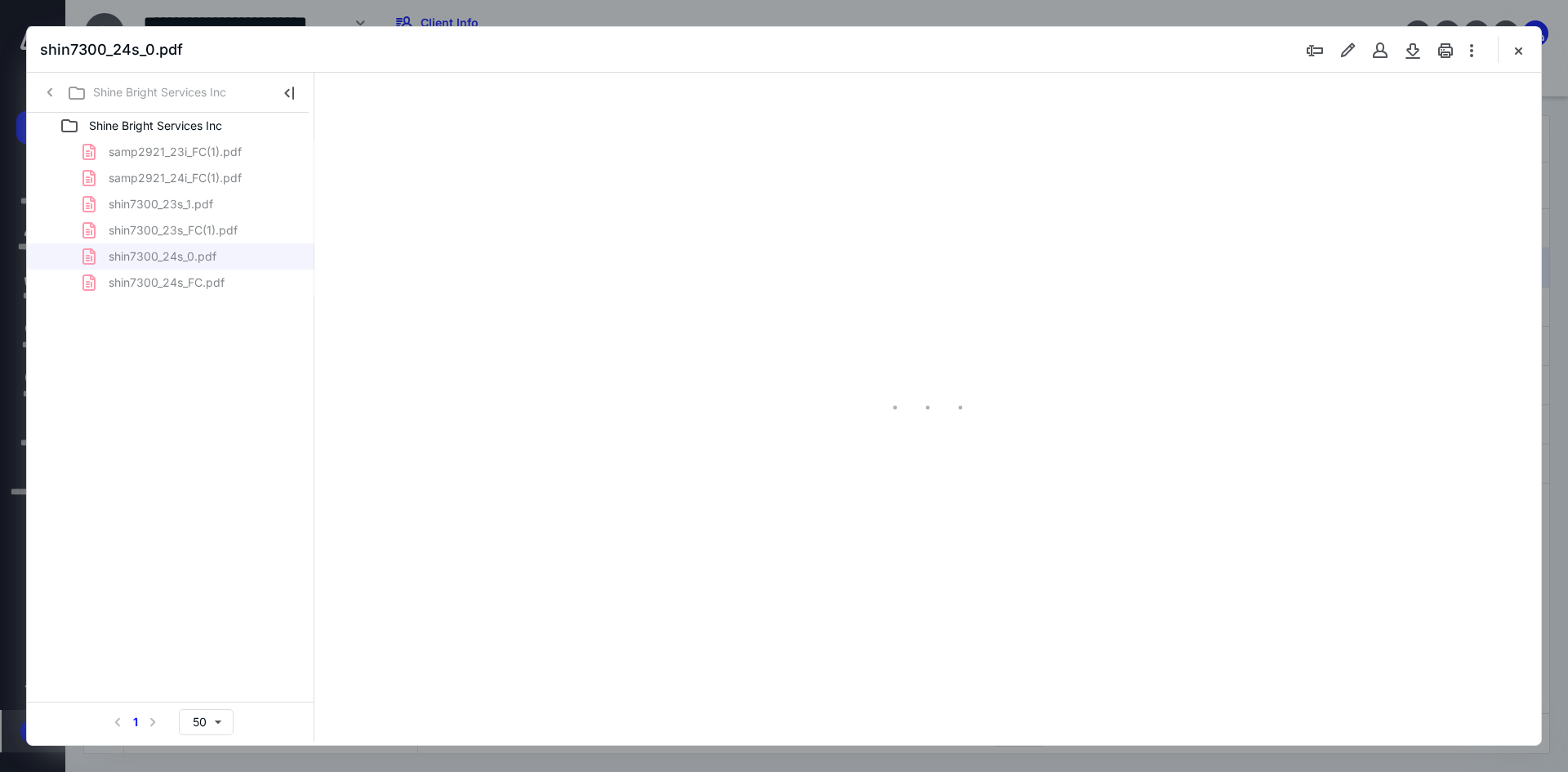 scroll, scrollTop: 65, scrollLeft: 0, axis: vertical 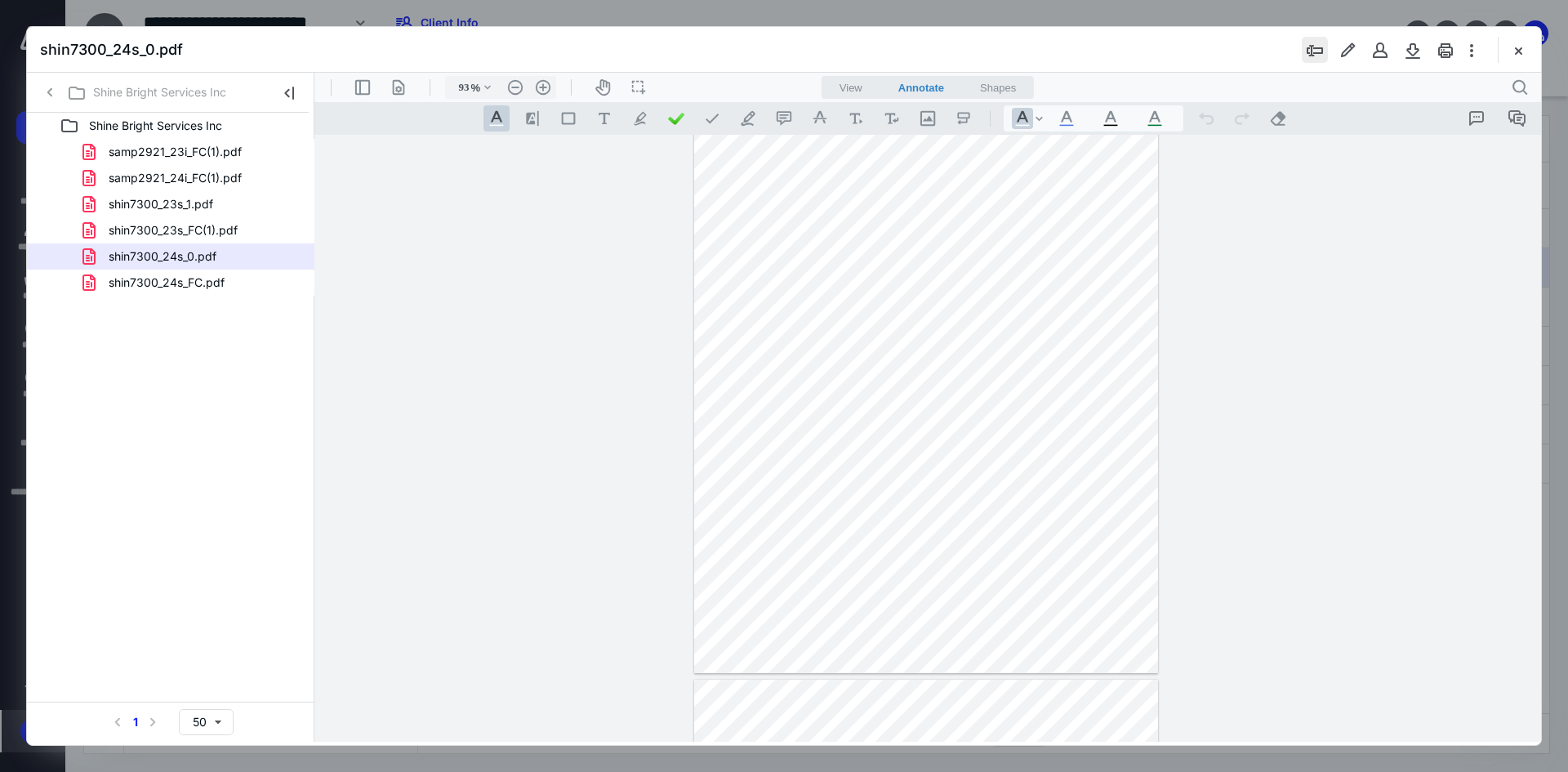 click at bounding box center (1315, 50) 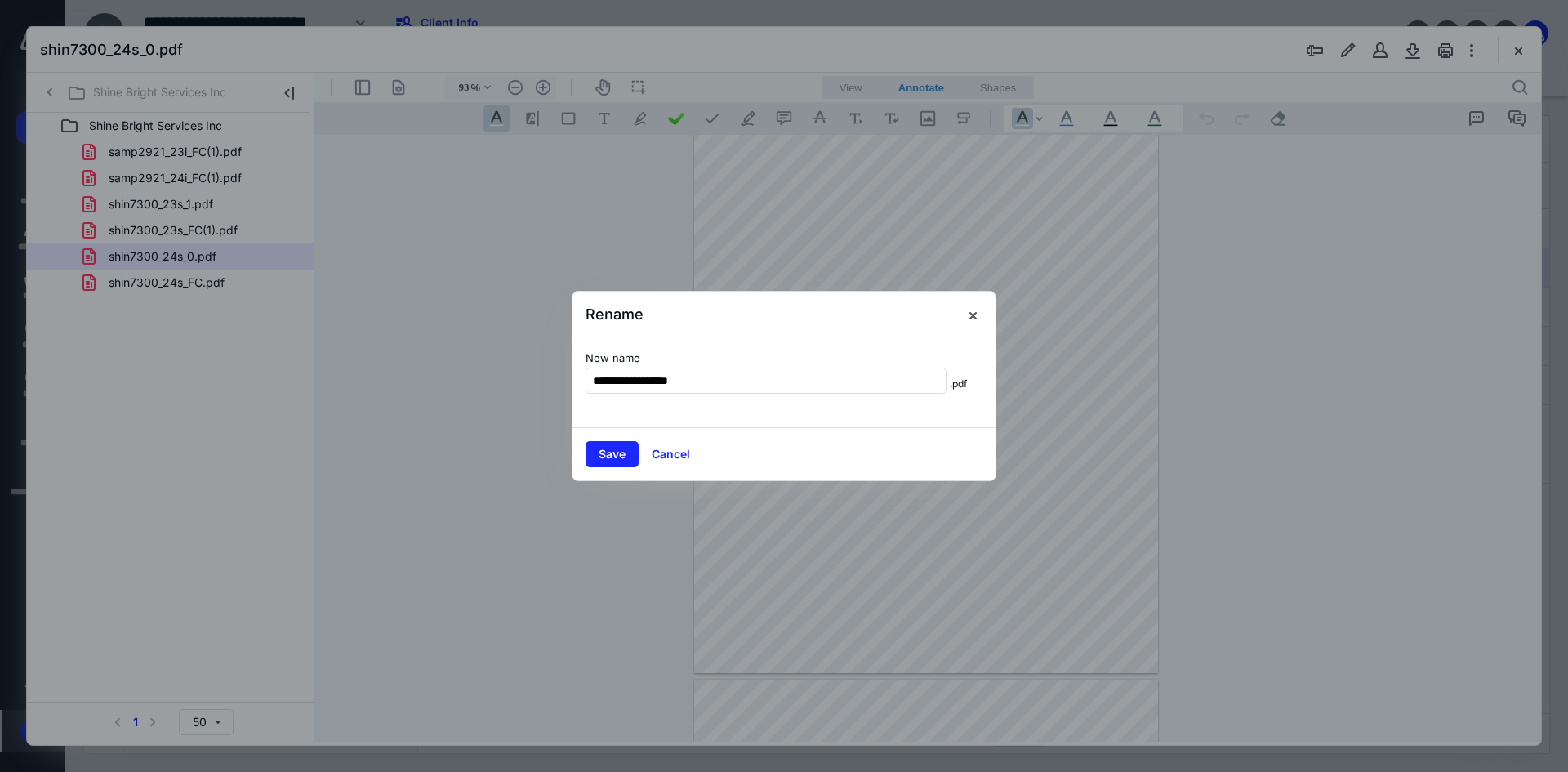 type on "**********" 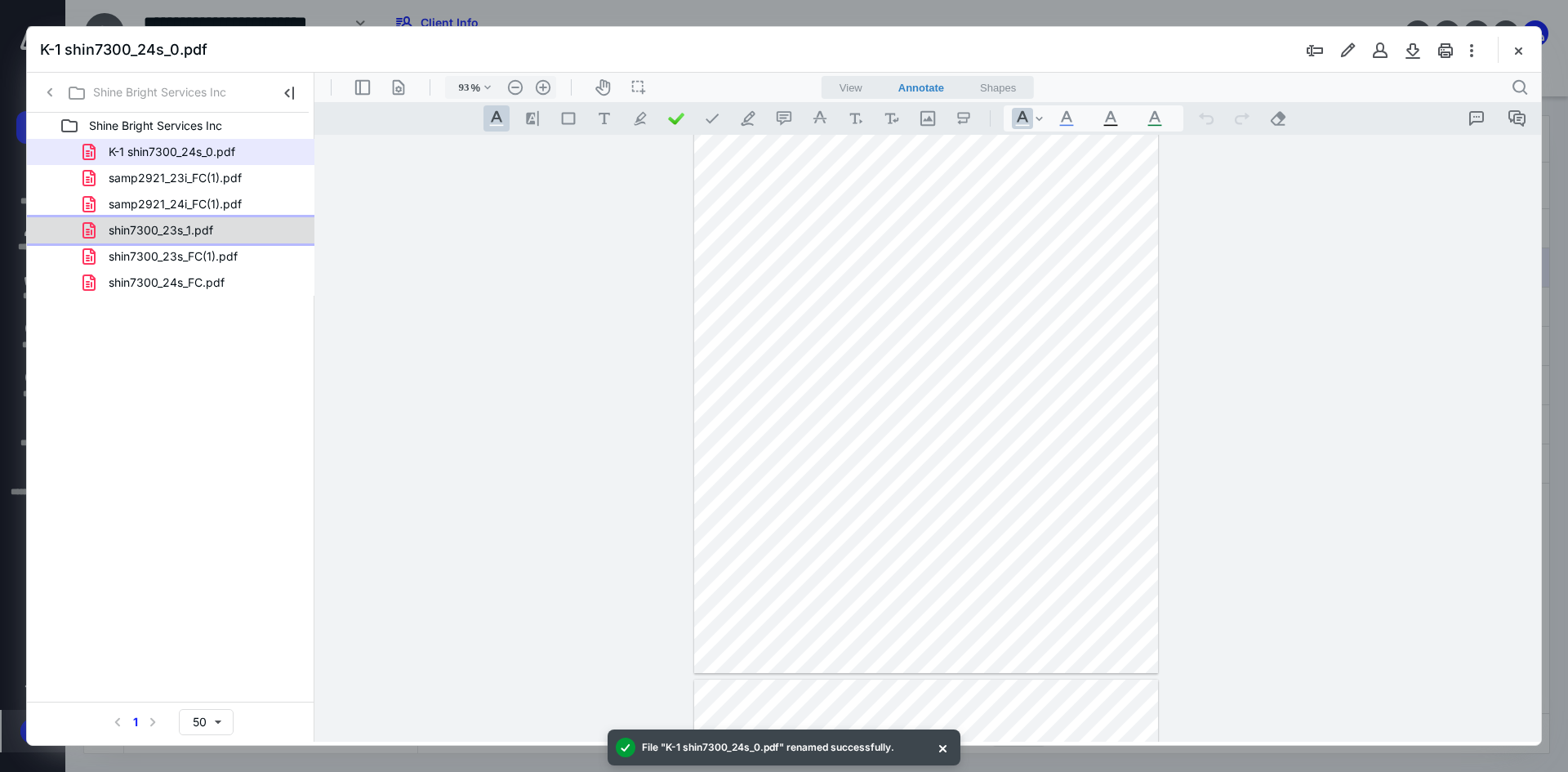 click on "shin7300_23s_1.pdf" at bounding box center [161, 230] 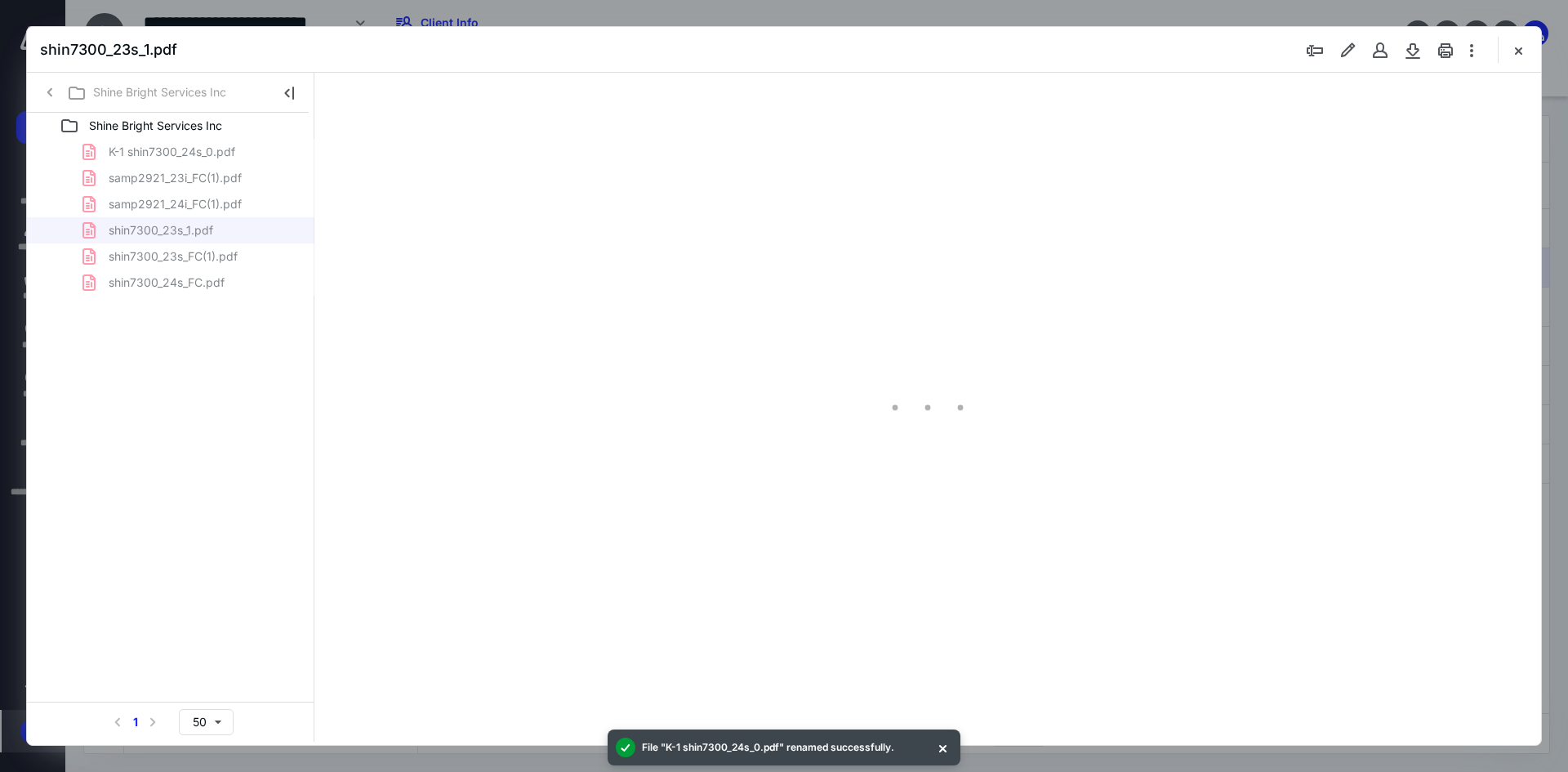 type on "93" 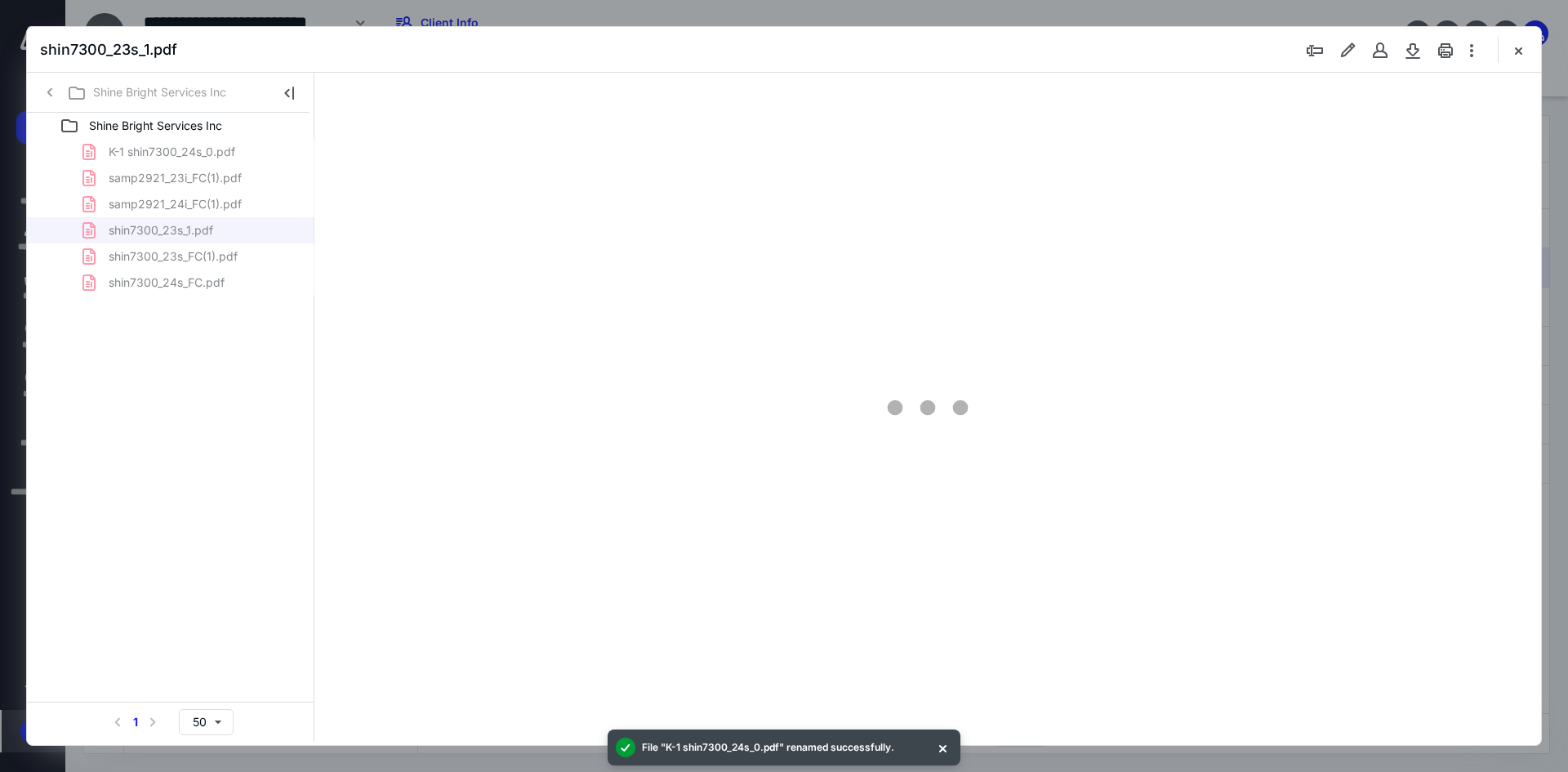 scroll, scrollTop: 65, scrollLeft: 0, axis: vertical 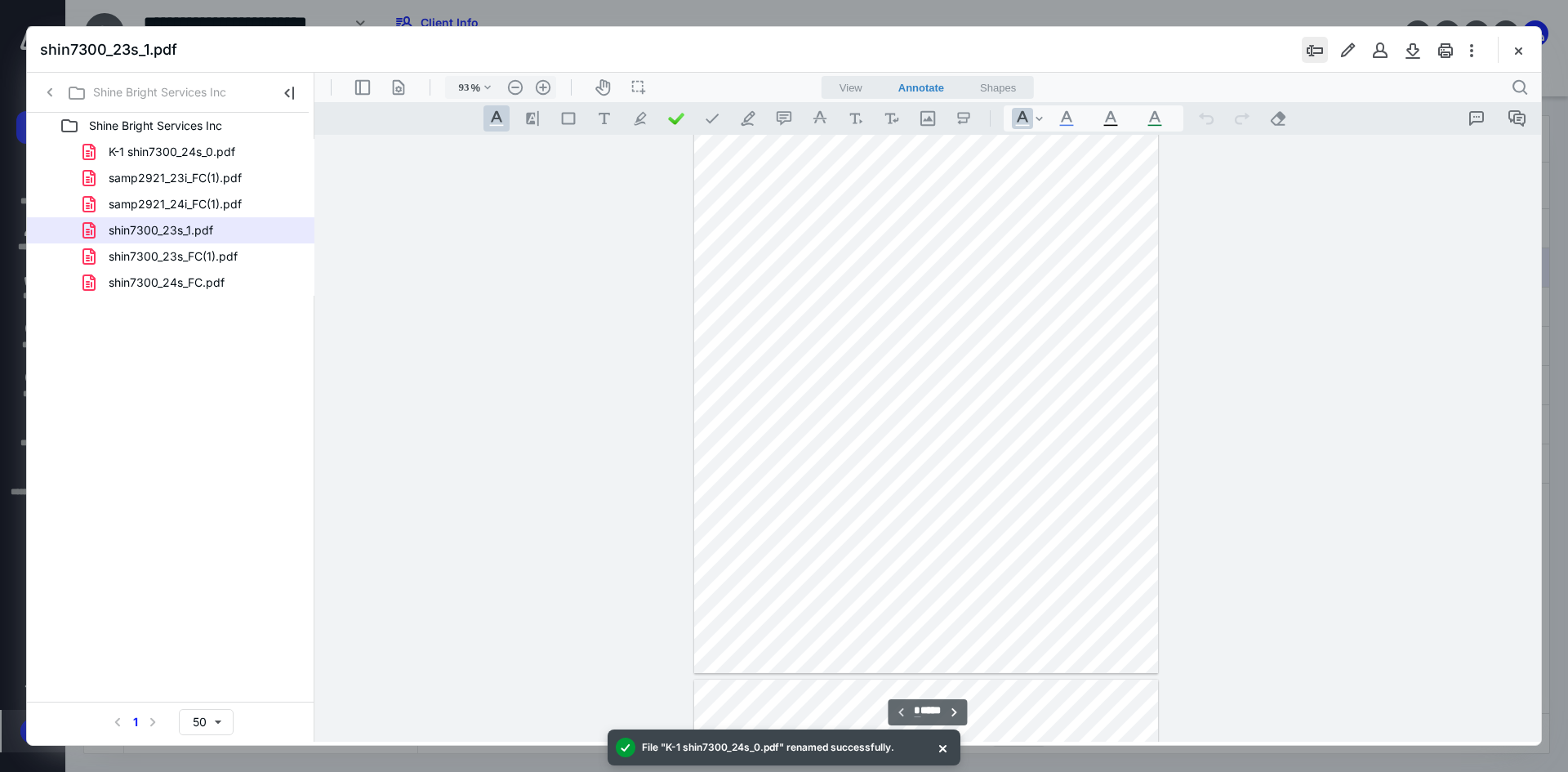click at bounding box center (1315, 50) 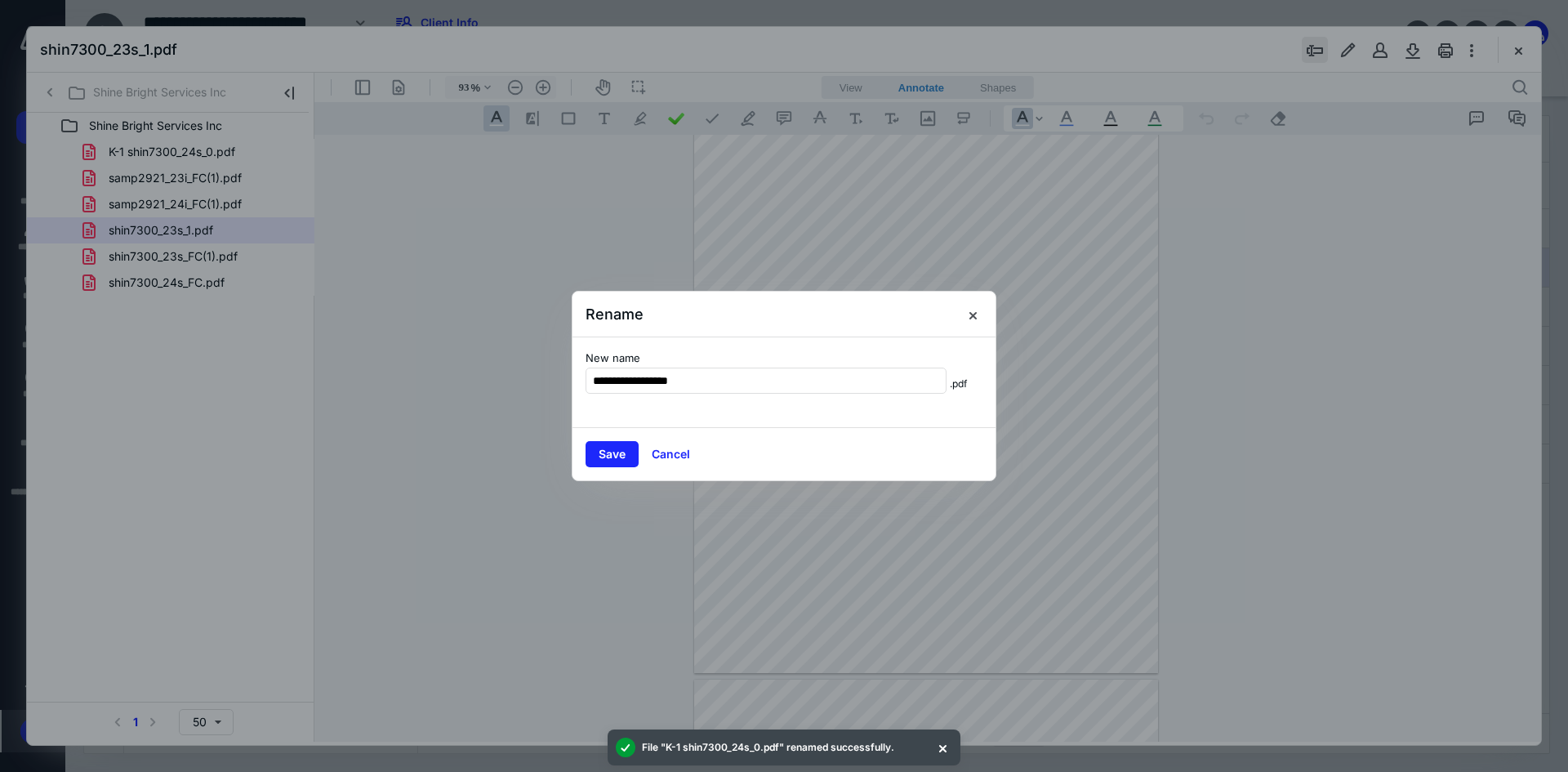 type on "**********" 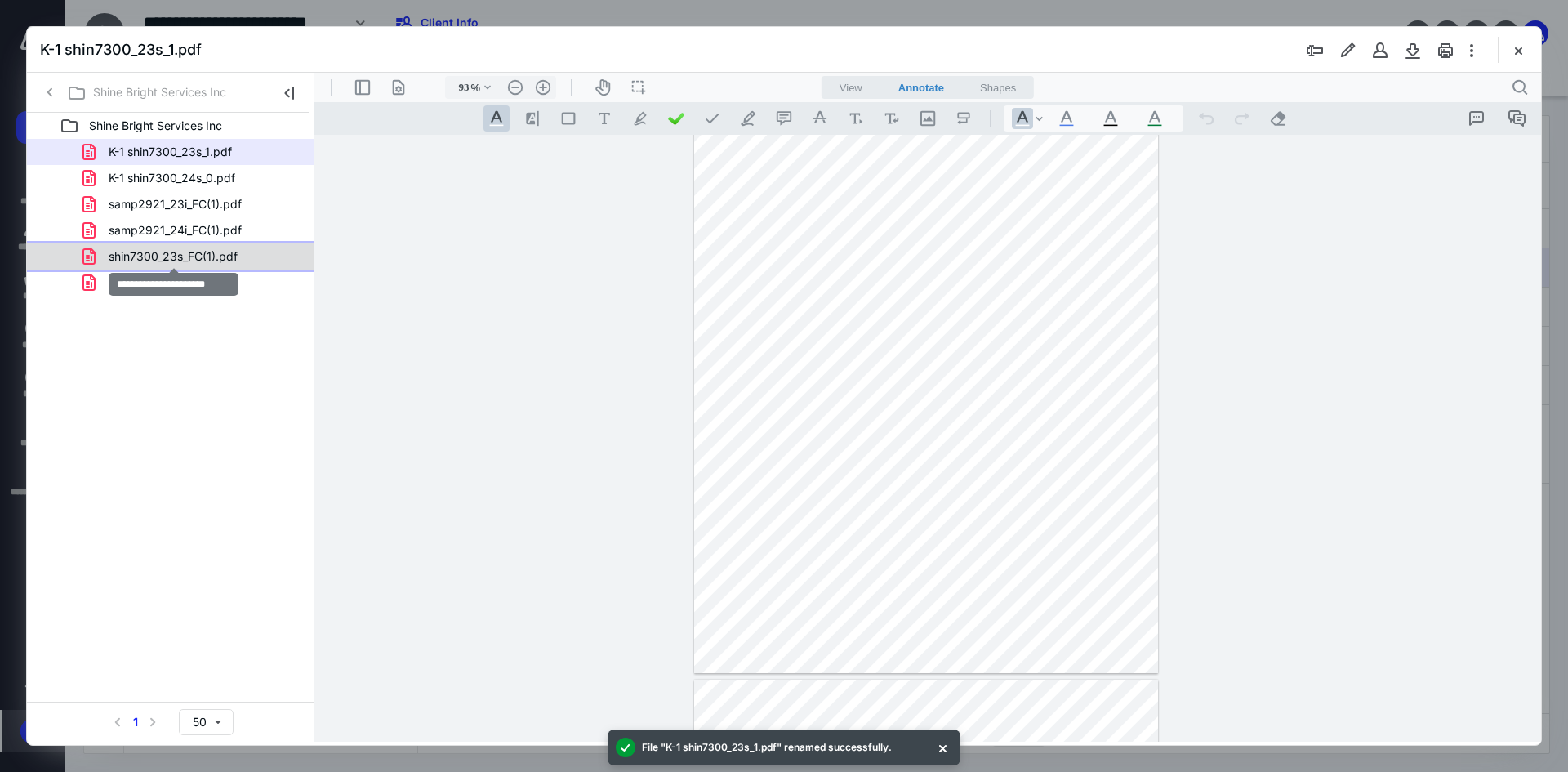 click on "shin7300_23s_FC(1).pdf" at bounding box center [173, 257] 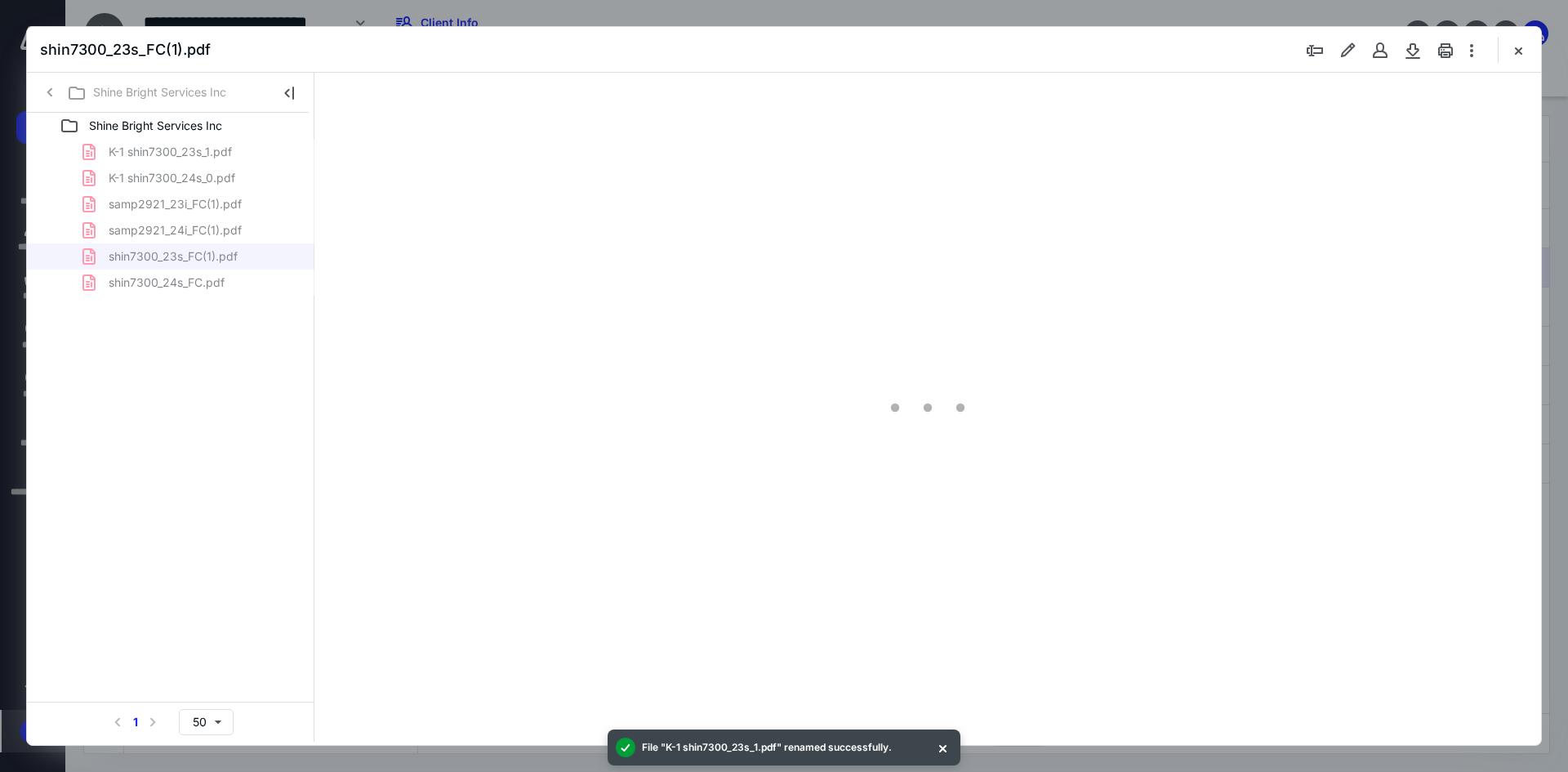 type on "93" 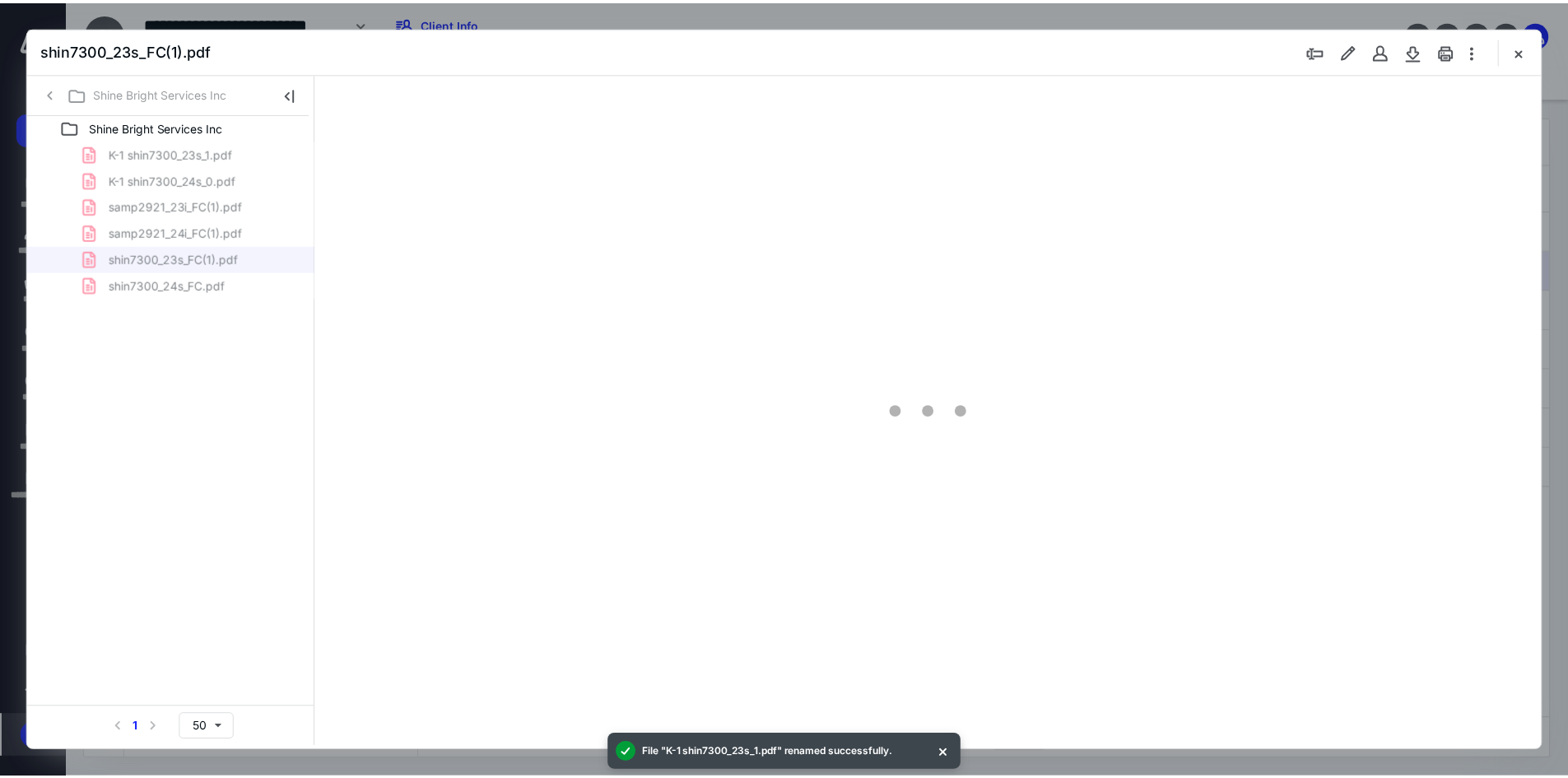 scroll, scrollTop: 66, scrollLeft: 0, axis: vertical 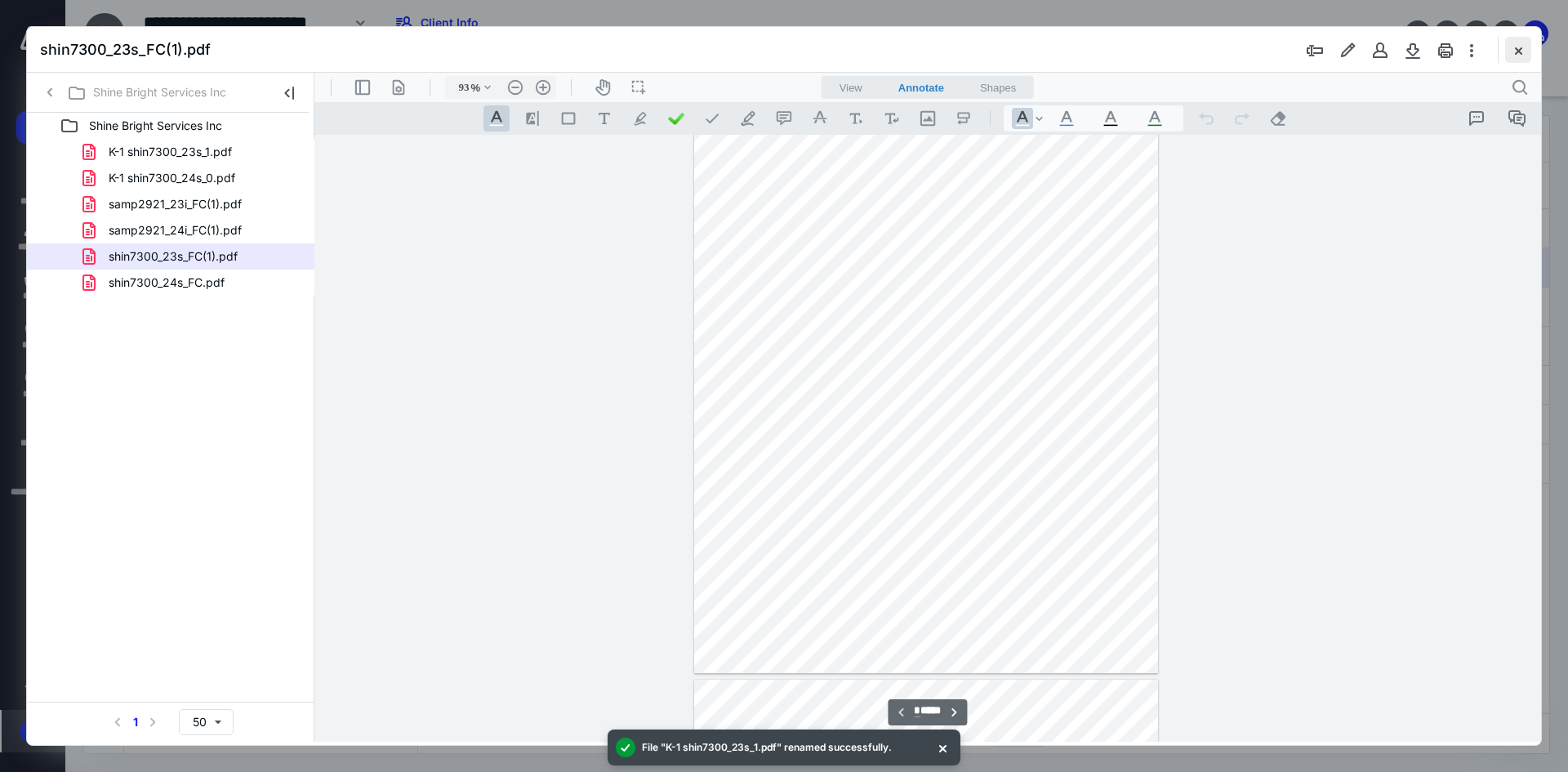 click at bounding box center [1518, 50] 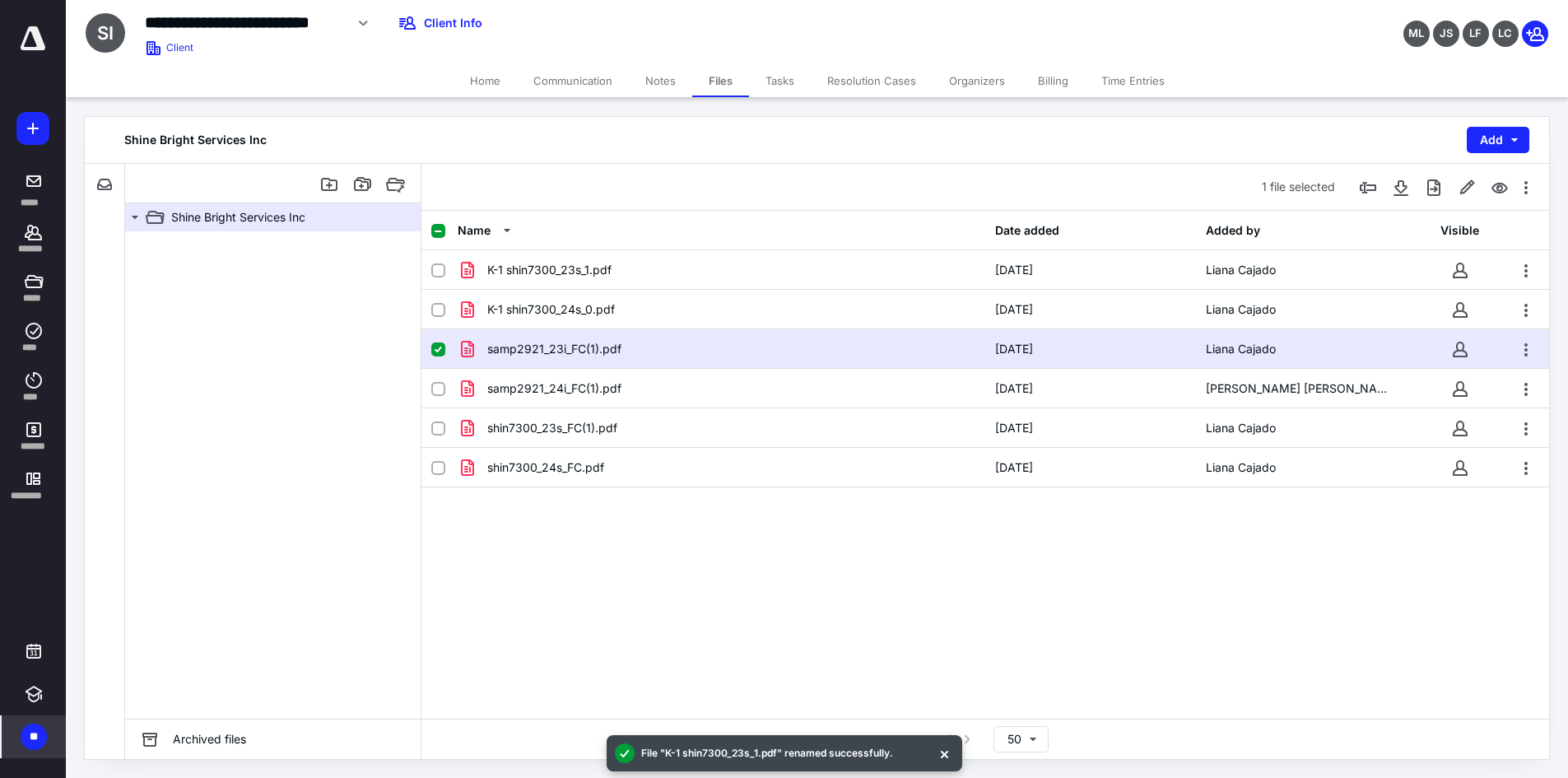click on "Name Date added Added by Visible" at bounding box center (985, 231) 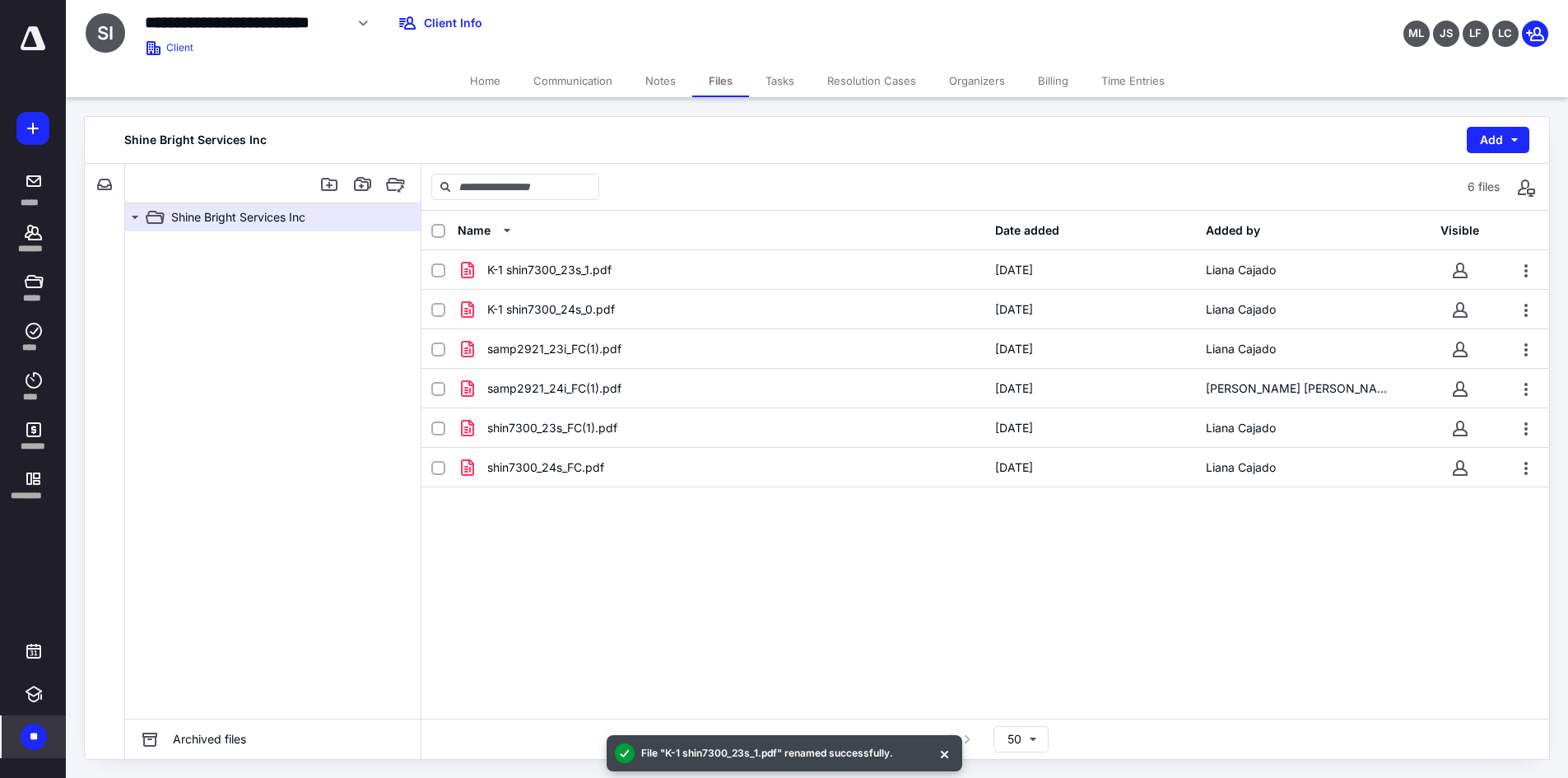 click 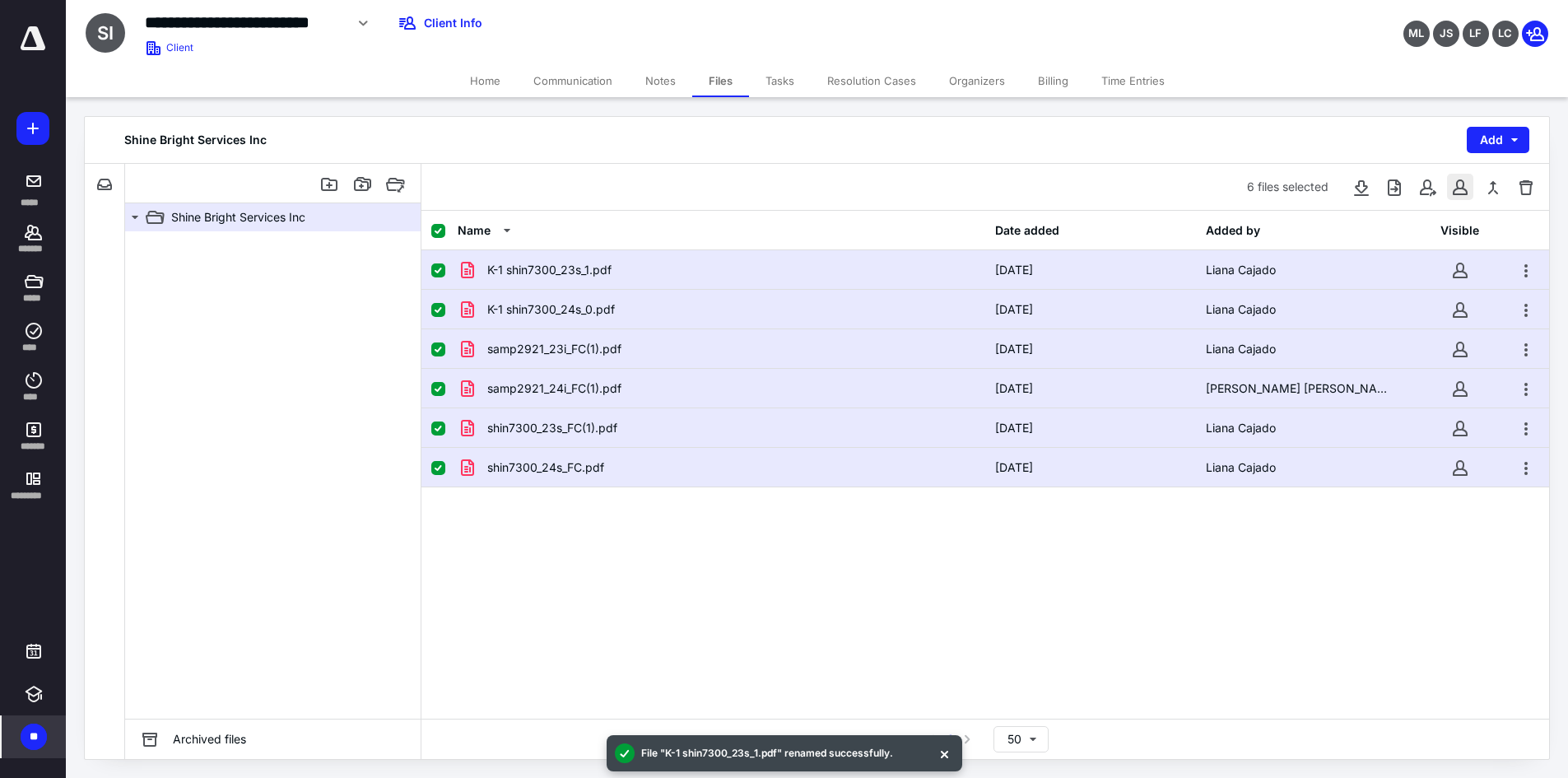 click at bounding box center (1460, 187) 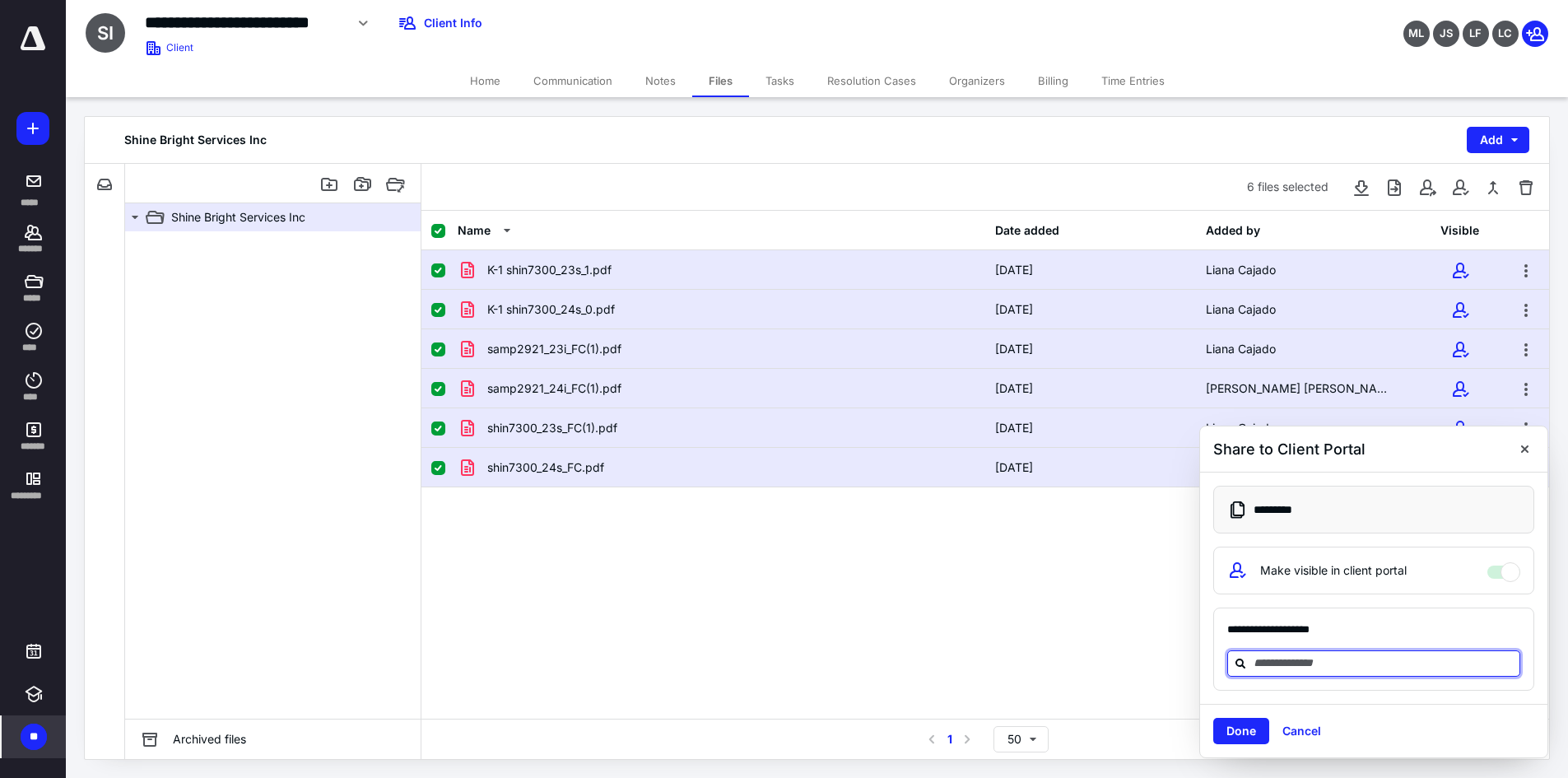 click at bounding box center (1384, 663) 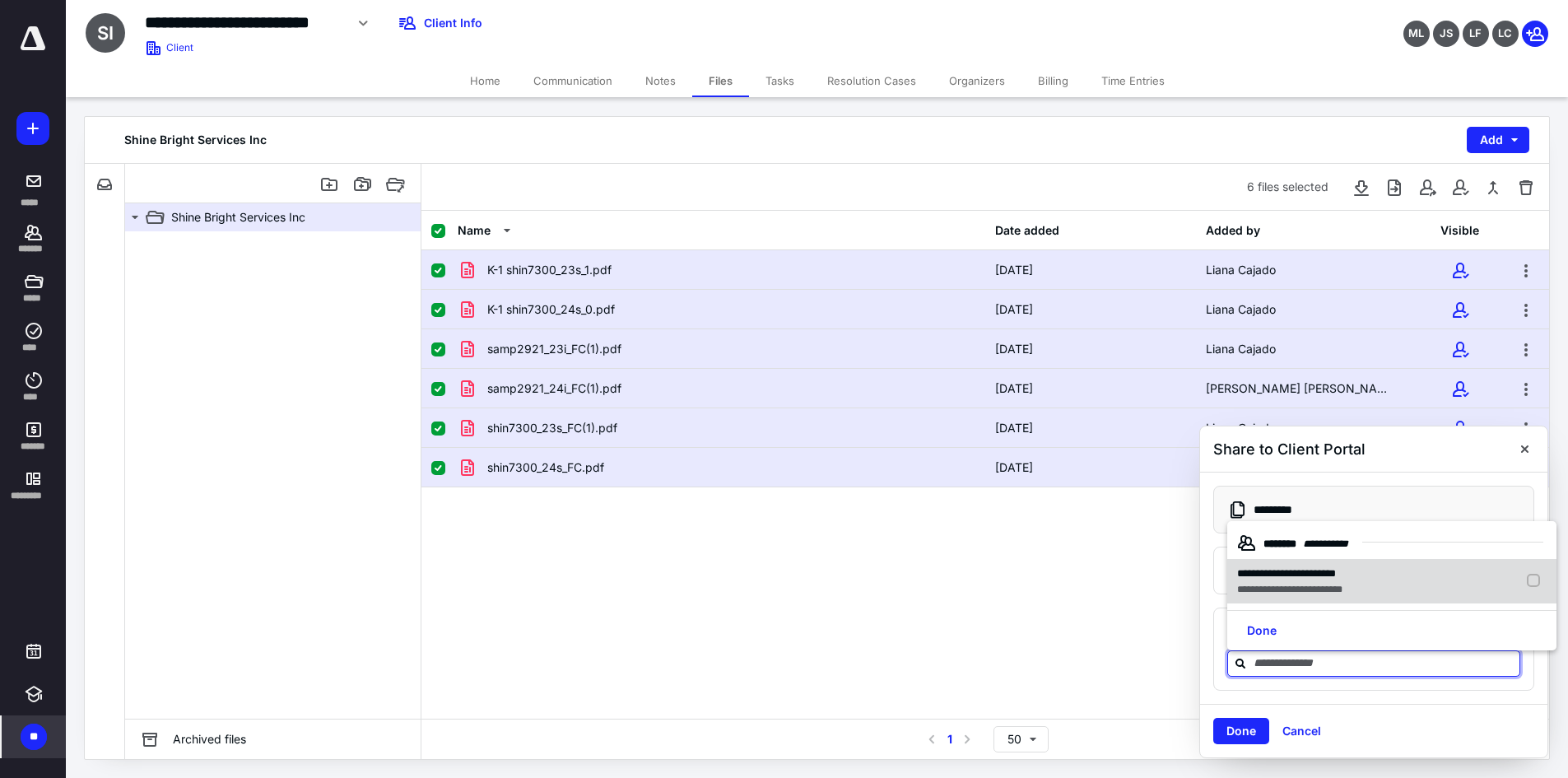click on "**********" at bounding box center [1290, 589] 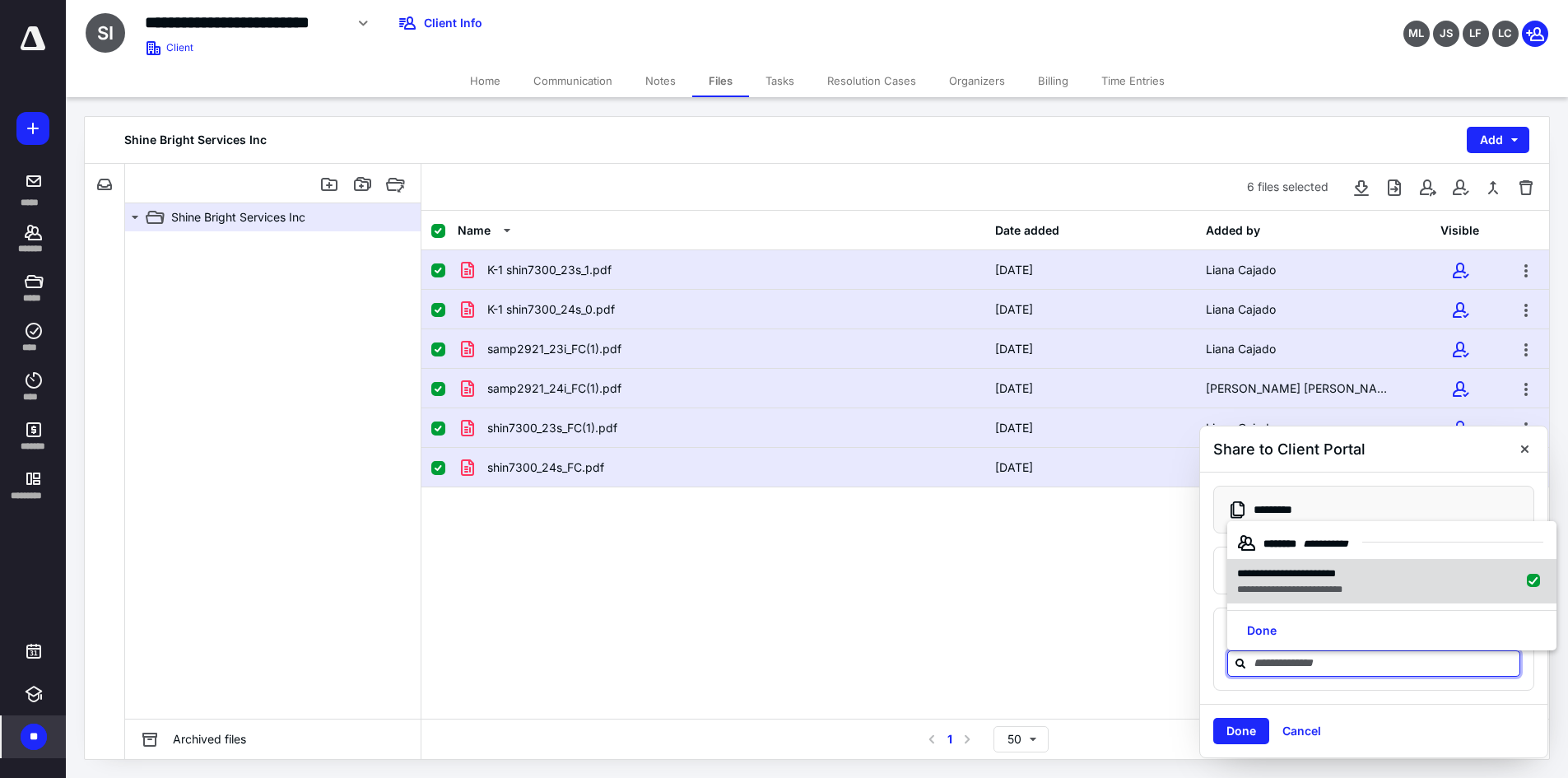 checkbox on "true" 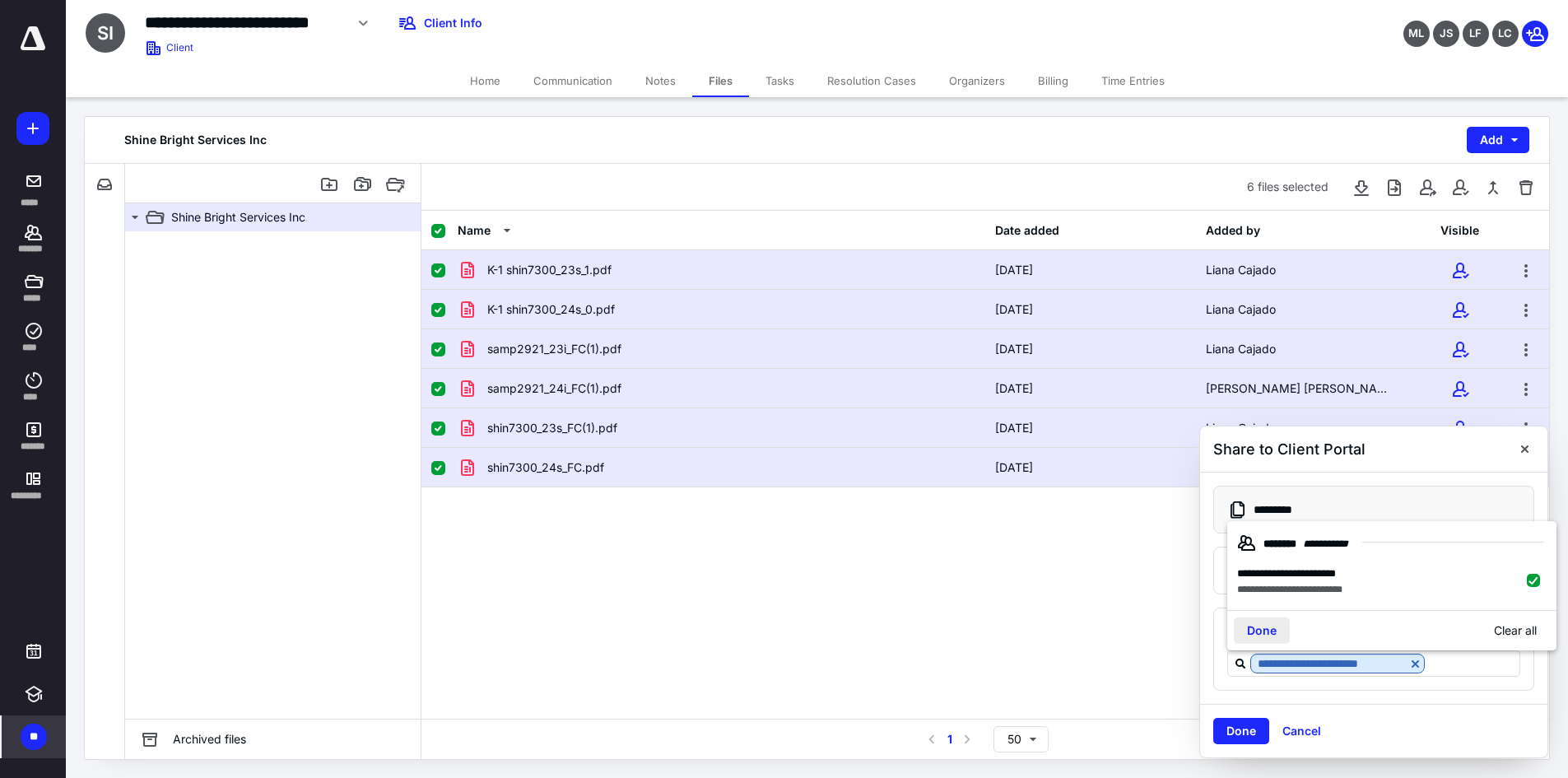 click on "Done" at bounding box center [1262, 631] 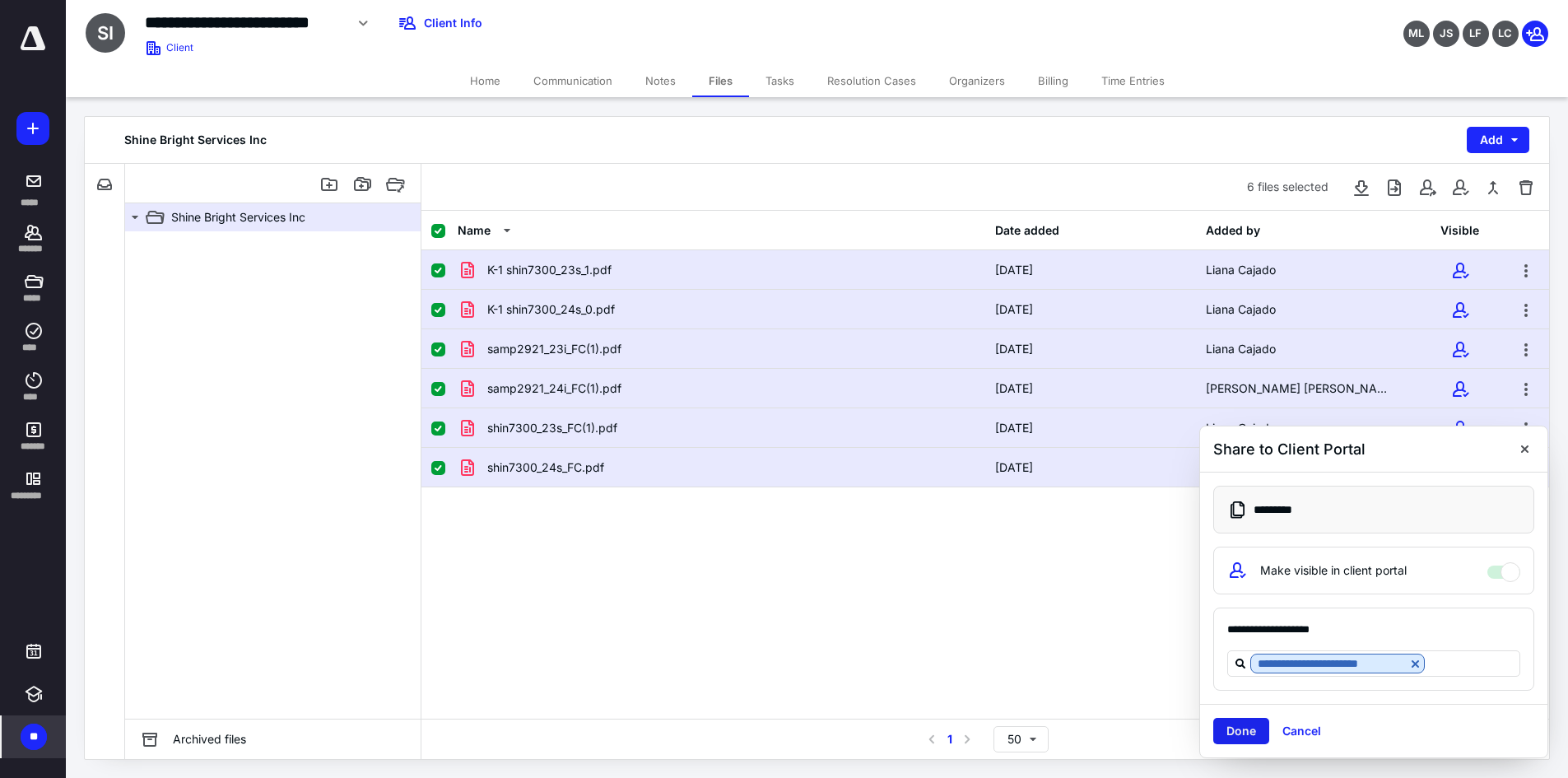 click on "Done" at bounding box center (1241, 731) 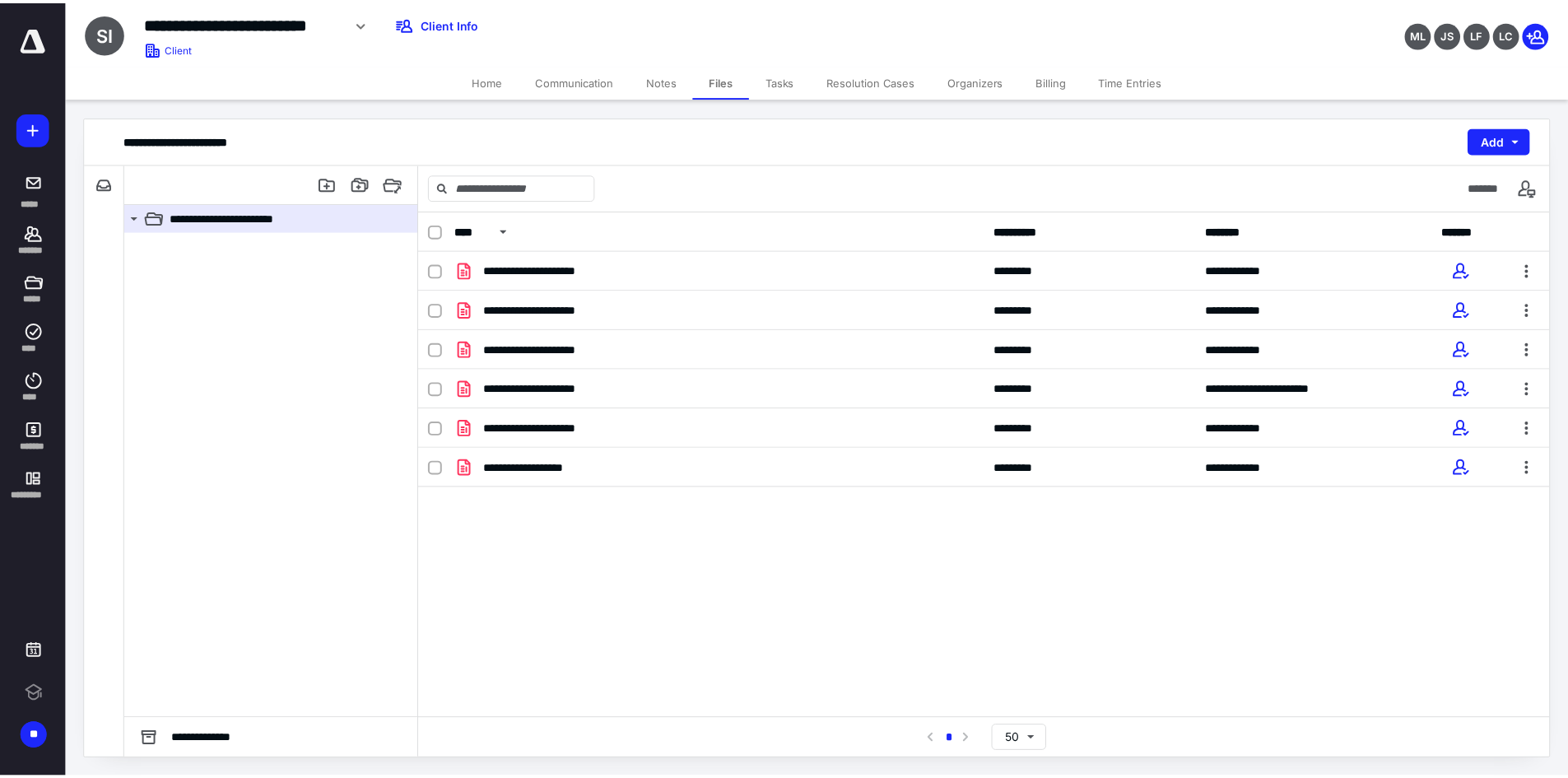 scroll, scrollTop: 0, scrollLeft: 0, axis: both 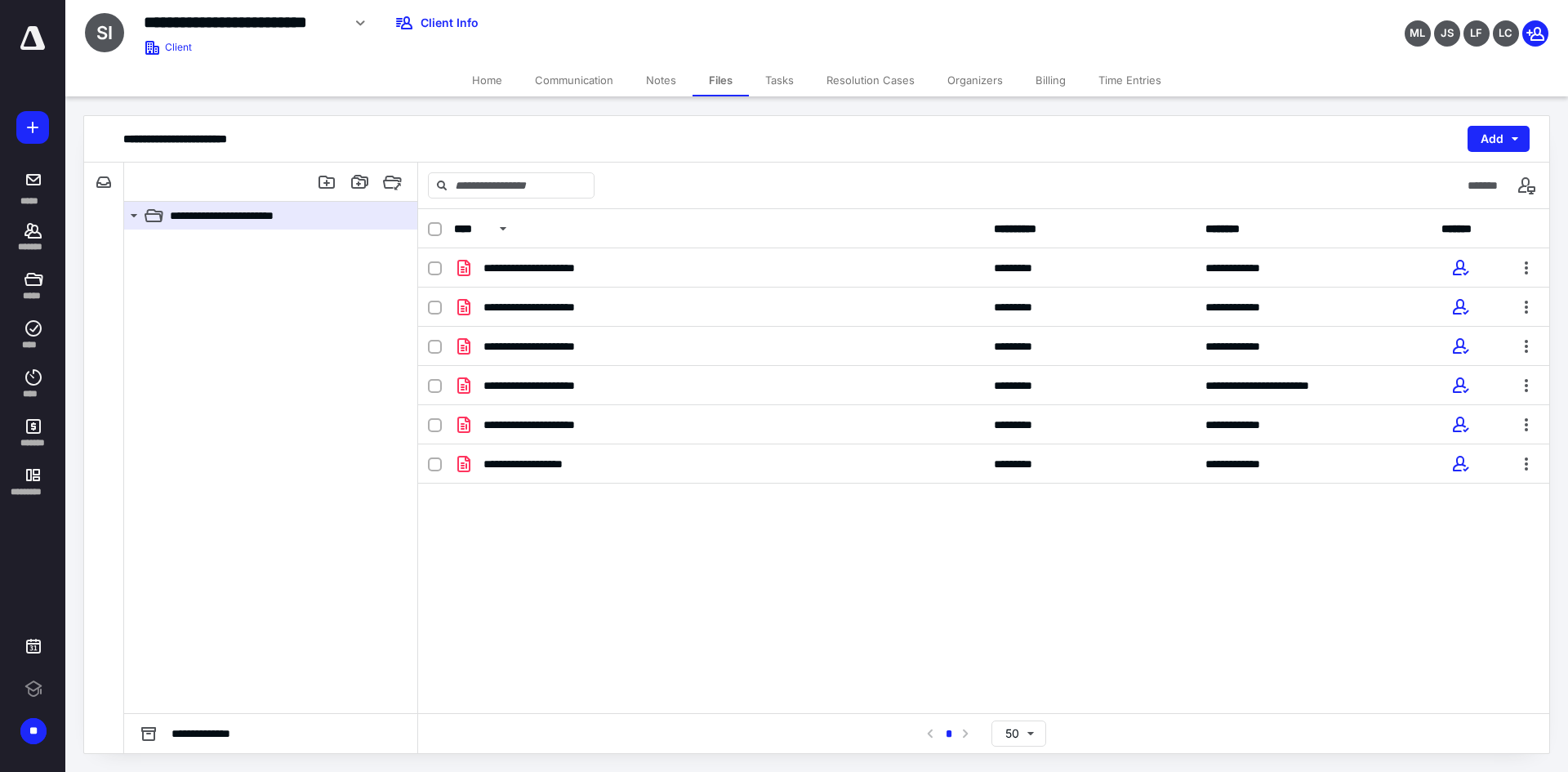 click on "Home" at bounding box center [487, 80] 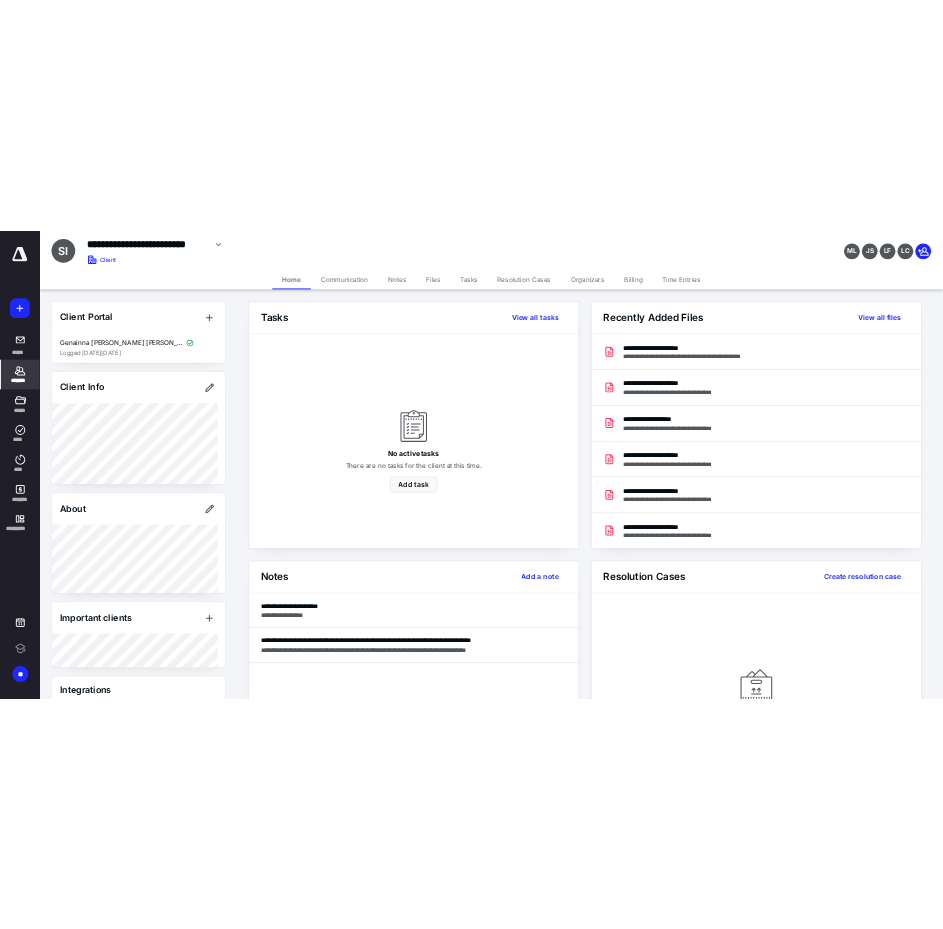 scroll, scrollTop: 0, scrollLeft: 0, axis: both 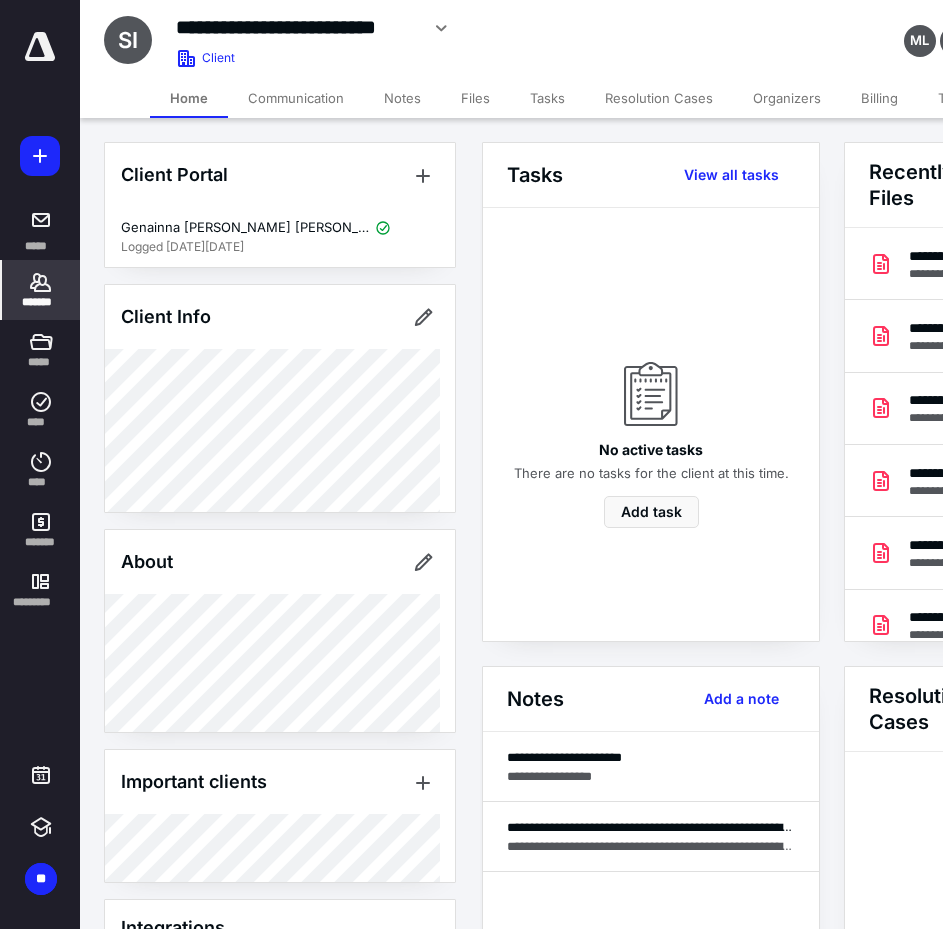 click 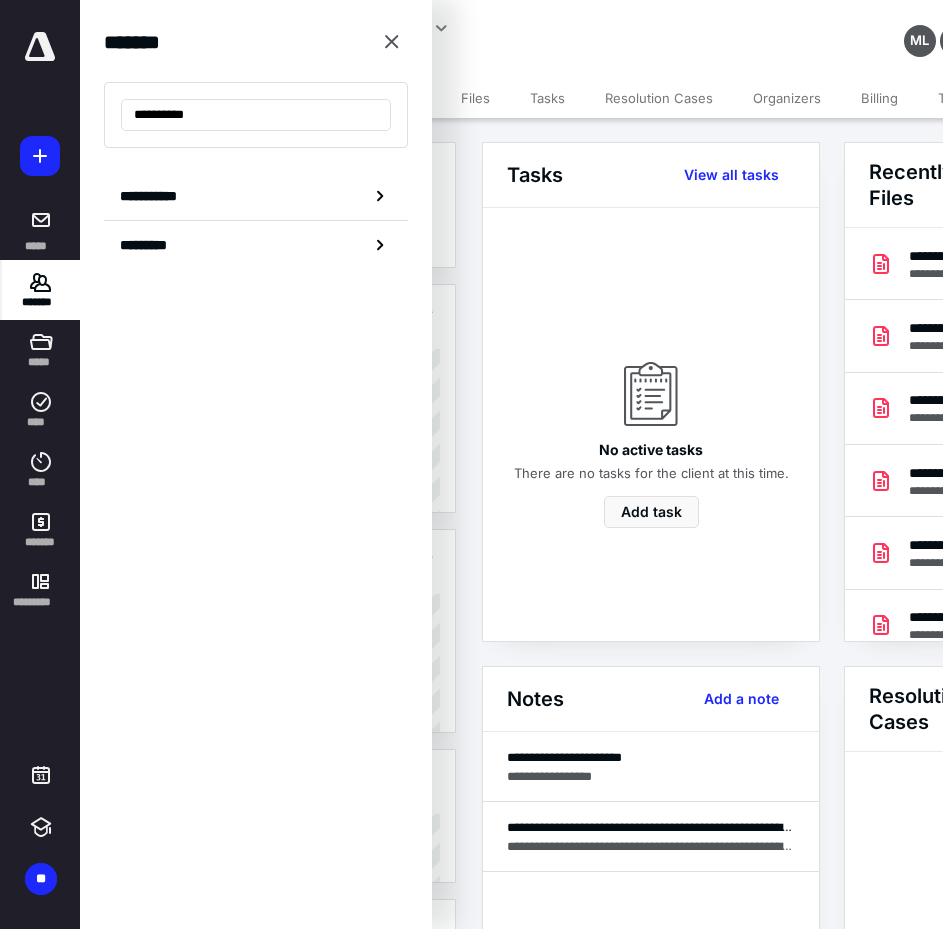 type on "**********" 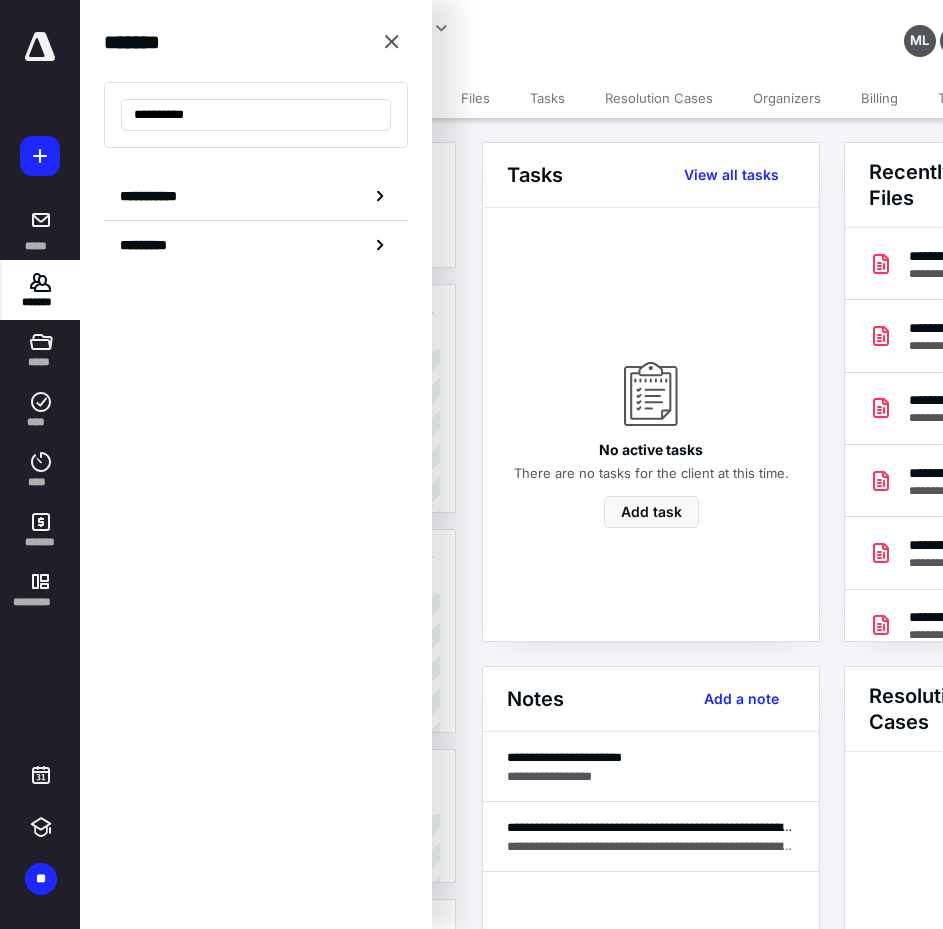 click 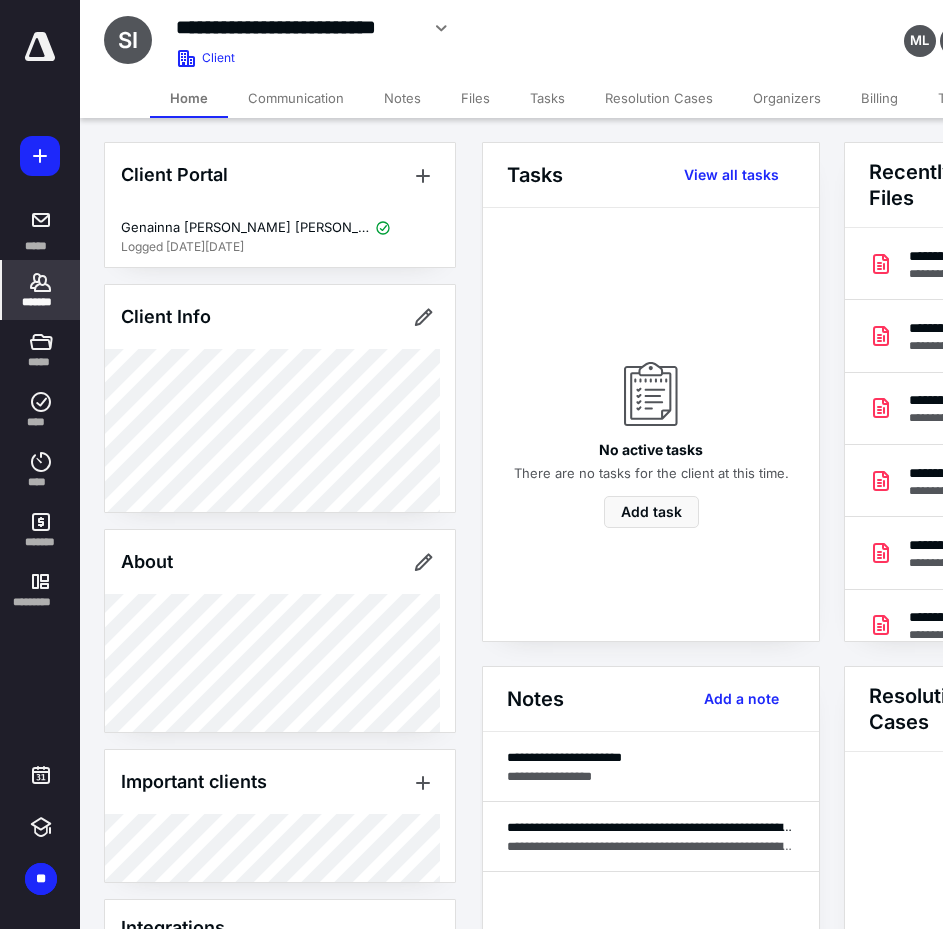 click on "*******" at bounding box center [41, 290] 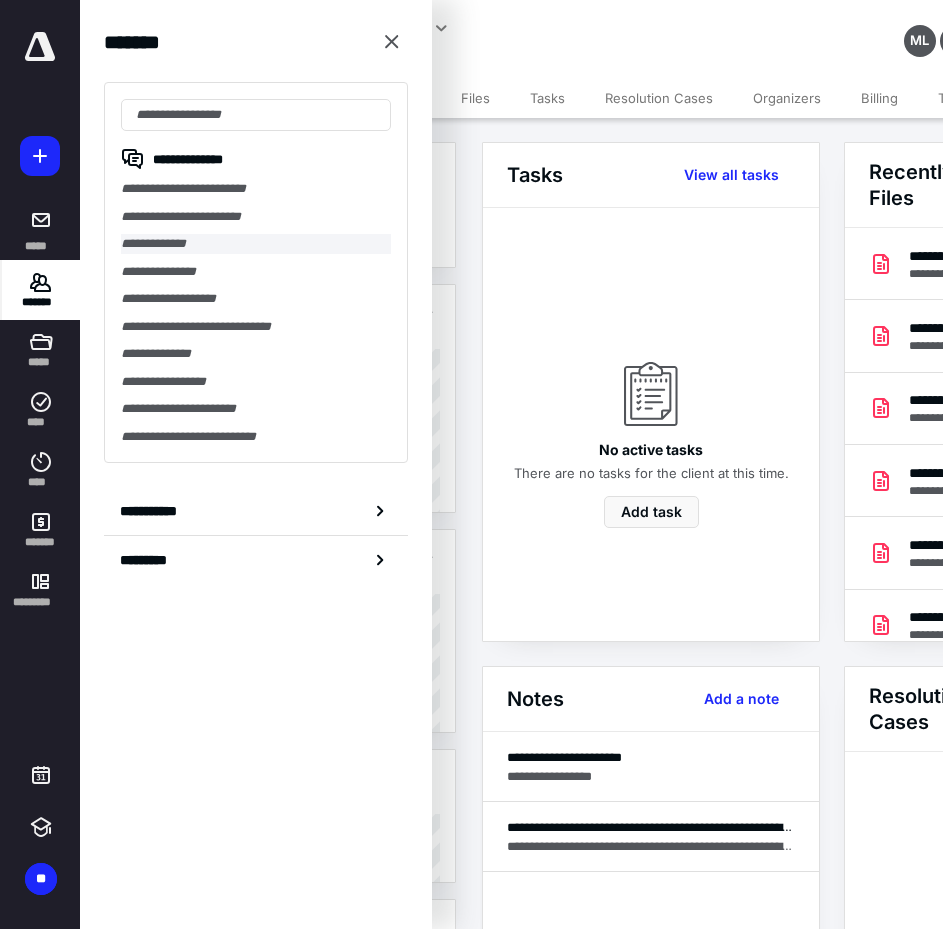 click on "**********" at bounding box center (256, 244) 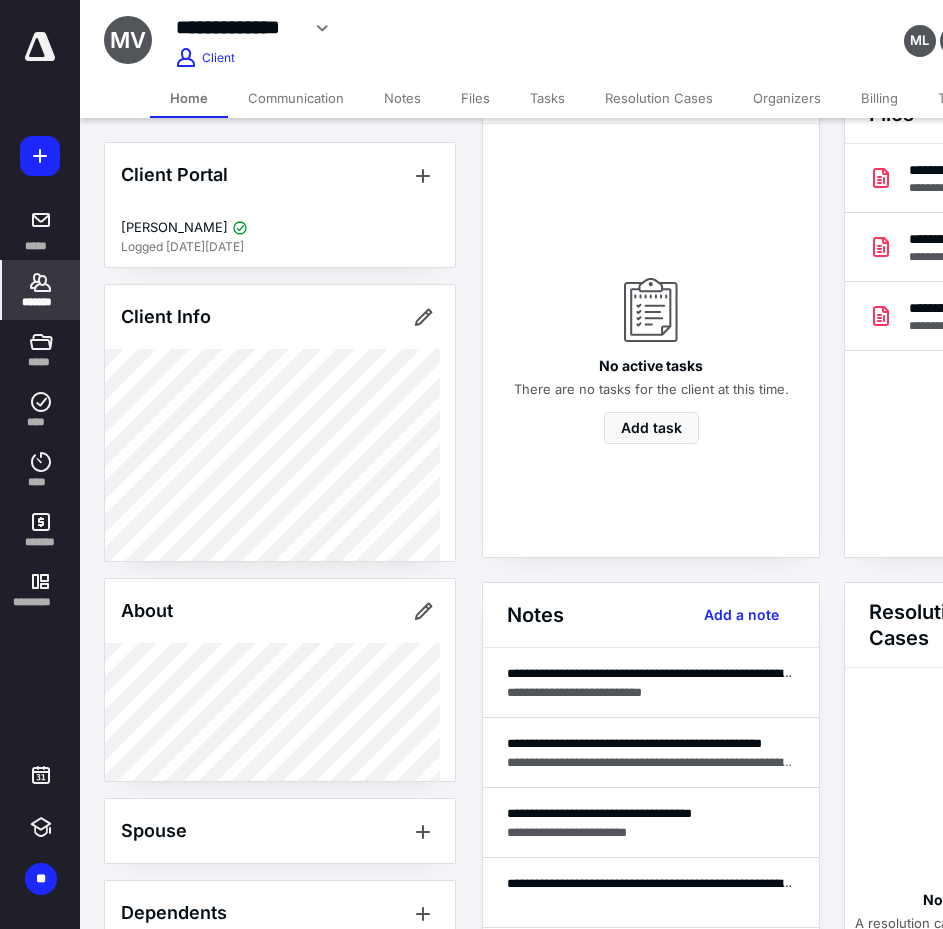 scroll, scrollTop: 200, scrollLeft: 0, axis: vertical 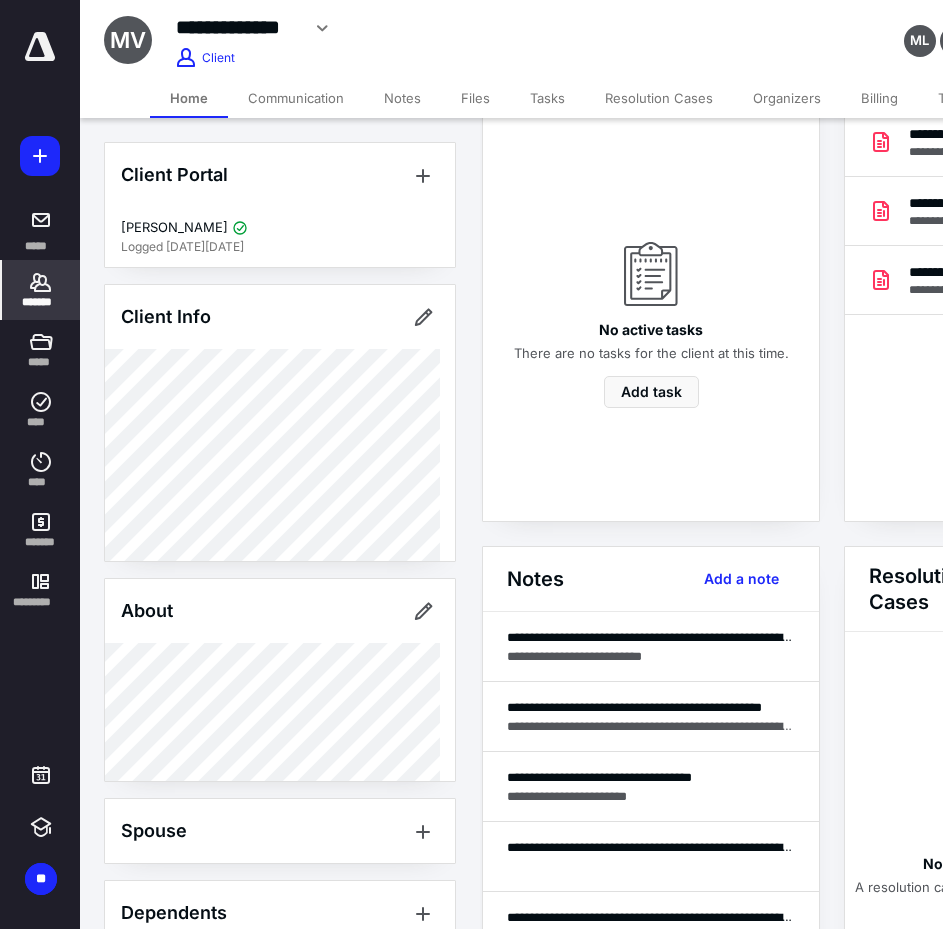 click on "*******" at bounding box center (41, 302) 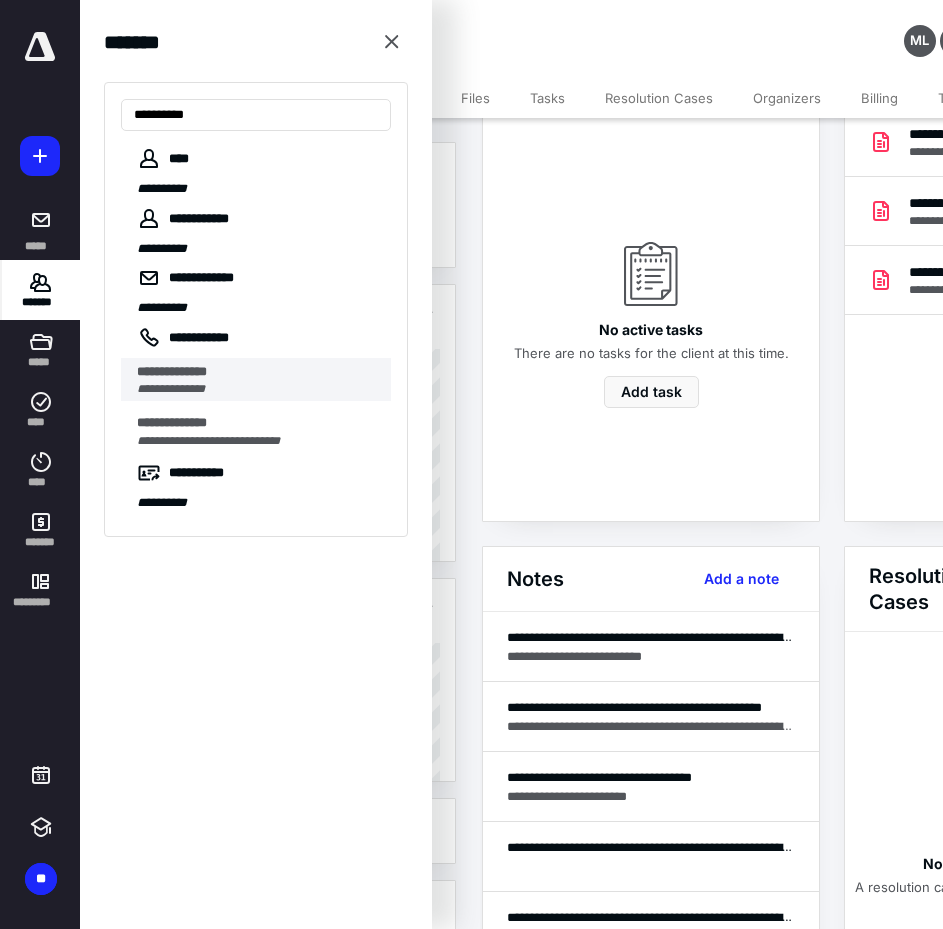 type on "**********" 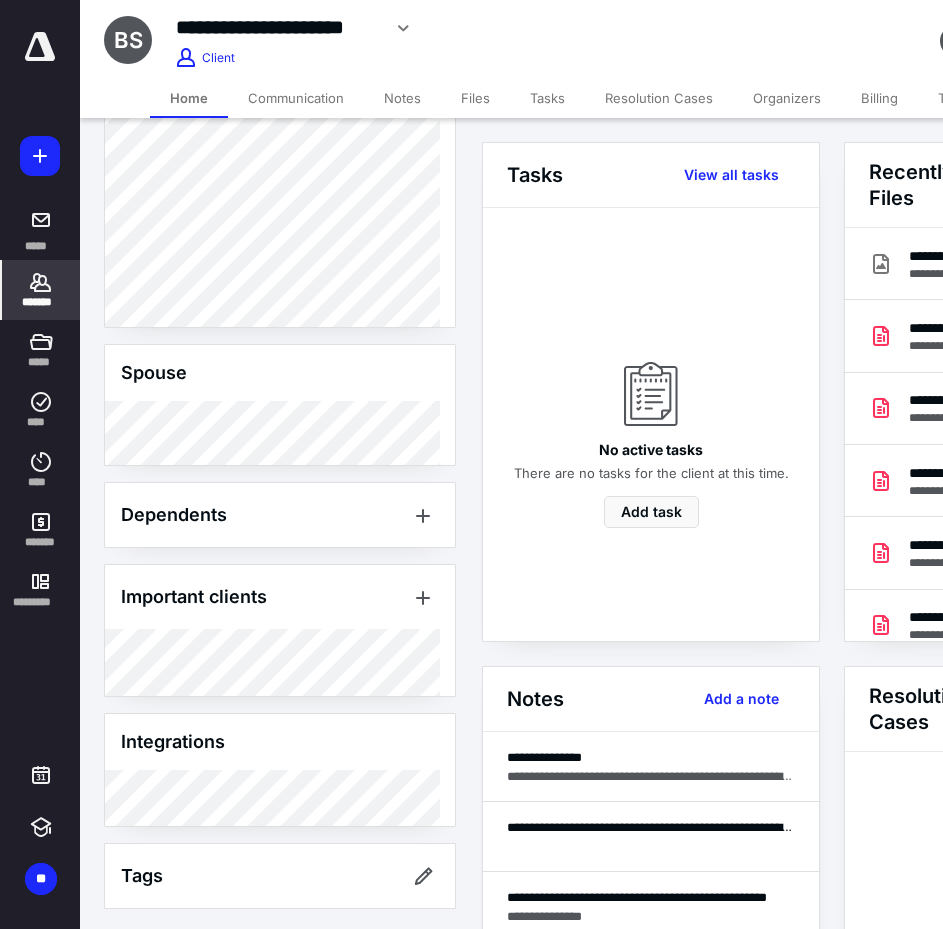 scroll, scrollTop: 548, scrollLeft: 0, axis: vertical 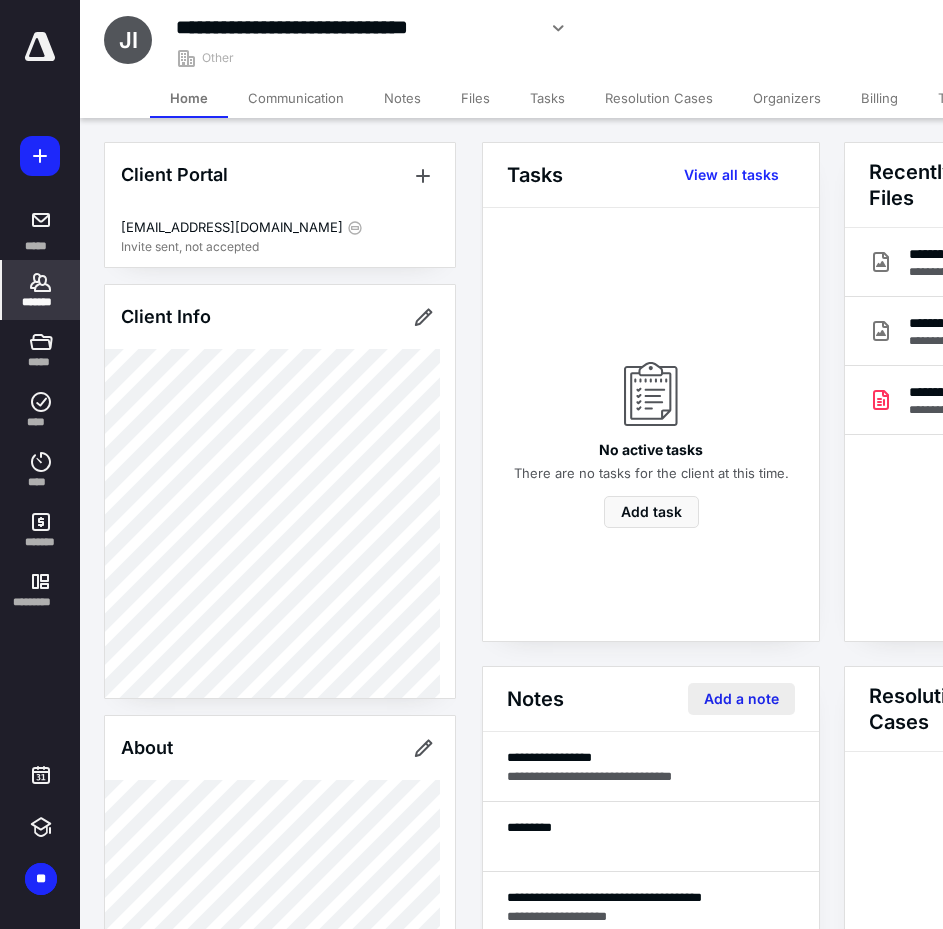 click on "Add a note" at bounding box center [741, 699] 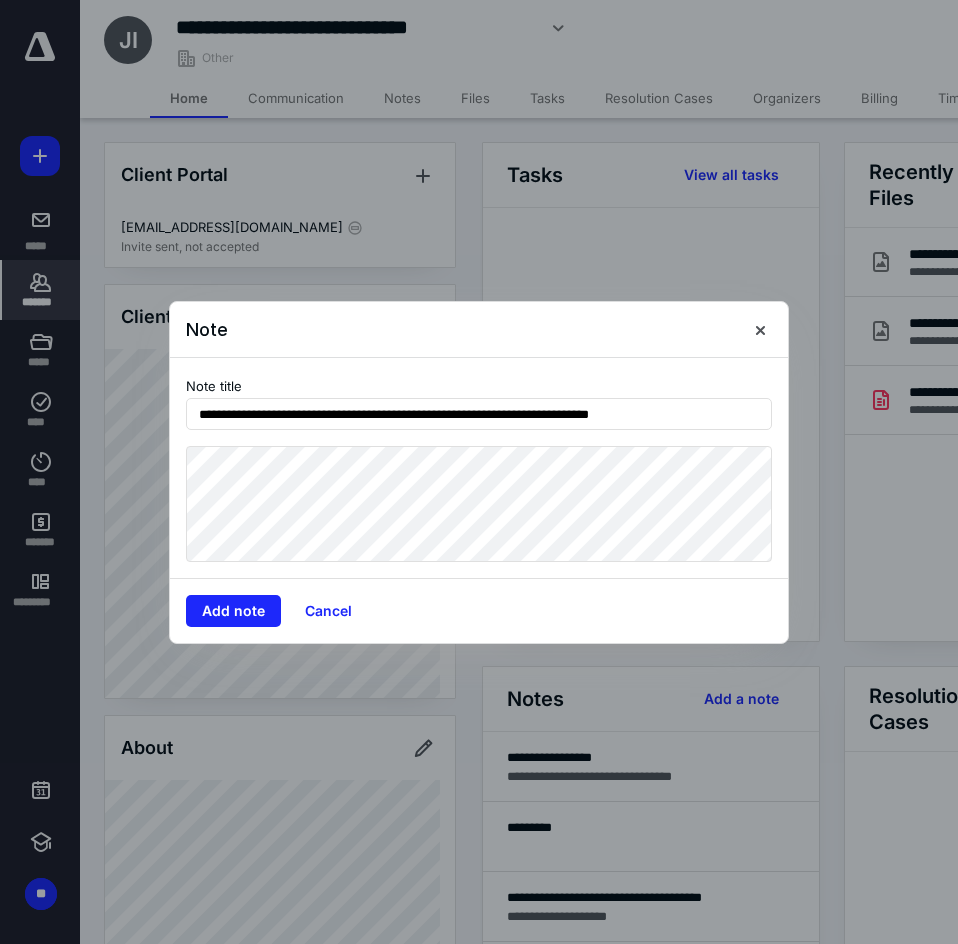 type on "**********" 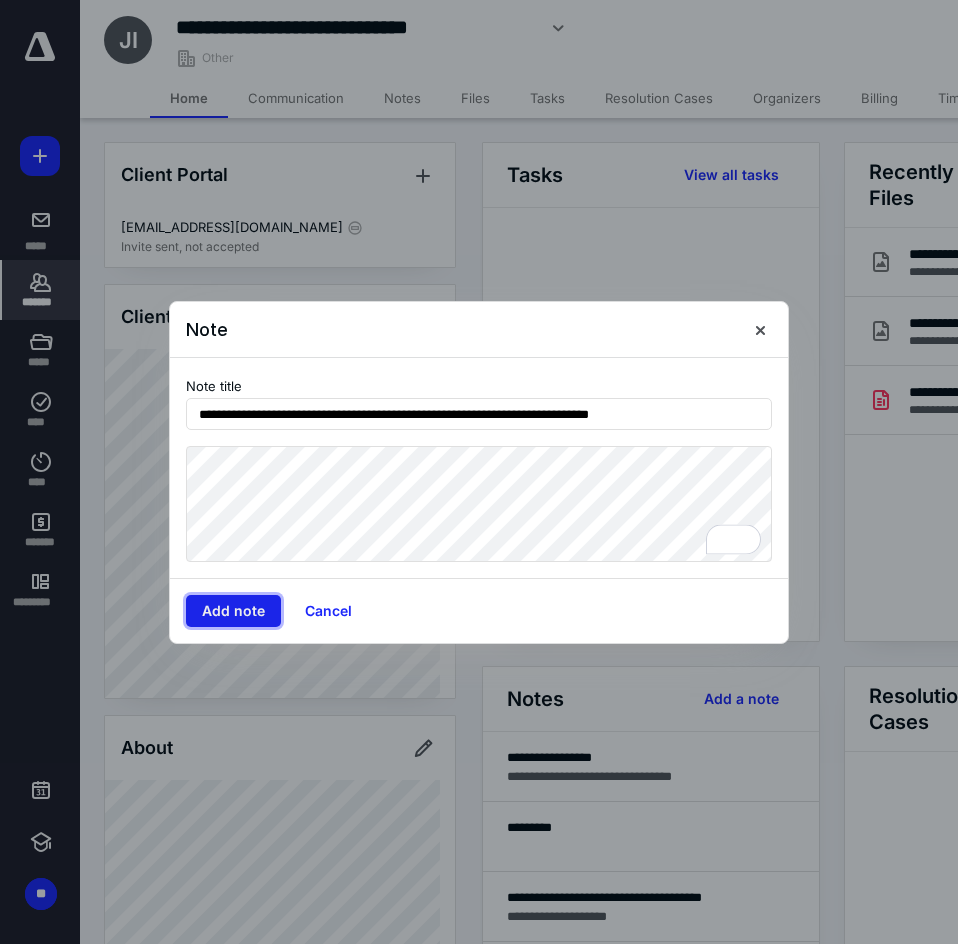 click on "Add note" at bounding box center [233, 611] 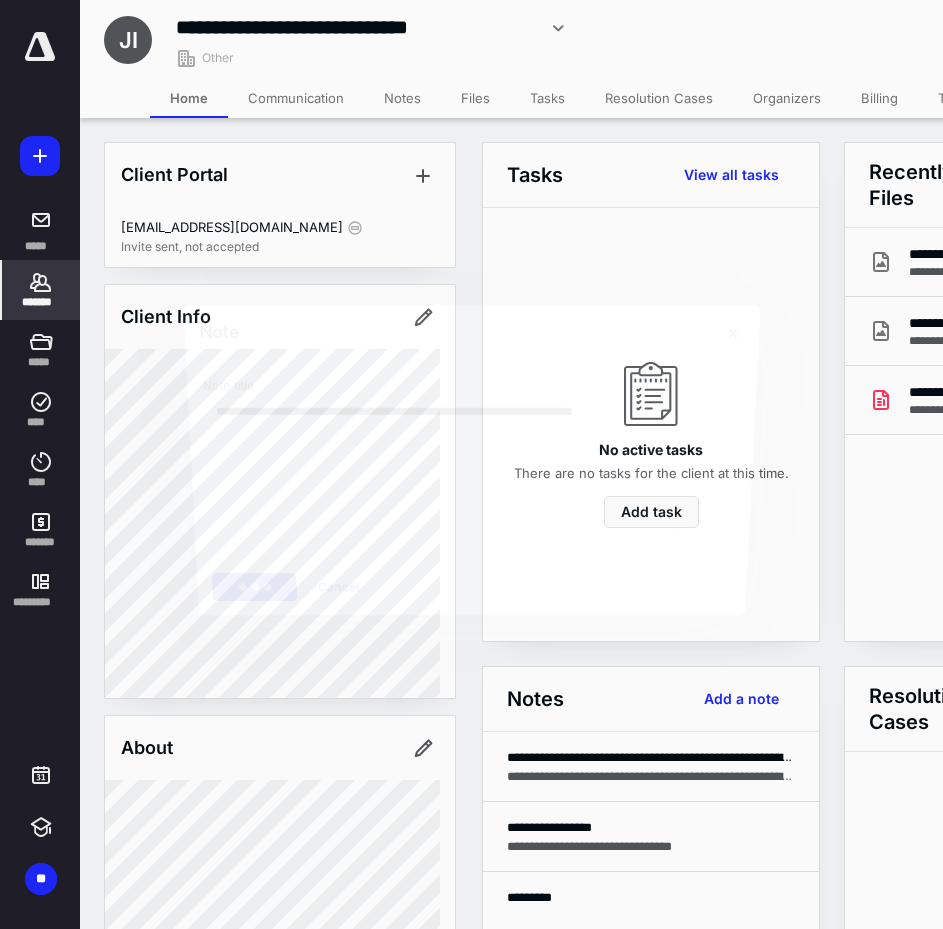 click on "Files" at bounding box center [475, 98] 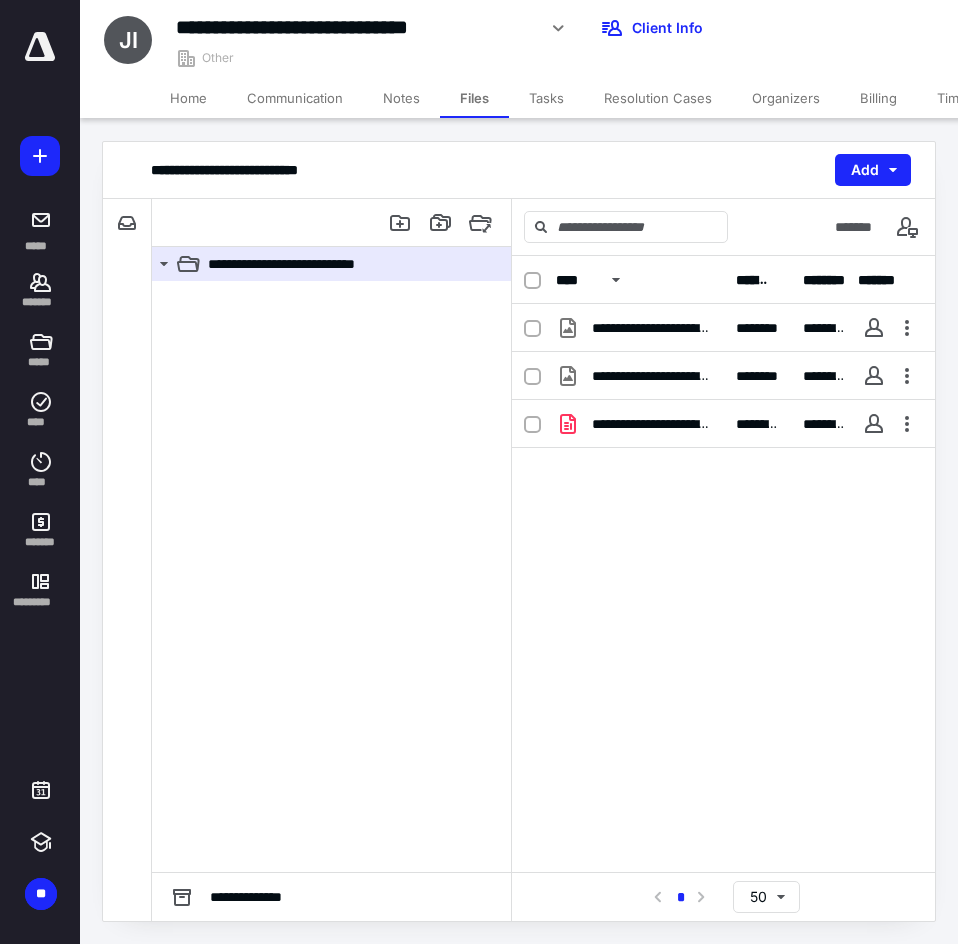 click on "**********" at bounding box center [519, 531] 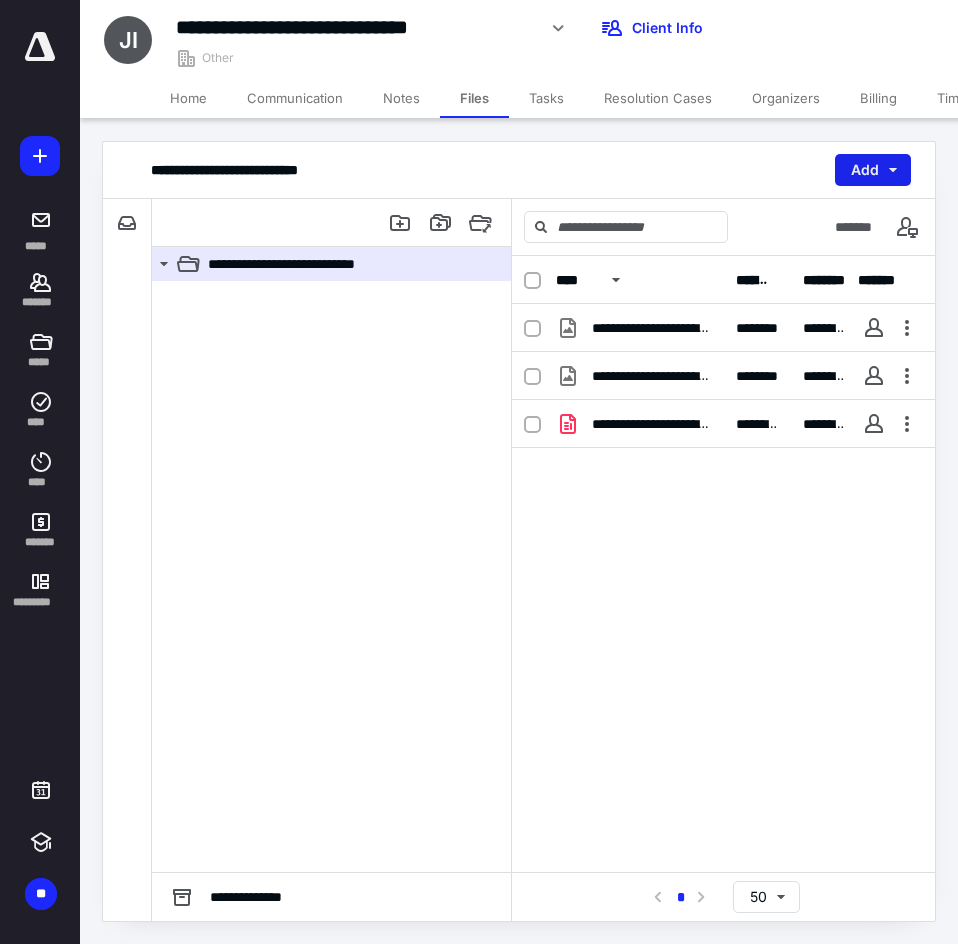 click on "Add" at bounding box center [873, 170] 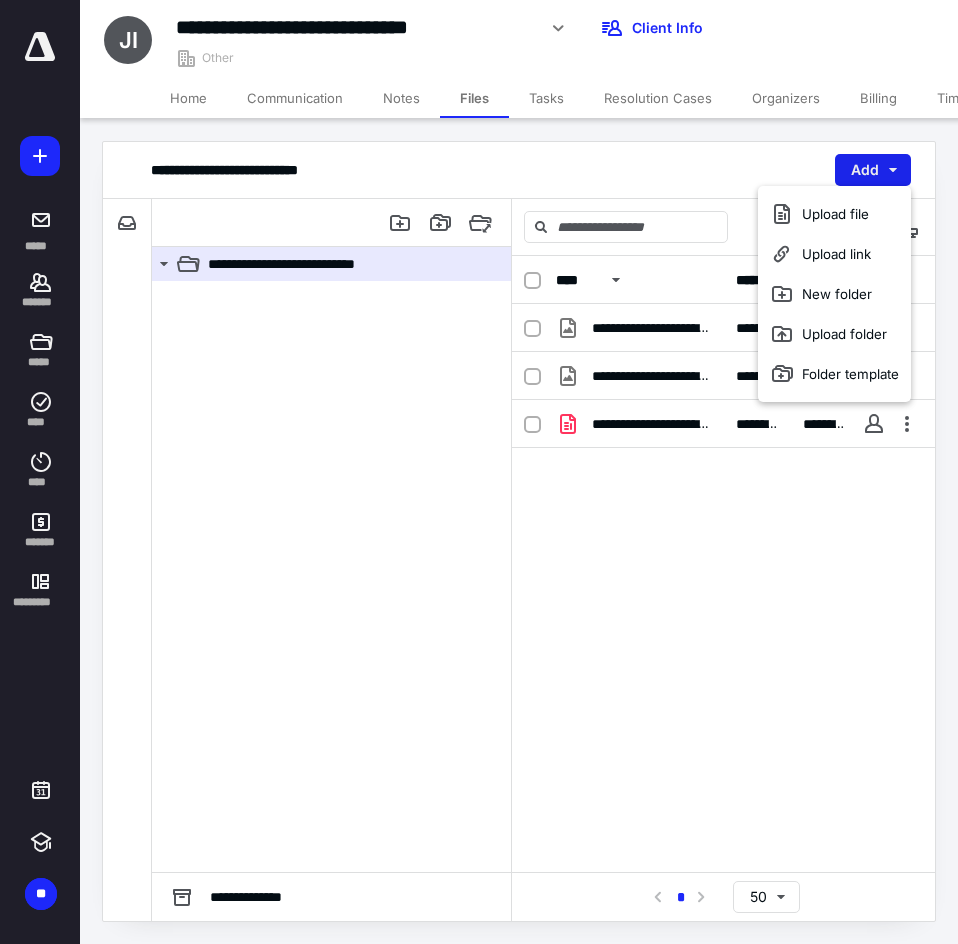 click on "Upload file" at bounding box center [834, 214] 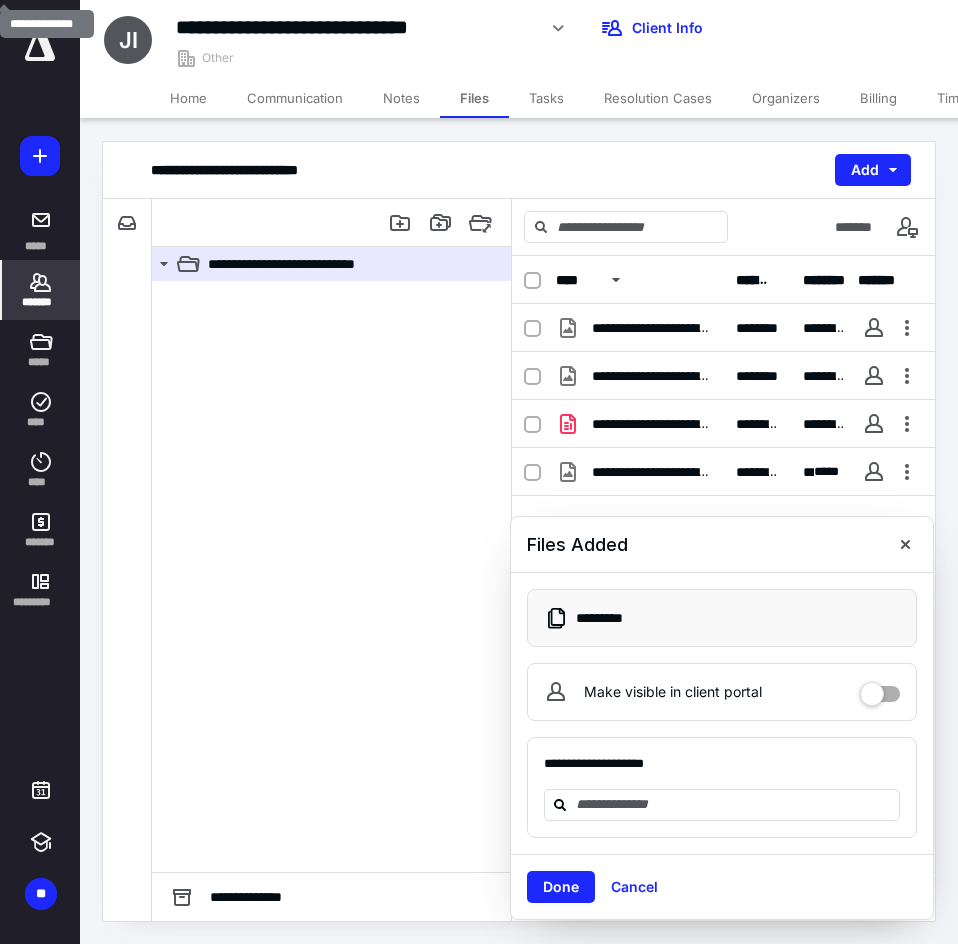 click on "*******" at bounding box center [41, 290] 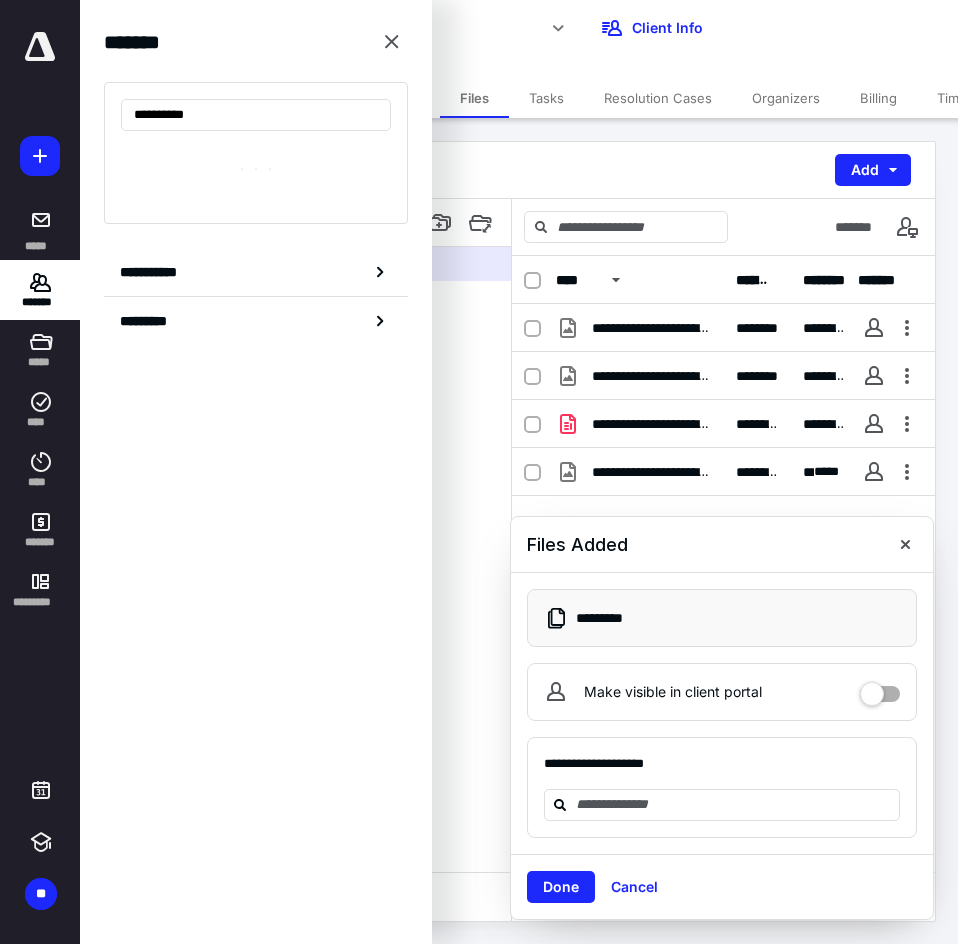 type on "**********" 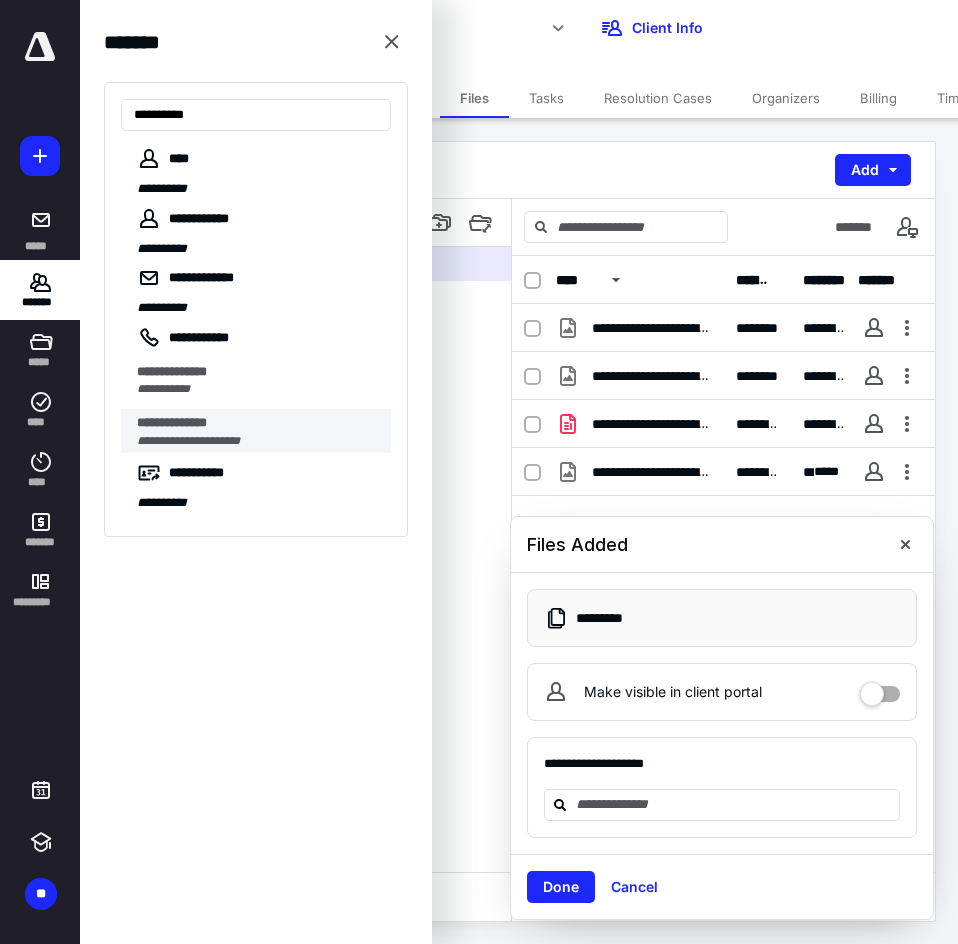 click on "**********" at bounding box center (258, 423) 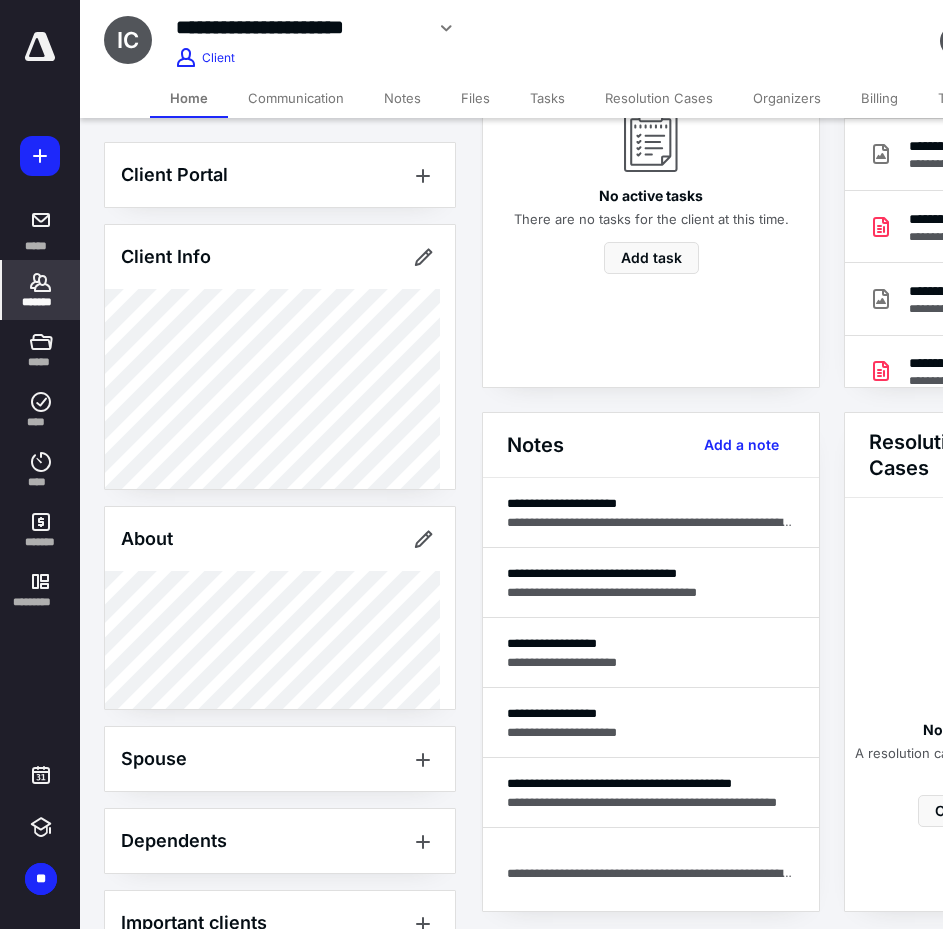 scroll, scrollTop: 300, scrollLeft: 0, axis: vertical 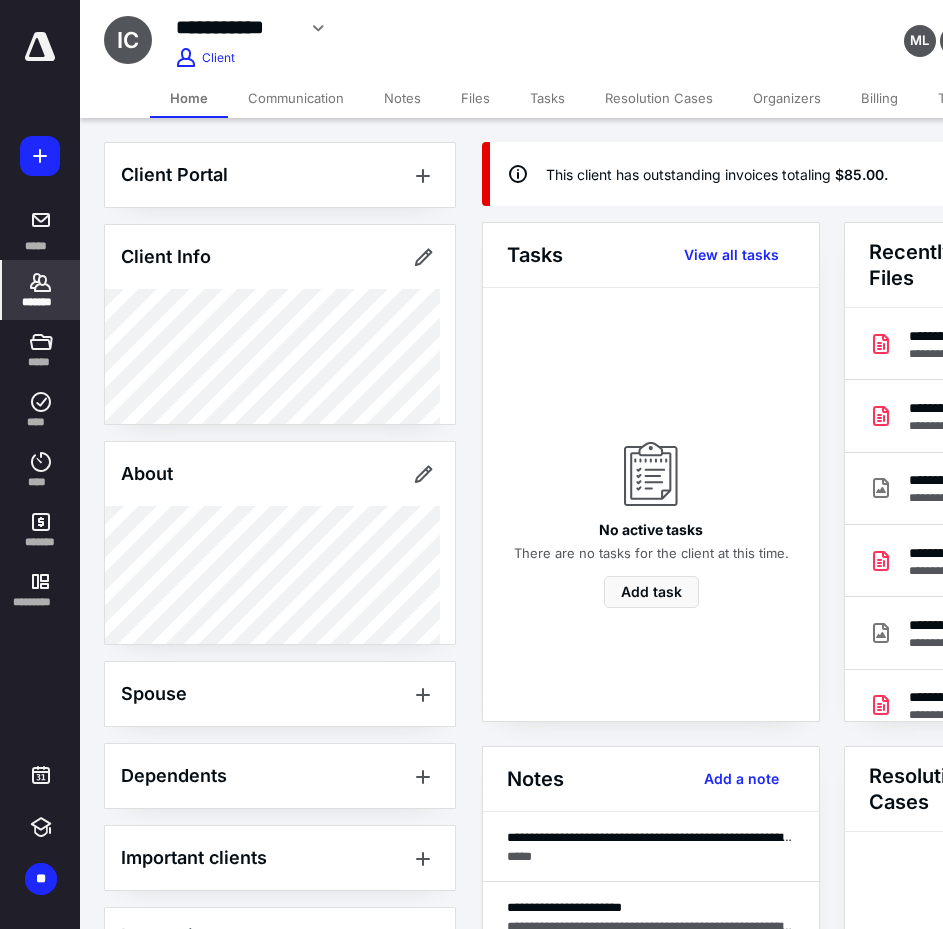 click on "Billing" at bounding box center [879, 98] 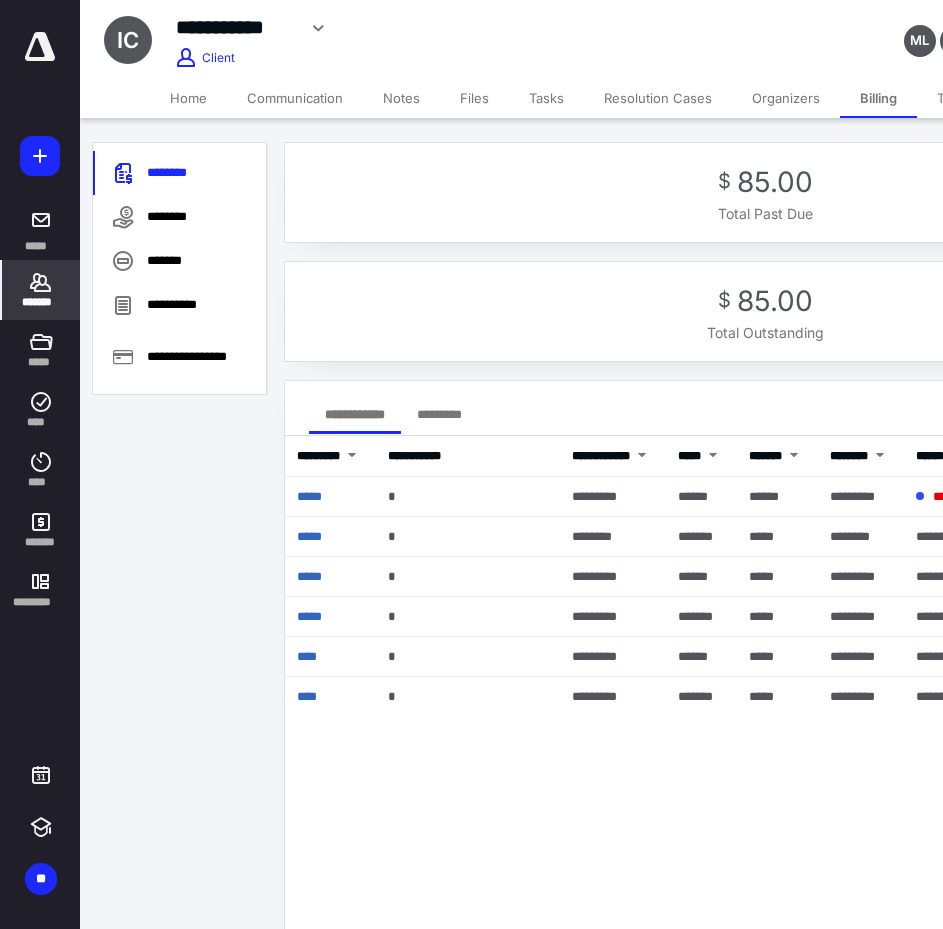click on "Home" at bounding box center (188, 98) 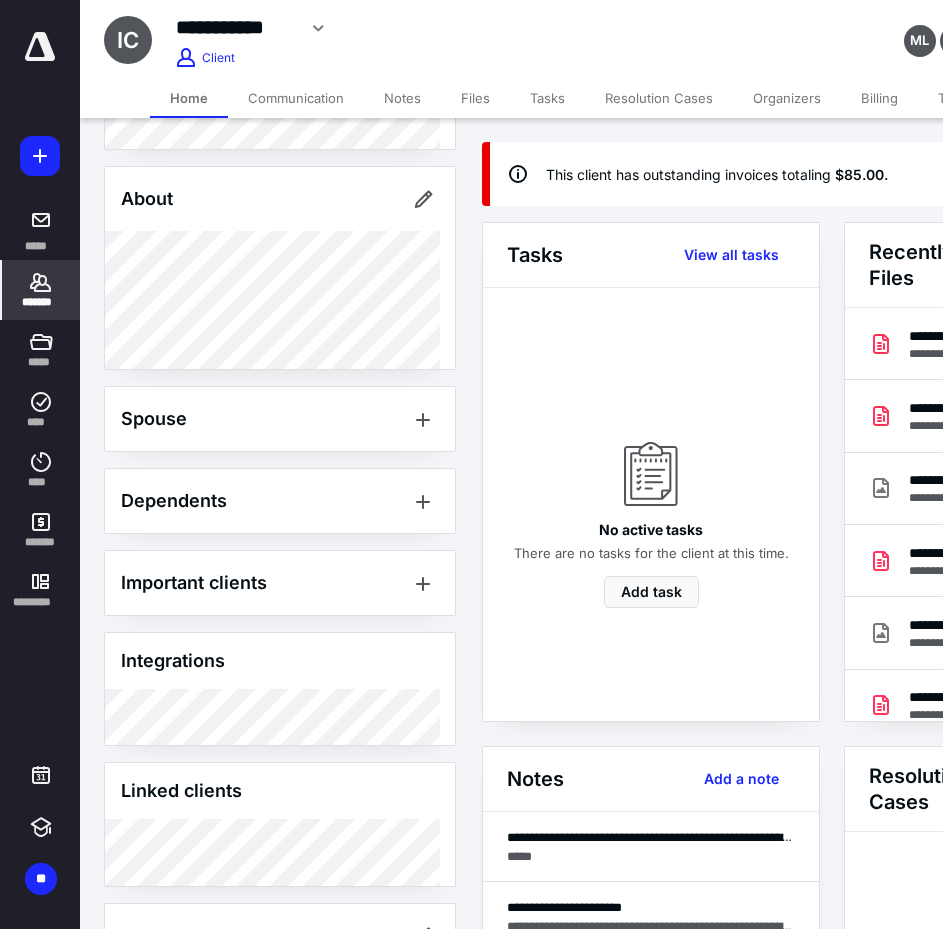 scroll, scrollTop: 339, scrollLeft: 0, axis: vertical 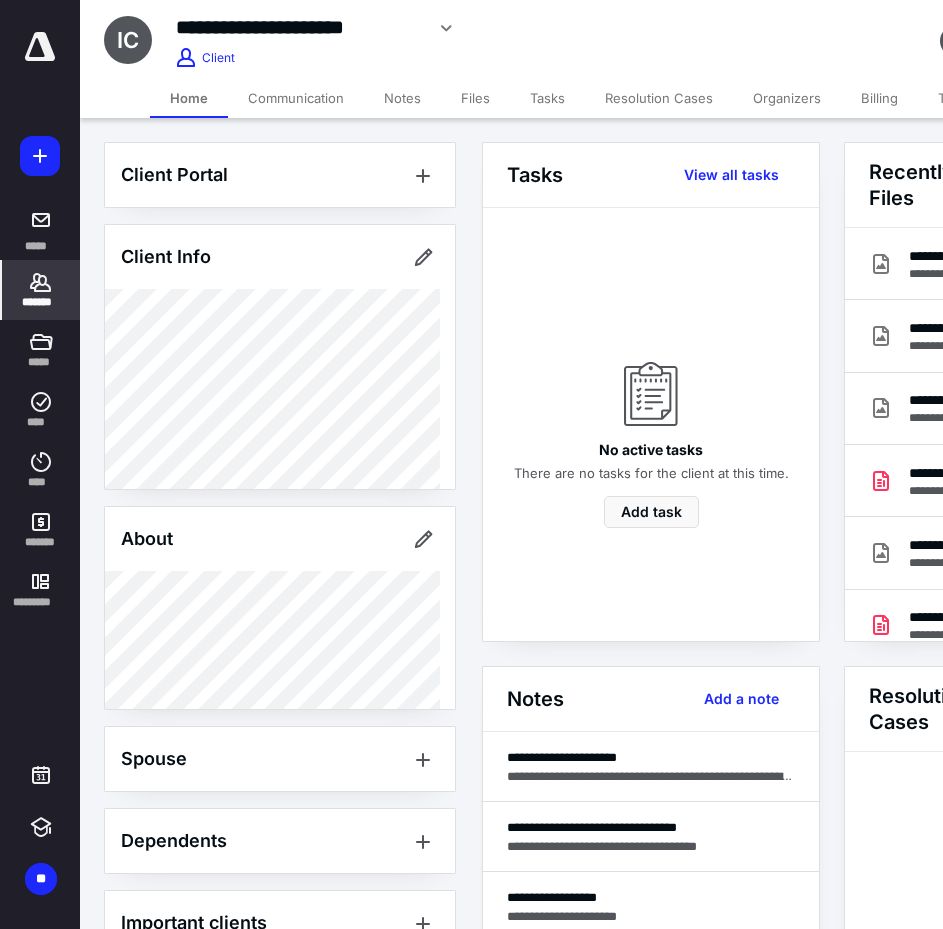 click on "Billing" at bounding box center (879, 98) 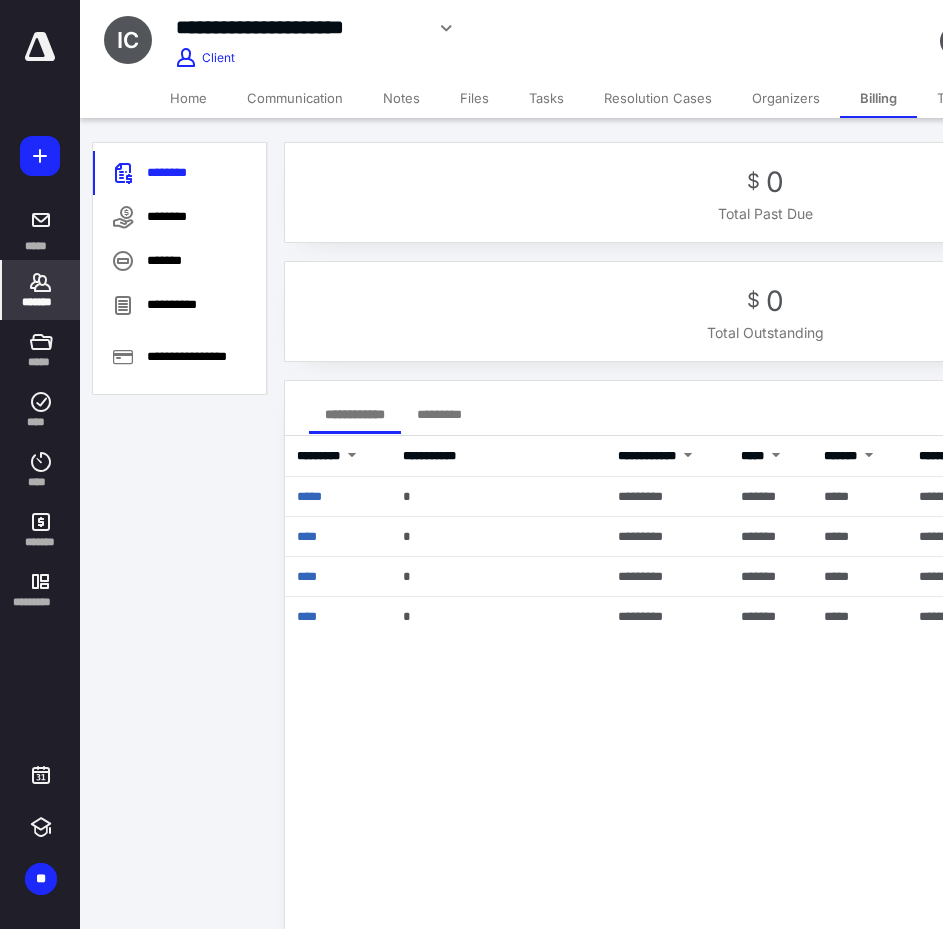 click on "Home" at bounding box center (188, 98) 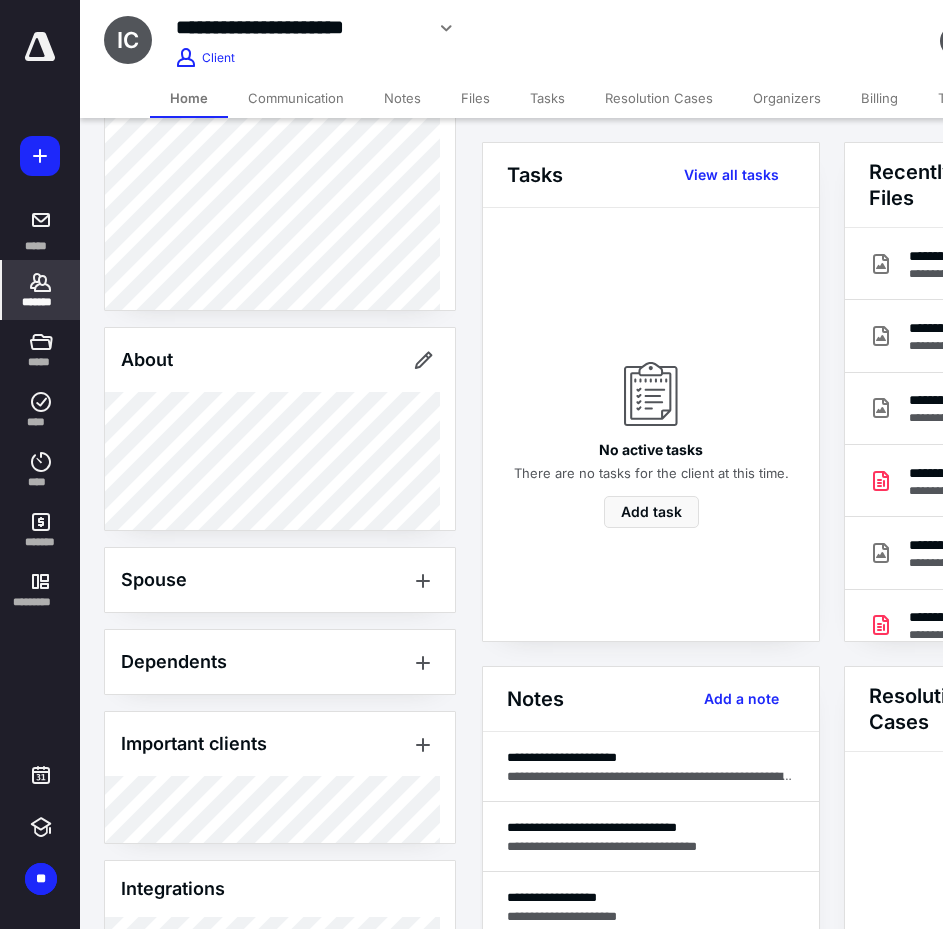 scroll, scrollTop: 330, scrollLeft: 0, axis: vertical 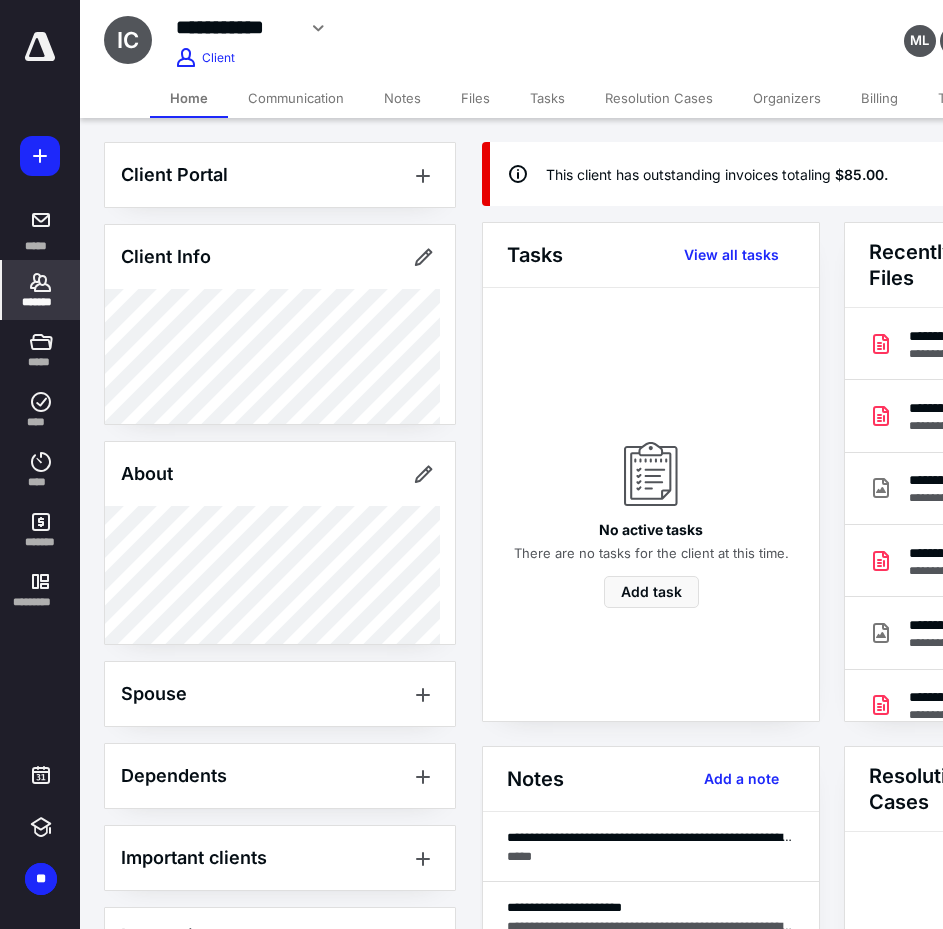 click on "Billing" at bounding box center [879, 98] 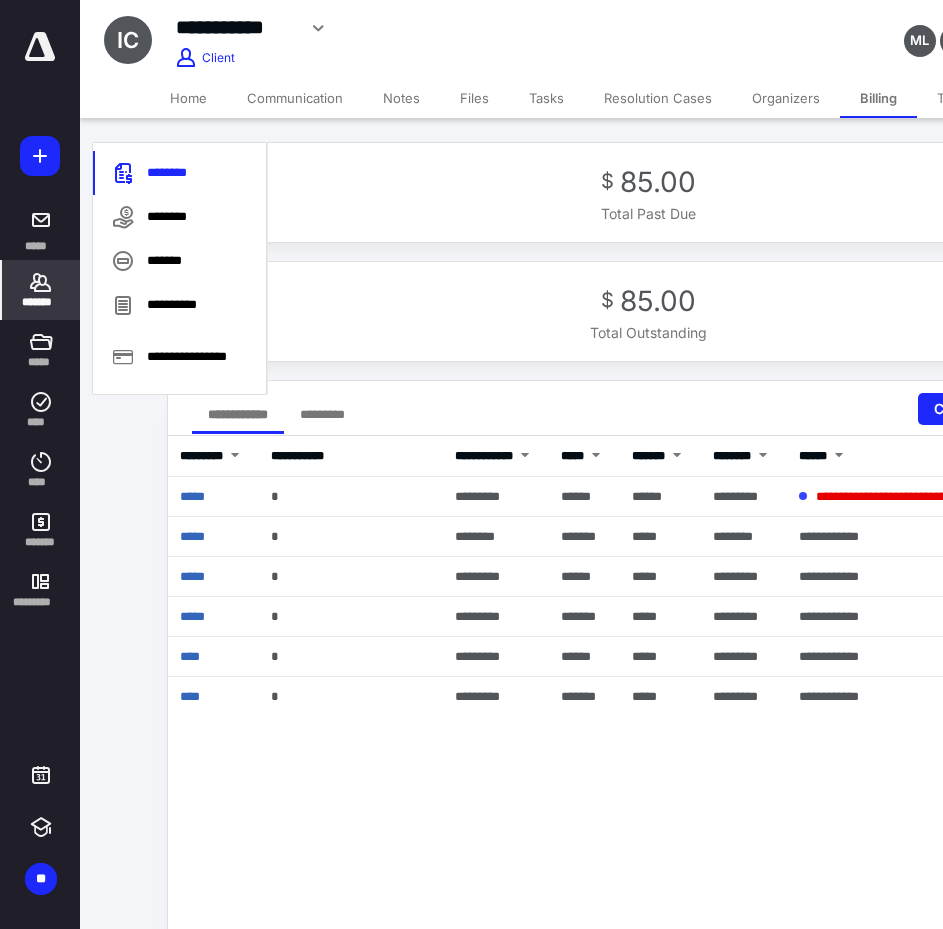 scroll, scrollTop: 0, scrollLeft: 304, axis: horizontal 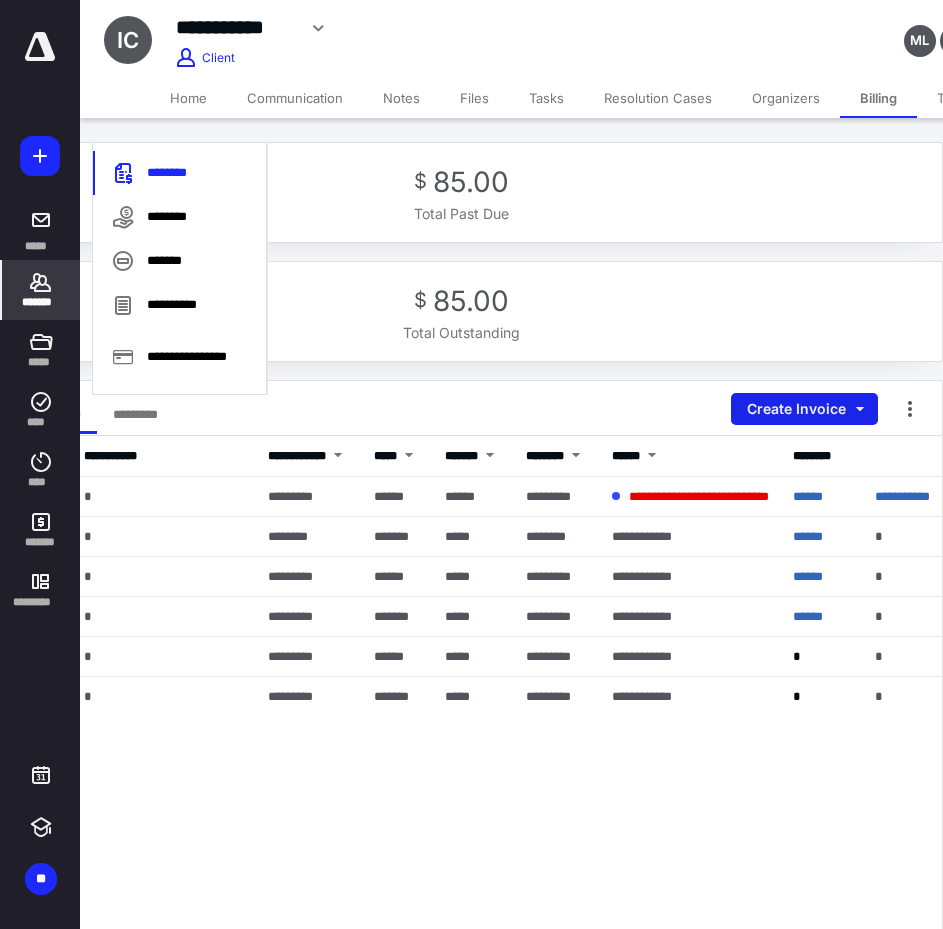 click on "Create Invoice" at bounding box center (804, 409) 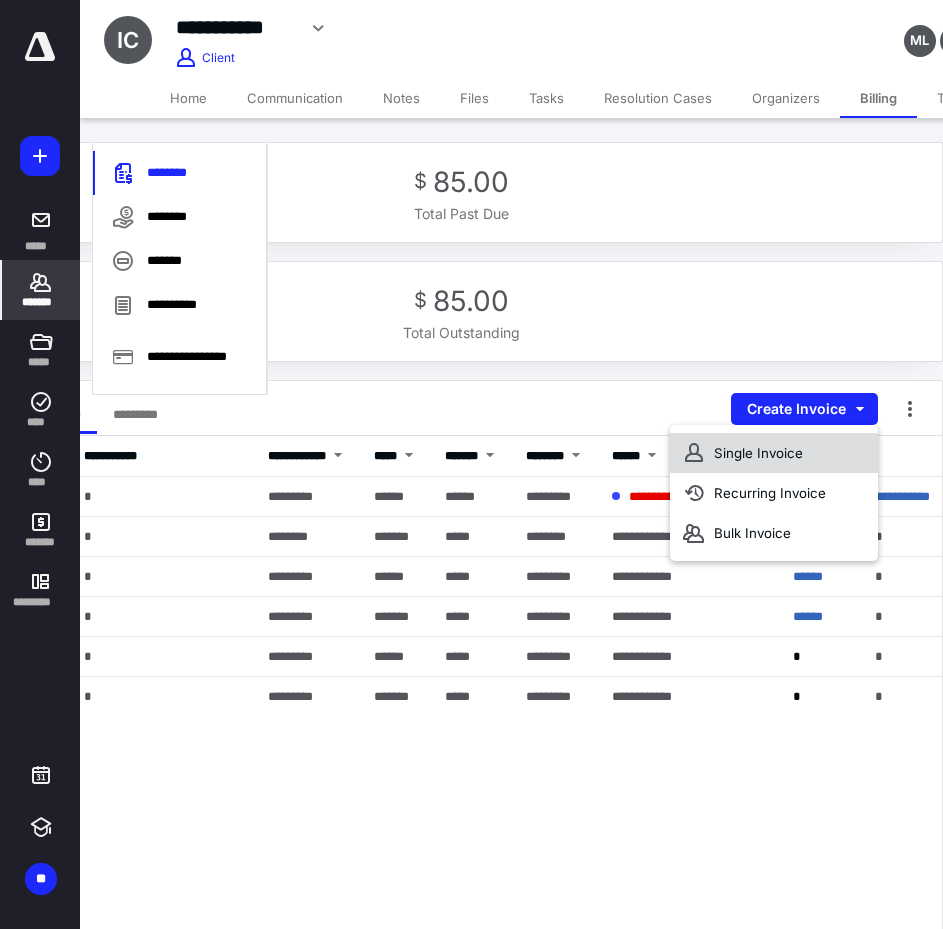 click on "Single Invoice" at bounding box center (774, 453) 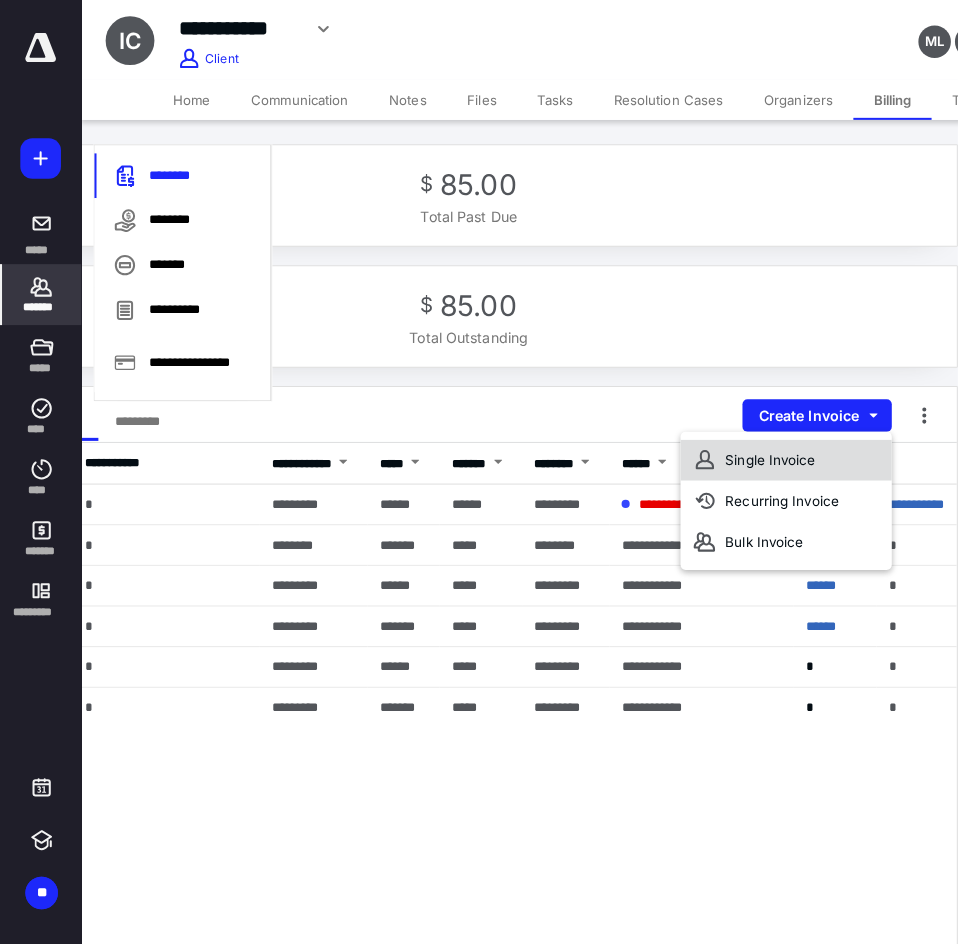 scroll, scrollTop: 0, scrollLeft: 0, axis: both 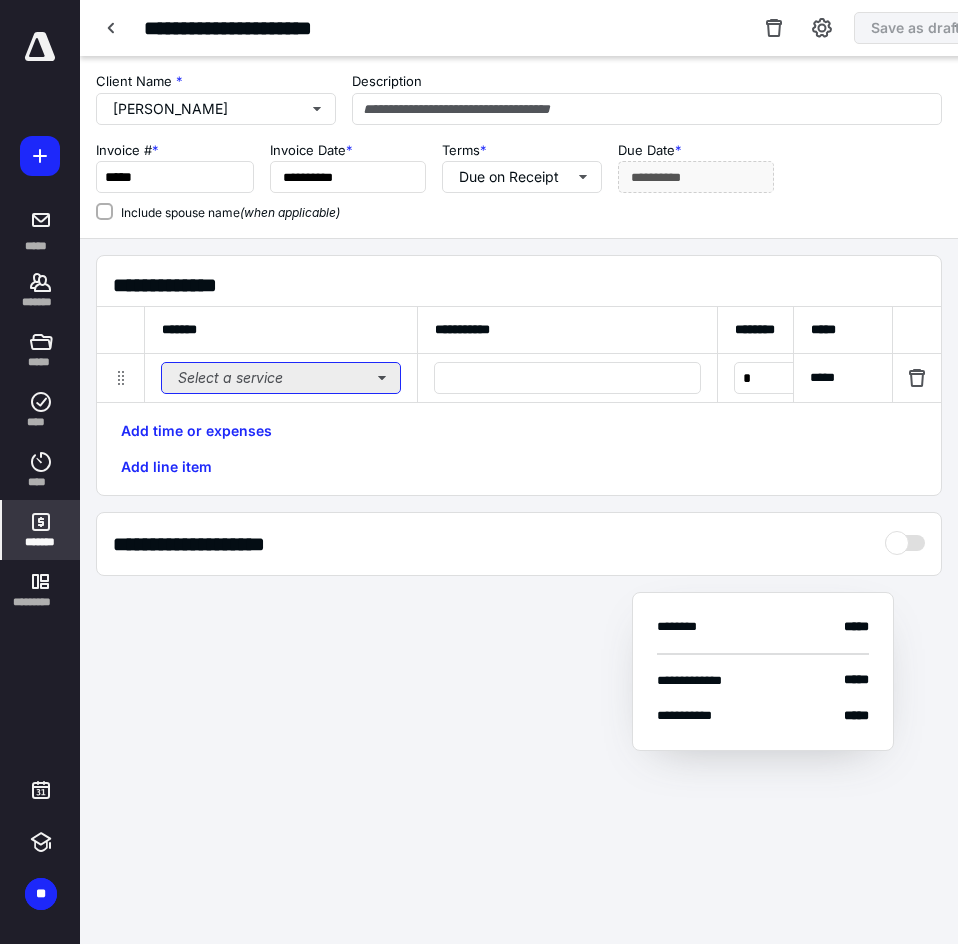 click on "Select a service" at bounding box center (281, 378) 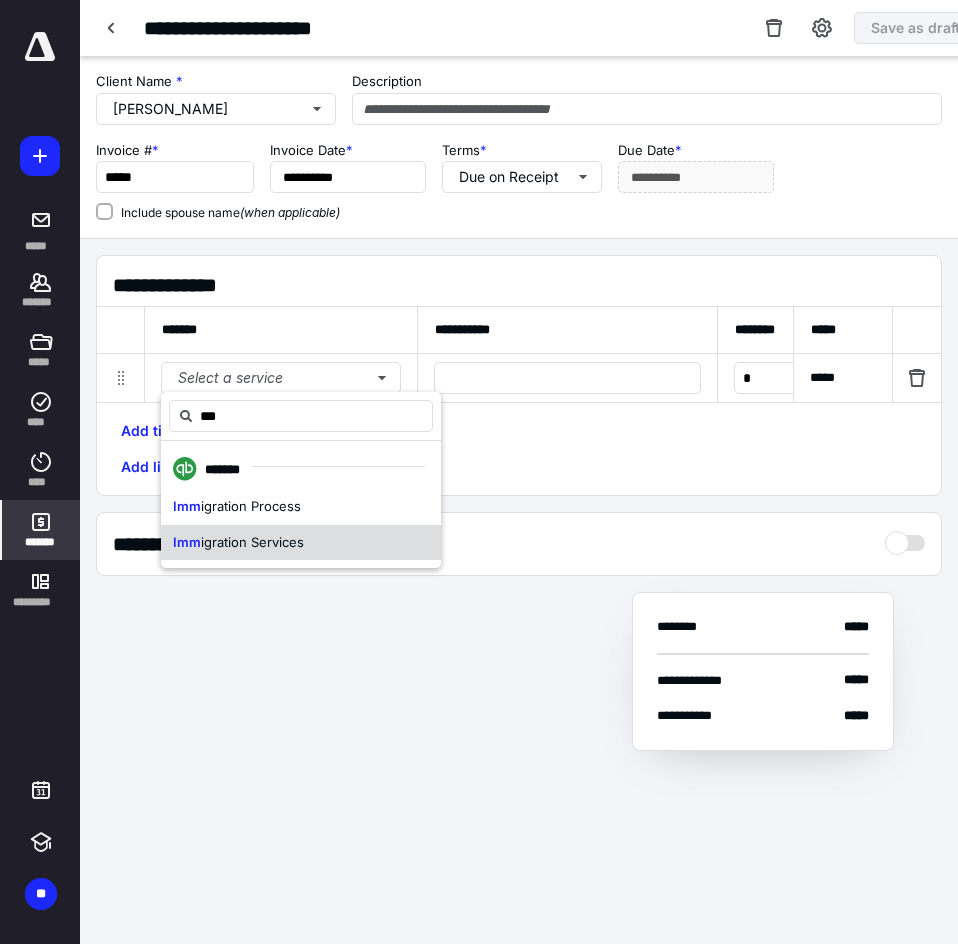 drag, startPoint x: 296, startPoint y: 533, endPoint x: 304, endPoint y: 526, distance: 10.630146 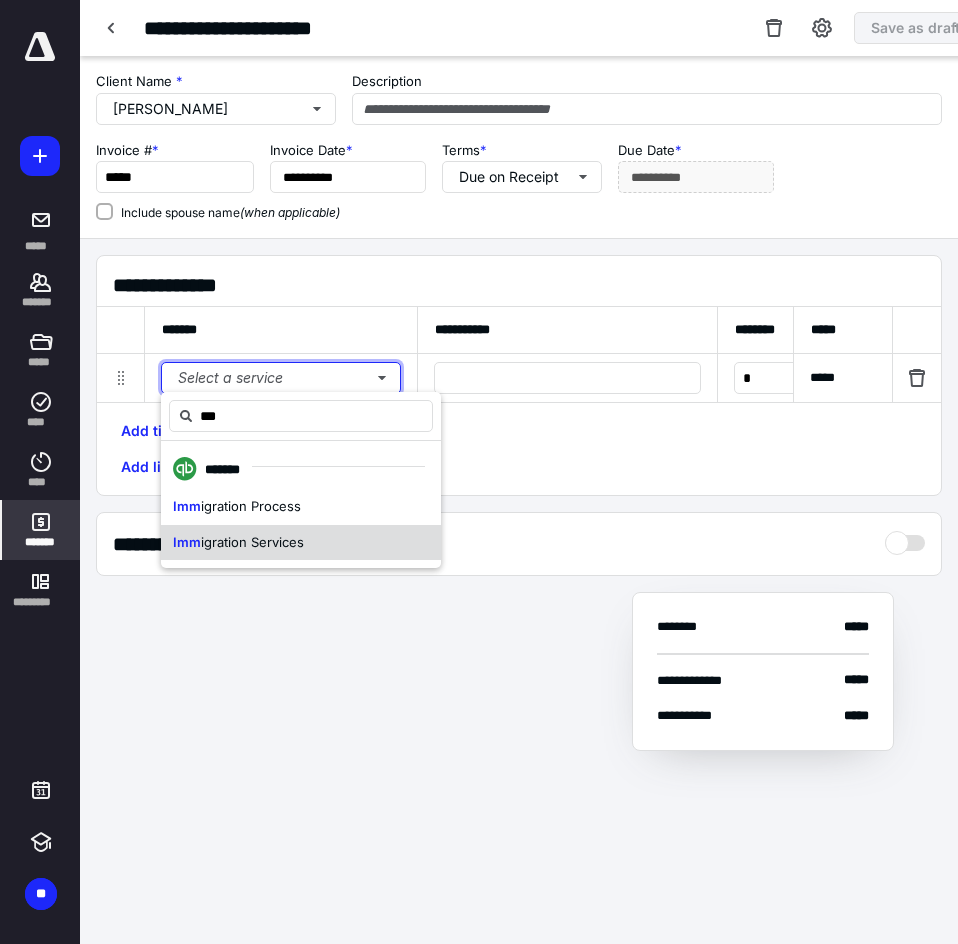 type 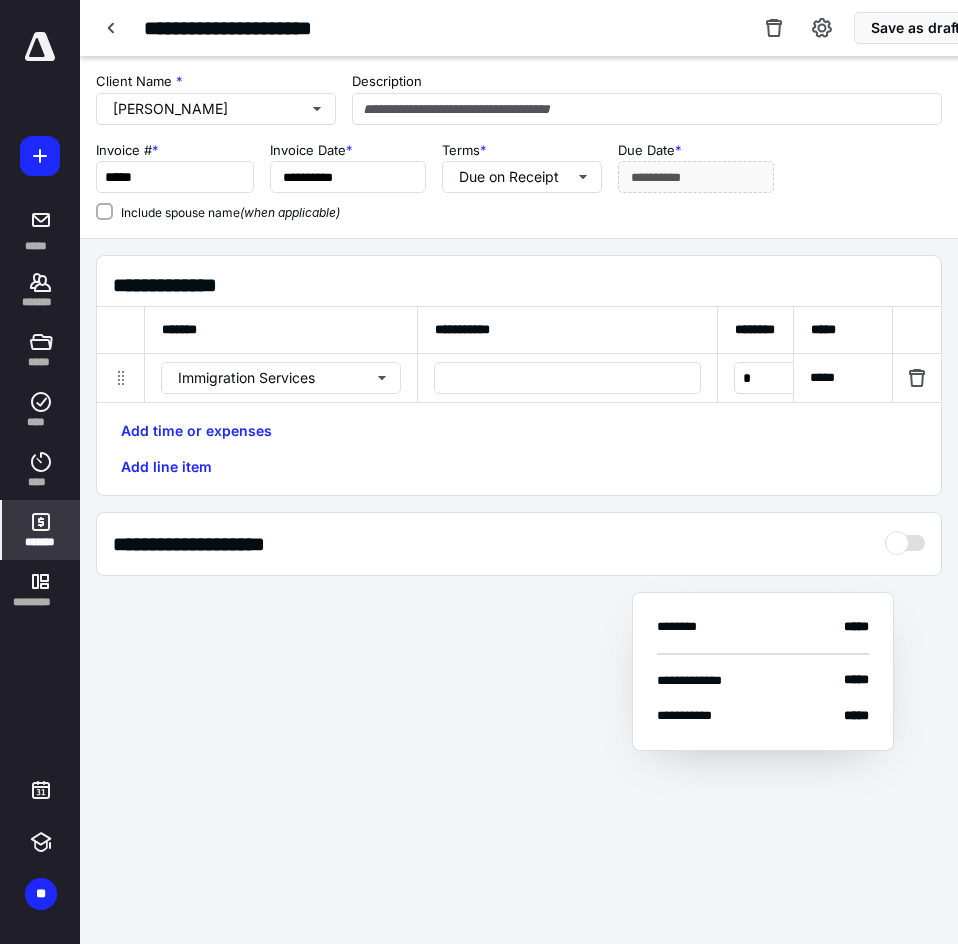 click at bounding box center (567, 378) 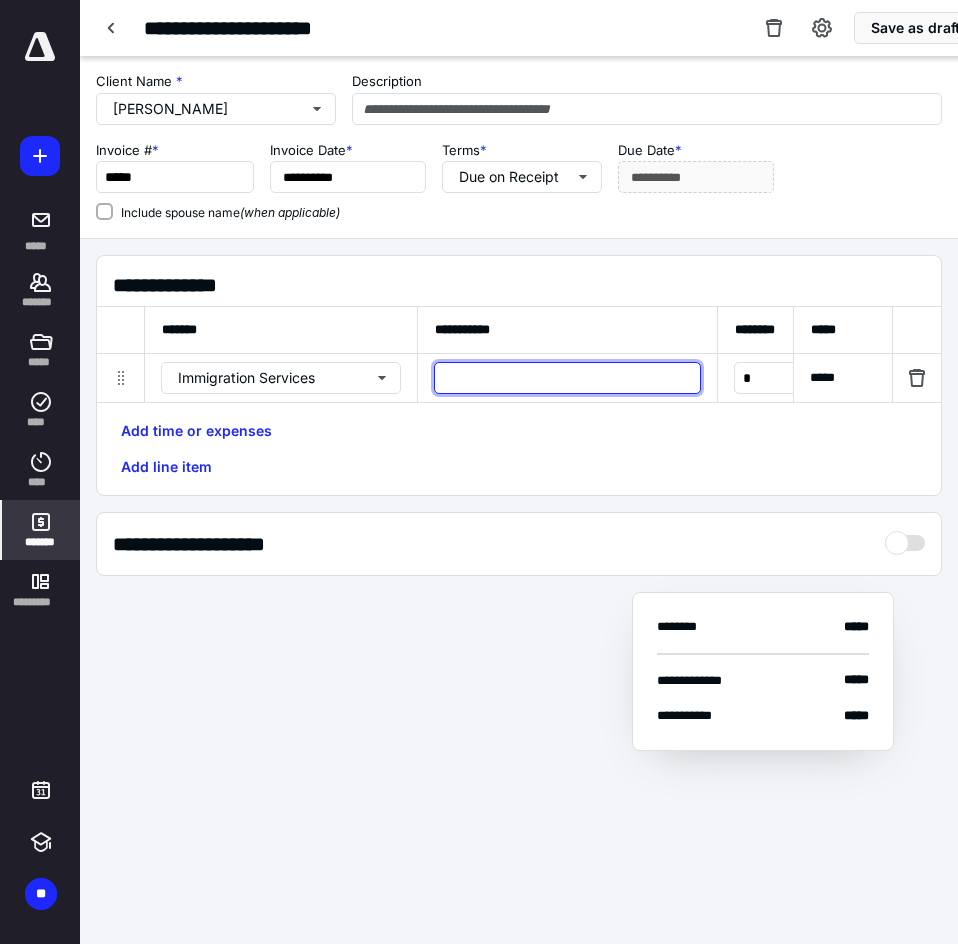 click at bounding box center (567, 378) 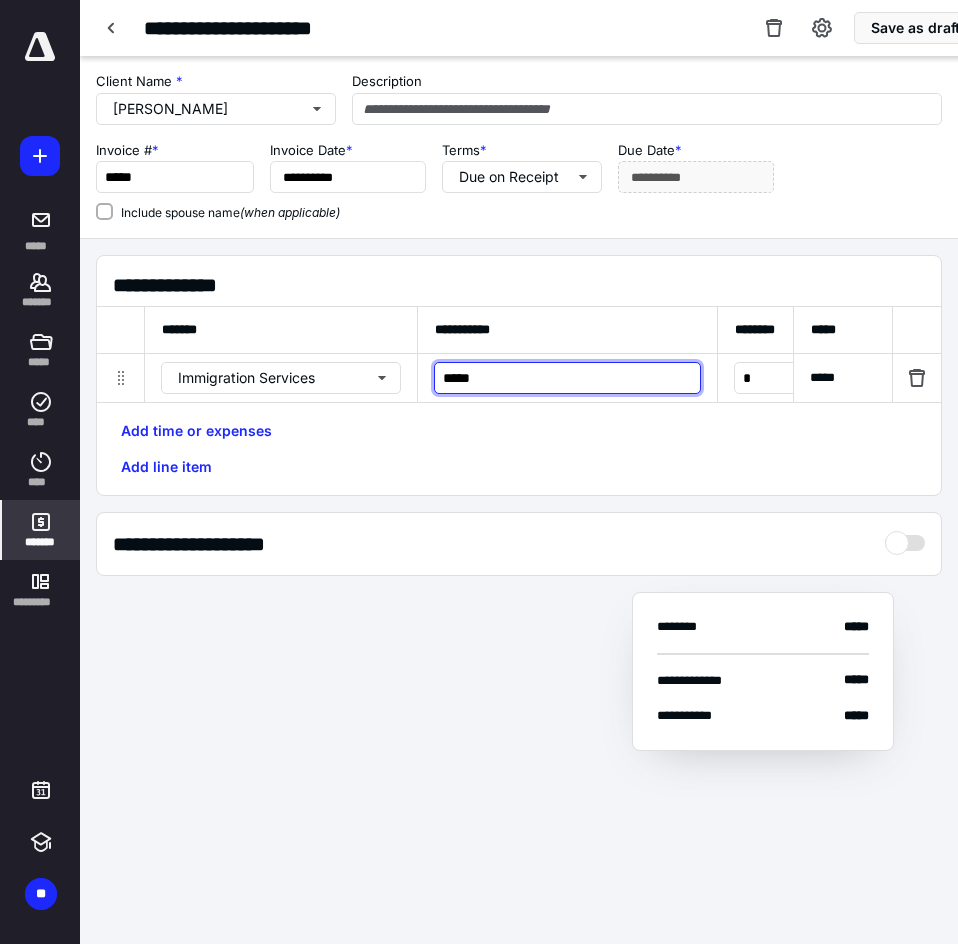type on "*****" 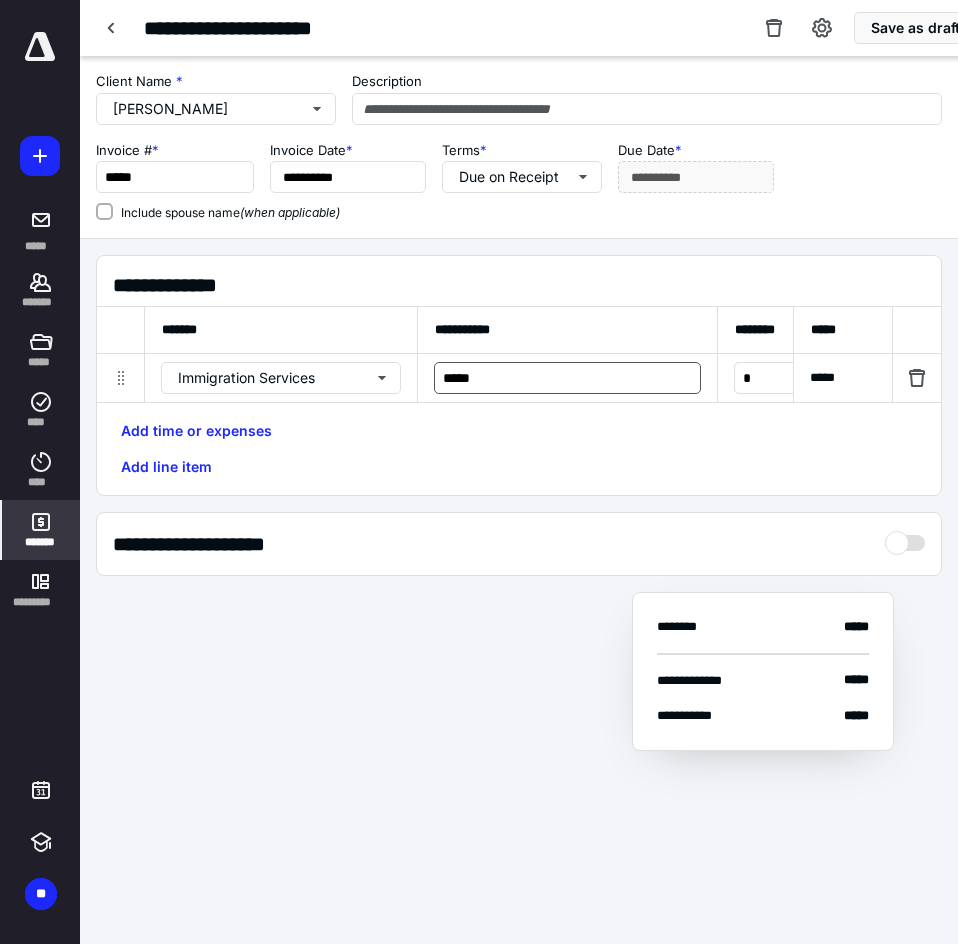 type 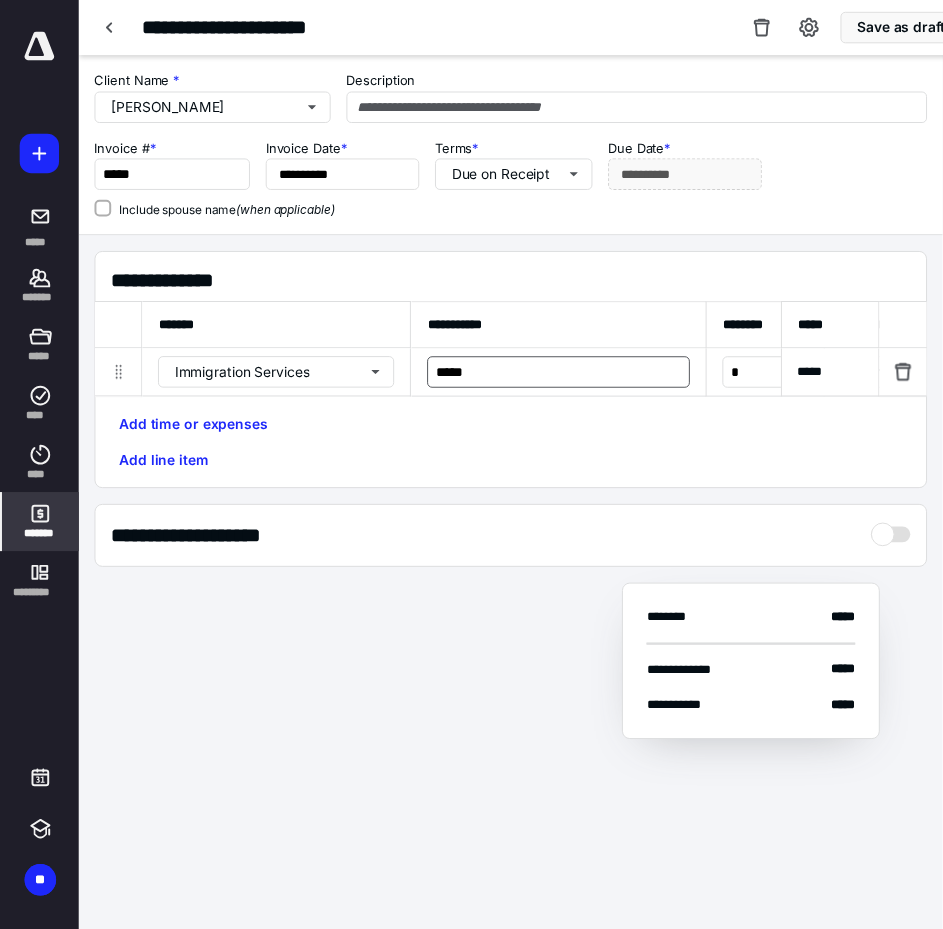 scroll, scrollTop: 0, scrollLeft: 612, axis: horizontal 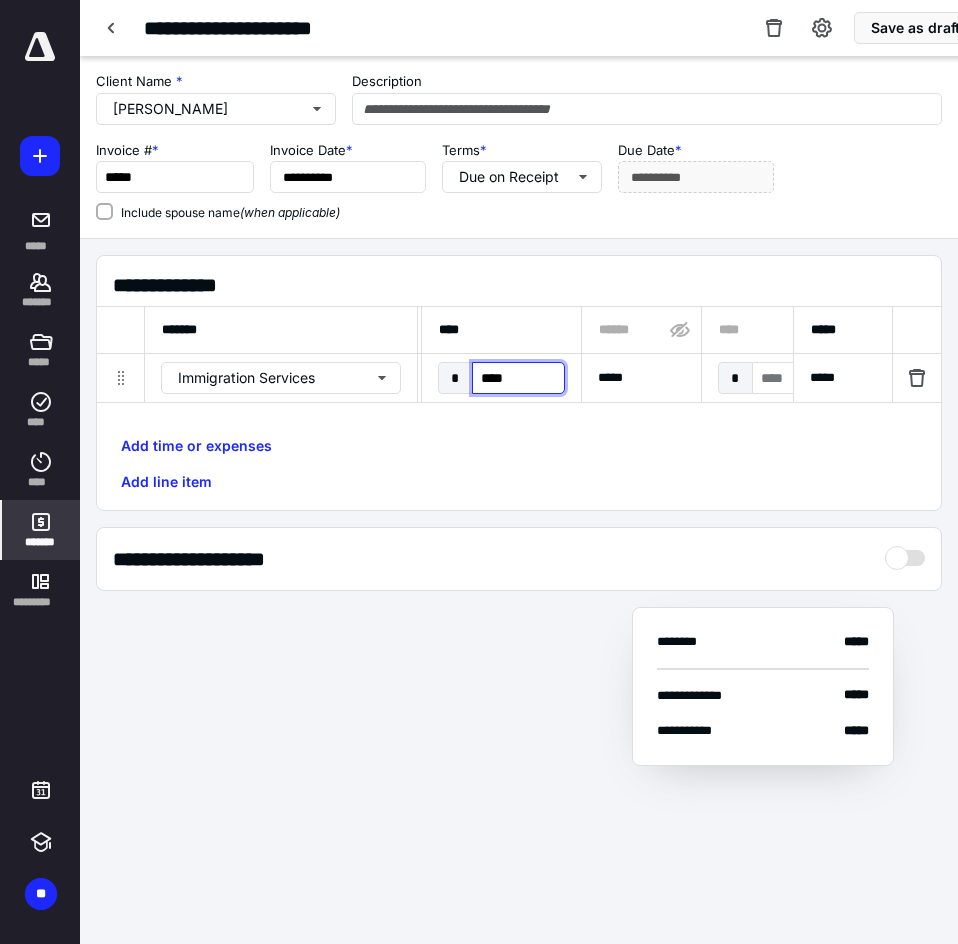 paste on "**" 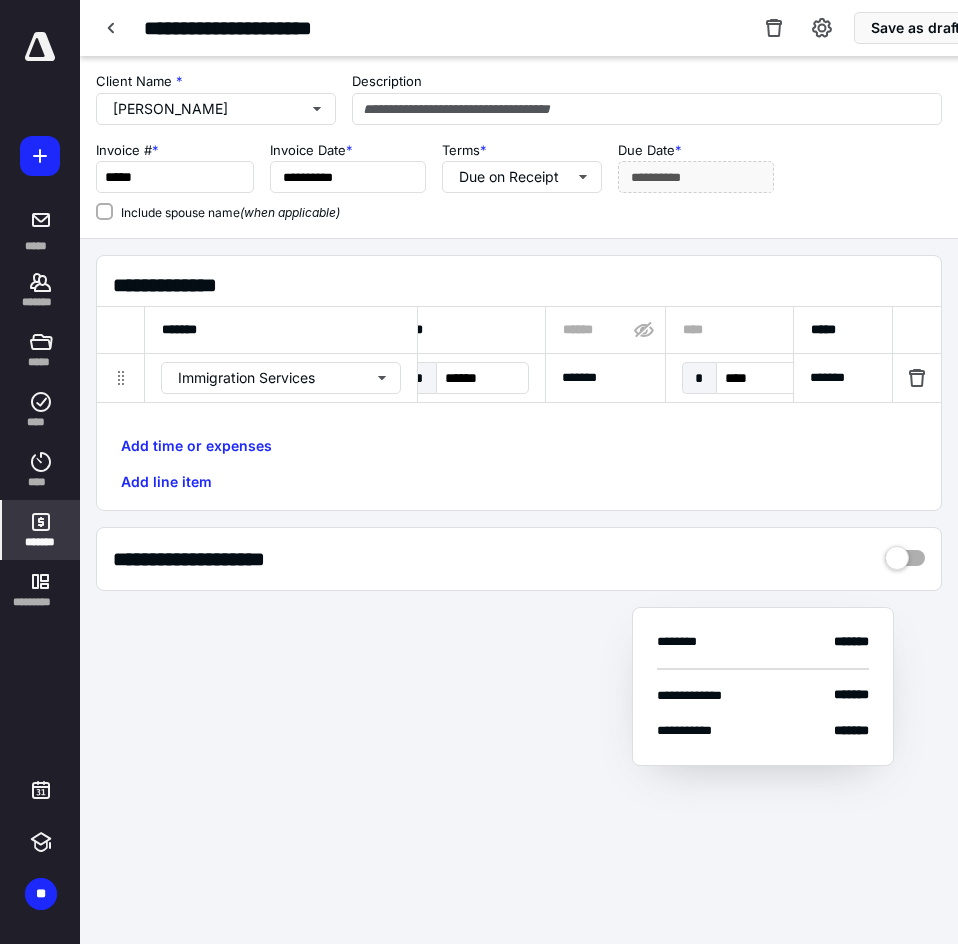 click on "*******" at bounding box center (605, 378) 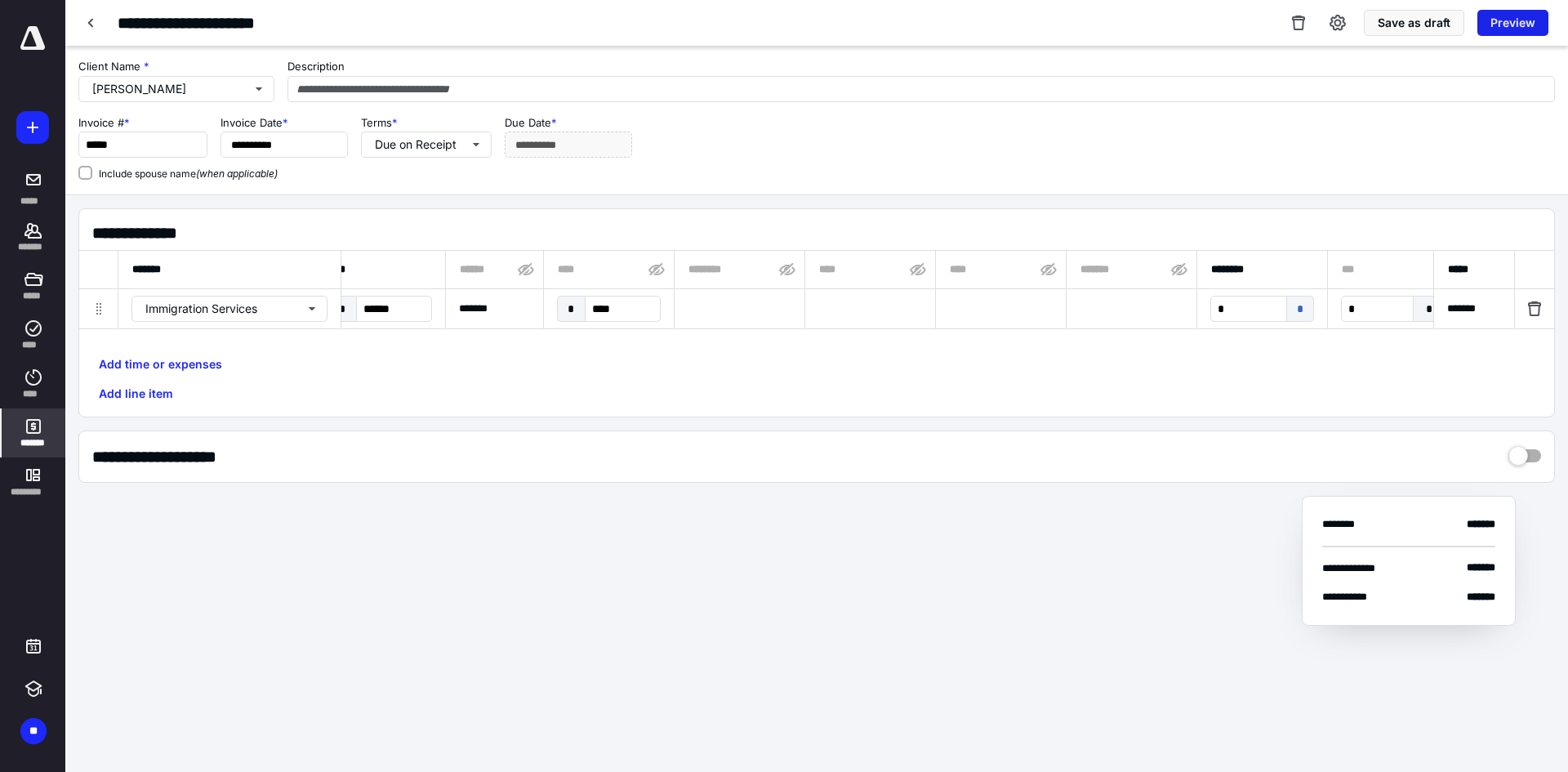 click on "Preview" at bounding box center [1512, 23] 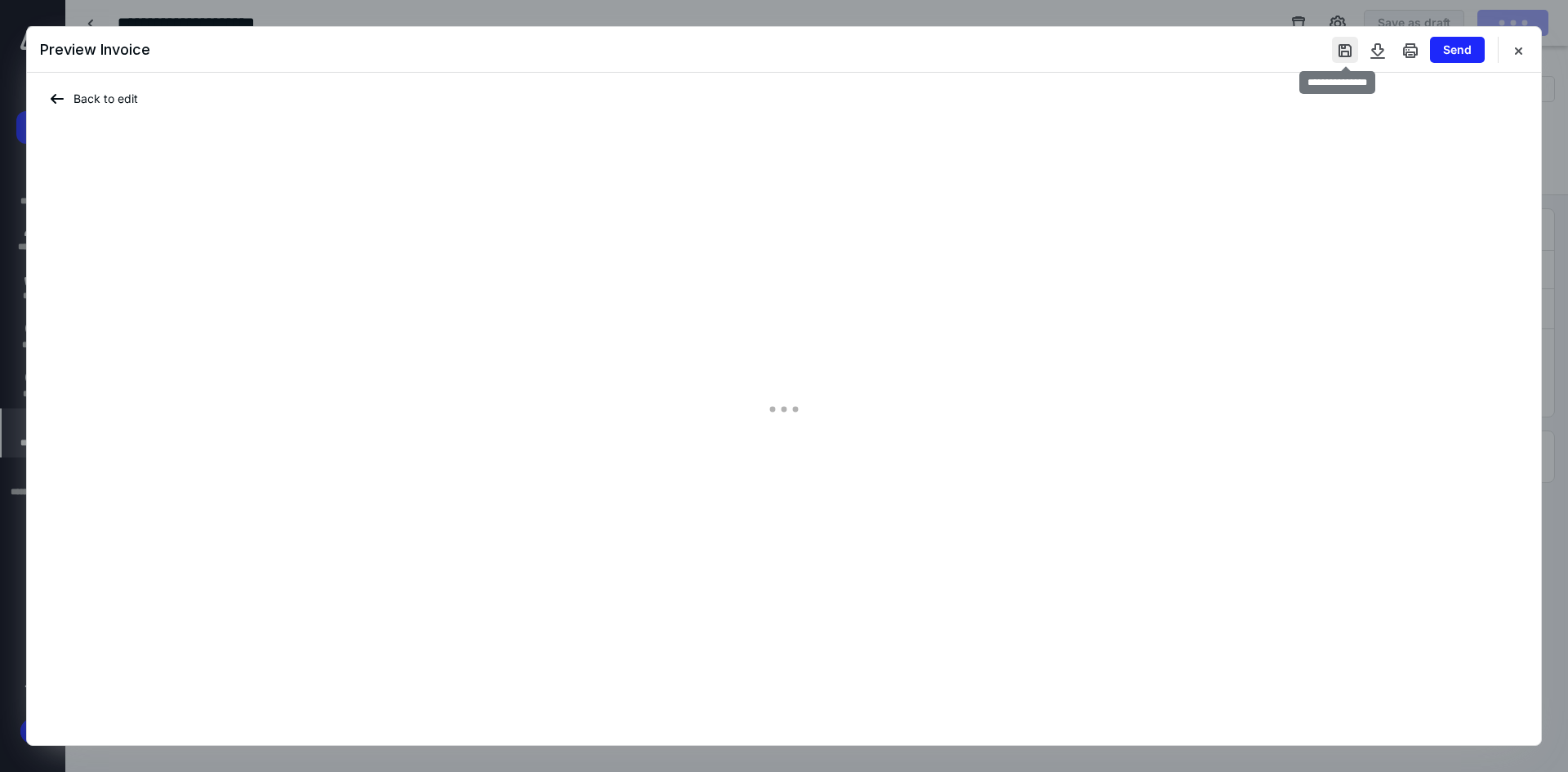 click at bounding box center (1345, 50) 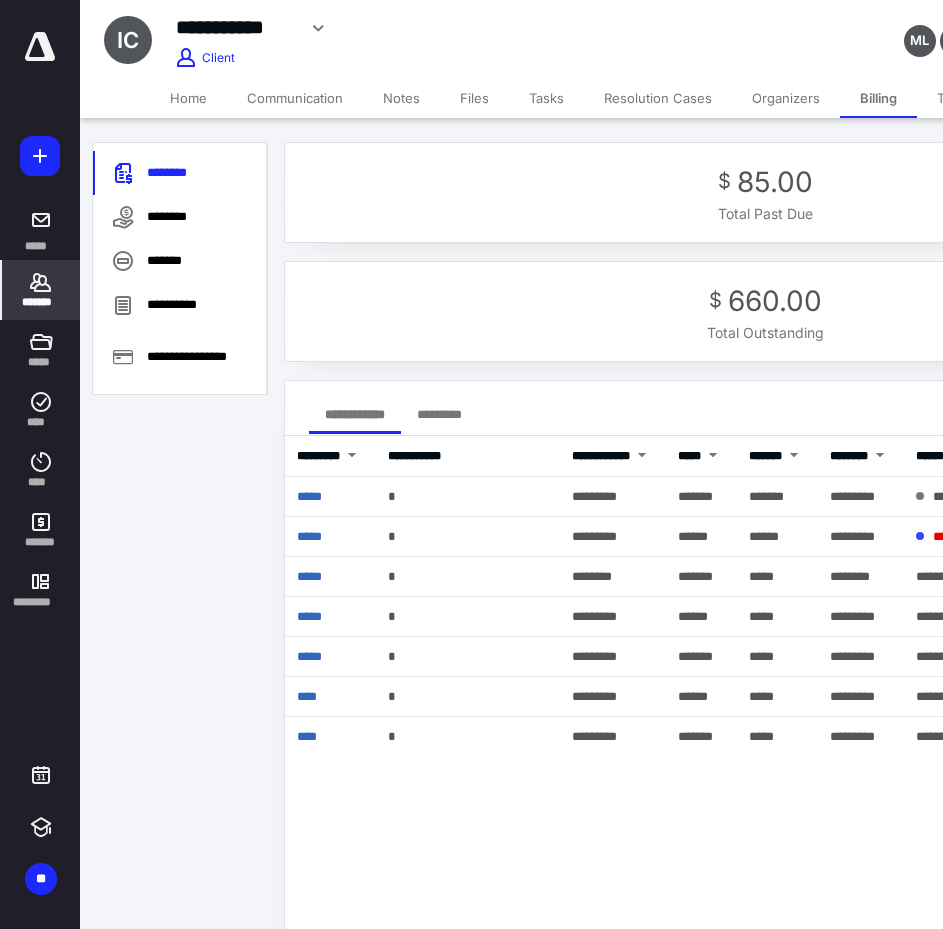 click on "*******" at bounding box center [41, 290] 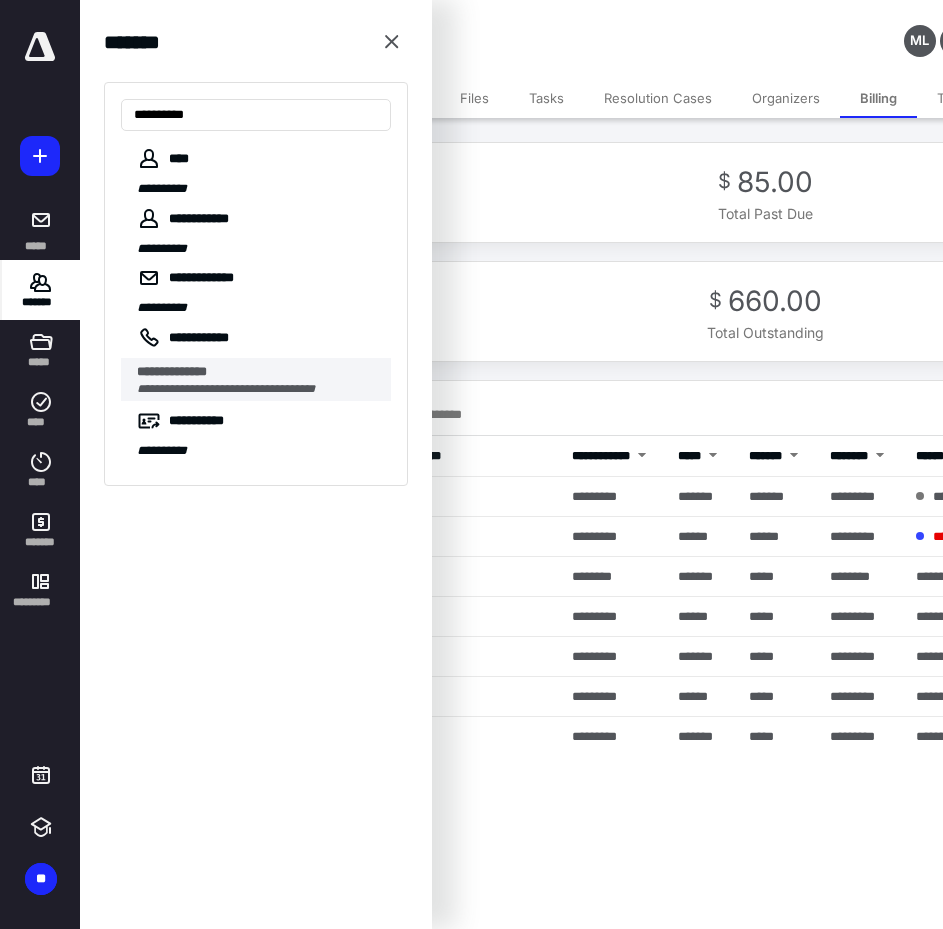 type on "**********" 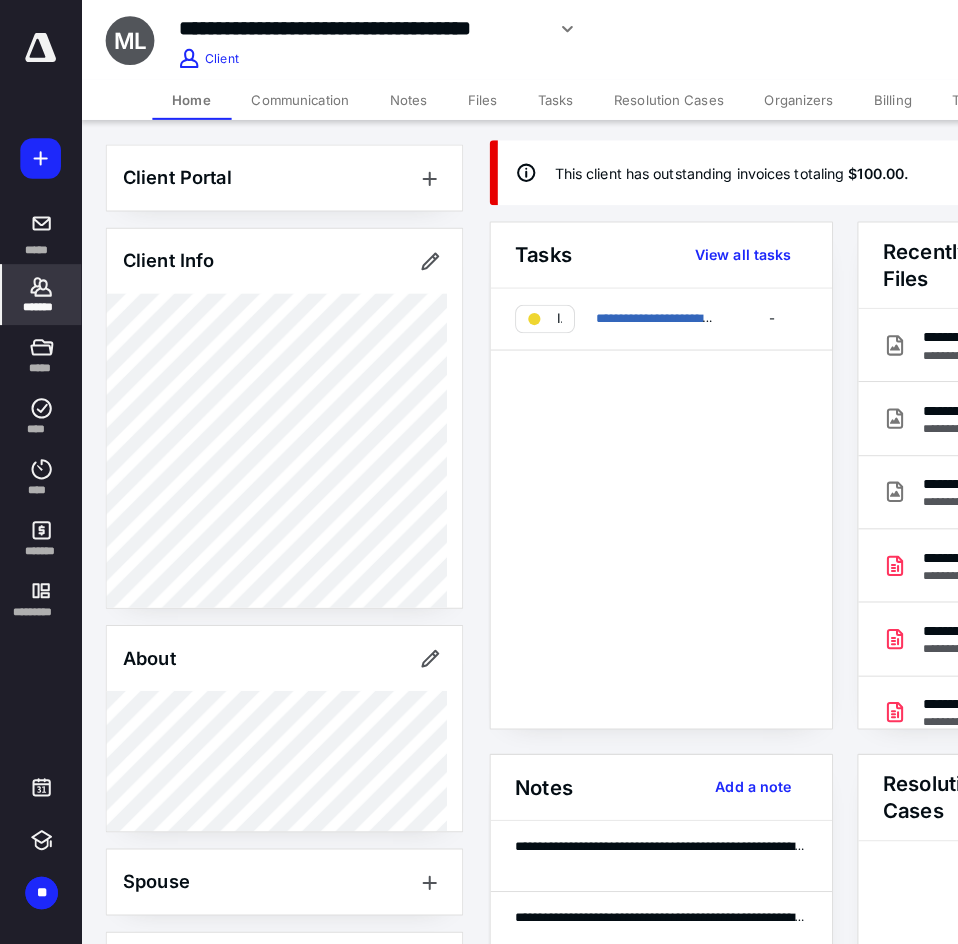 scroll, scrollTop: 0, scrollLeft: 0, axis: both 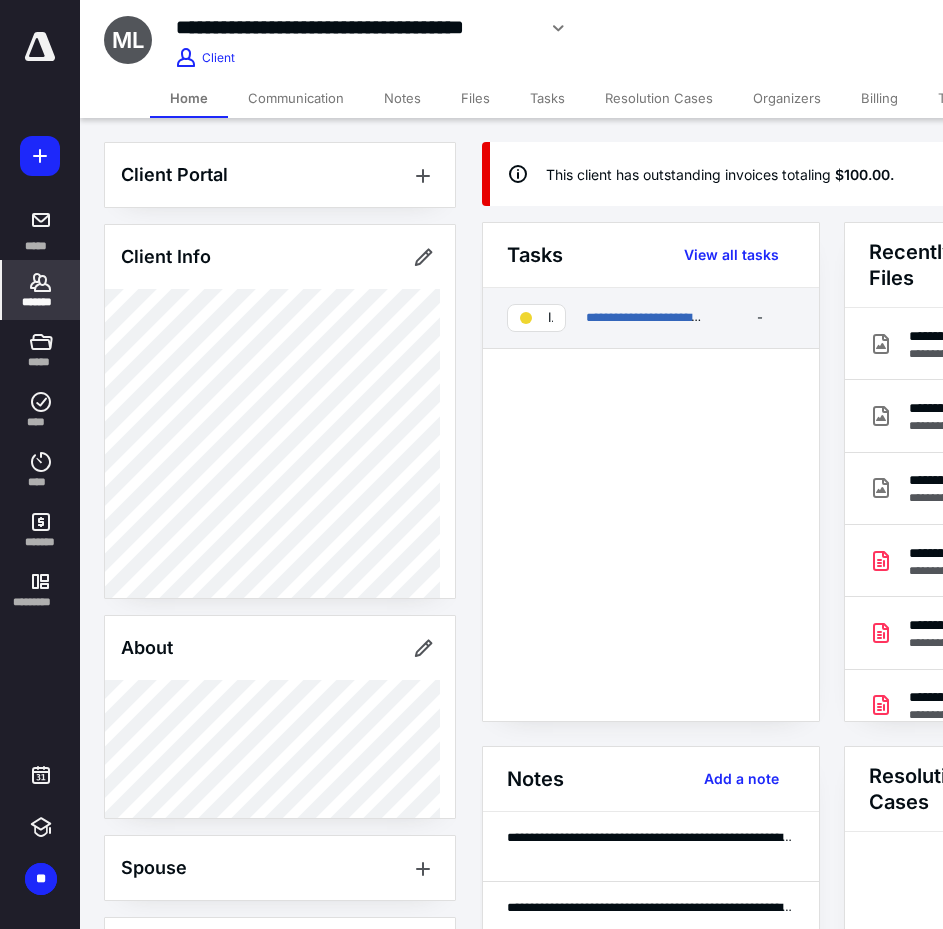click on "**********" at bounding box center [651, 318] 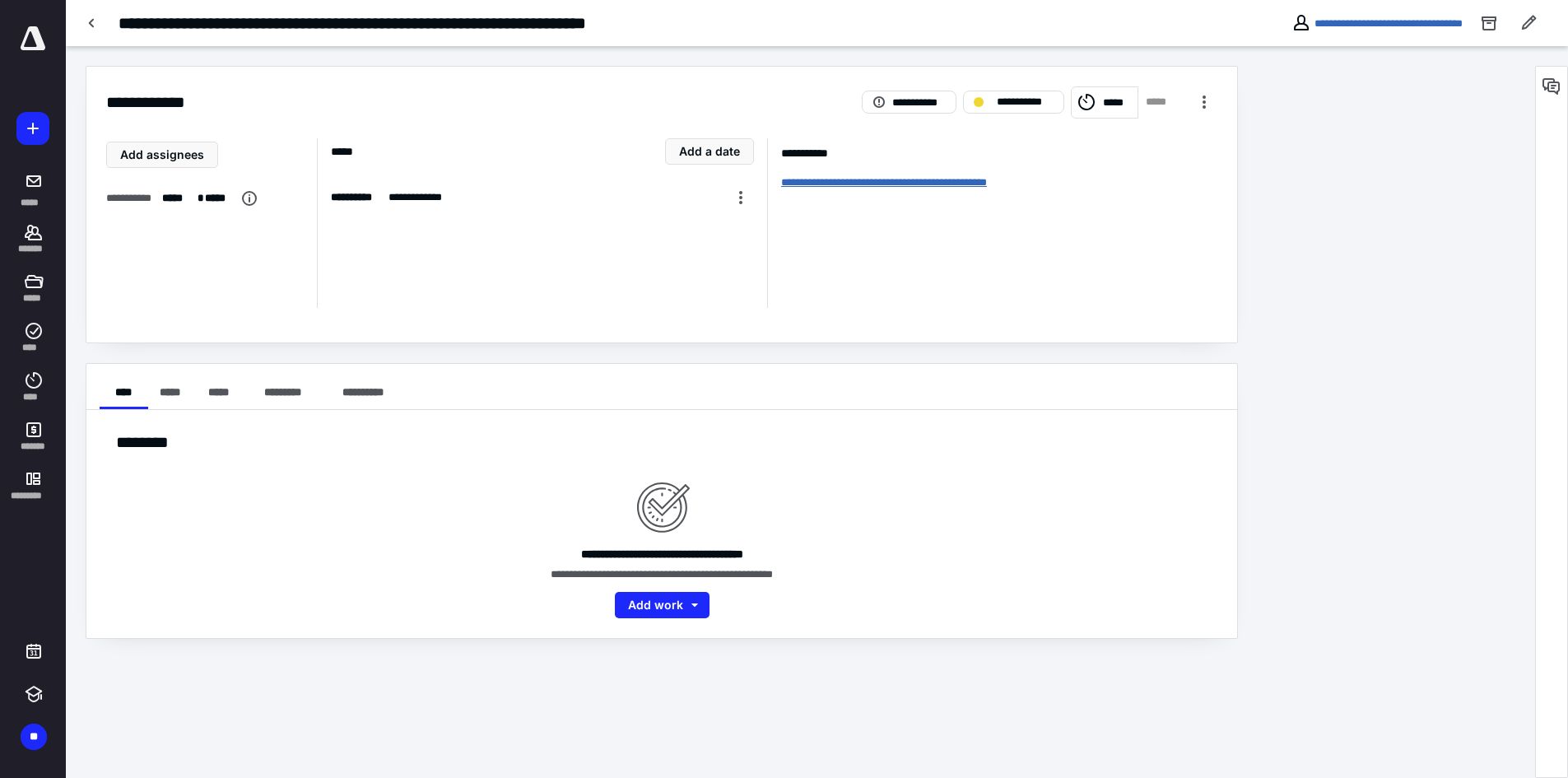 click on "**********" at bounding box center [884, 182] 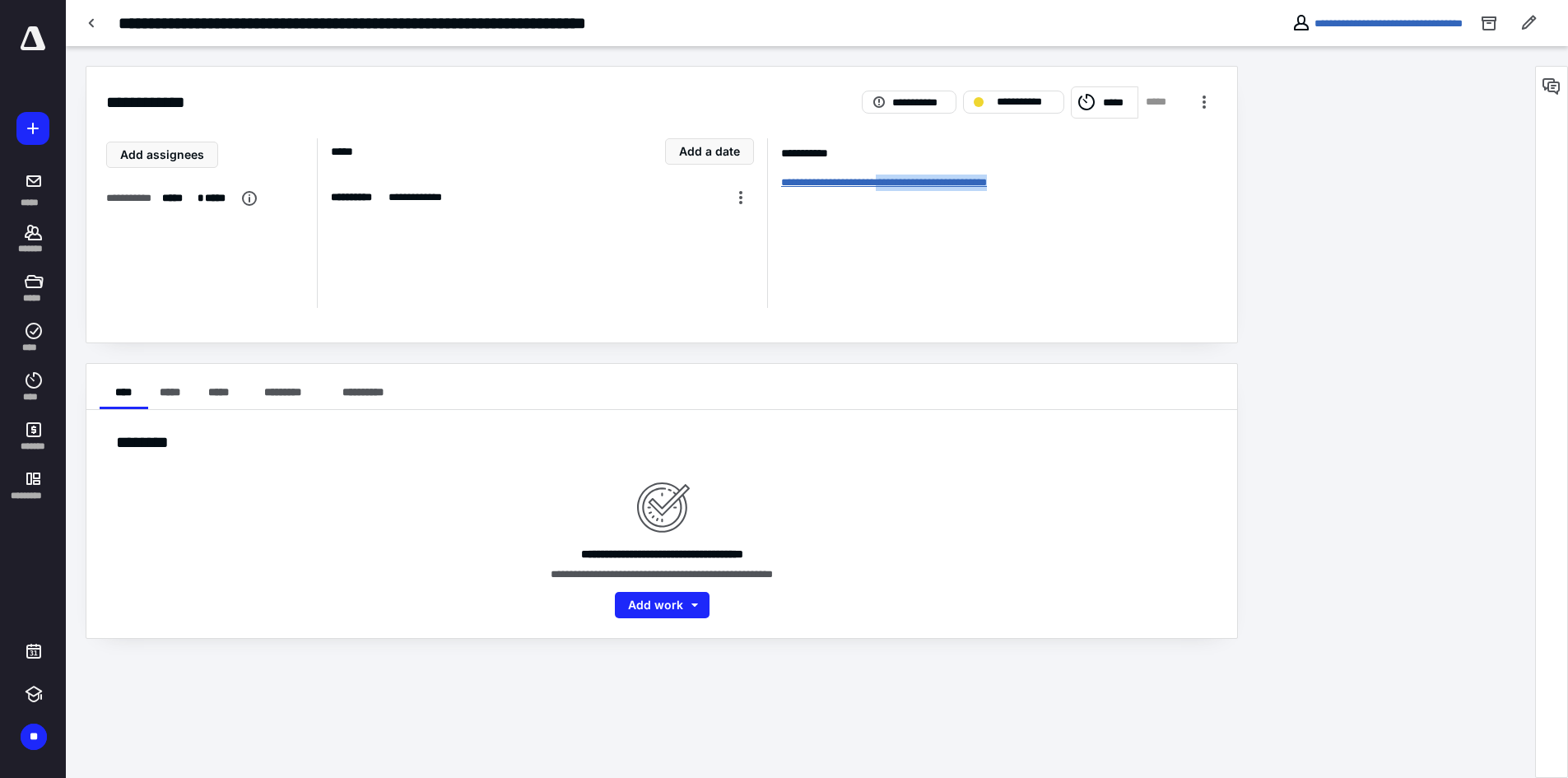 drag, startPoint x: 1067, startPoint y: 184, endPoint x: 897, endPoint y: 184, distance: 170 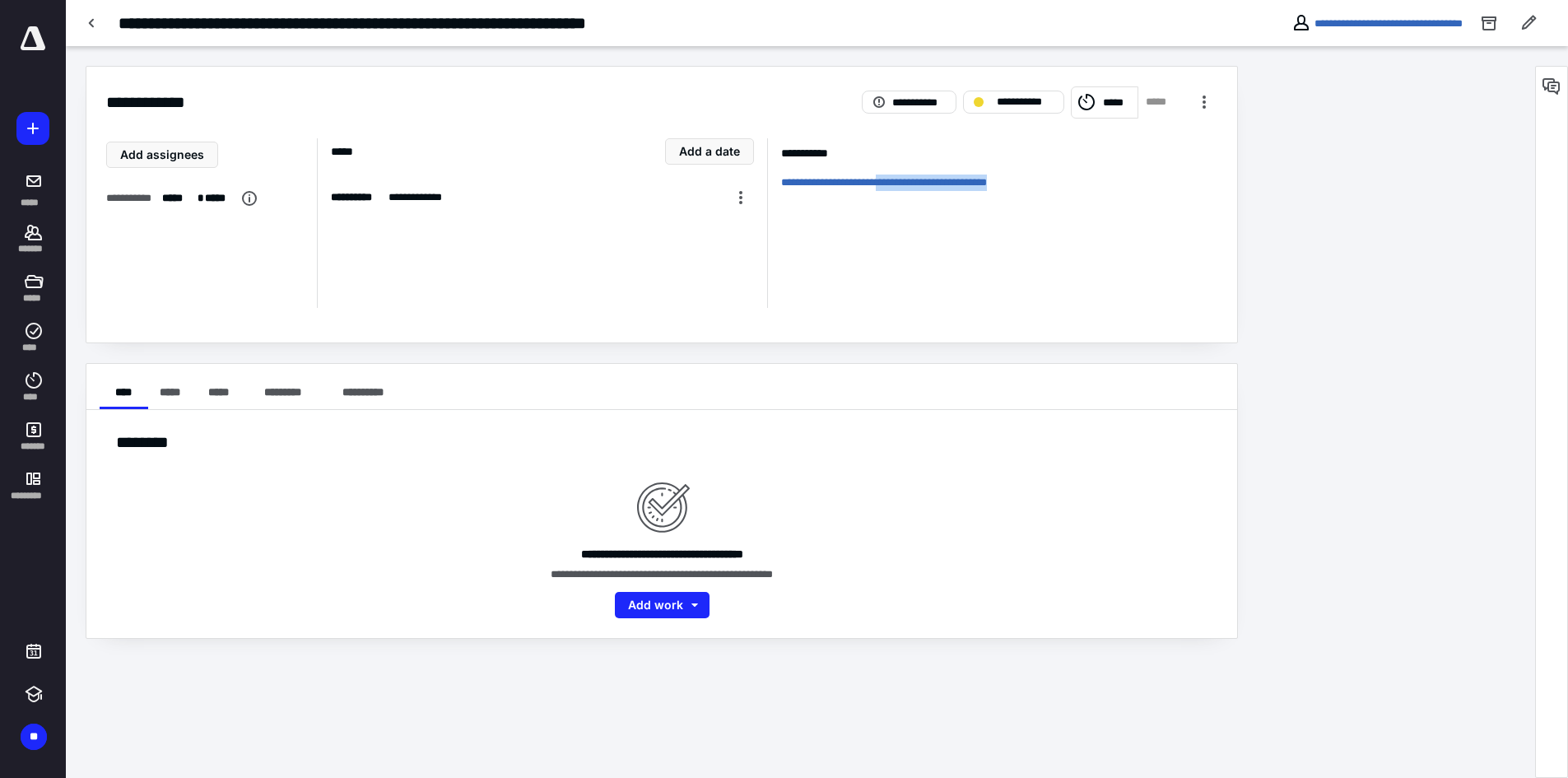 copy on "**********" 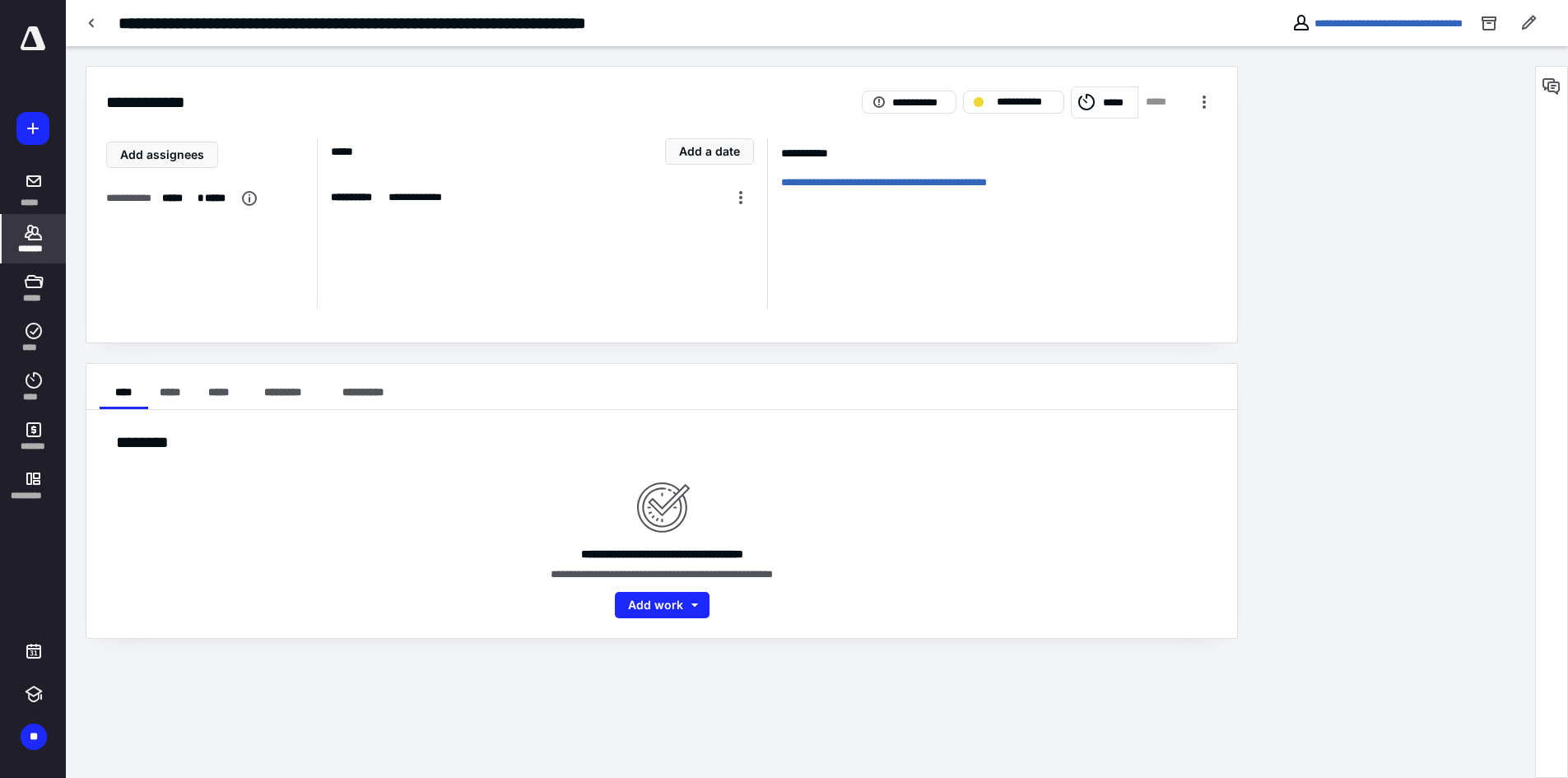 click on "*******" at bounding box center (34, 239) 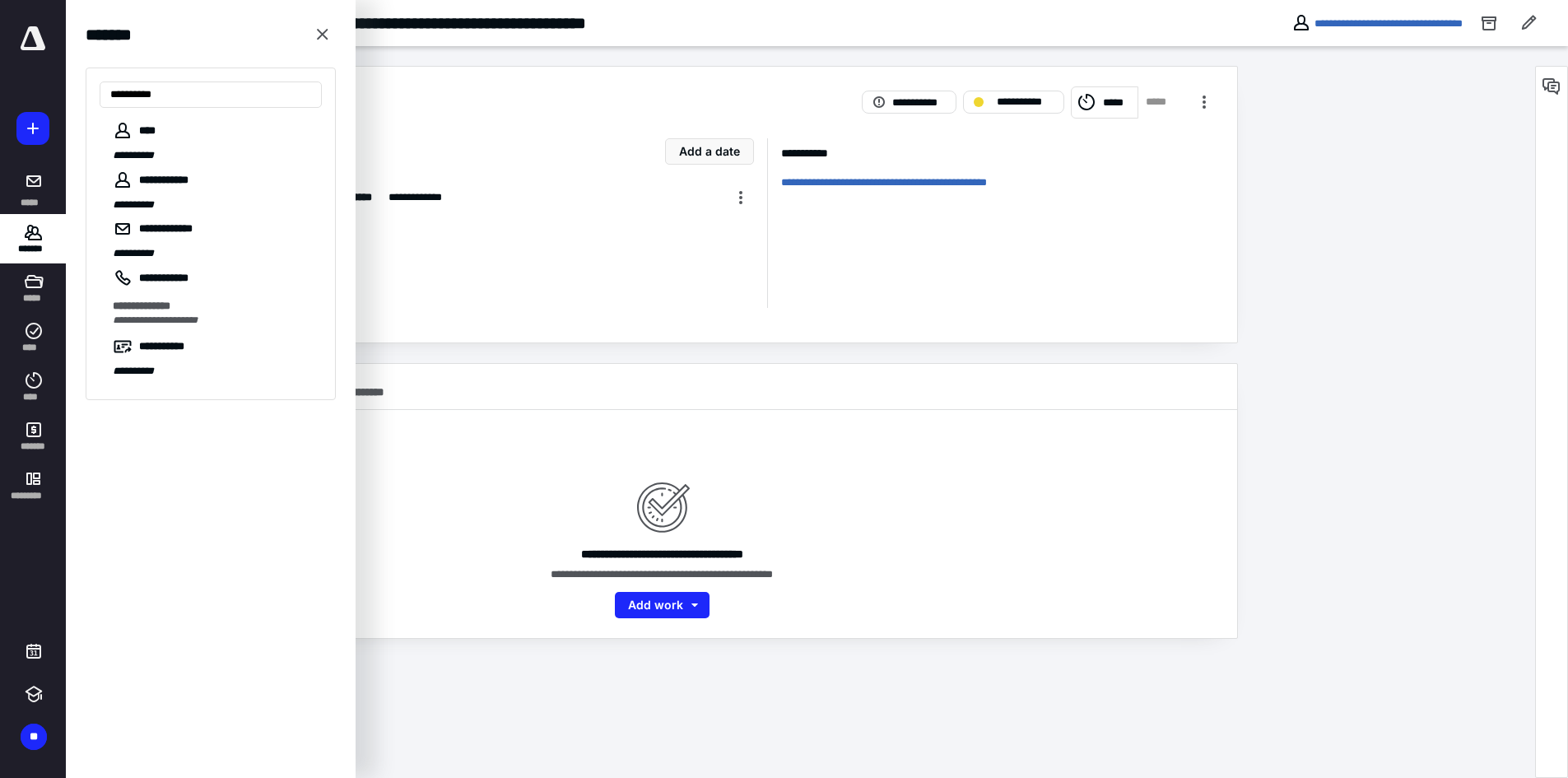 type on "**********" 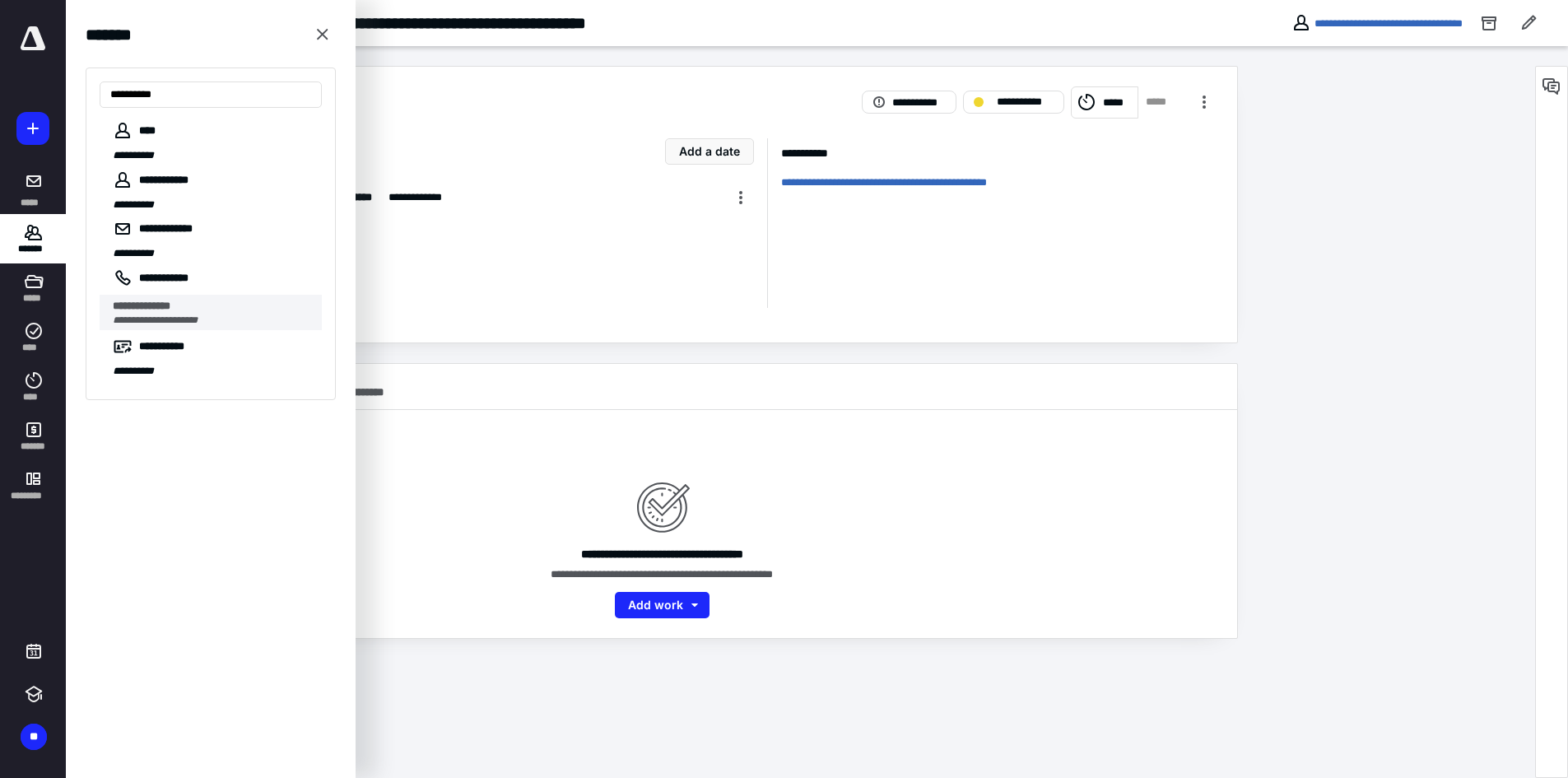 click on "**********" at bounding box center [142, 305] 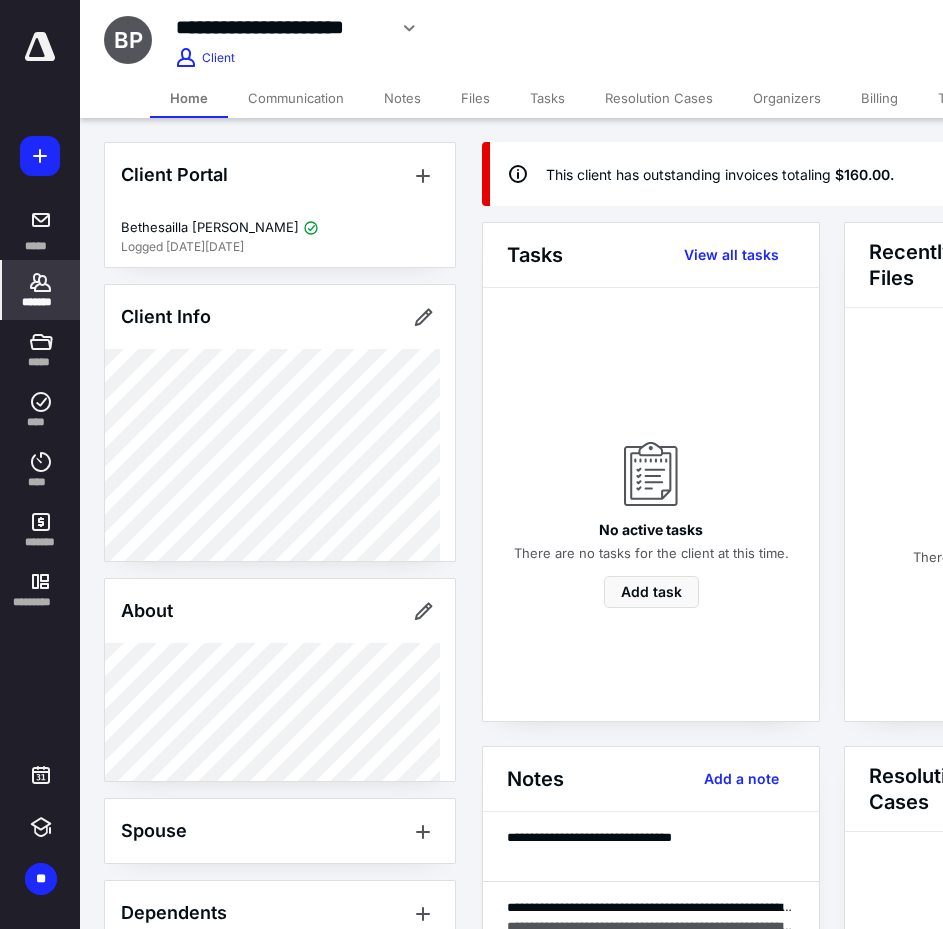click 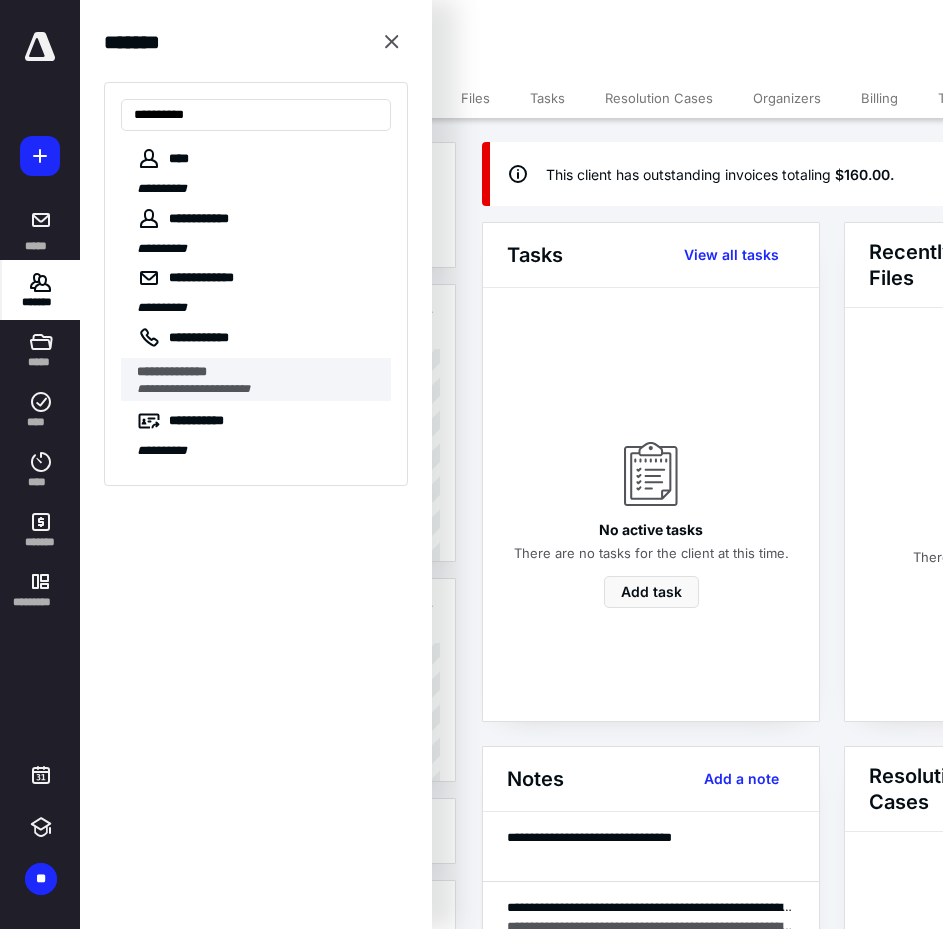 type on "**********" 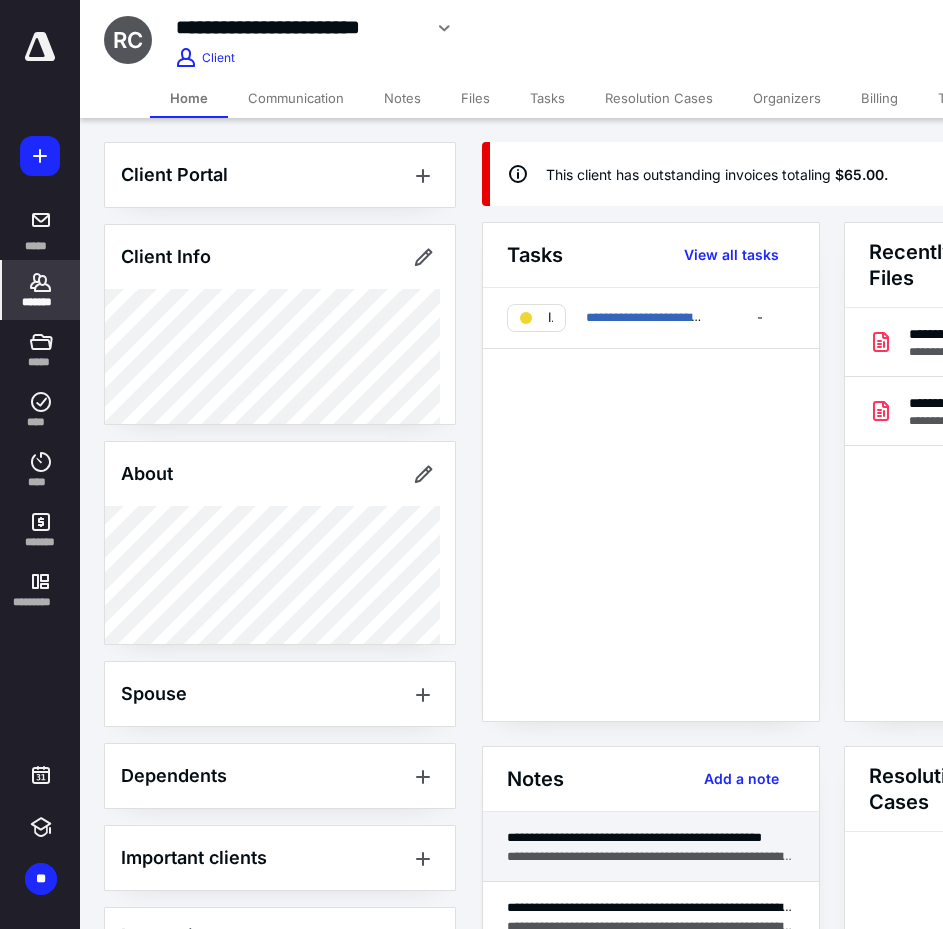 click on "**********" at bounding box center (651, 837) 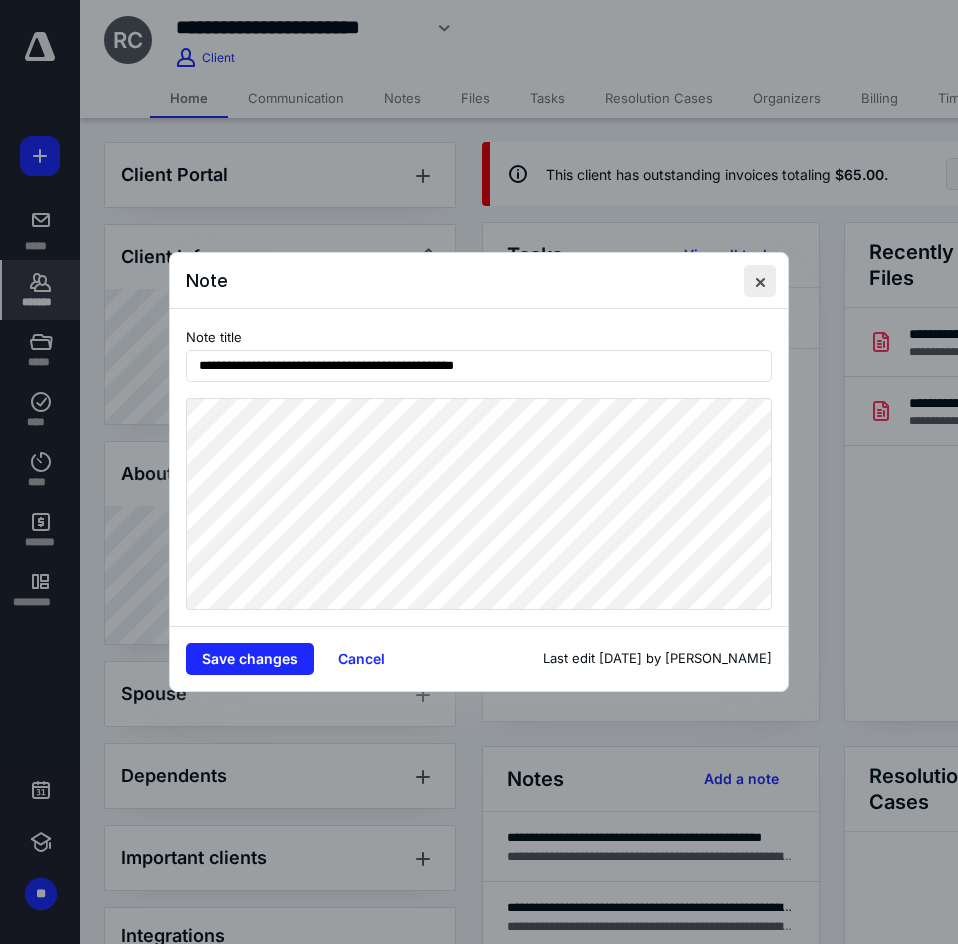 click at bounding box center (760, 281) 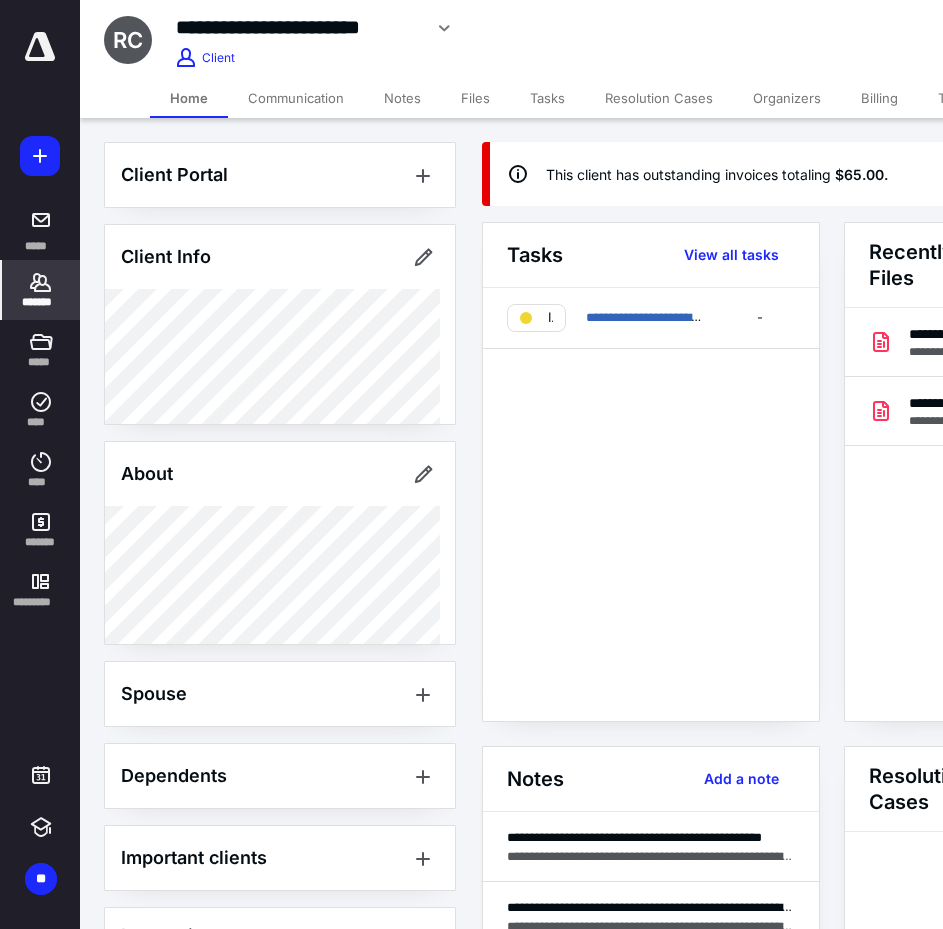 click on "Billing" at bounding box center [879, 98] 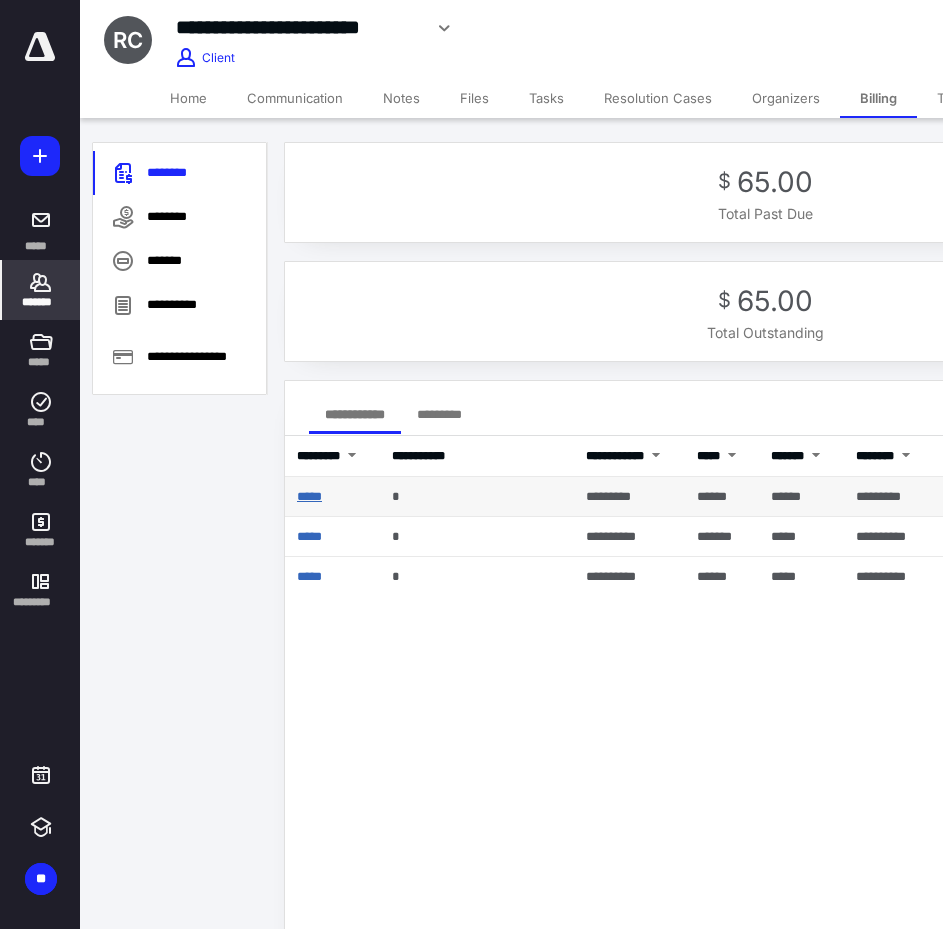 click on "*****" at bounding box center (309, 496) 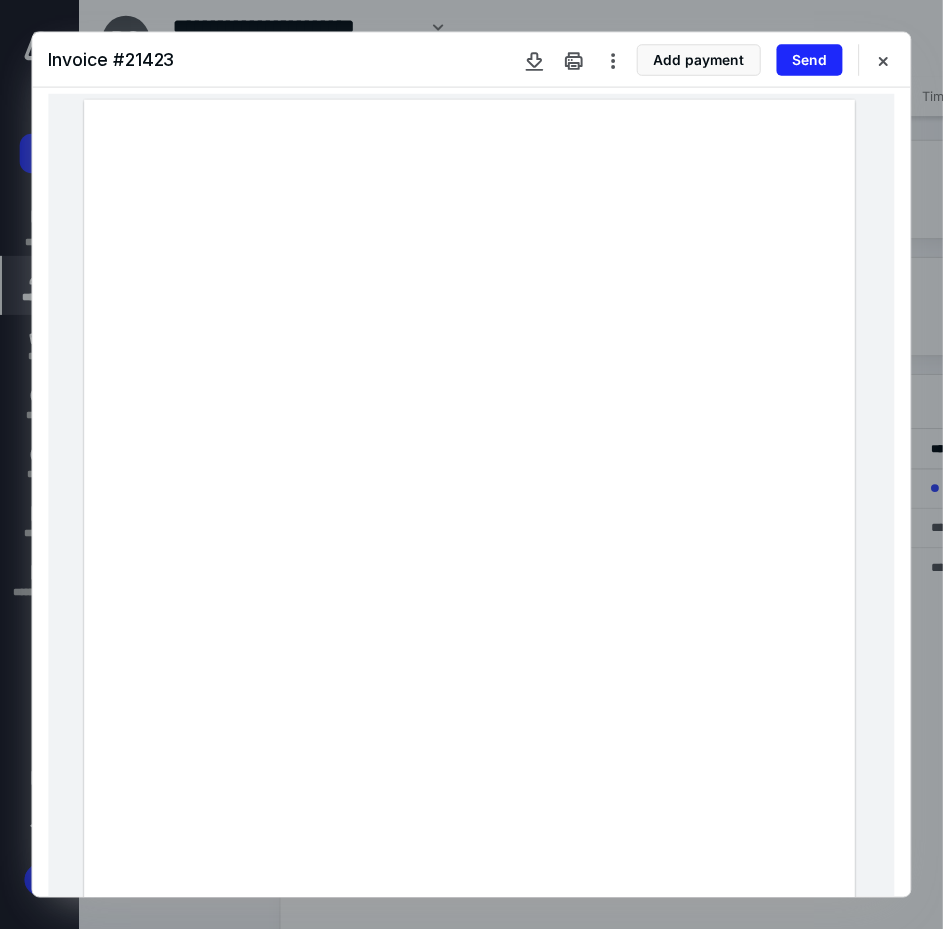 scroll, scrollTop: 0, scrollLeft: 0, axis: both 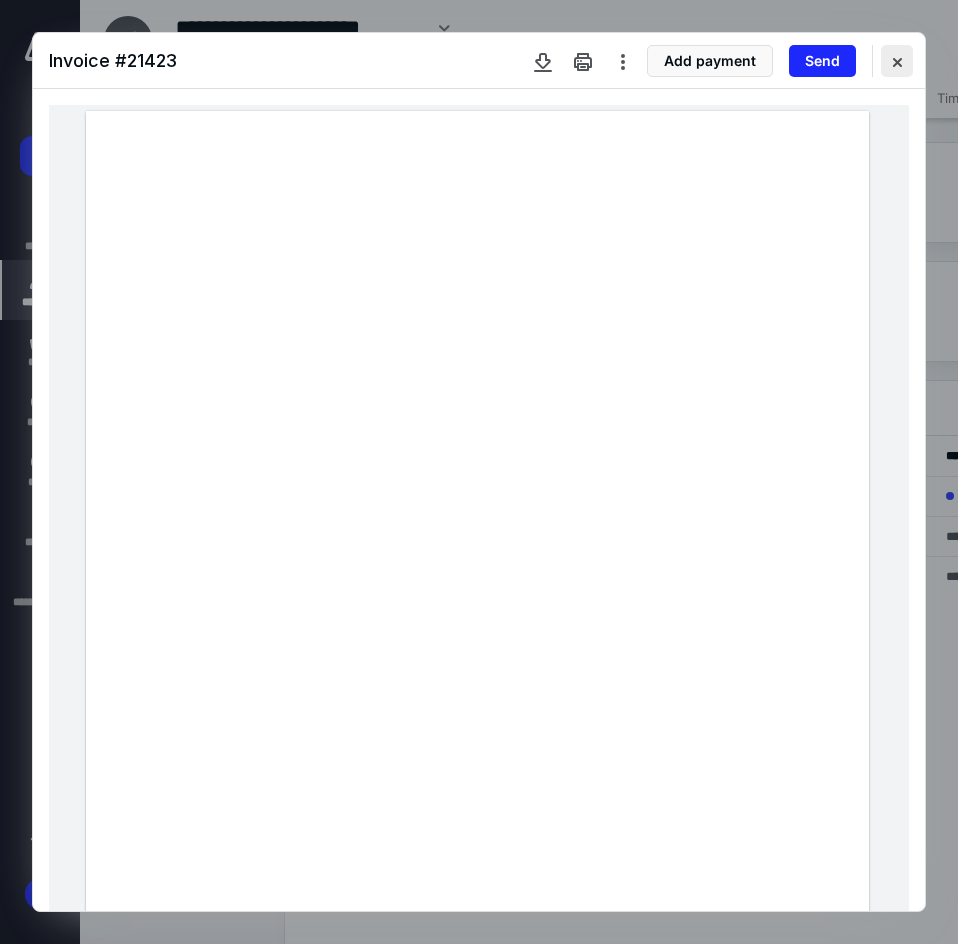 click at bounding box center [897, 61] 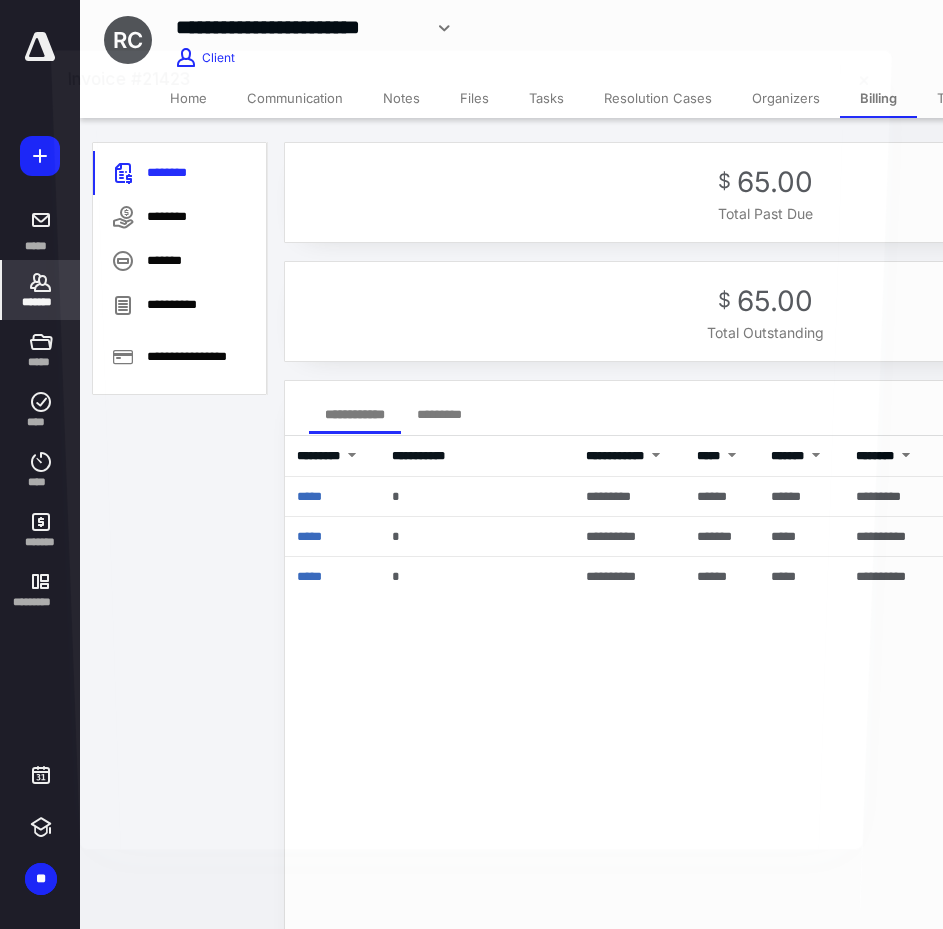 click on "*******" at bounding box center [41, 290] 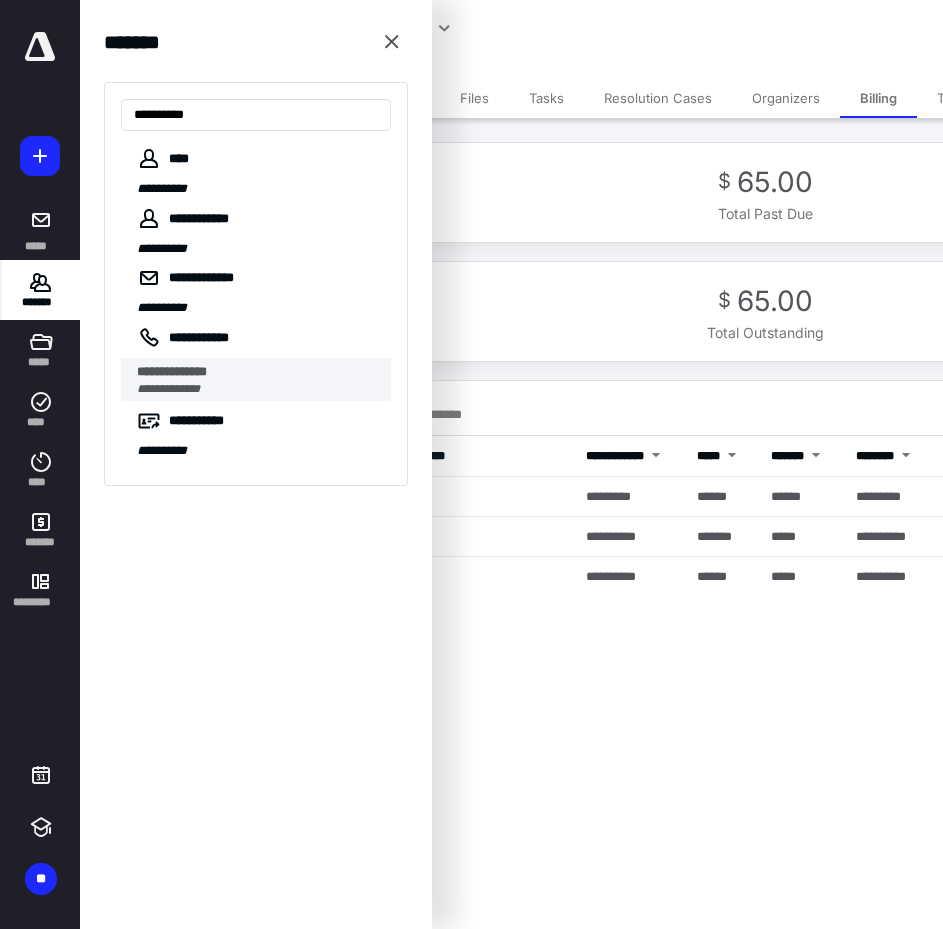 type on "**********" 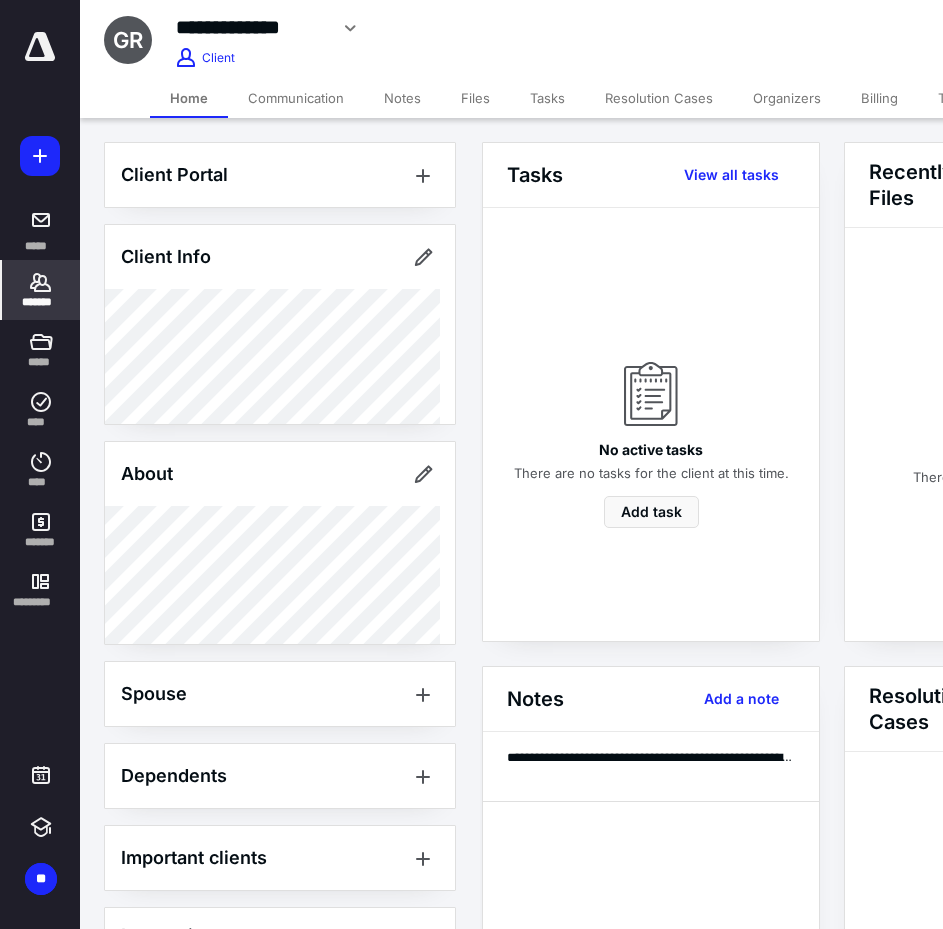 click 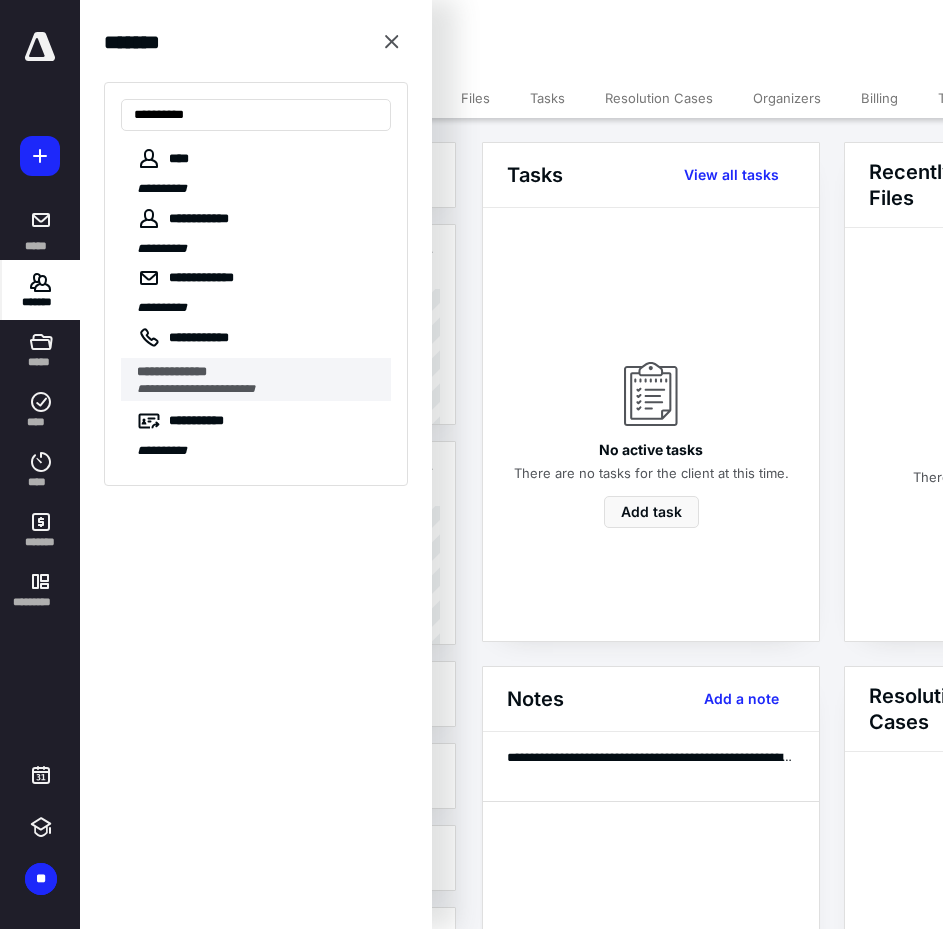 type on "**********" 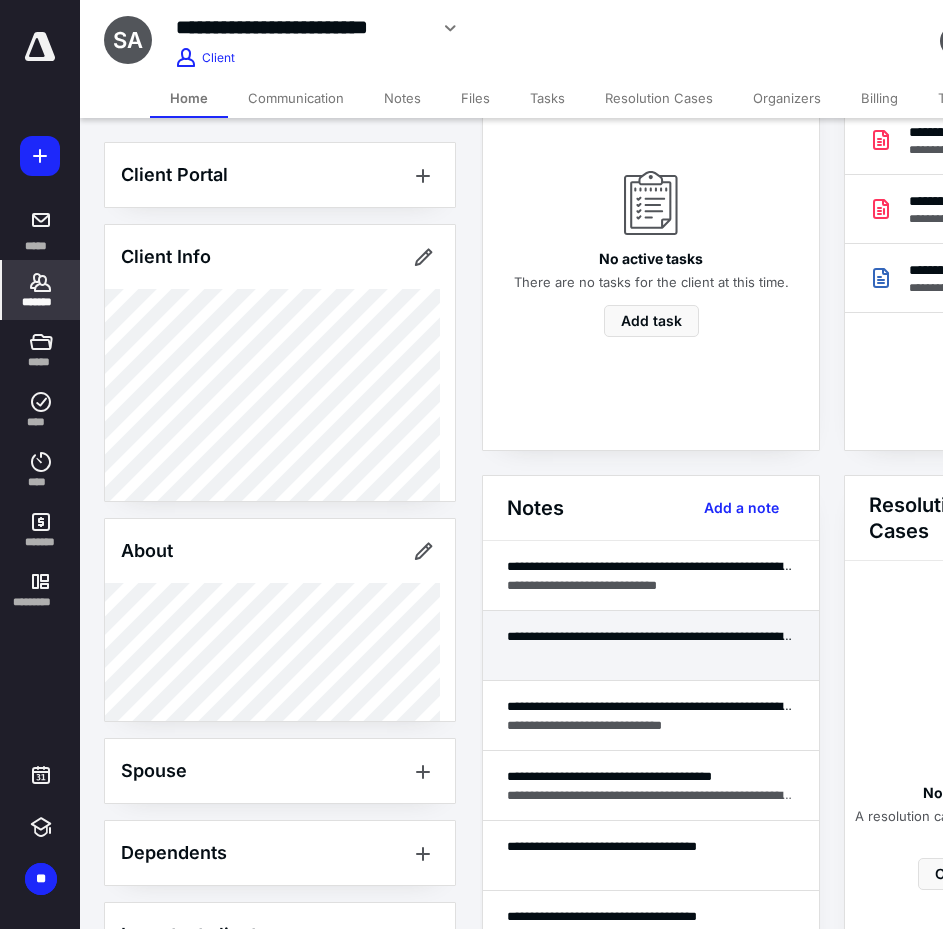 scroll, scrollTop: 200, scrollLeft: 0, axis: vertical 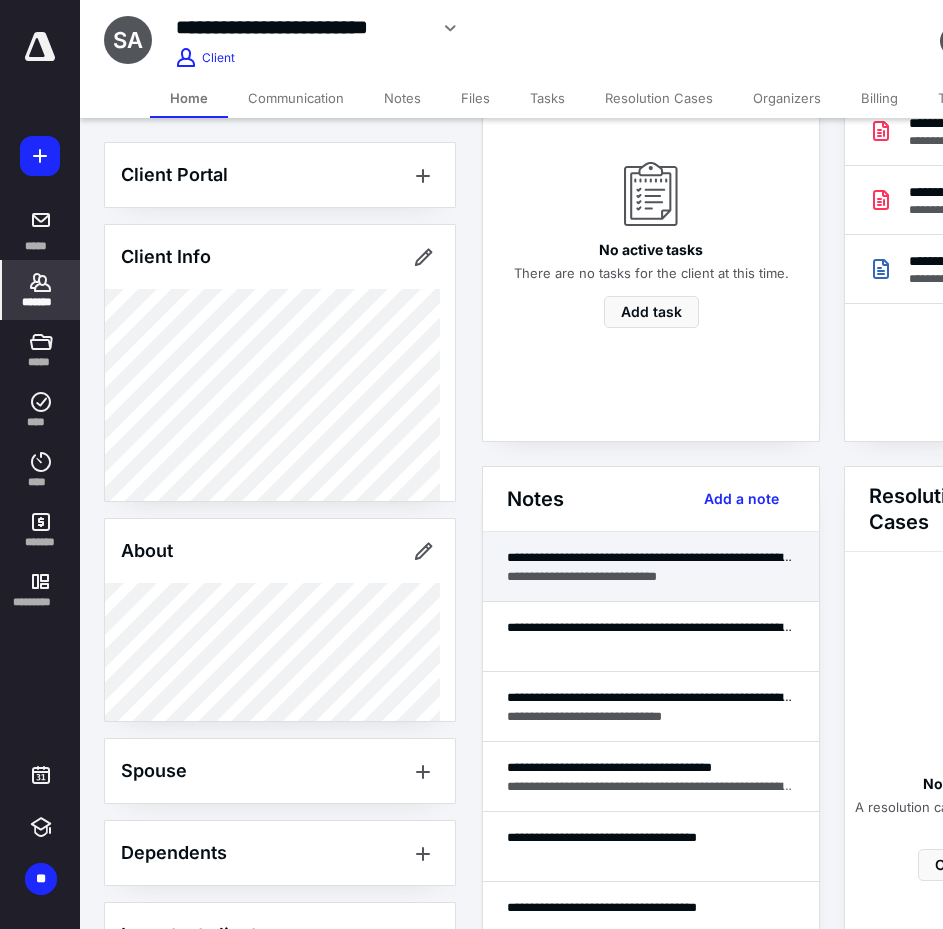click on "**********" at bounding box center (651, 576) 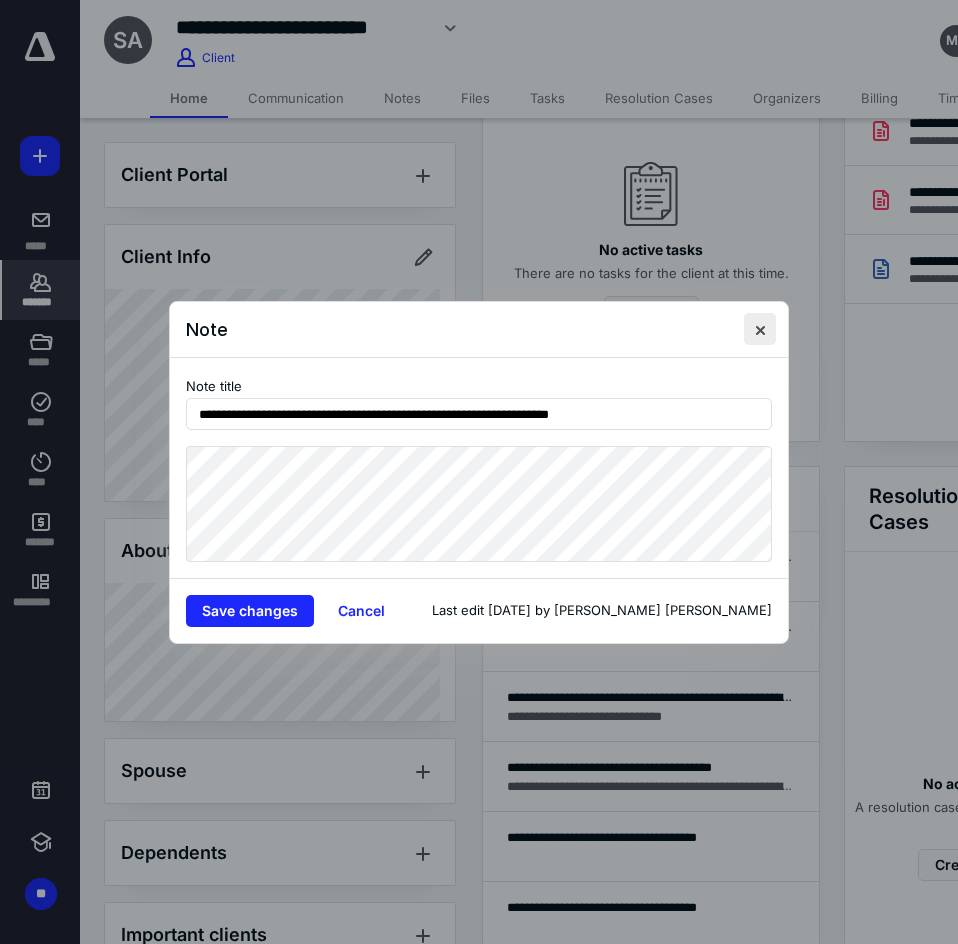 click at bounding box center [760, 329] 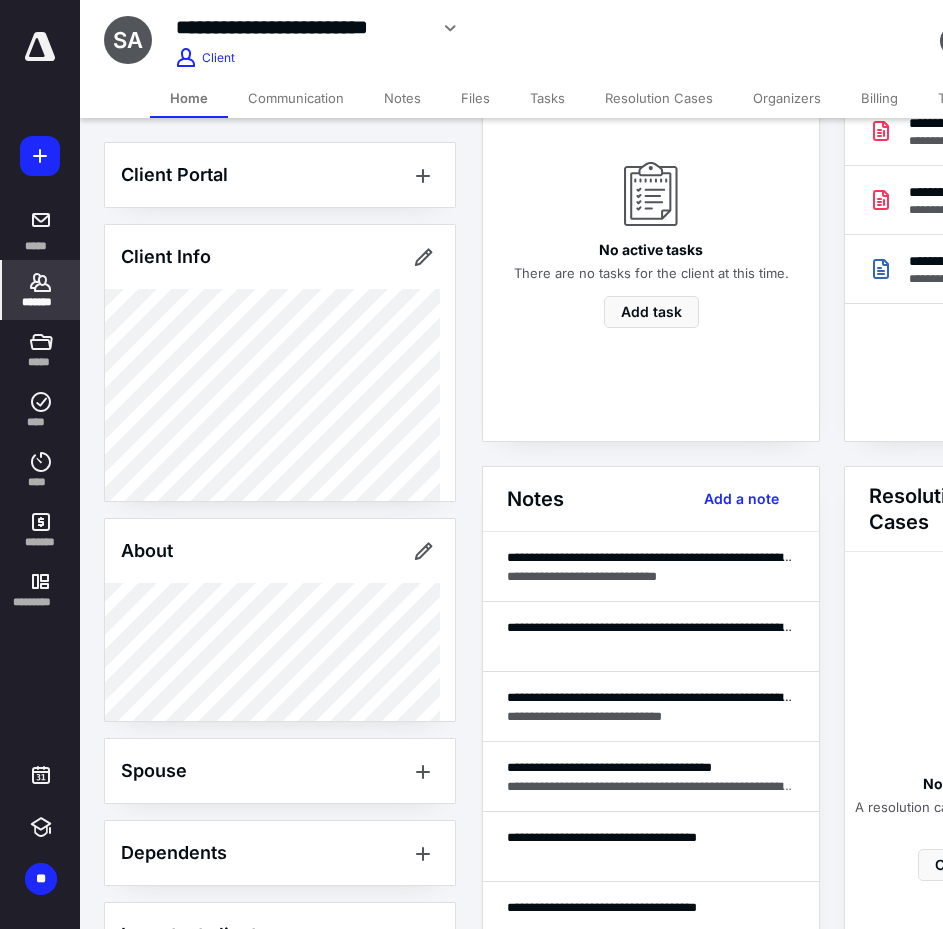 click on "*******" at bounding box center (41, 302) 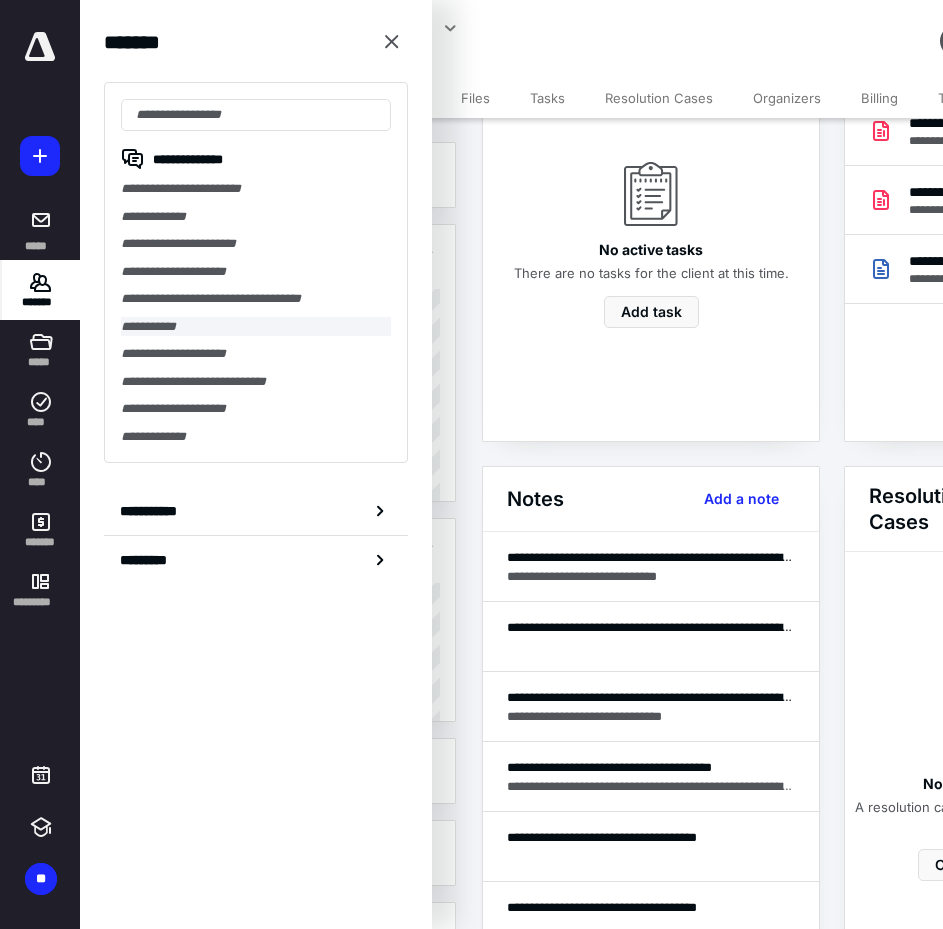 click on "**********" at bounding box center (256, 327) 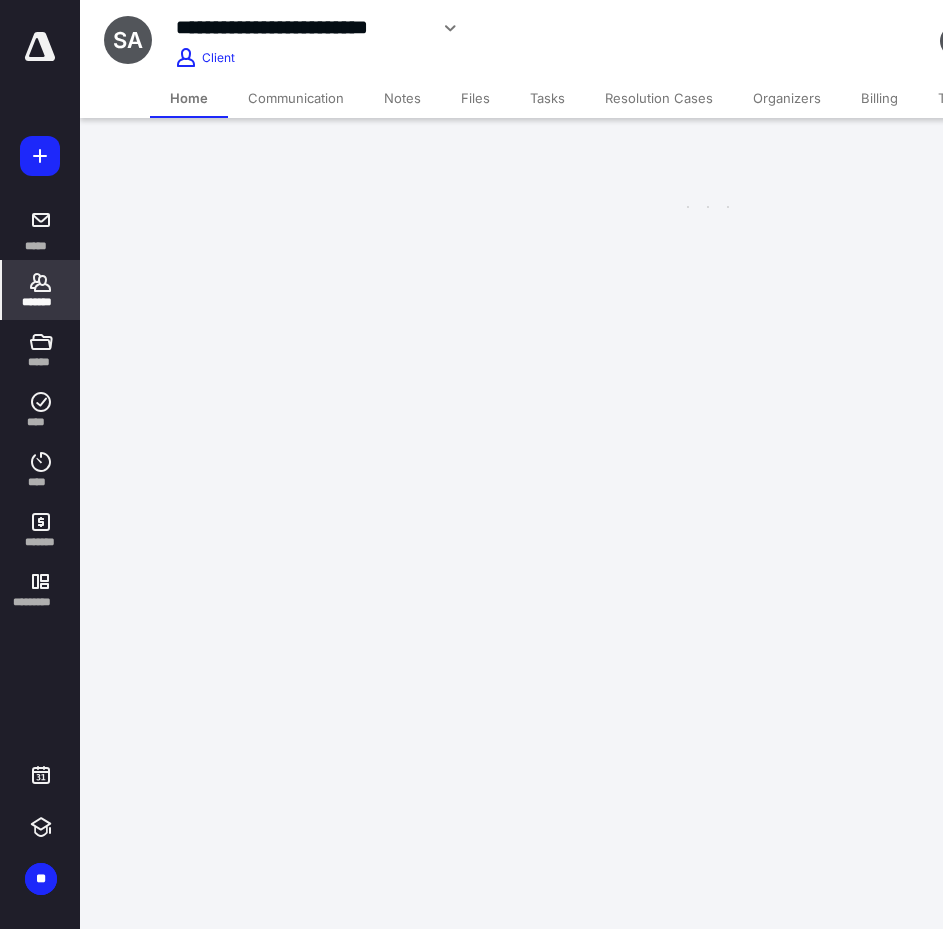 scroll, scrollTop: 0, scrollLeft: 0, axis: both 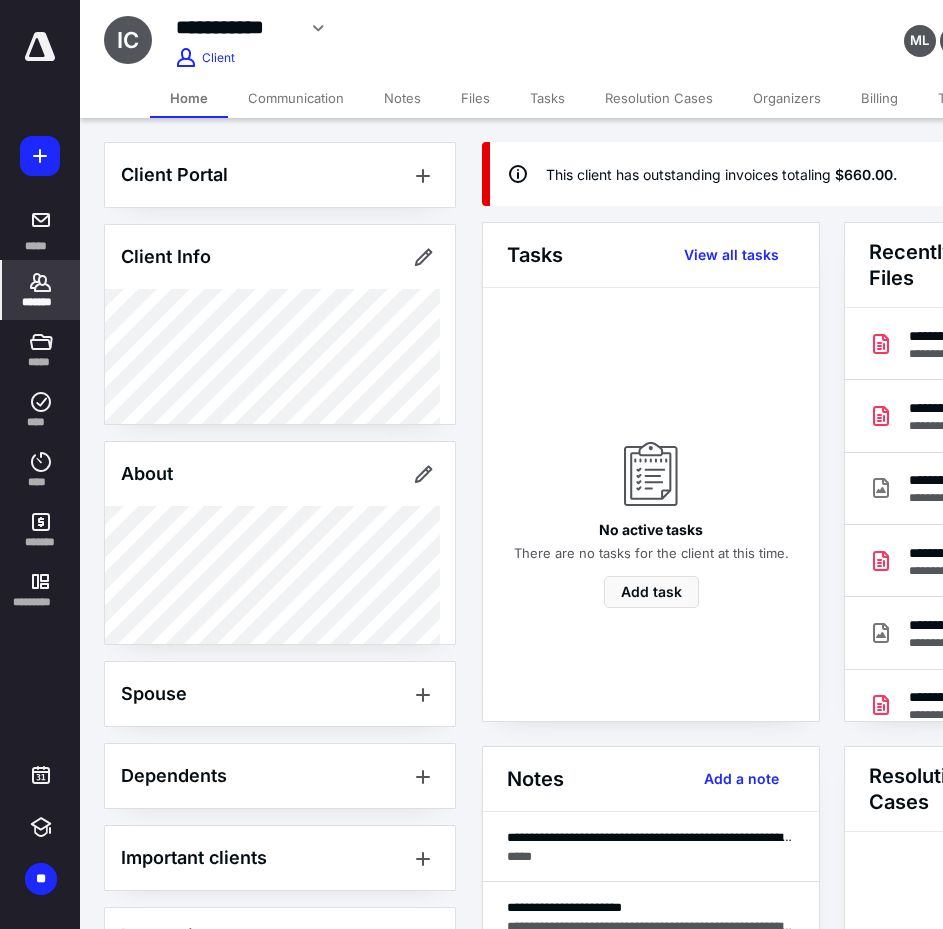 click on "Notes Add a note" at bounding box center [651, 779] 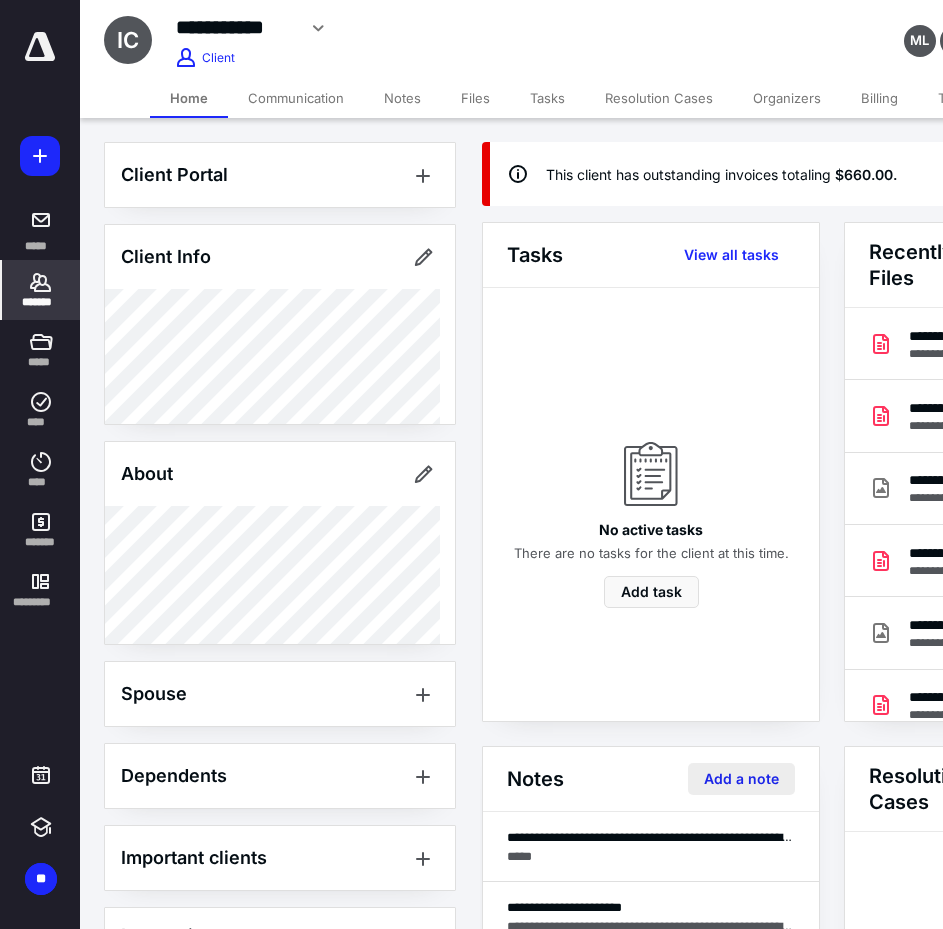 click on "Add a note" at bounding box center (741, 779) 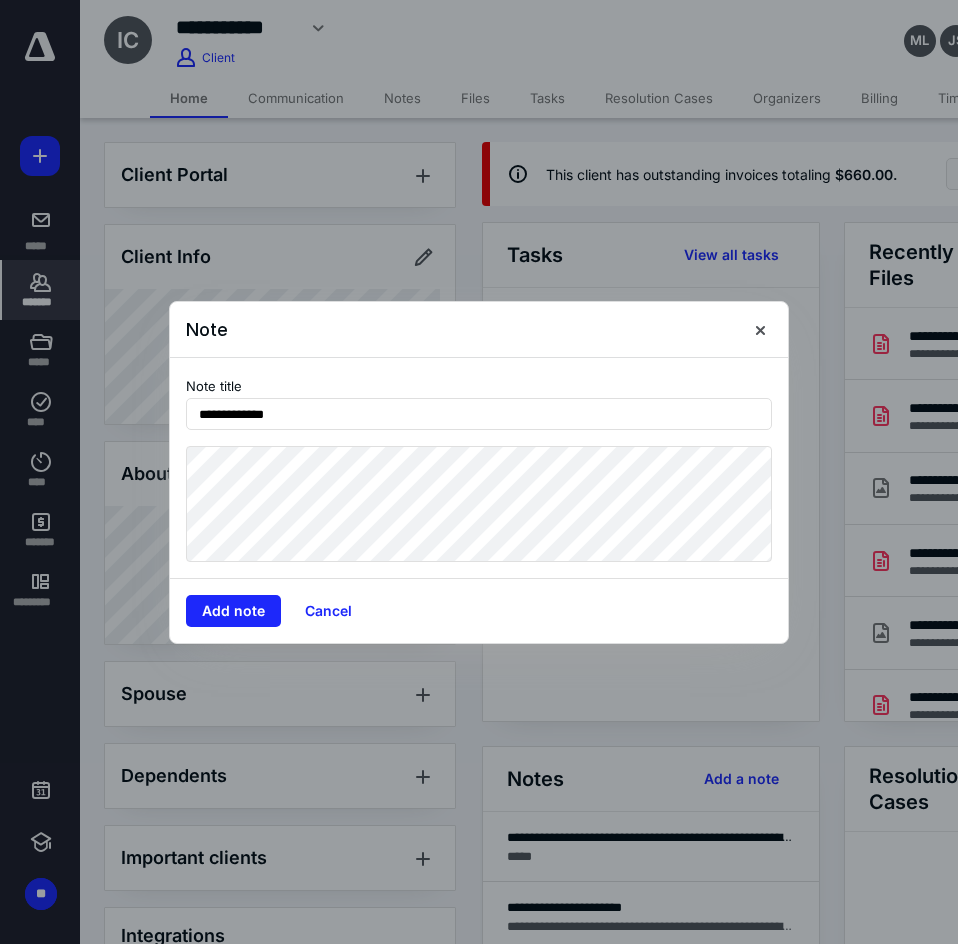 type on "**********" 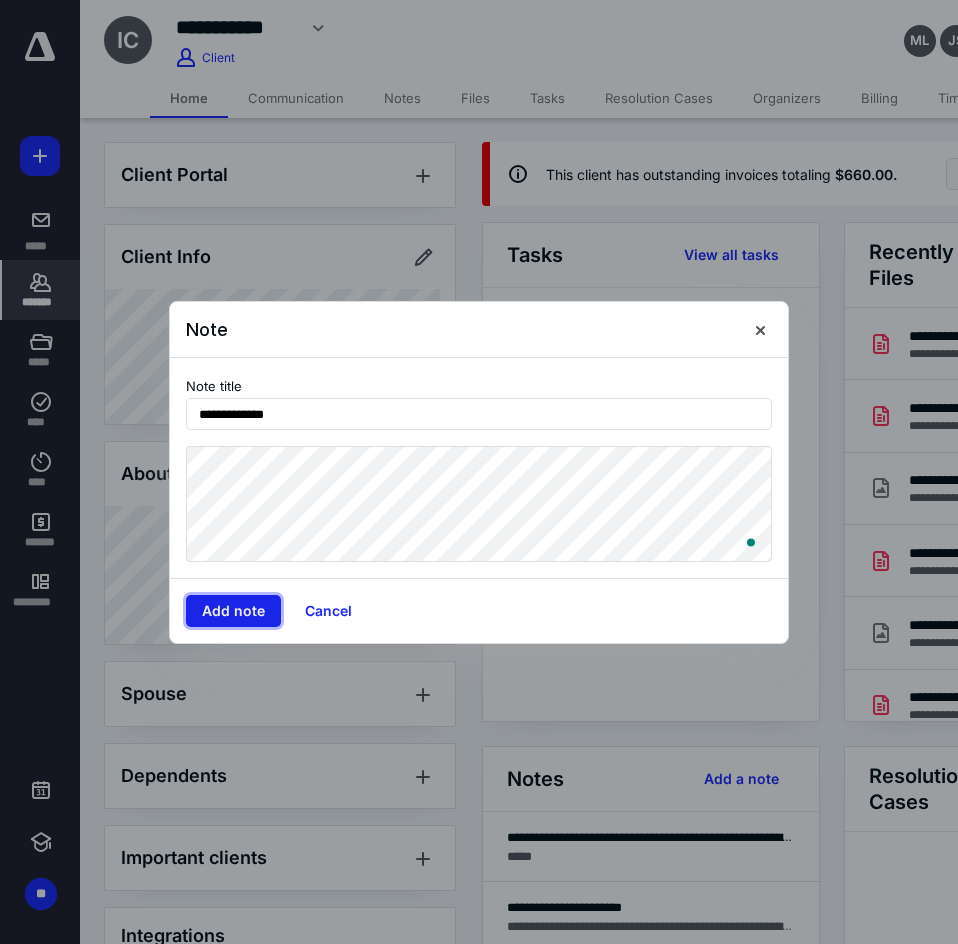 click on "Add note" at bounding box center [233, 611] 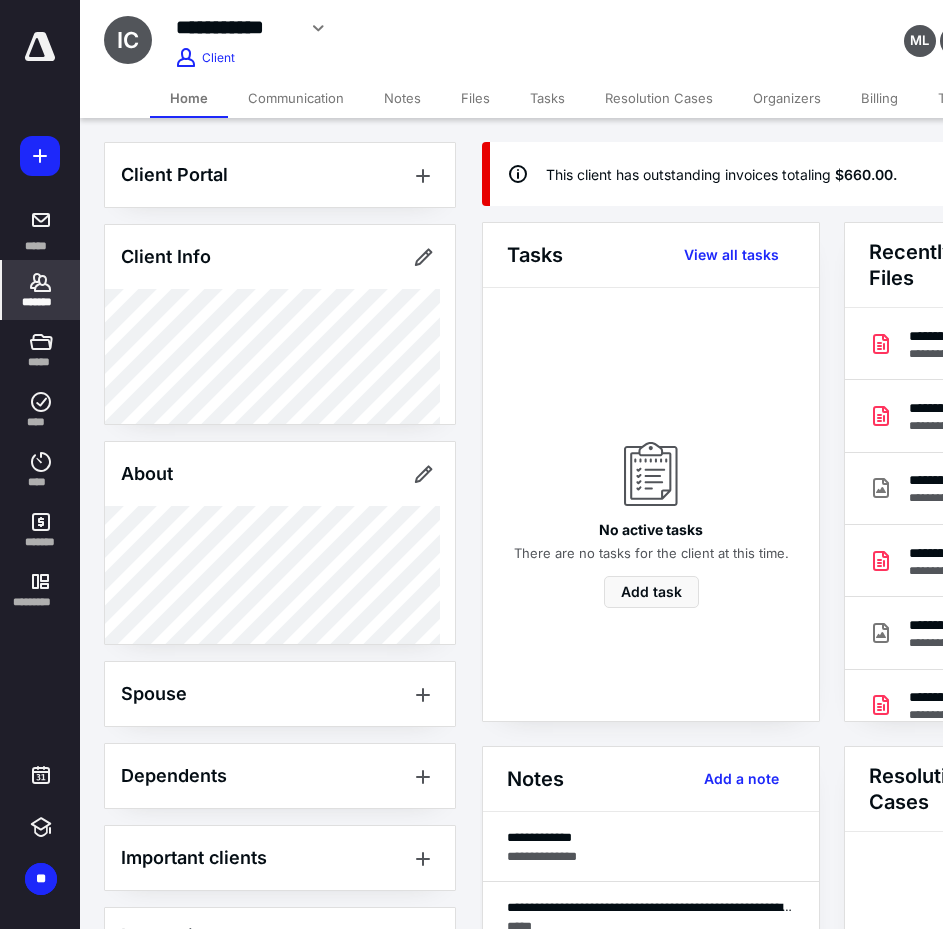 click on "*******" at bounding box center (41, 302) 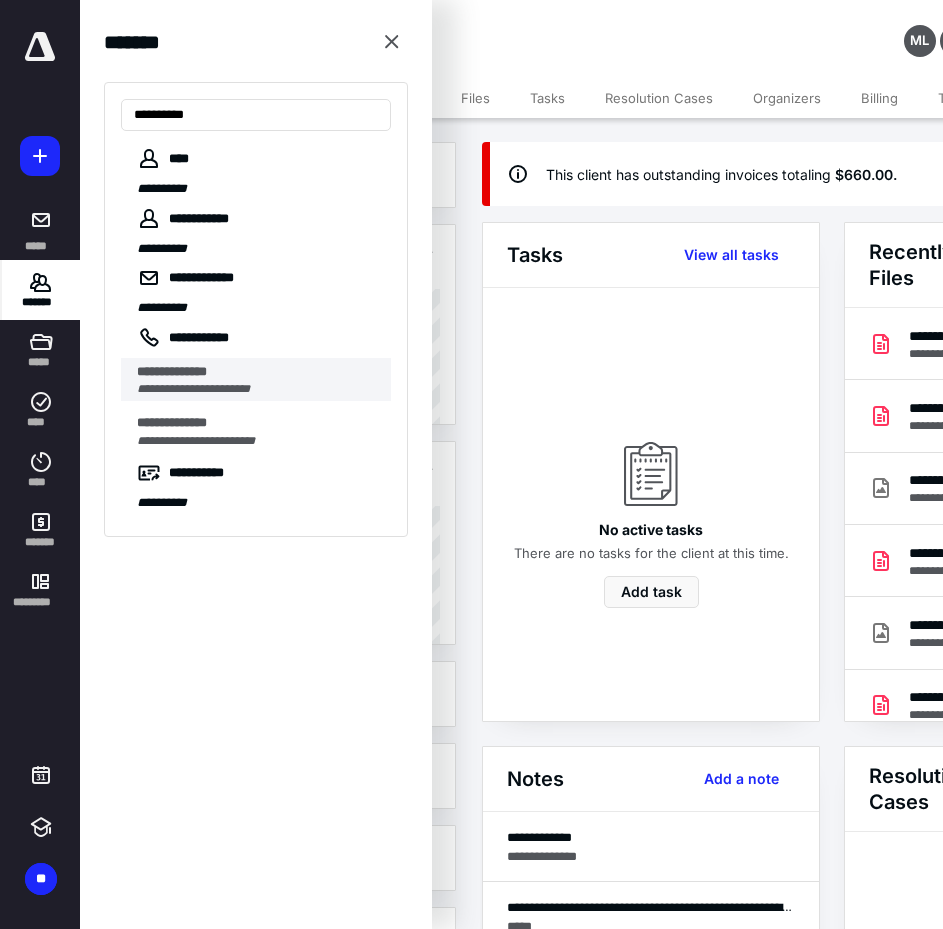 type on "**********" 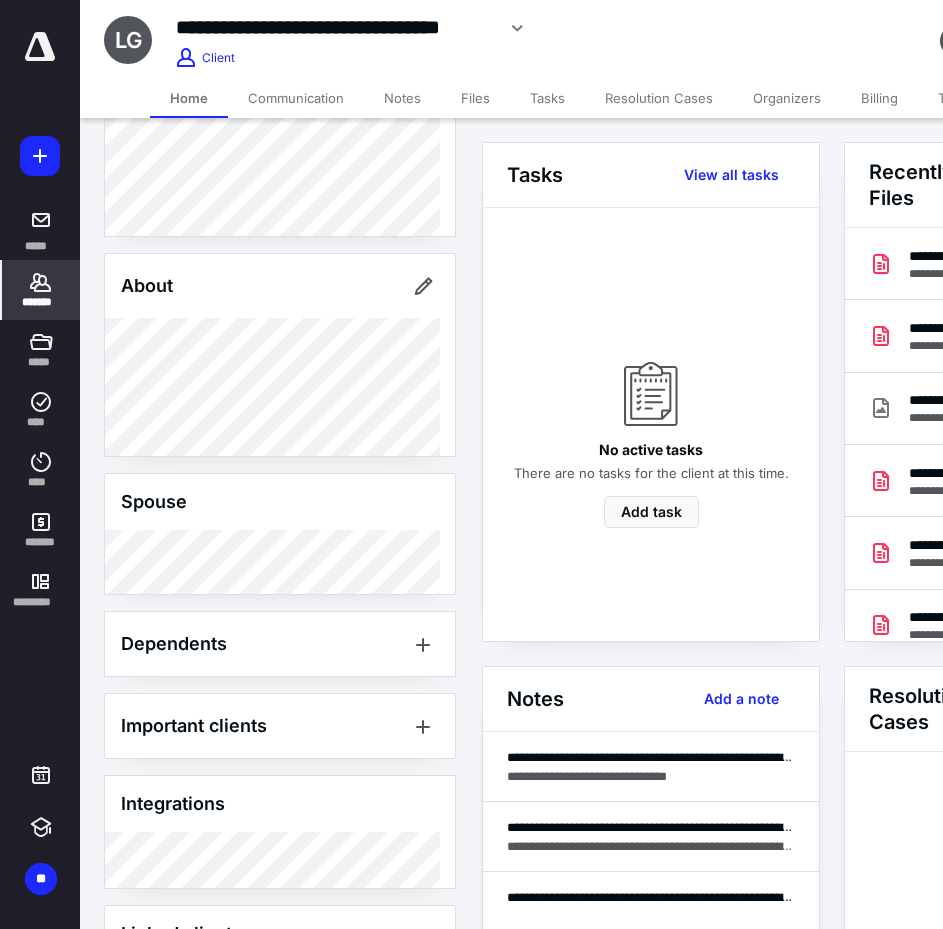 scroll, scrollTop: 600, scrollLeft: 0, axis: vertical 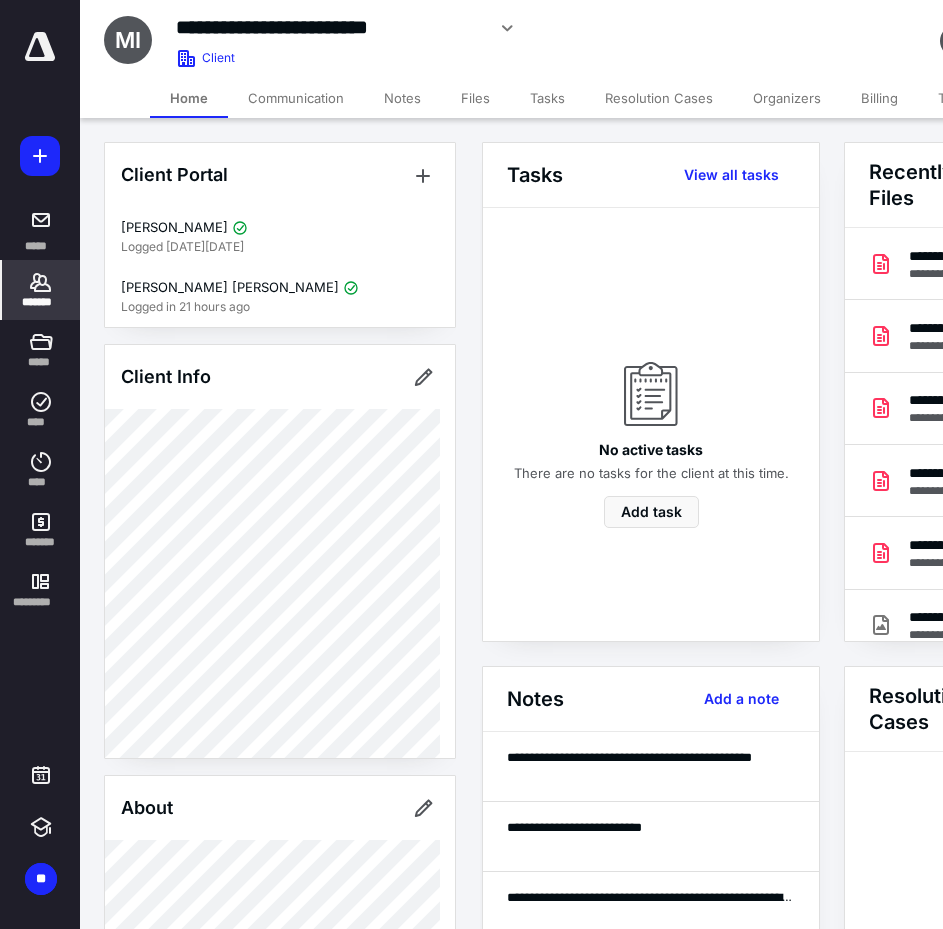 click on "Billing" at bounding box center [879, 98] 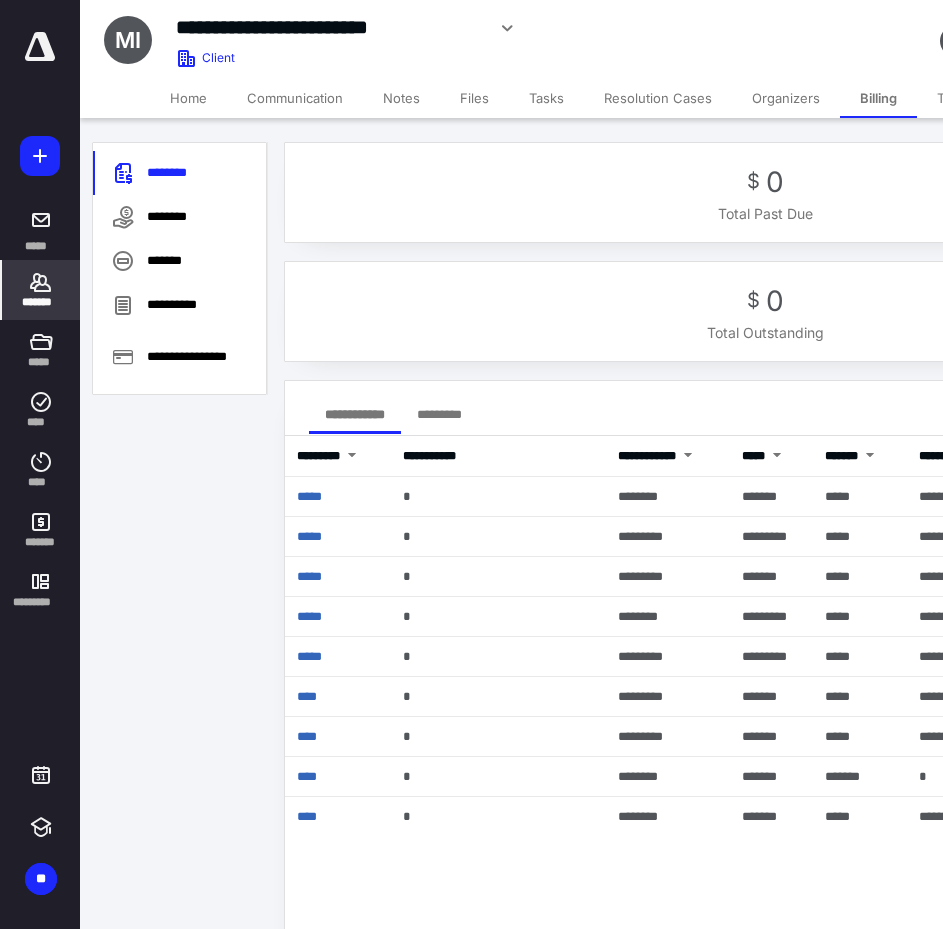 click on "Home" at bounding box center (188, 98) 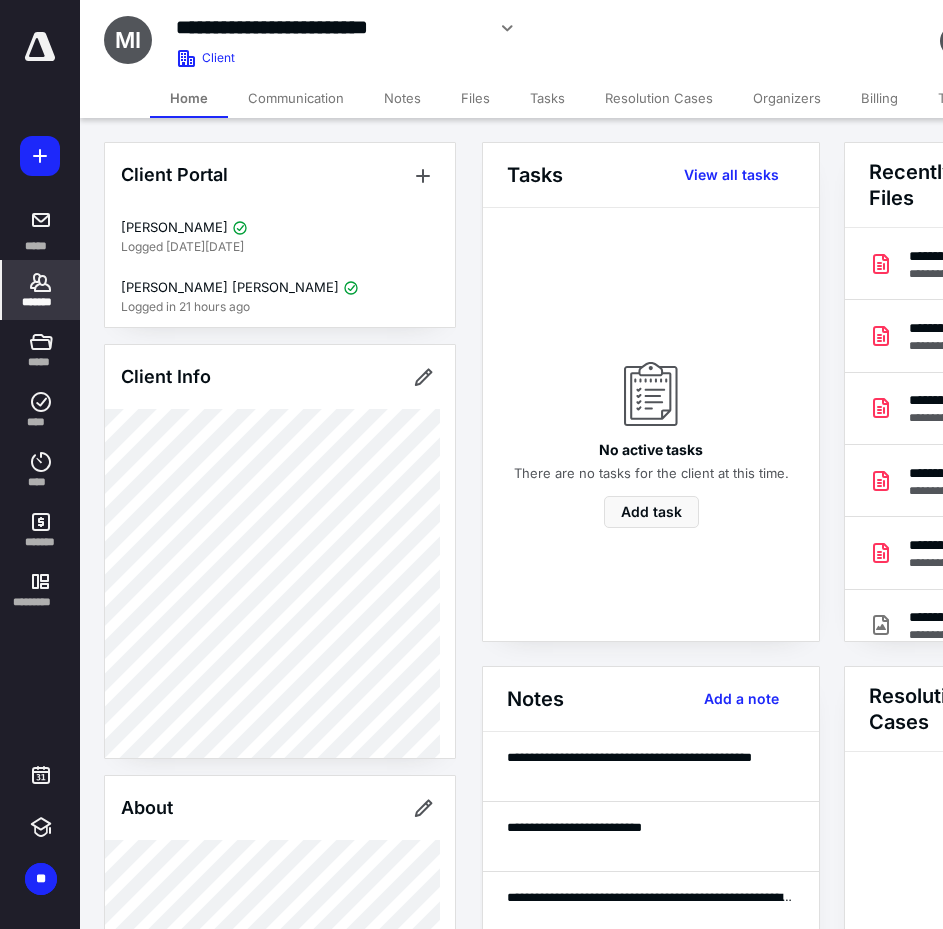 click on "Files" at bounding box center (475, 98) 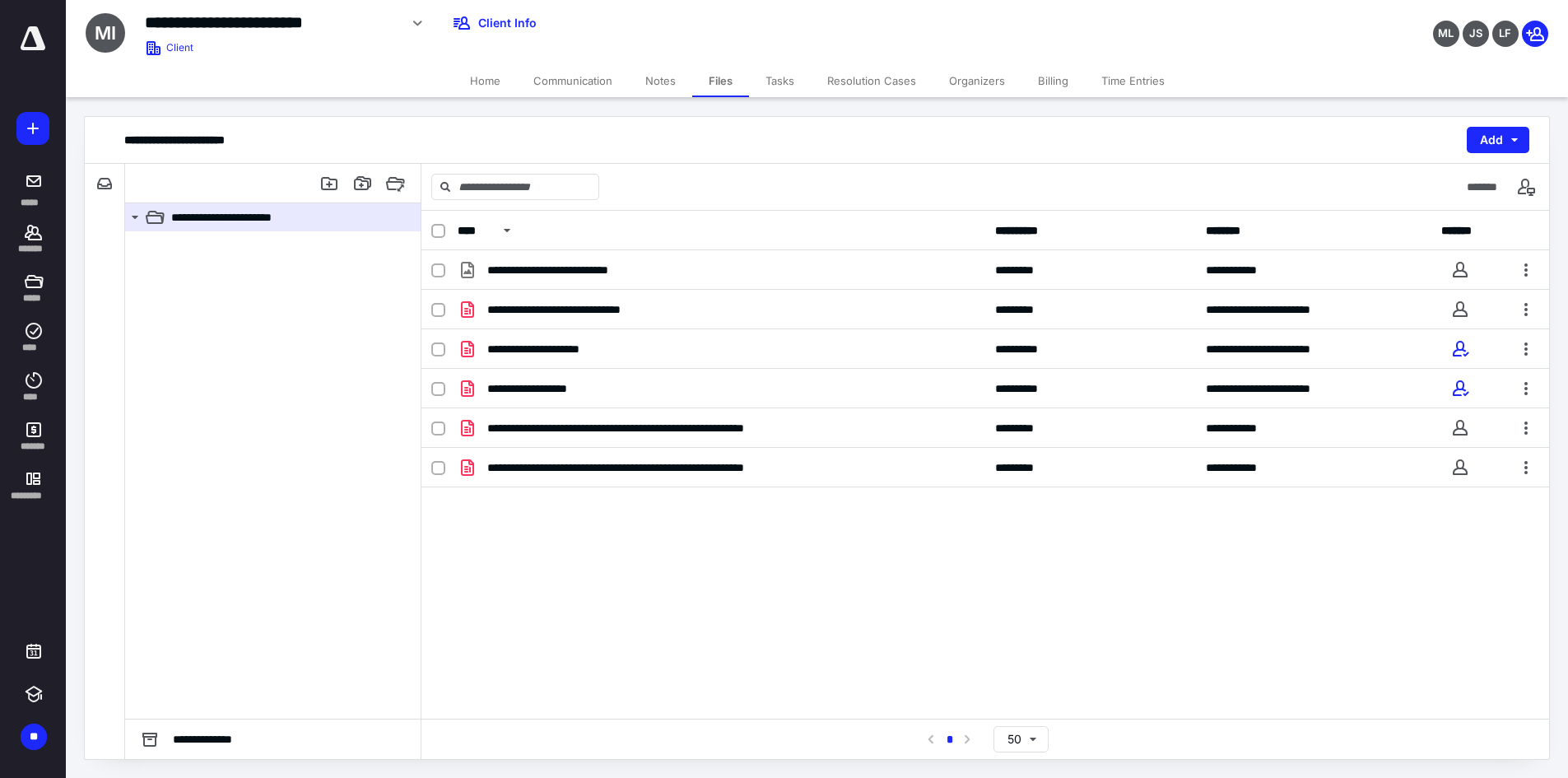 click on "Home Communication Notes Files Tasks Resolution Cases Organizers Billing Time Entries" at bounding box center [817, 81] 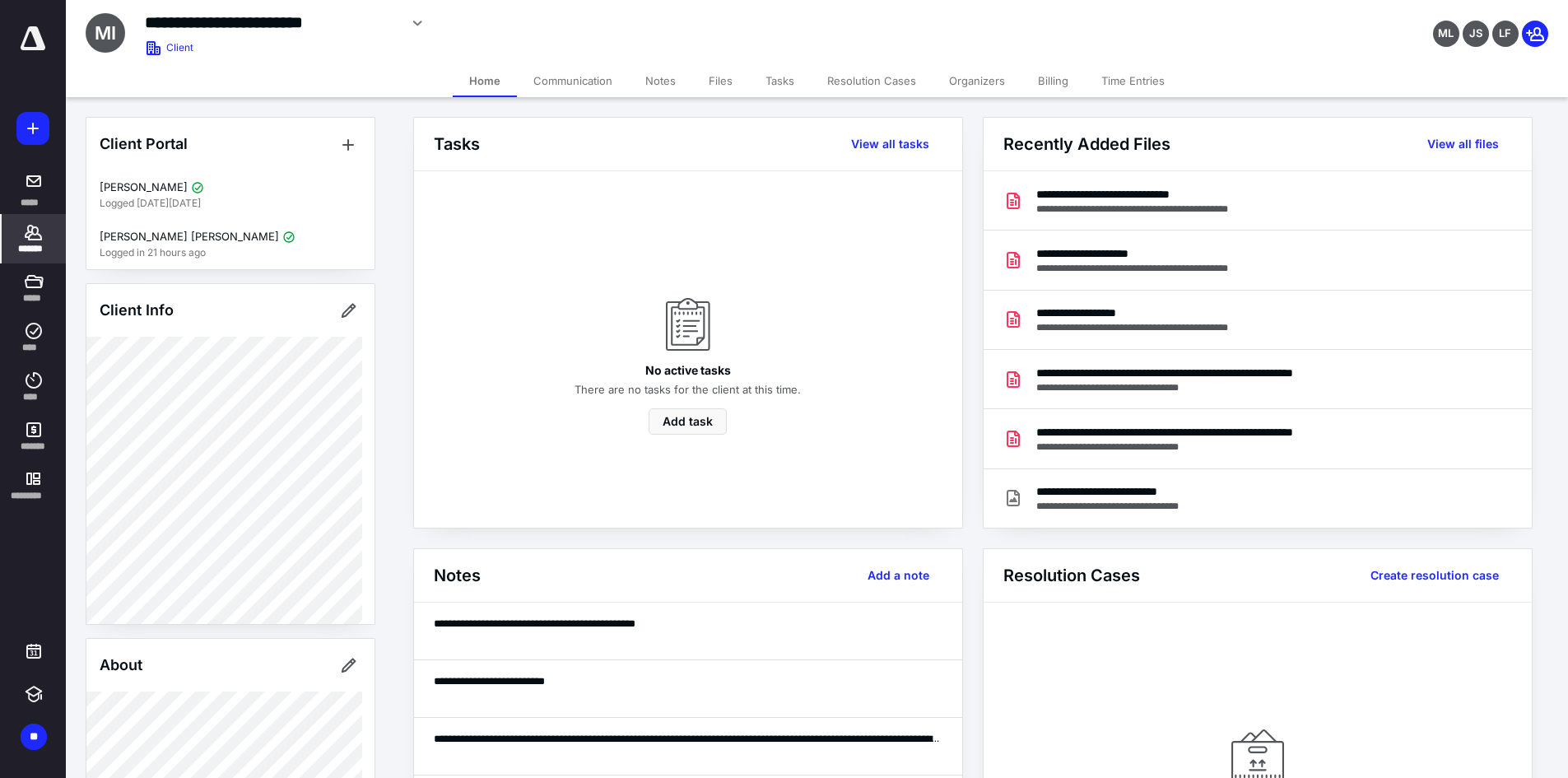 click on "Home Communication Notes Files Tasks Resolution Cases Organizers Billing Time Entries" at bounding box center [817, 81] 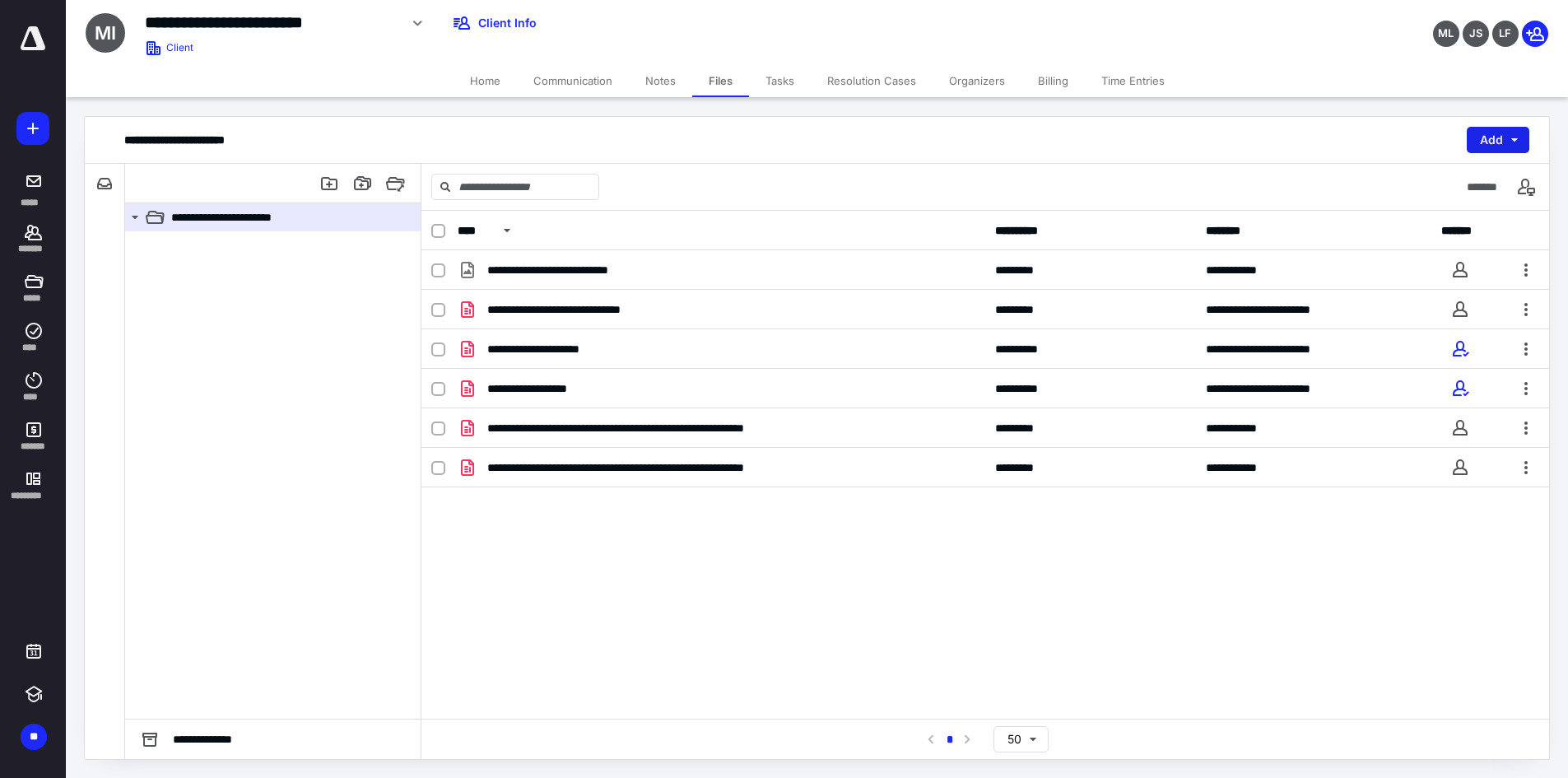 click on "Add" at bounding box center (1498, 140) 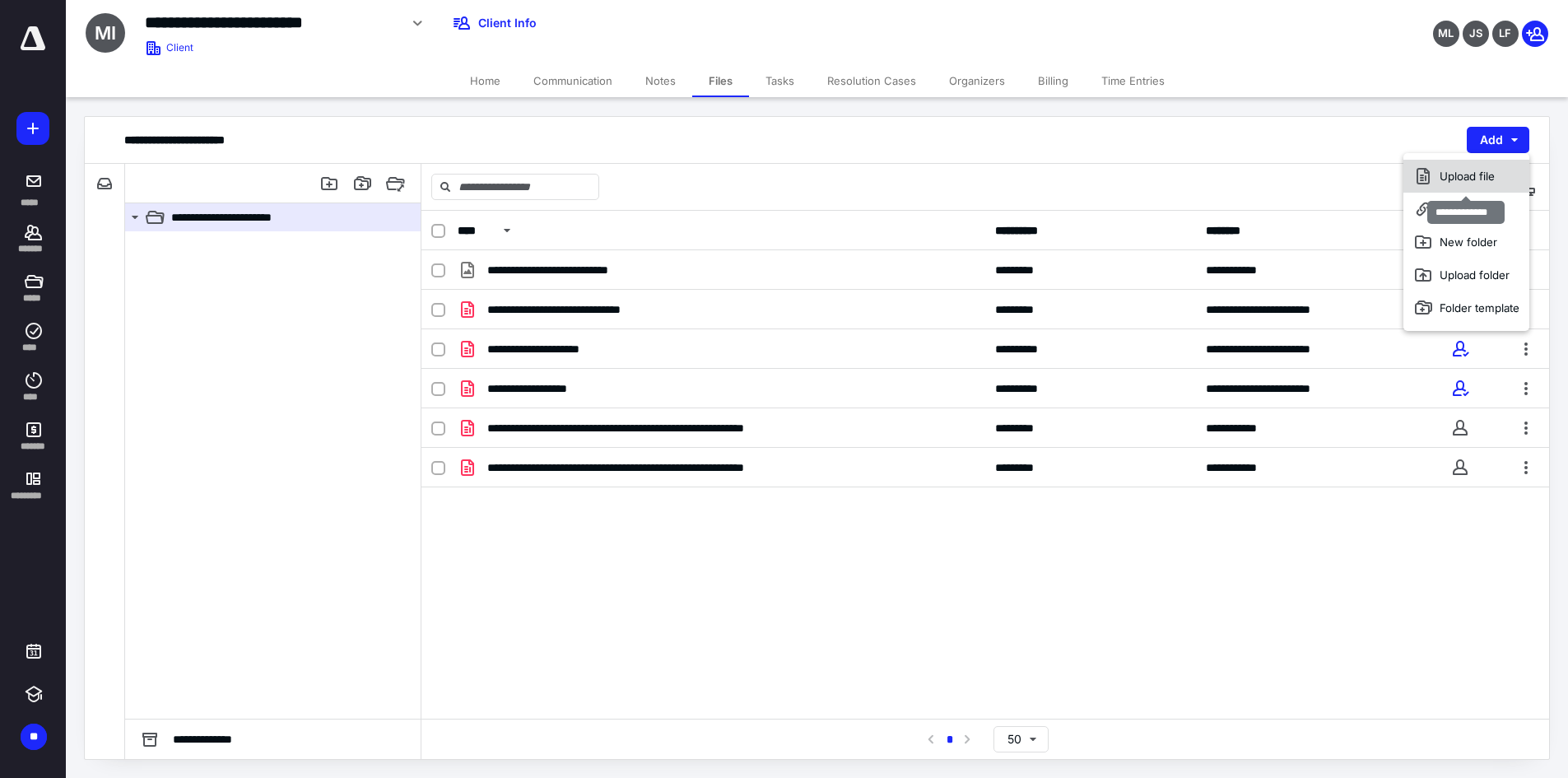 click on "Upload file" at bounding box center [1466, 176] 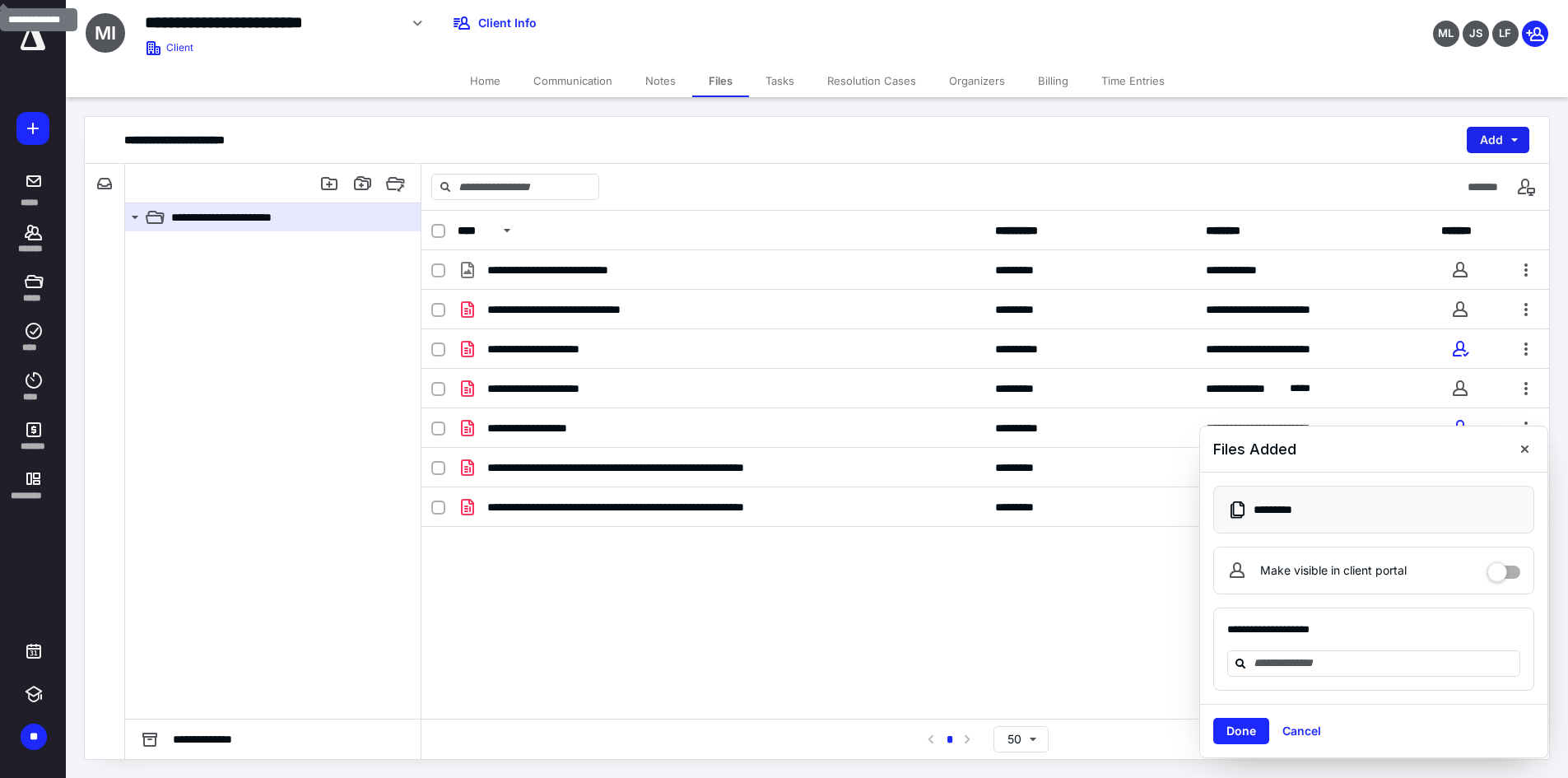 click on "Add" at bounding box center [1498, 140] 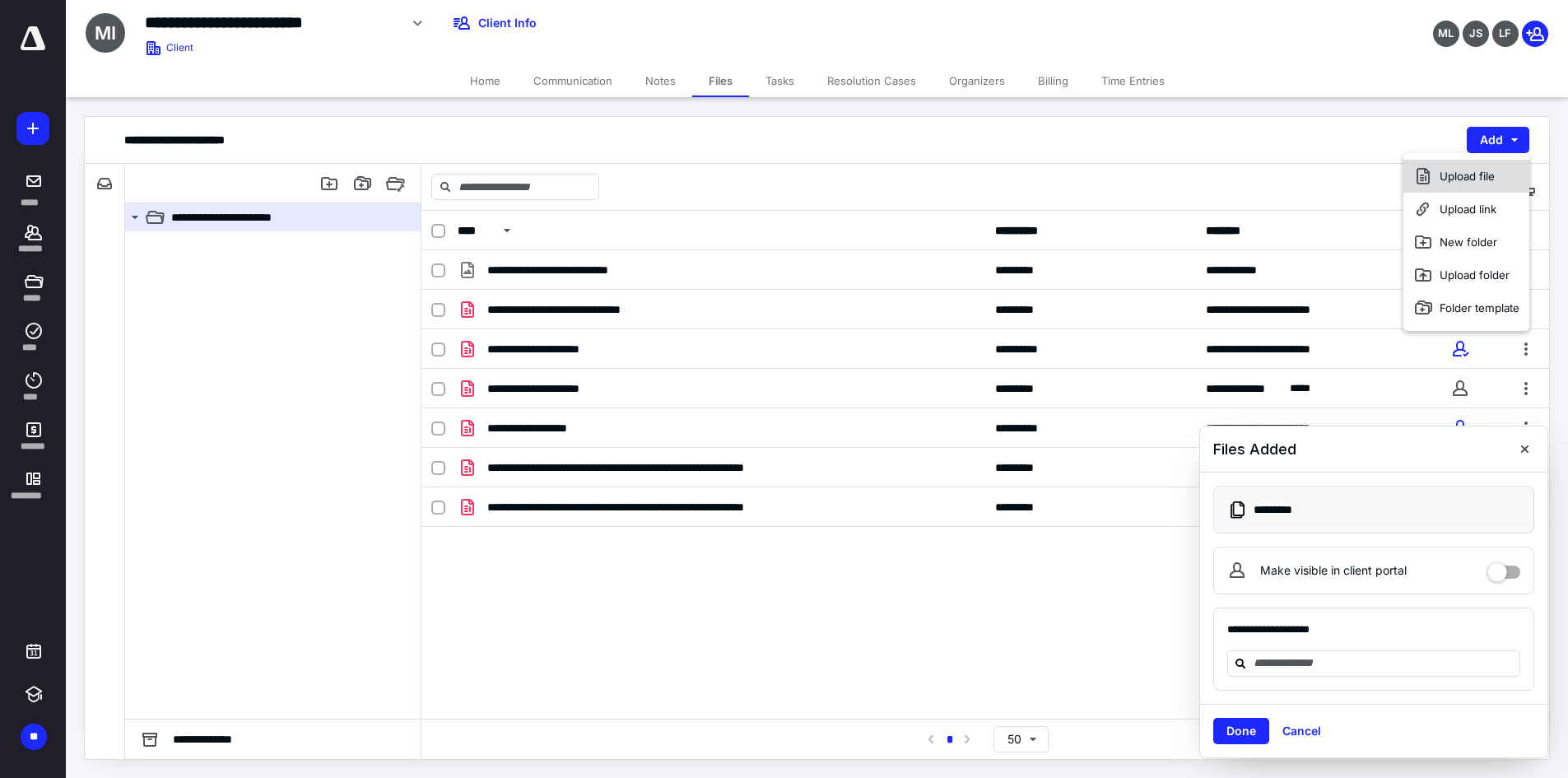 click on "Upload file" at bounding box center (1466, 176) 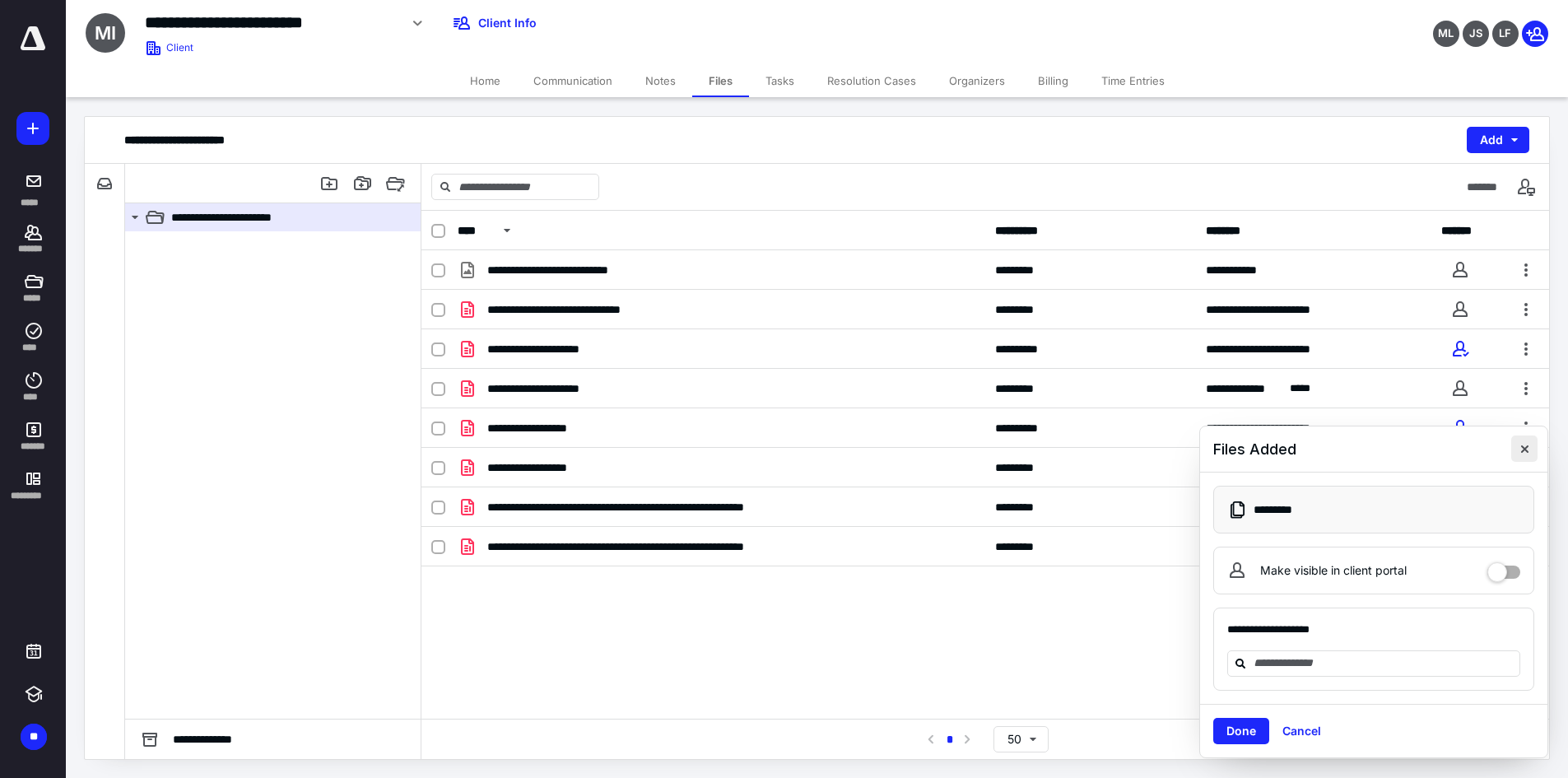 click at bounding box center (1524, 449) 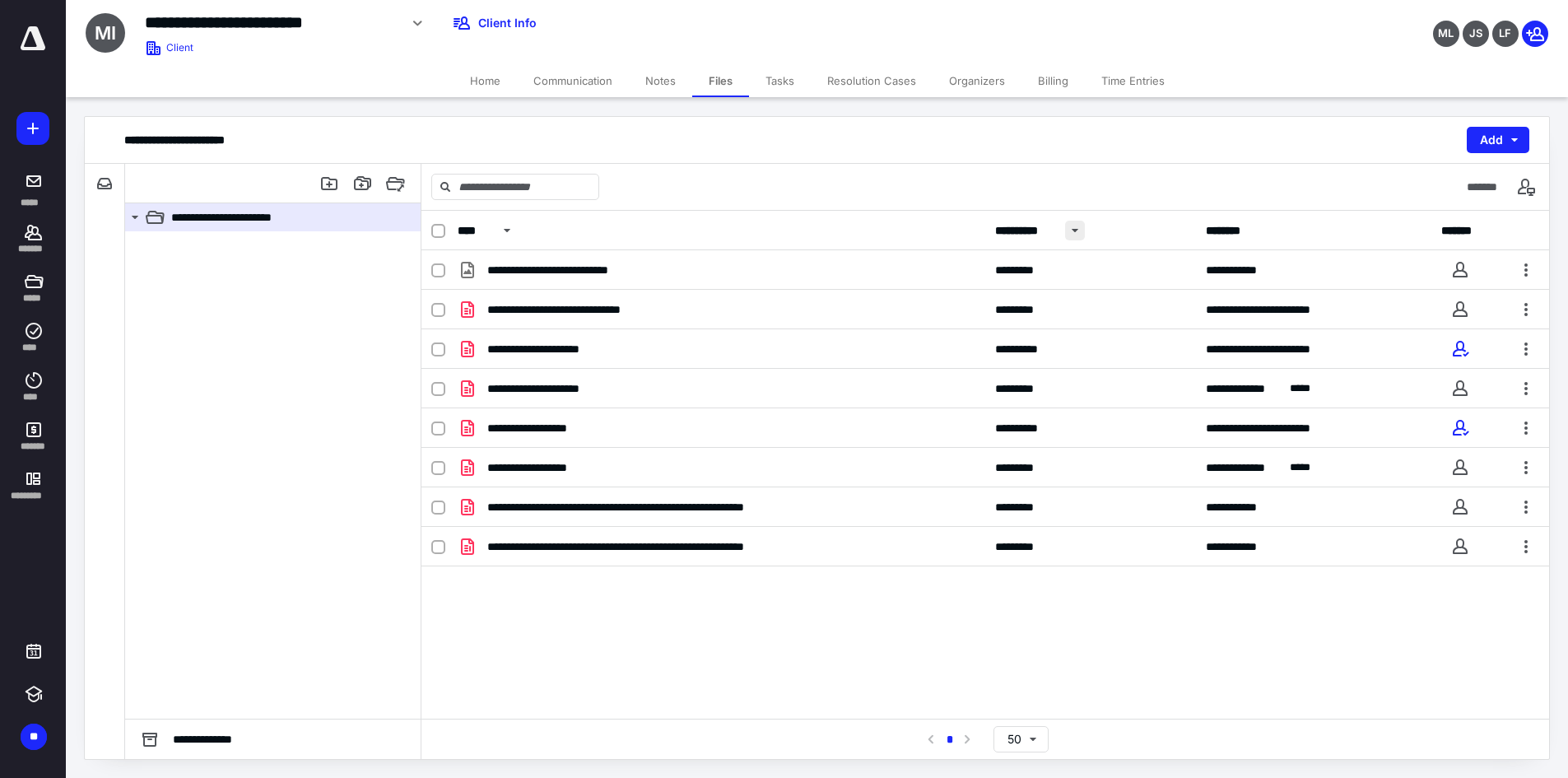 click at bounding box center [1075, 231] 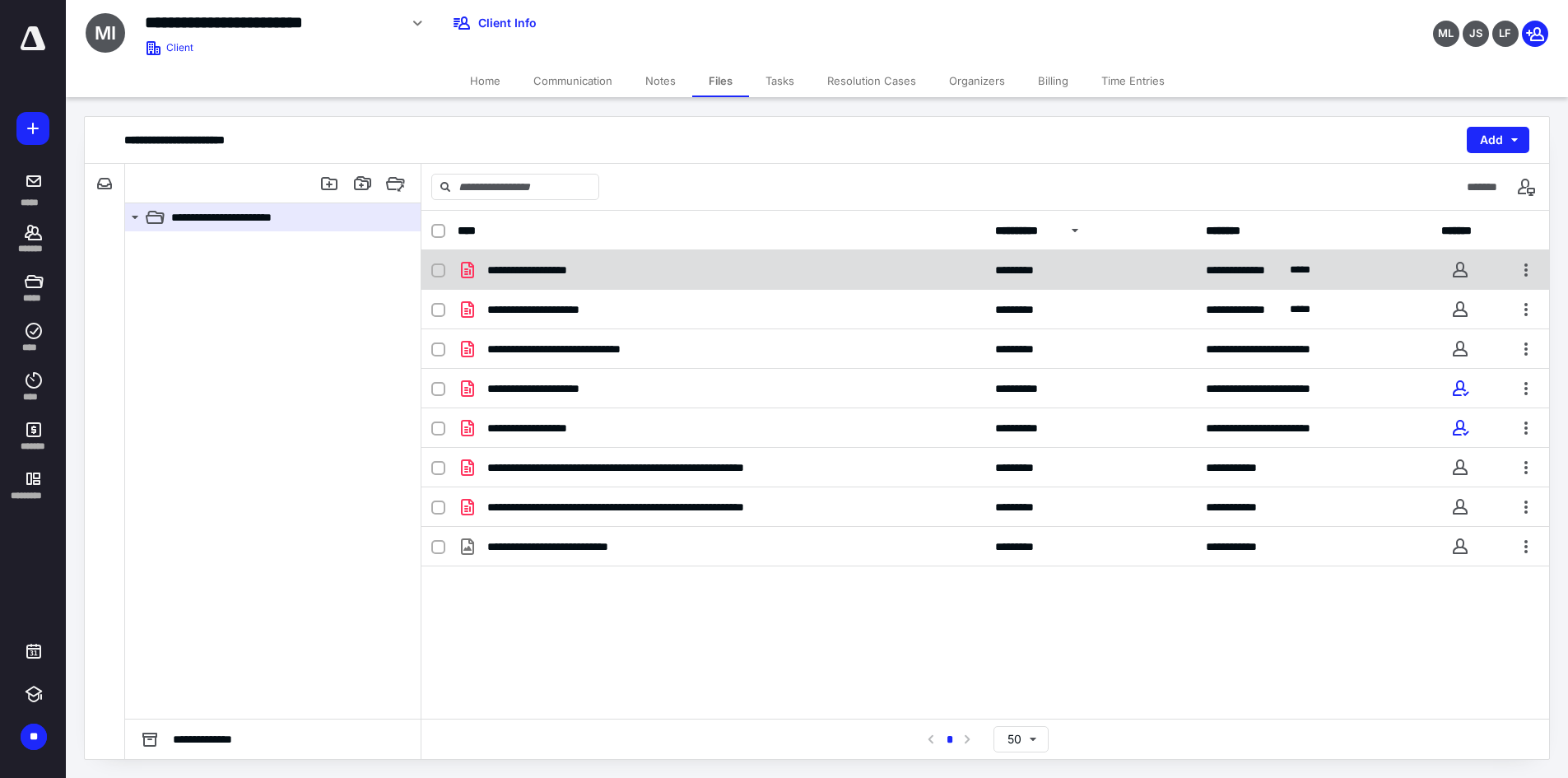 click on "**********" at bounding box center (985, 270) 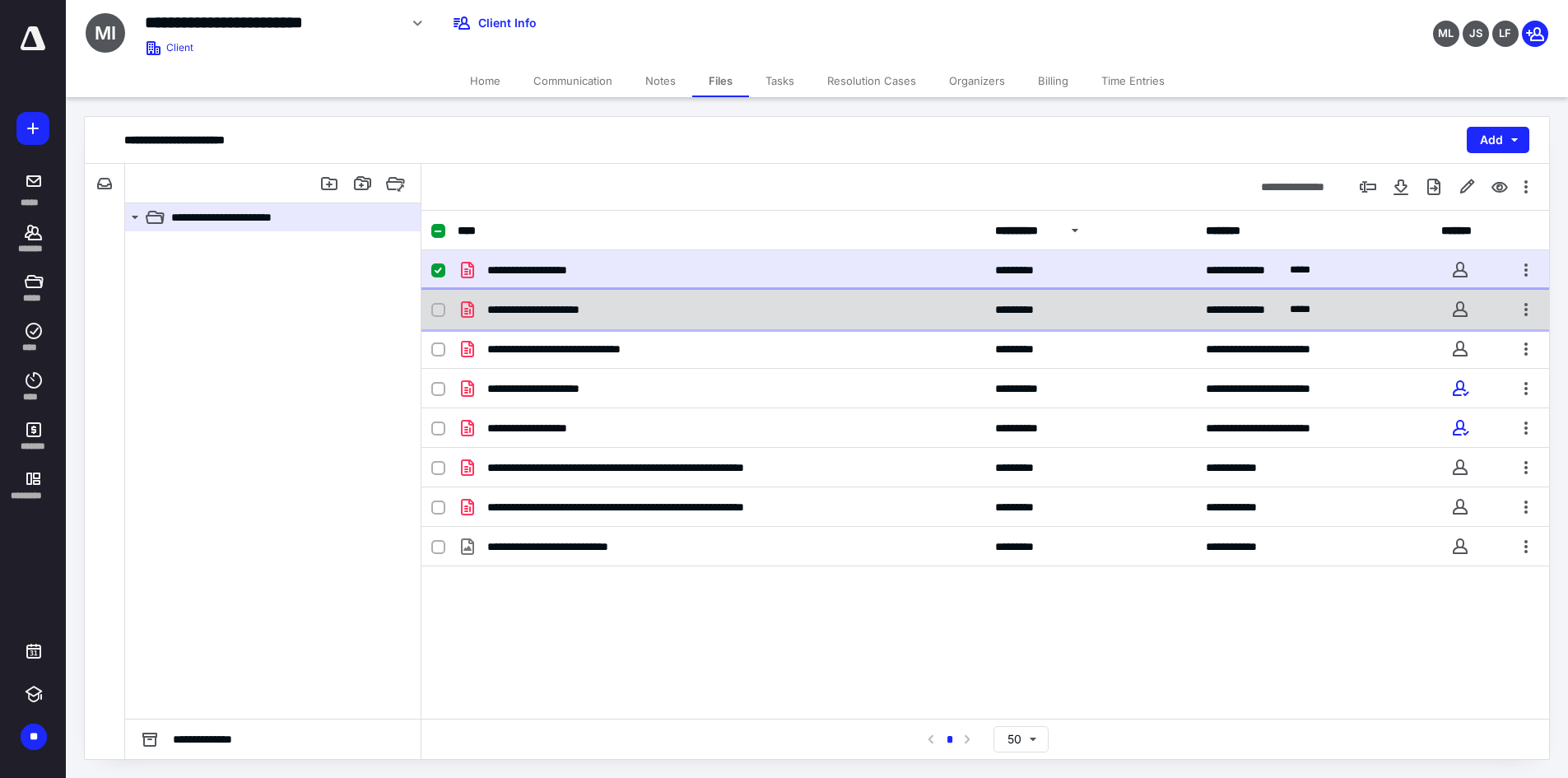 click 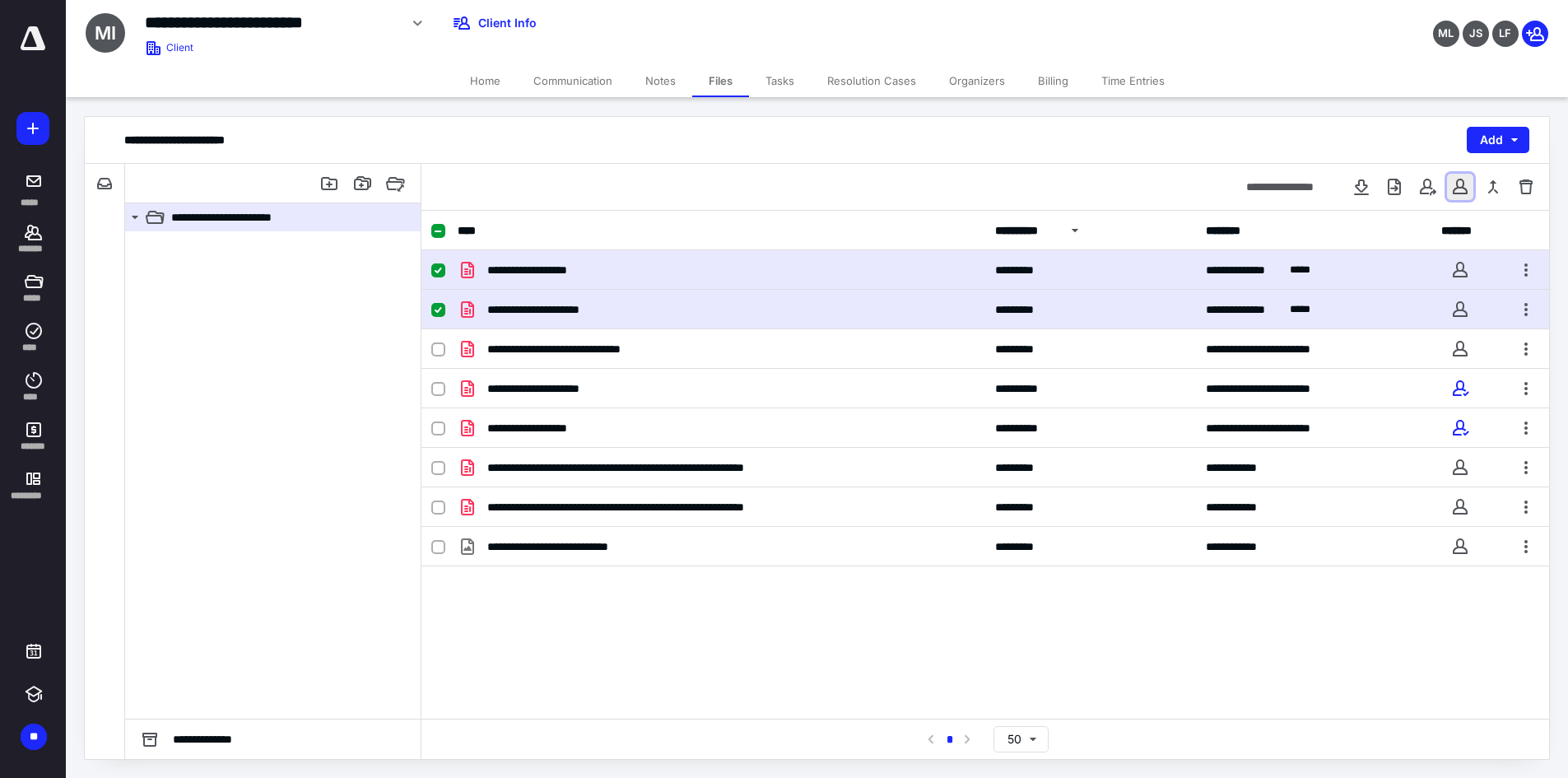 click at bounding box center (1460, 187) 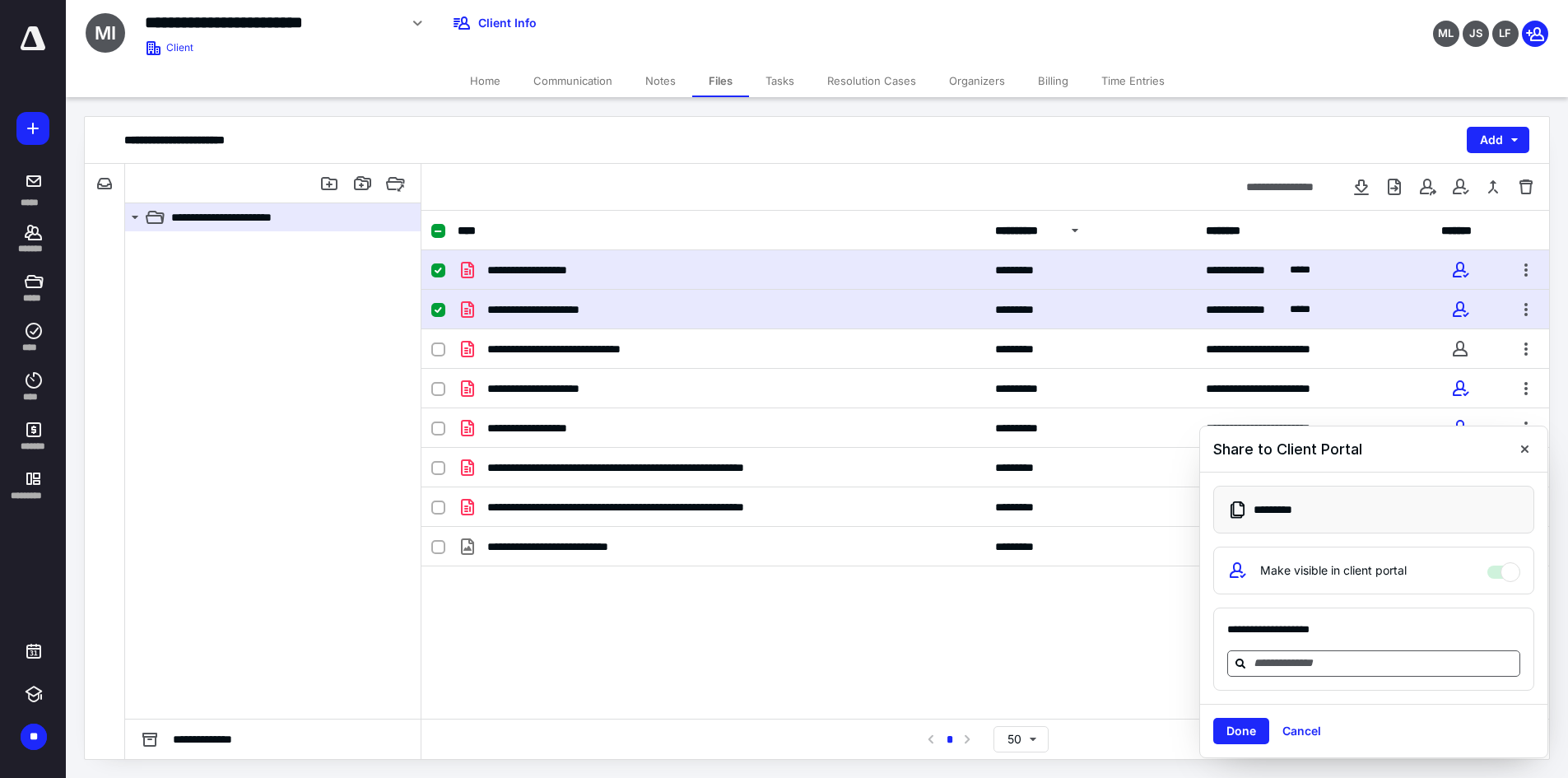 click at bounding box center [1374, 664] 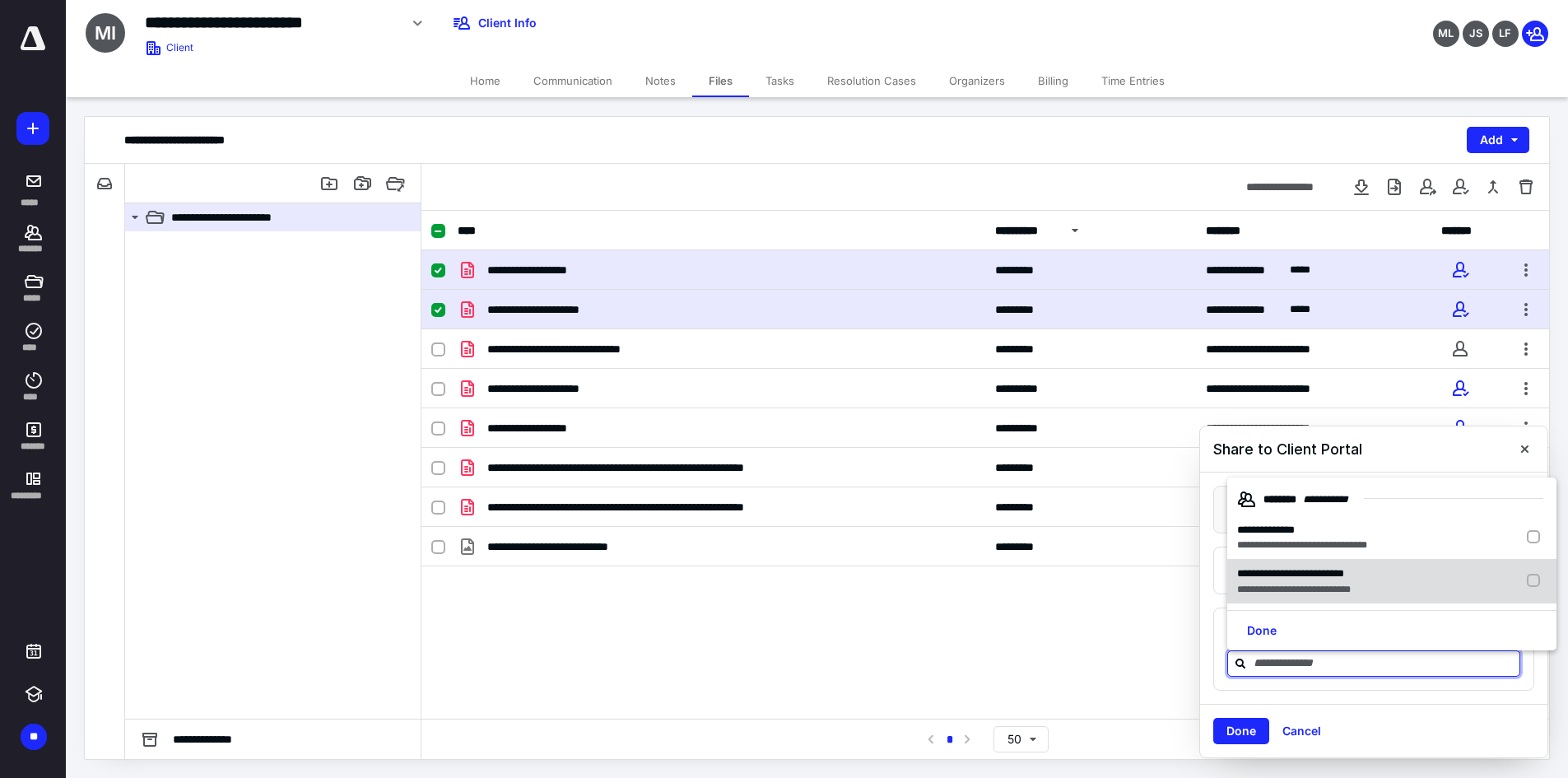 click on "**********" at bounding box center [1294, 589] 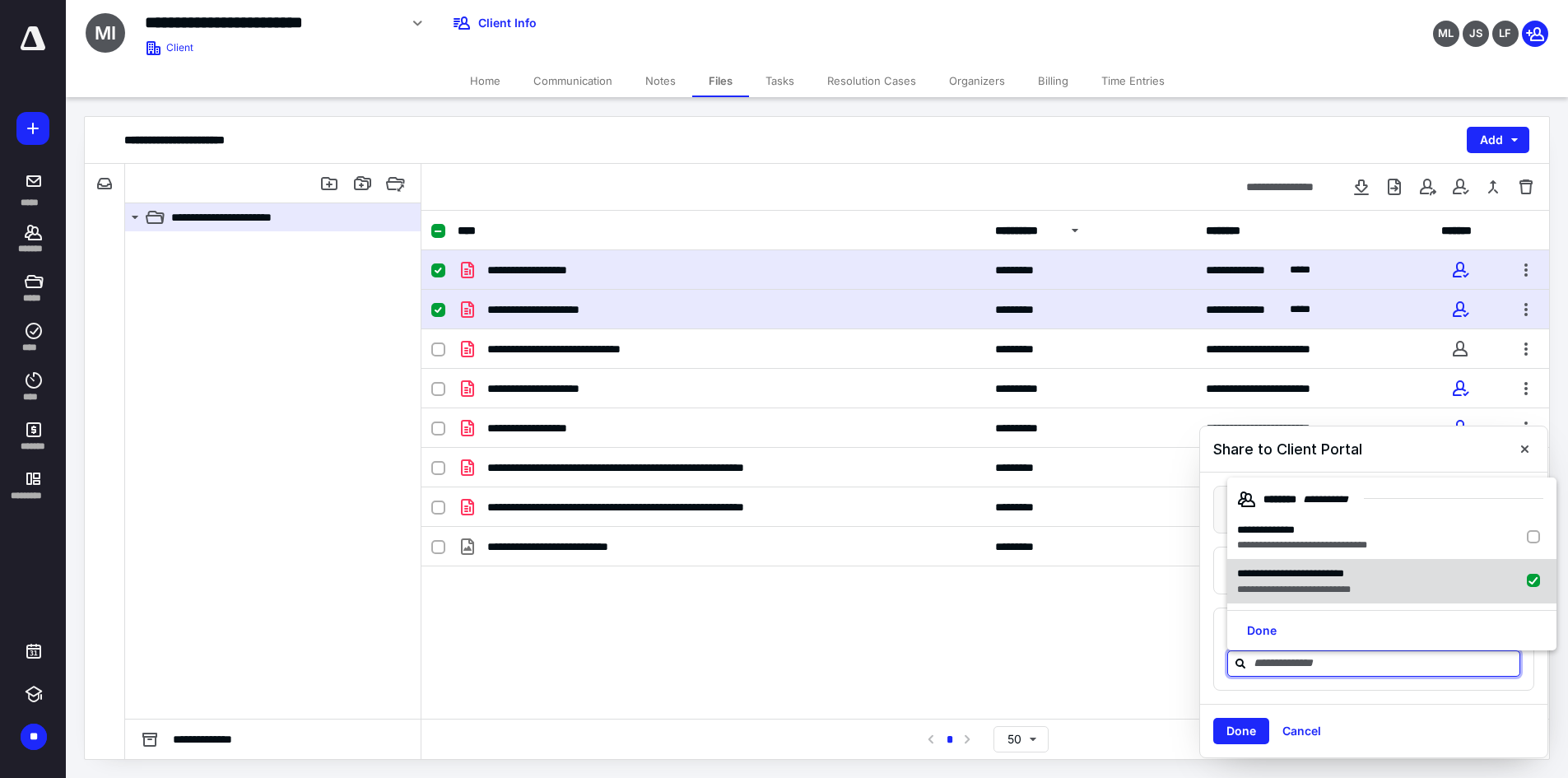 checkbox on "true" 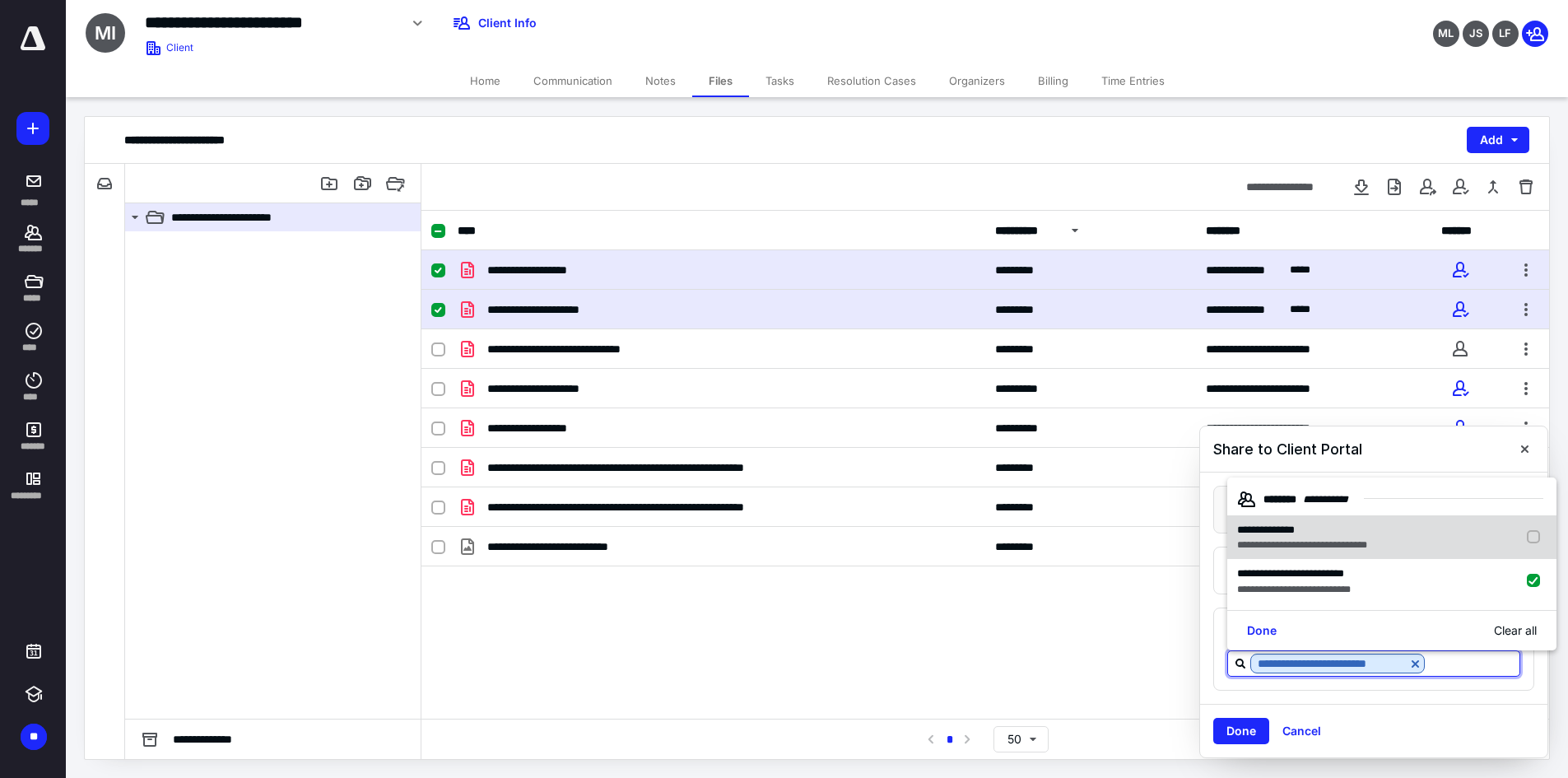 click on "**********" at bounding box center (1302, 545) 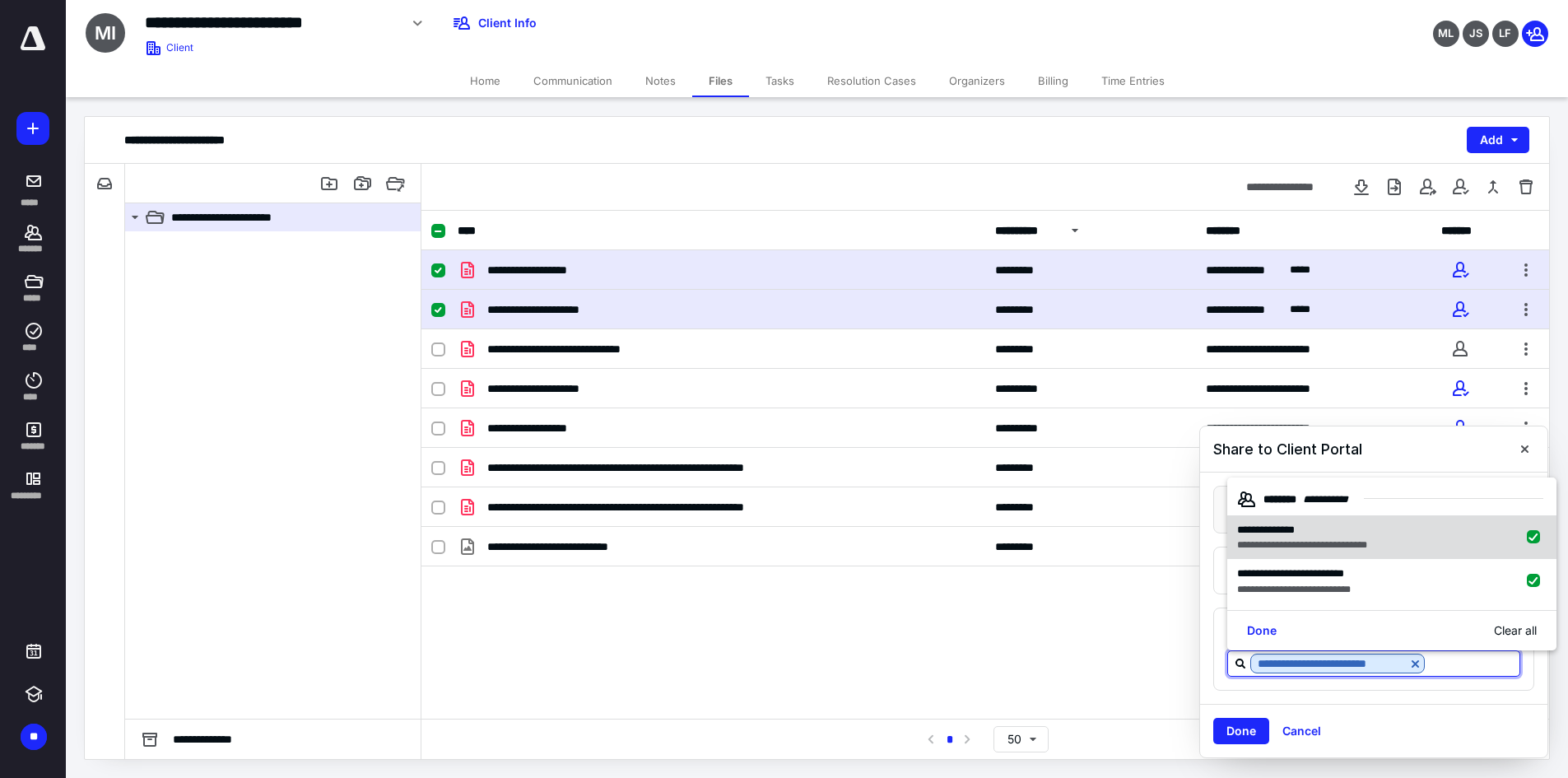 checkbox on "true" 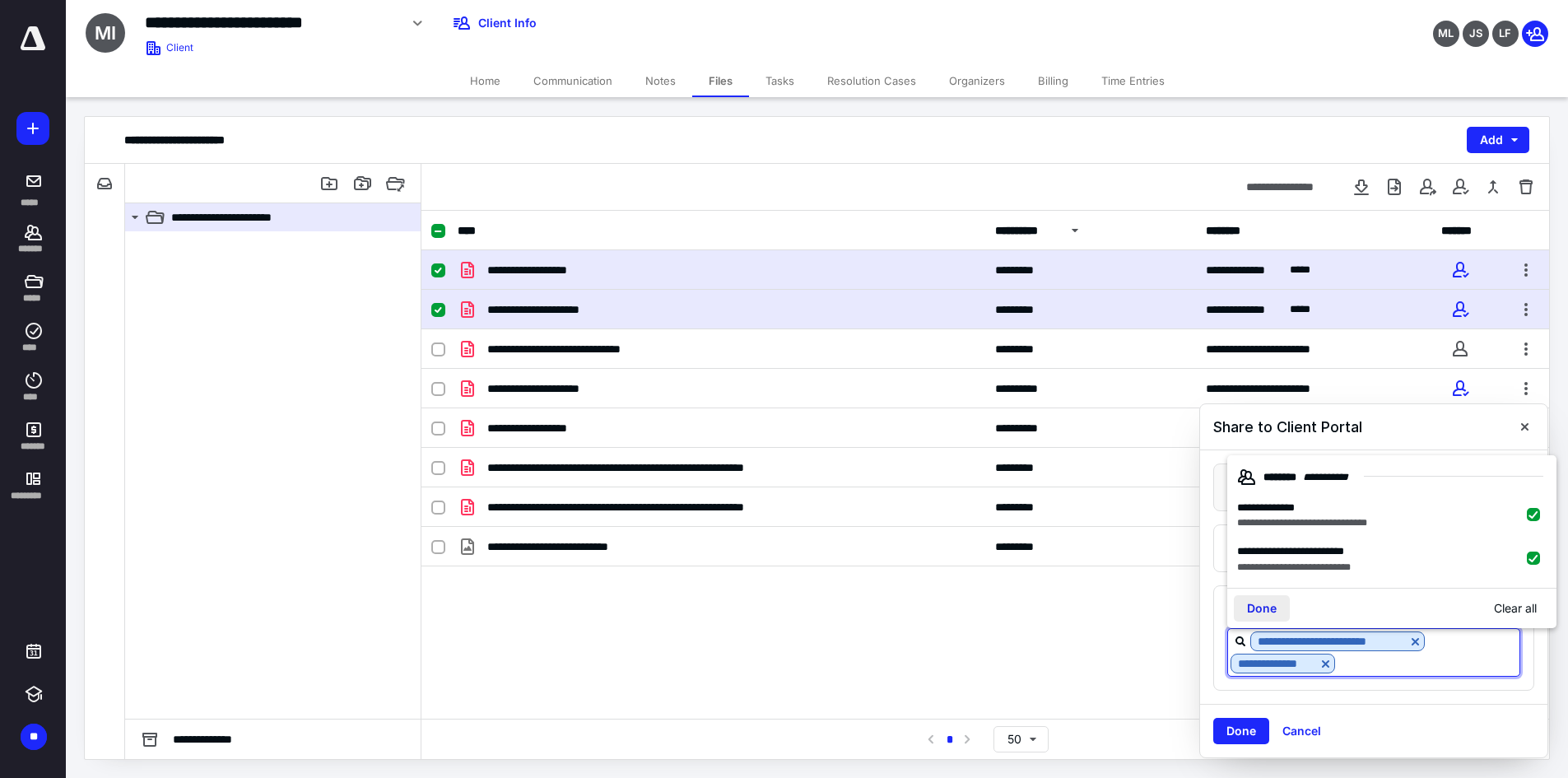 click on "Done" at bounding box center [1262, 608] 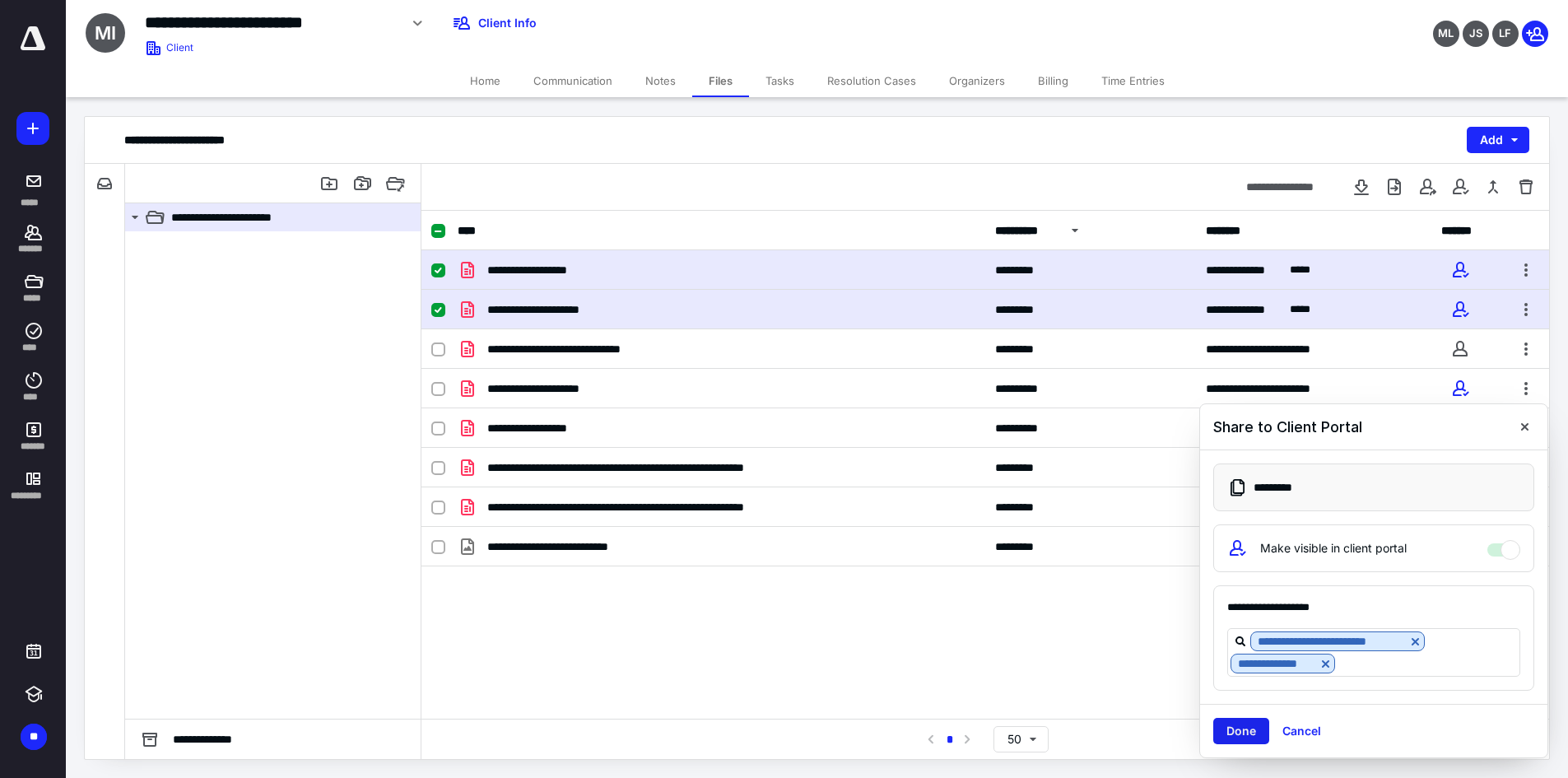 click on "Done" at bounding box center (1241, 731) 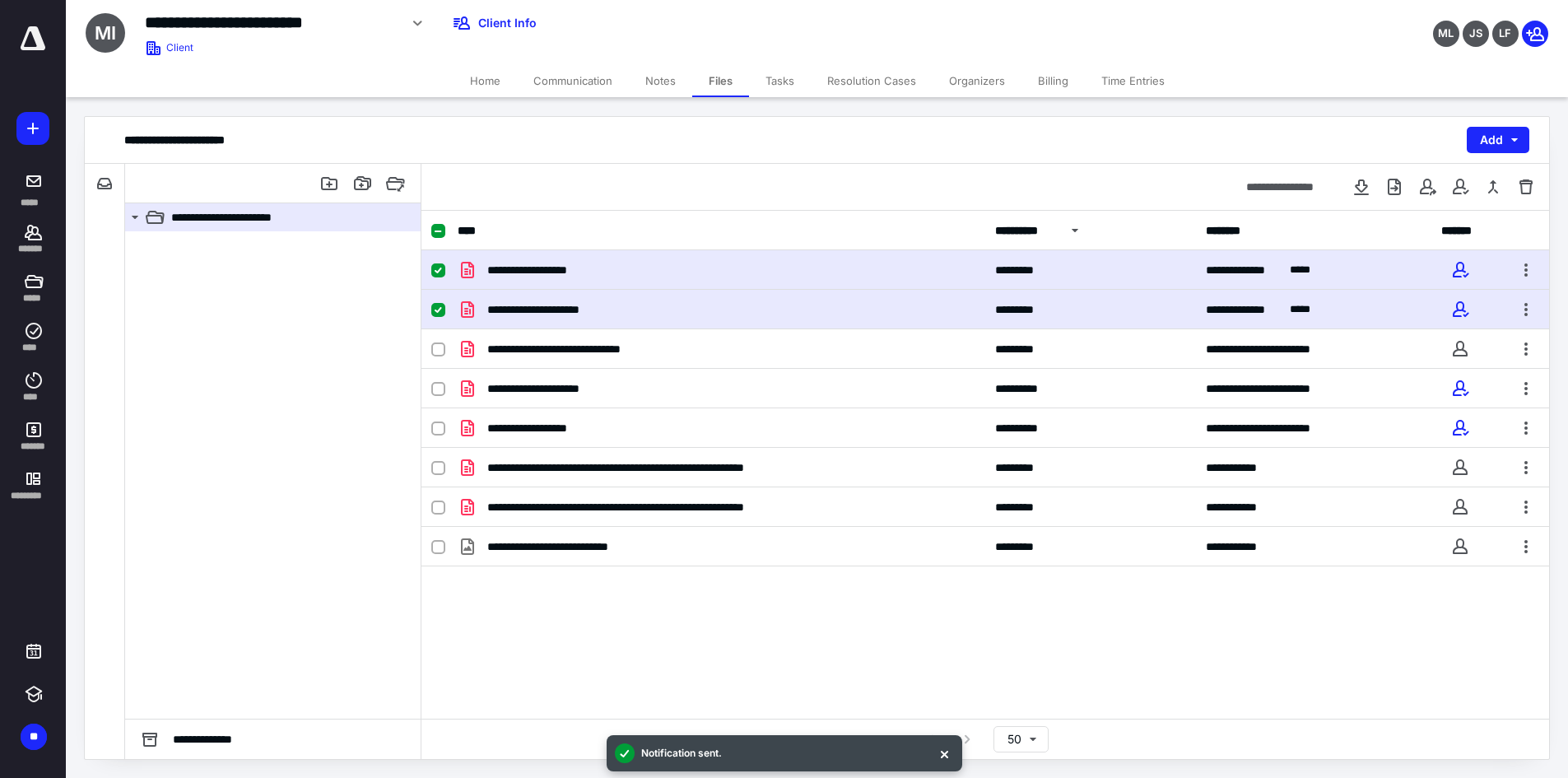 click on "Home" at bounding box center (485, 81) 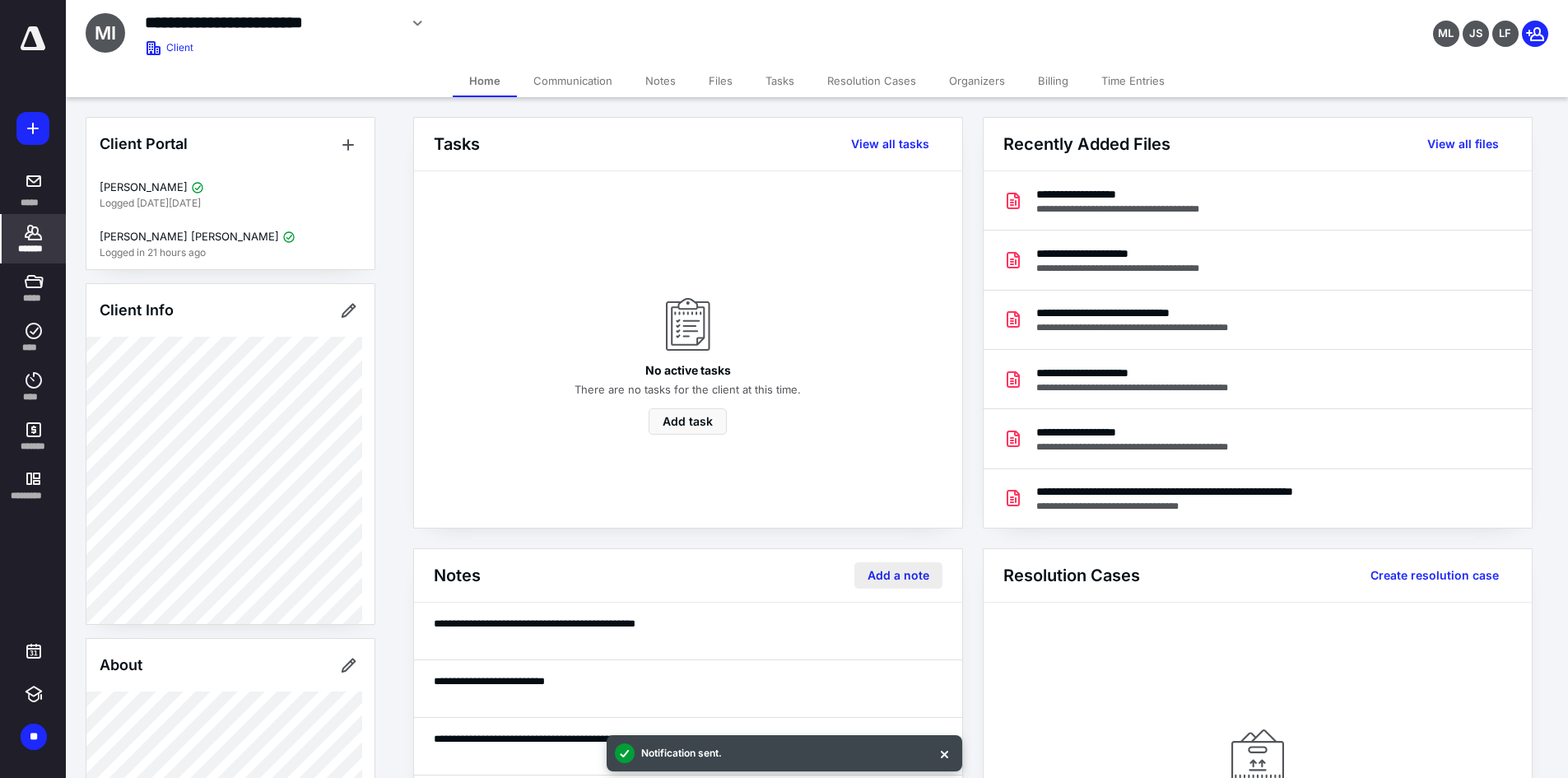 click on "Add a note" at bounding box center [898, 575] 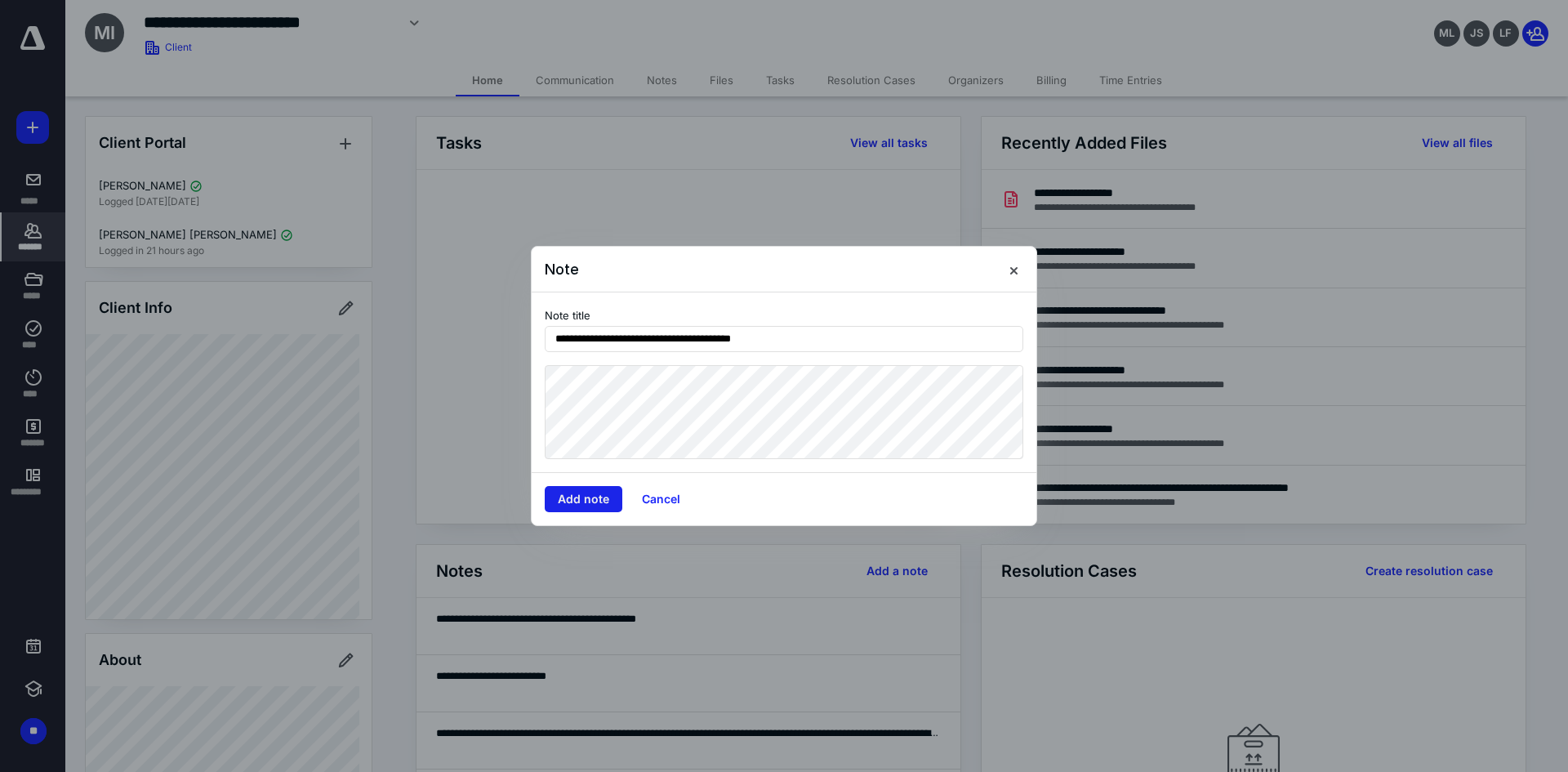 type on "**********" 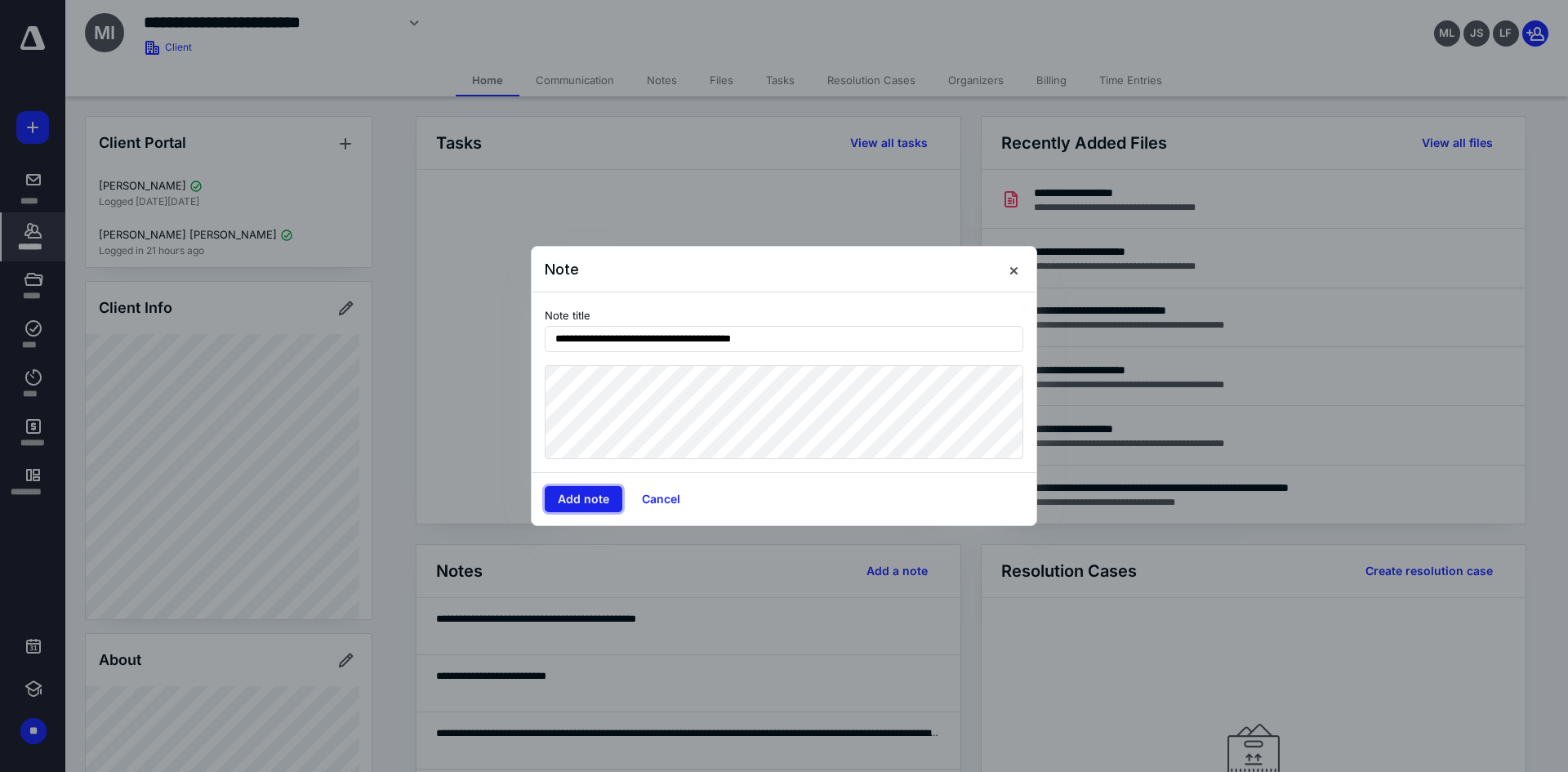 click on "Add note" at bounding box center (583, 499) 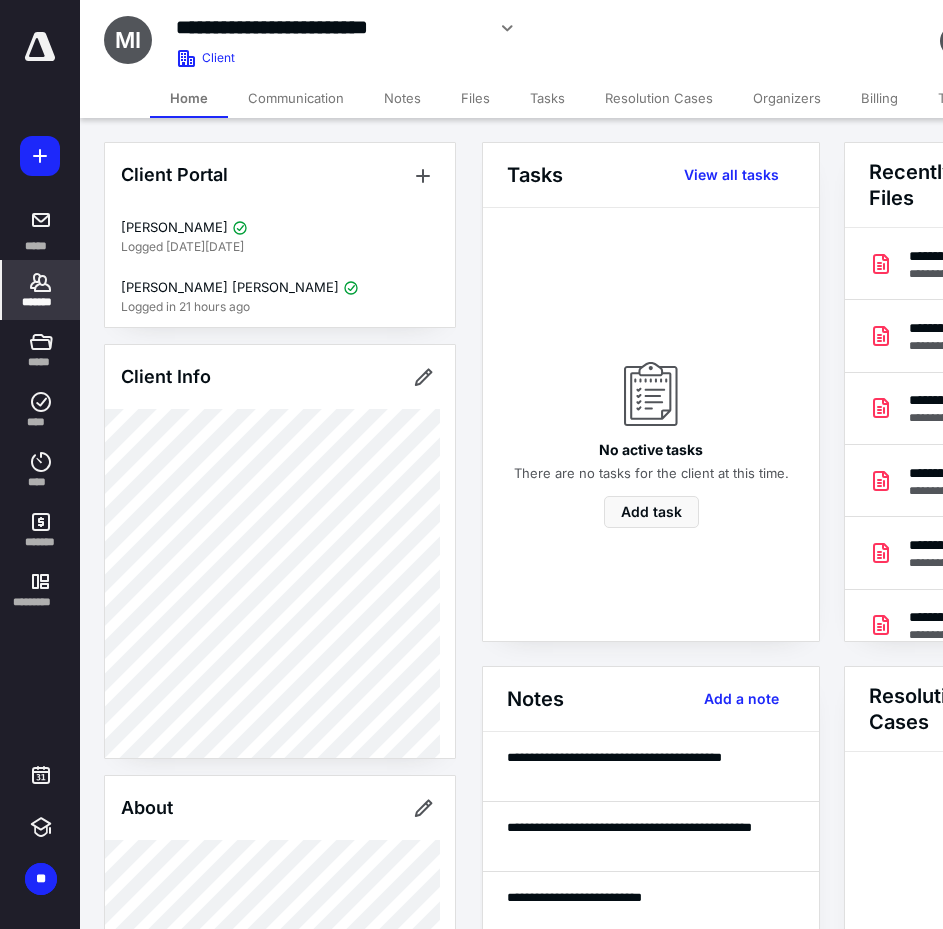 click on "*******" at bounding box center (41, 290) 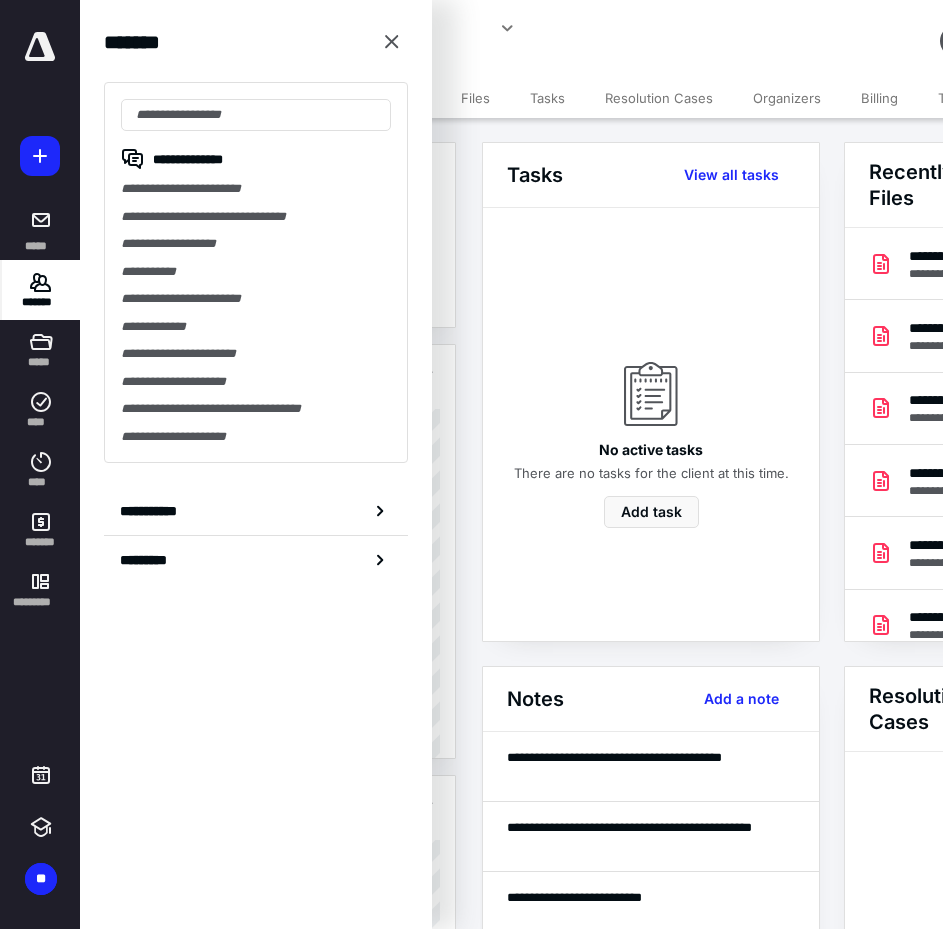 click on "**********" at bounding box center [256, 327] 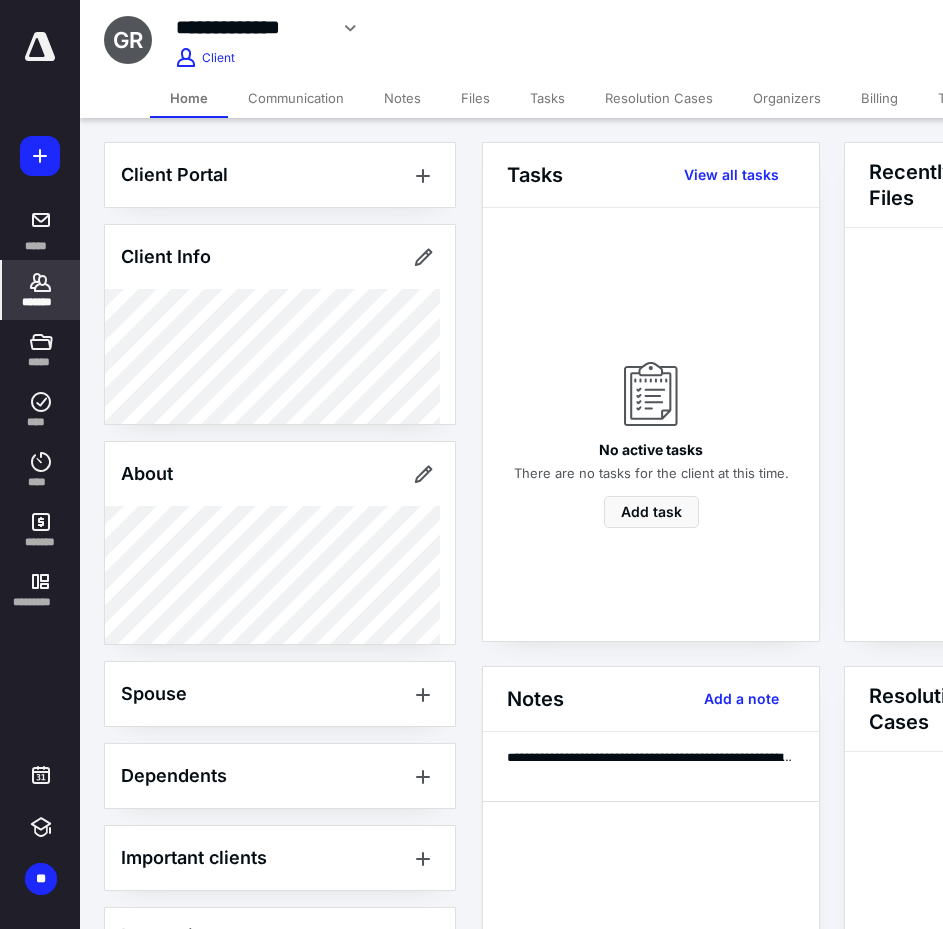 click on "Files" at bounding box center (475, 98) 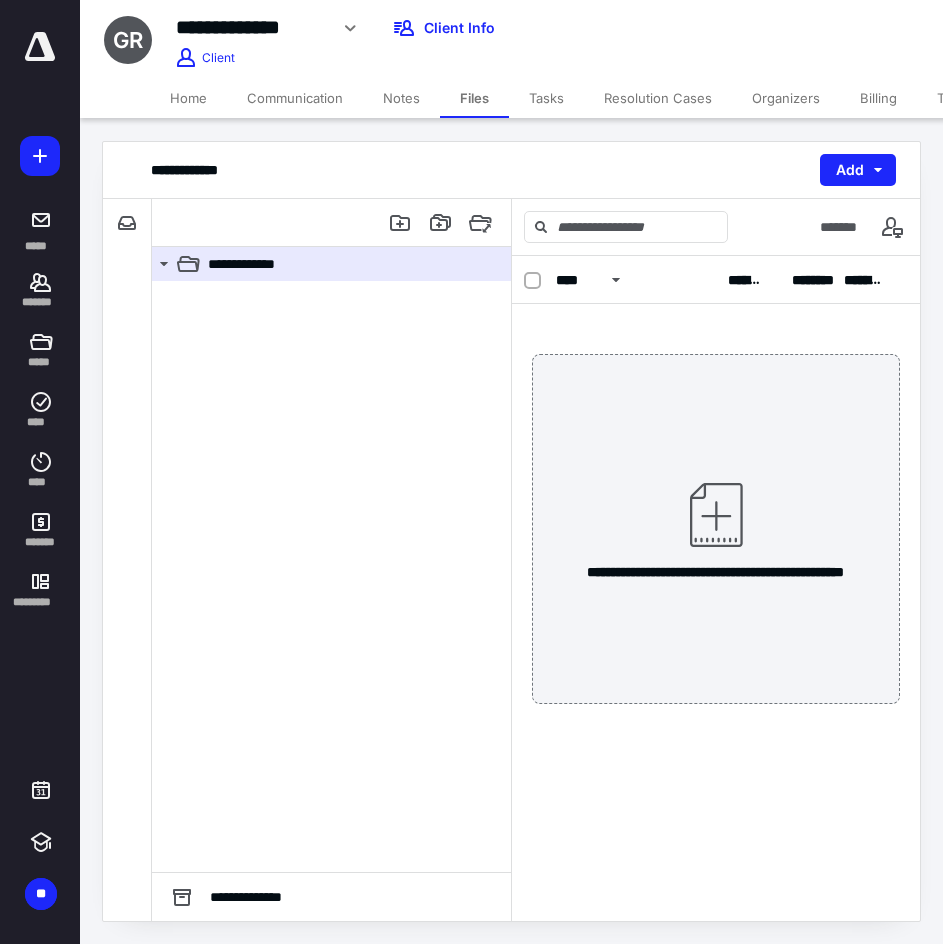 drag, startPoint x: 827, startPoint y: 162, endPoint x: 818, endPoint y: 178, distance: 18.35756 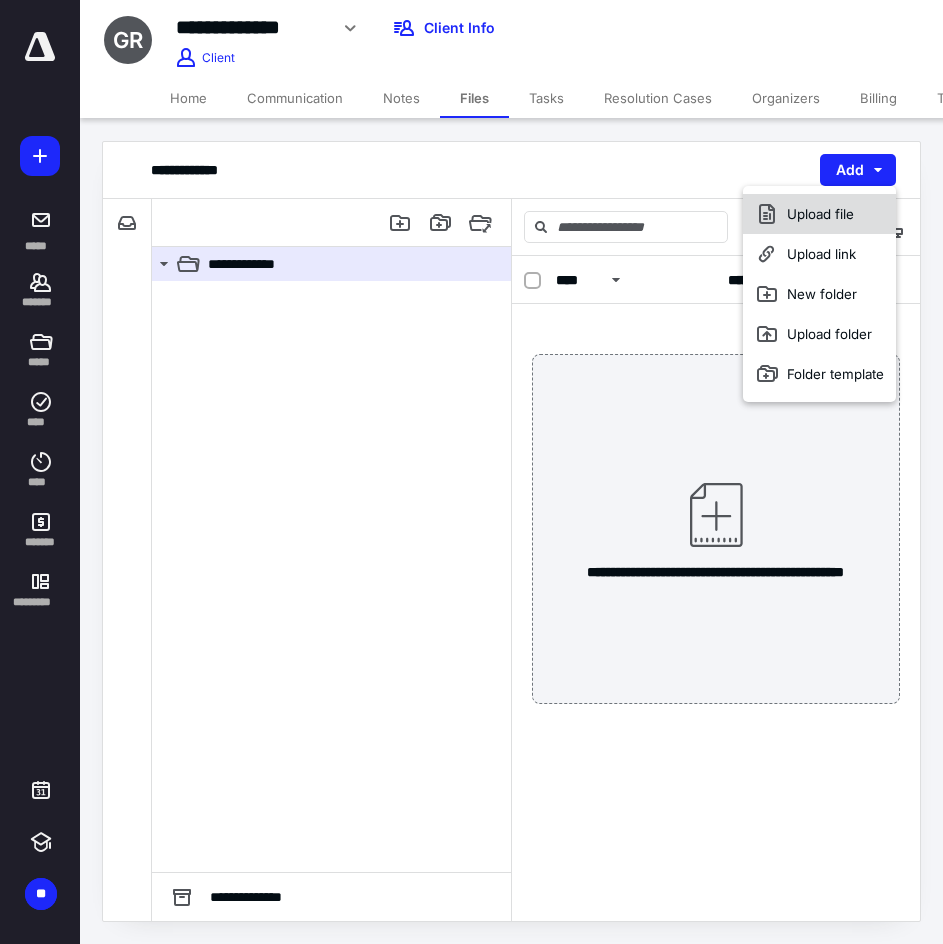 click on "Upload file" at bounding box center (819, 214) 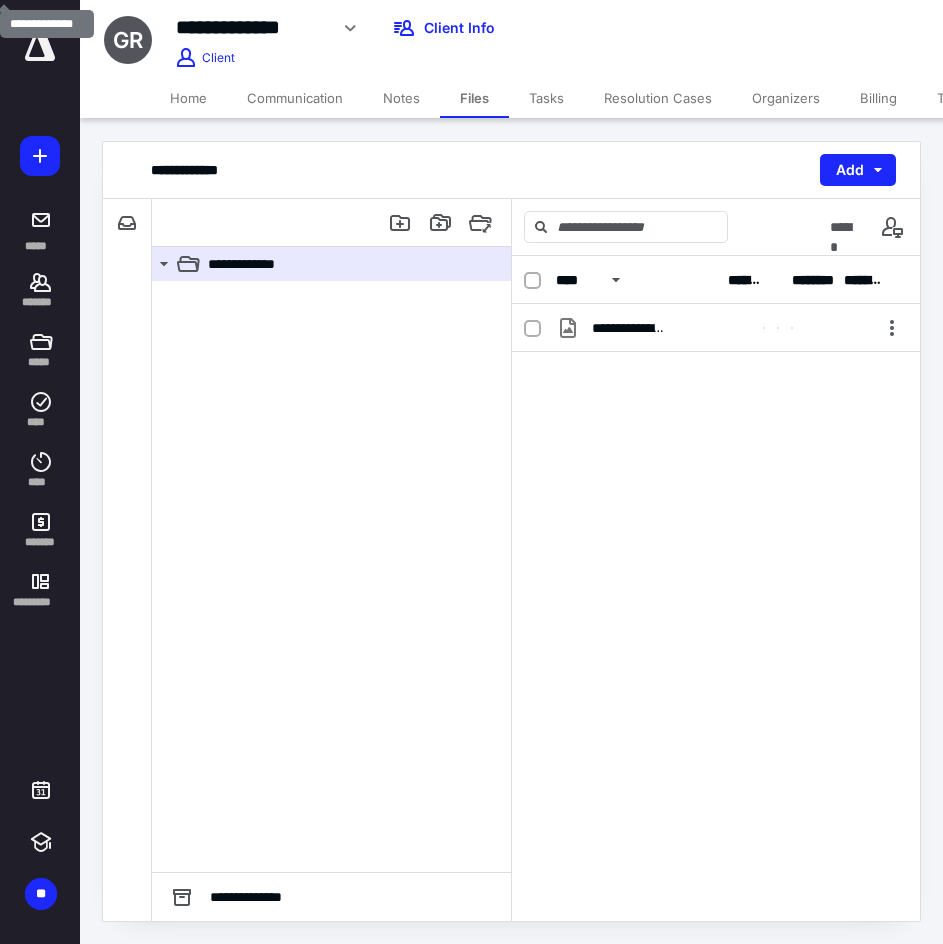 click on "Home" at bounding box center [188, 98] 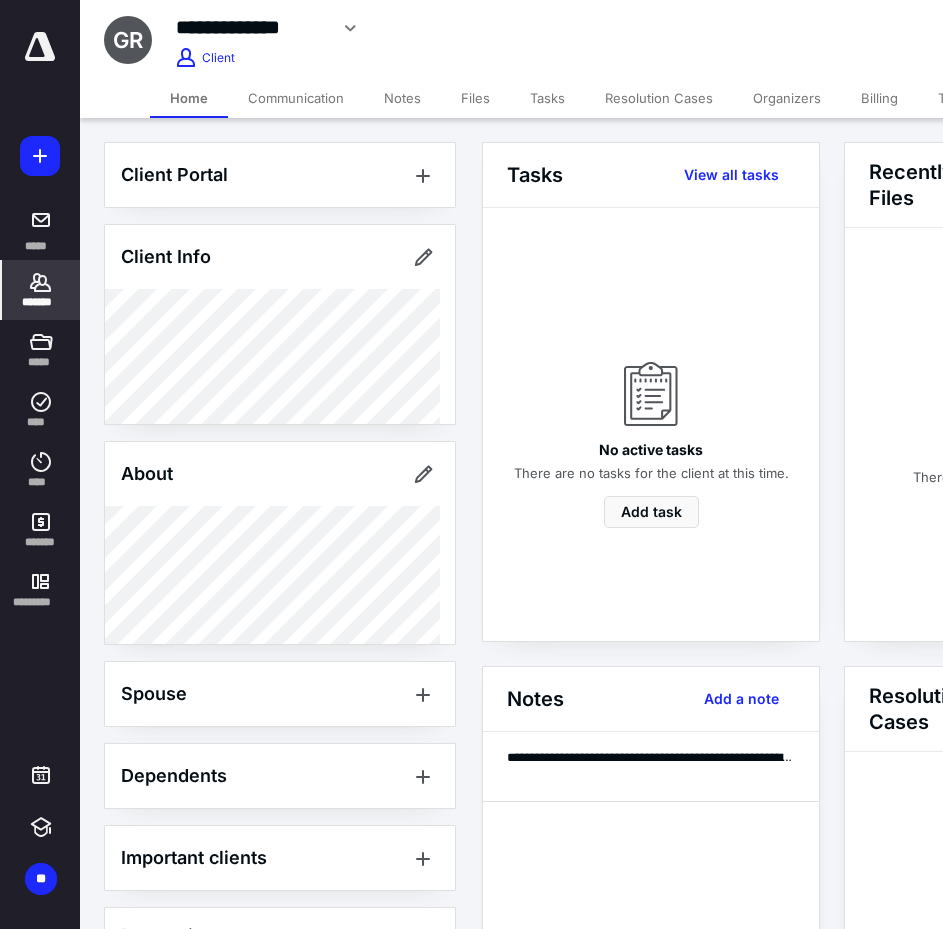 click on "Files" at bounding box center (475, 98) 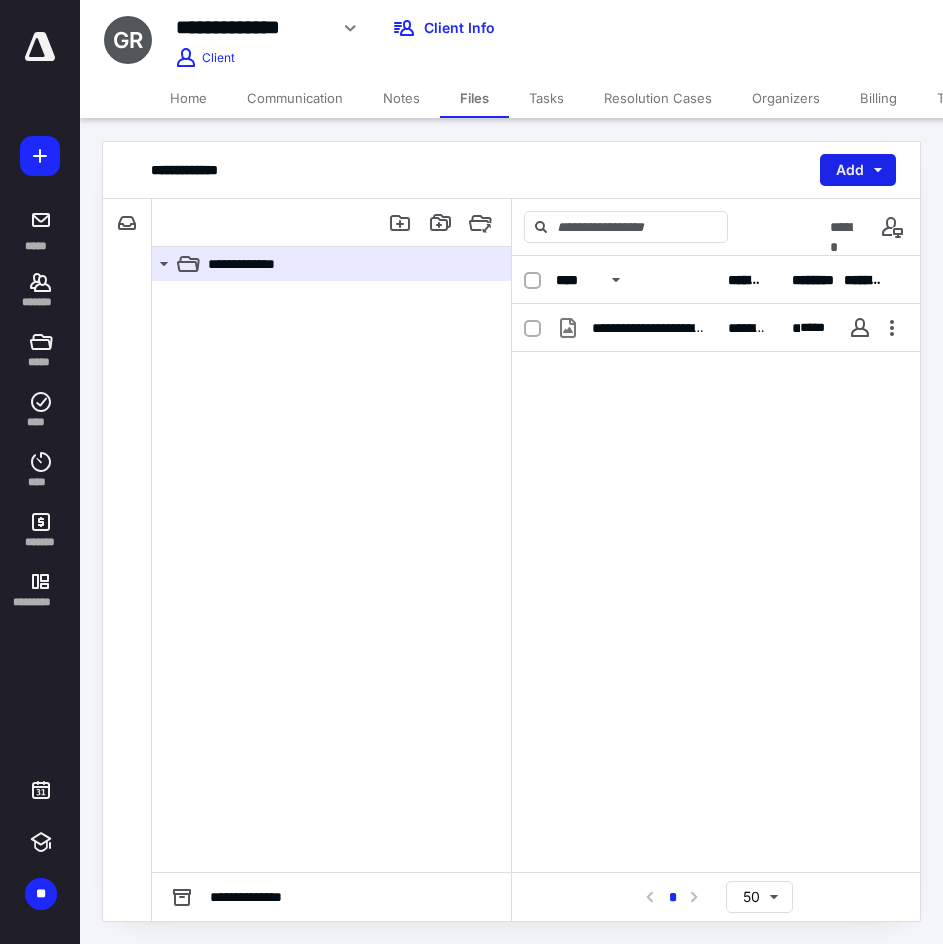 click on "Add" at bounding box center (858, 170) 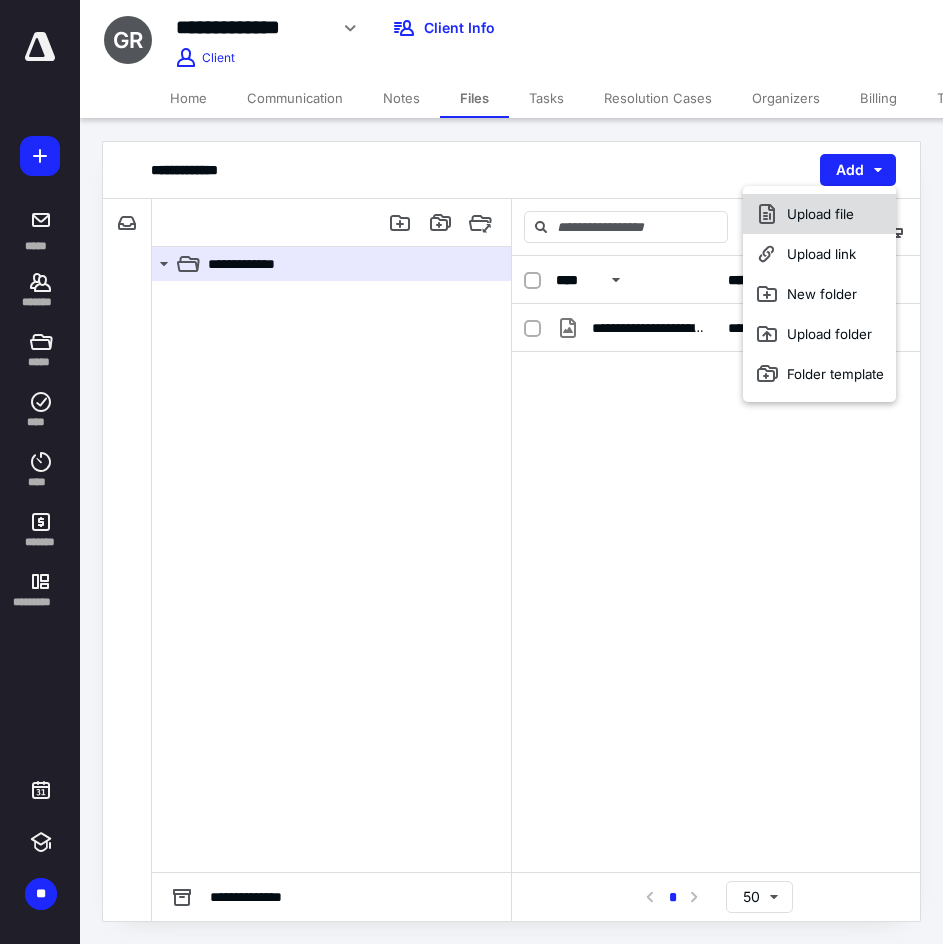 click on "Upload file" at bounding box center [819, 214] 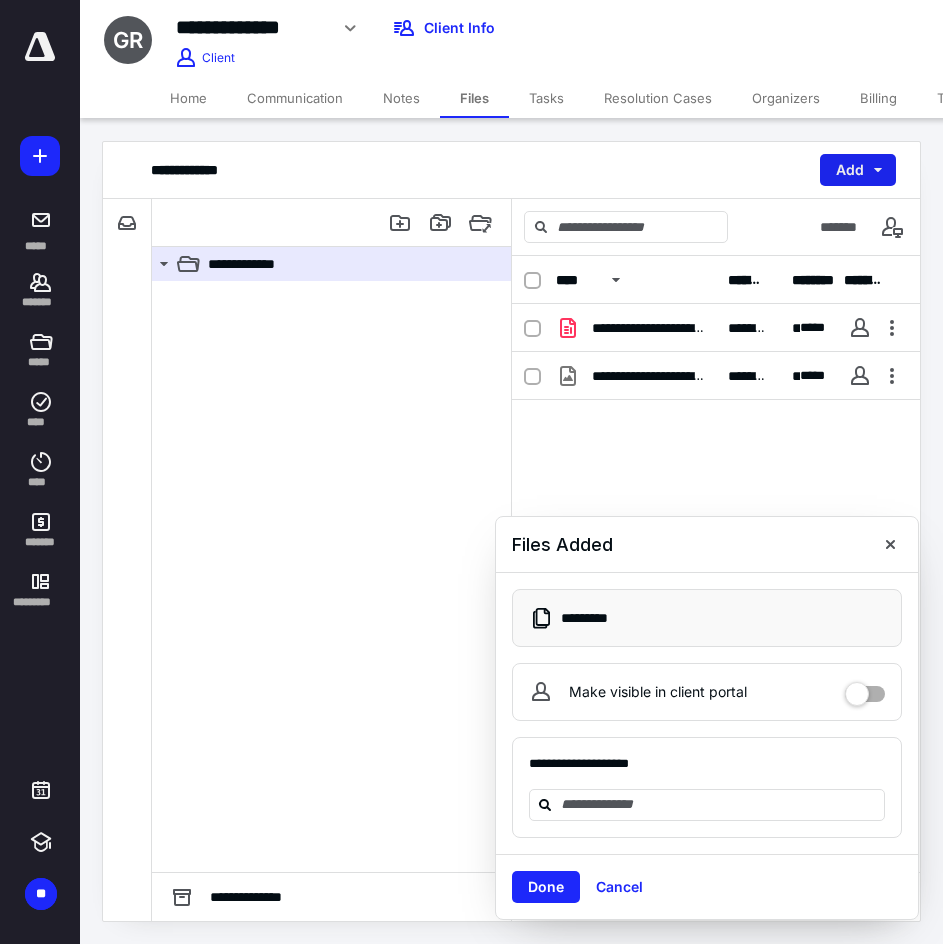 click on "Add" at bounding box center [858, 170] 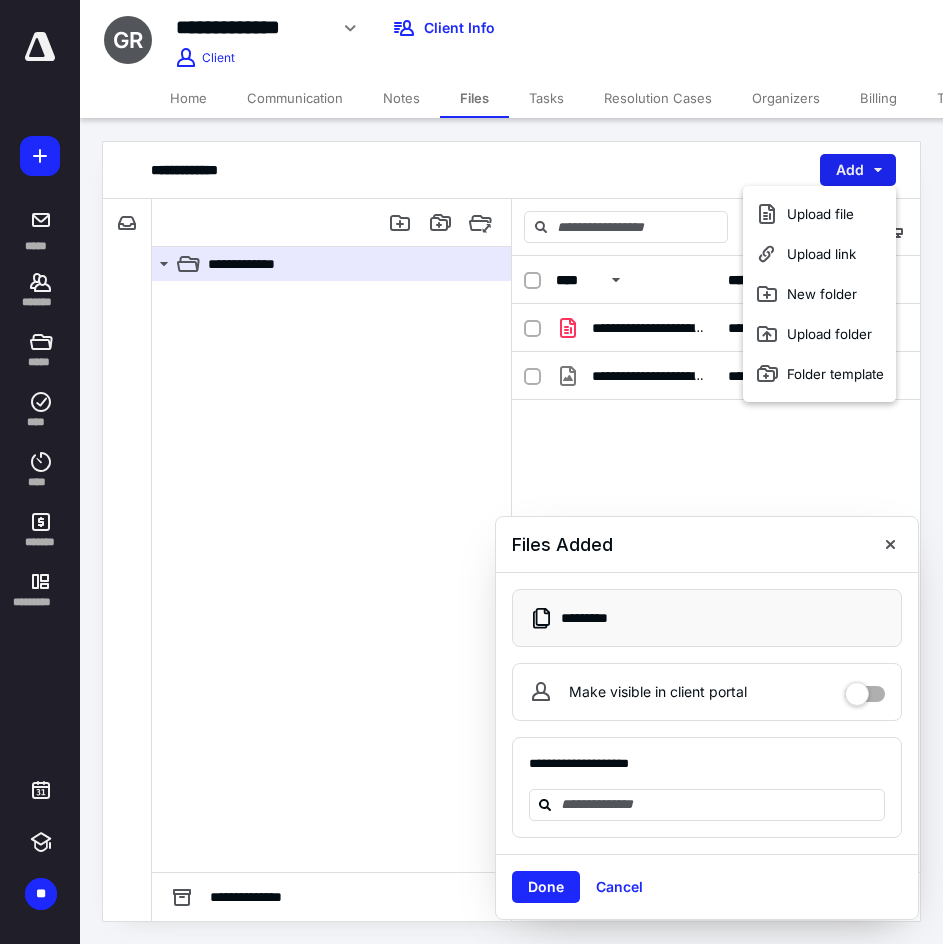 click on "Upload file" at bounding box center [819, 214] 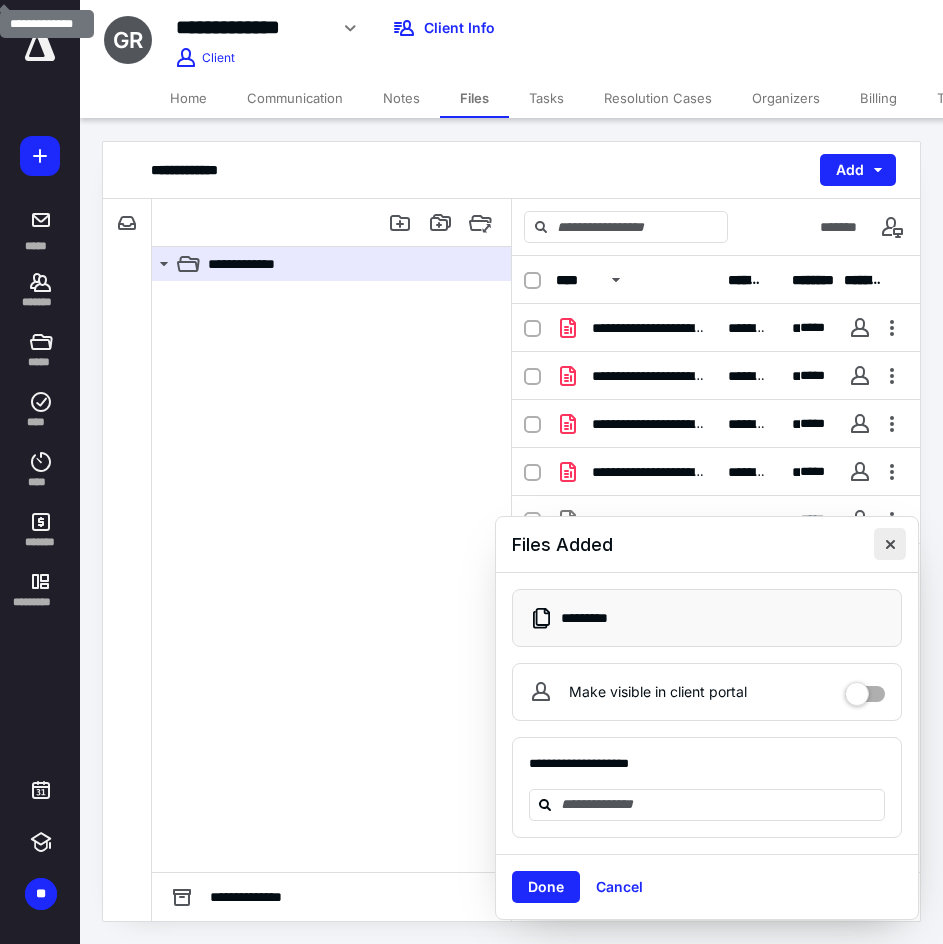 click at bounding box center [890, 544] 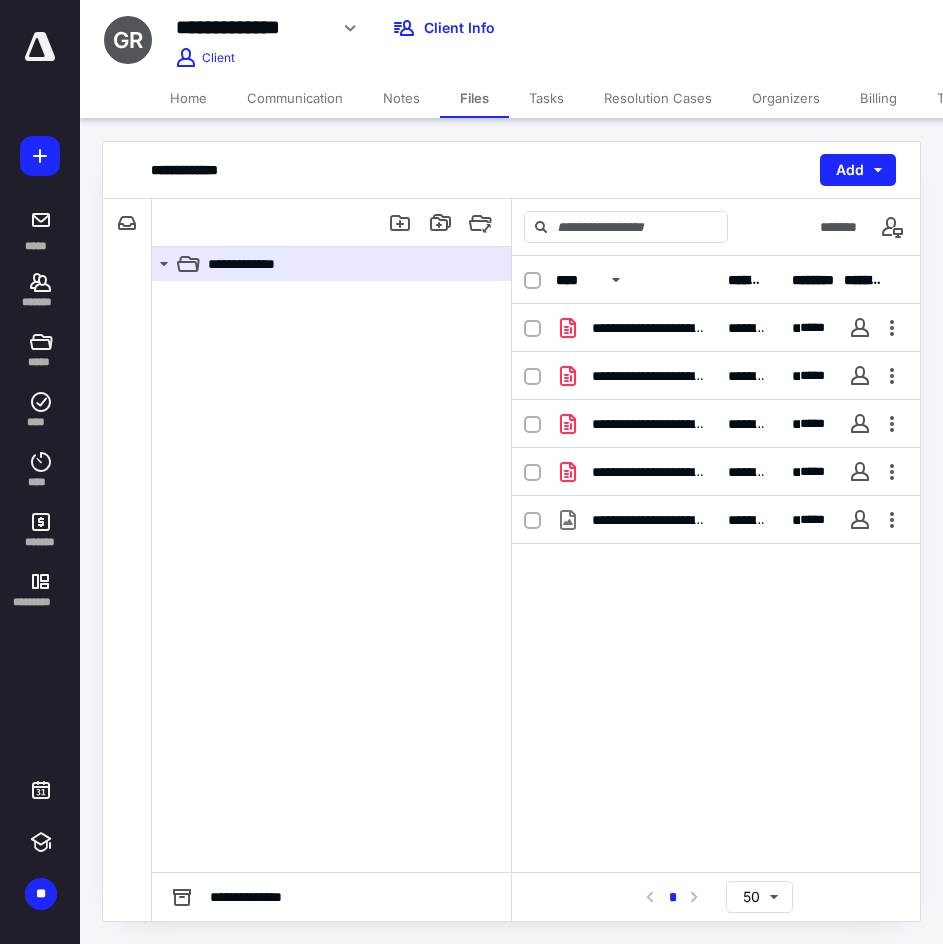 click on "Home" at bounding box center [188, 98] 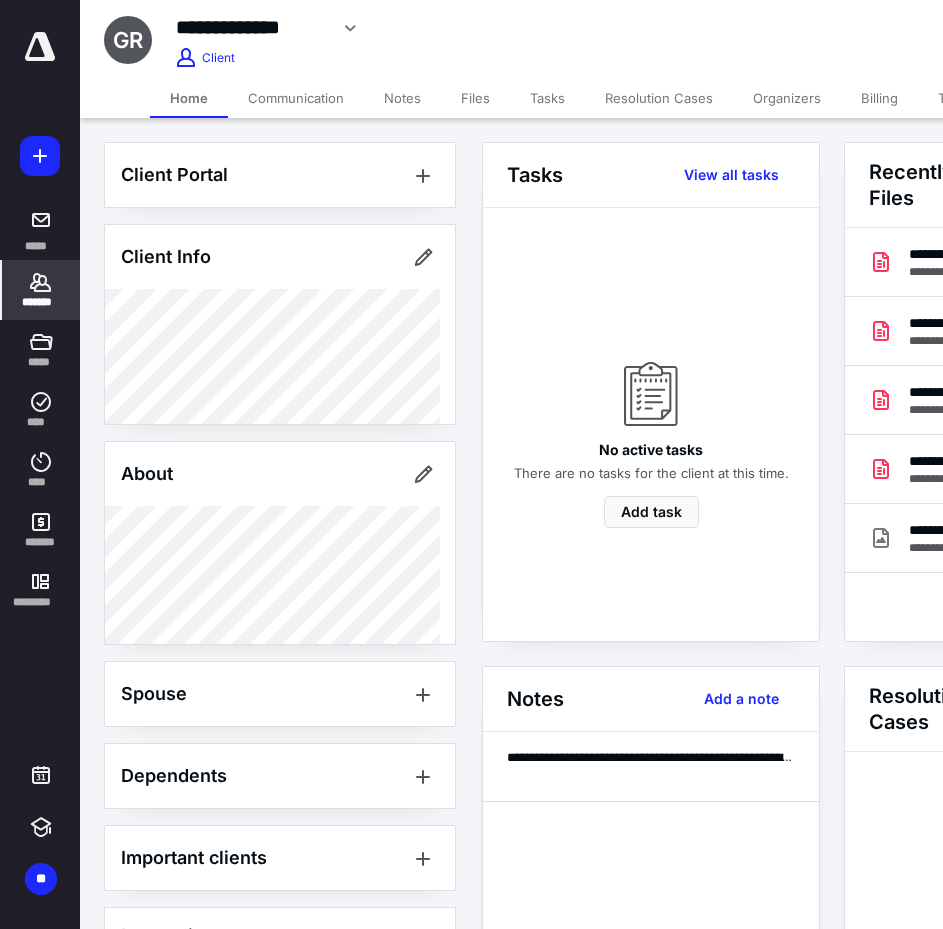 click 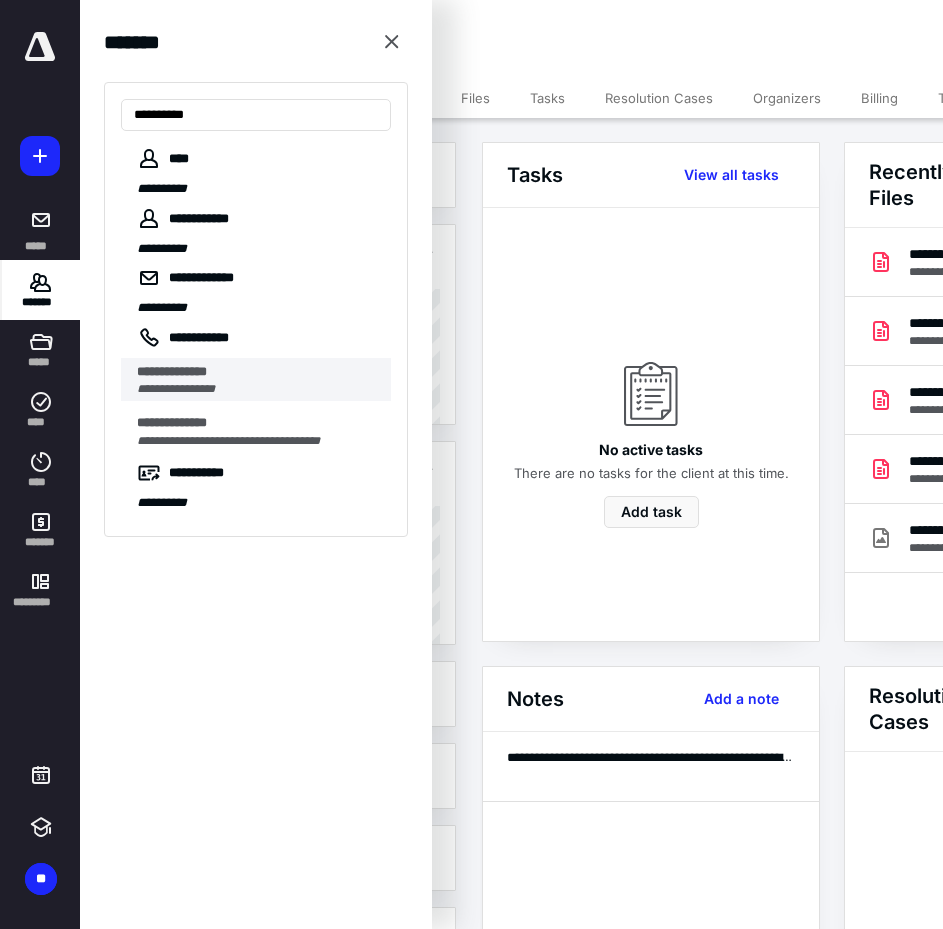 type on "**********" 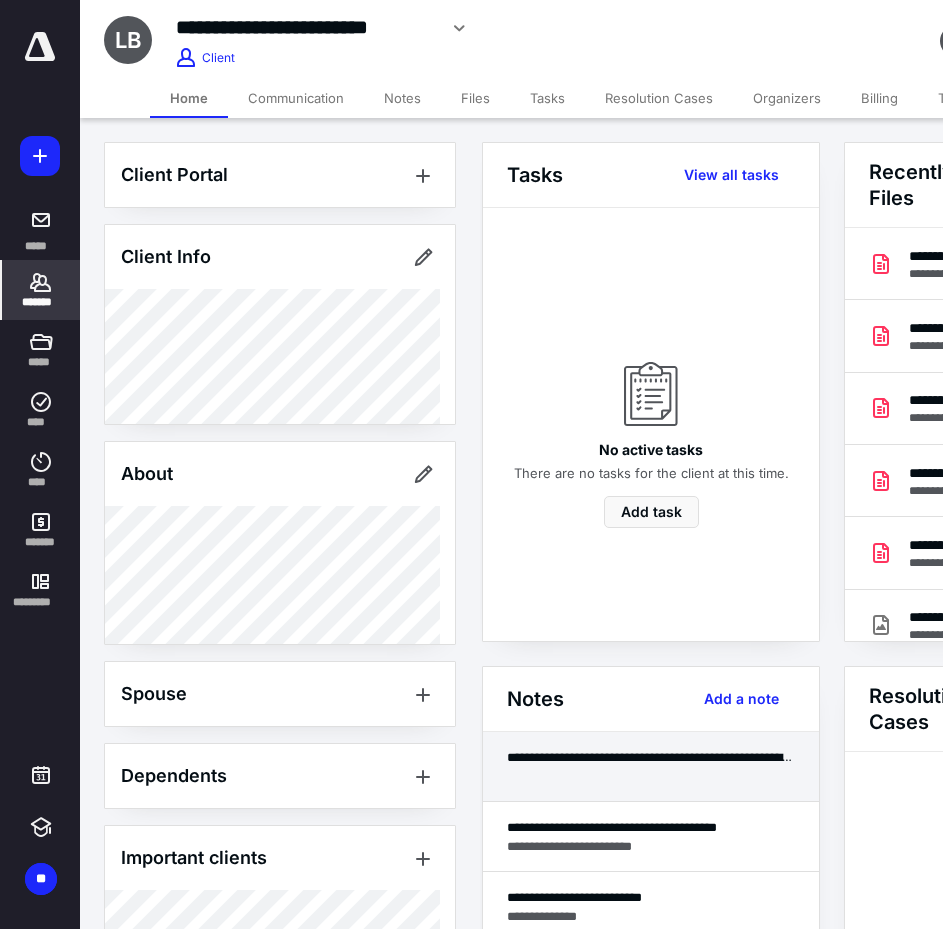 click at bounding box center (651, 776) 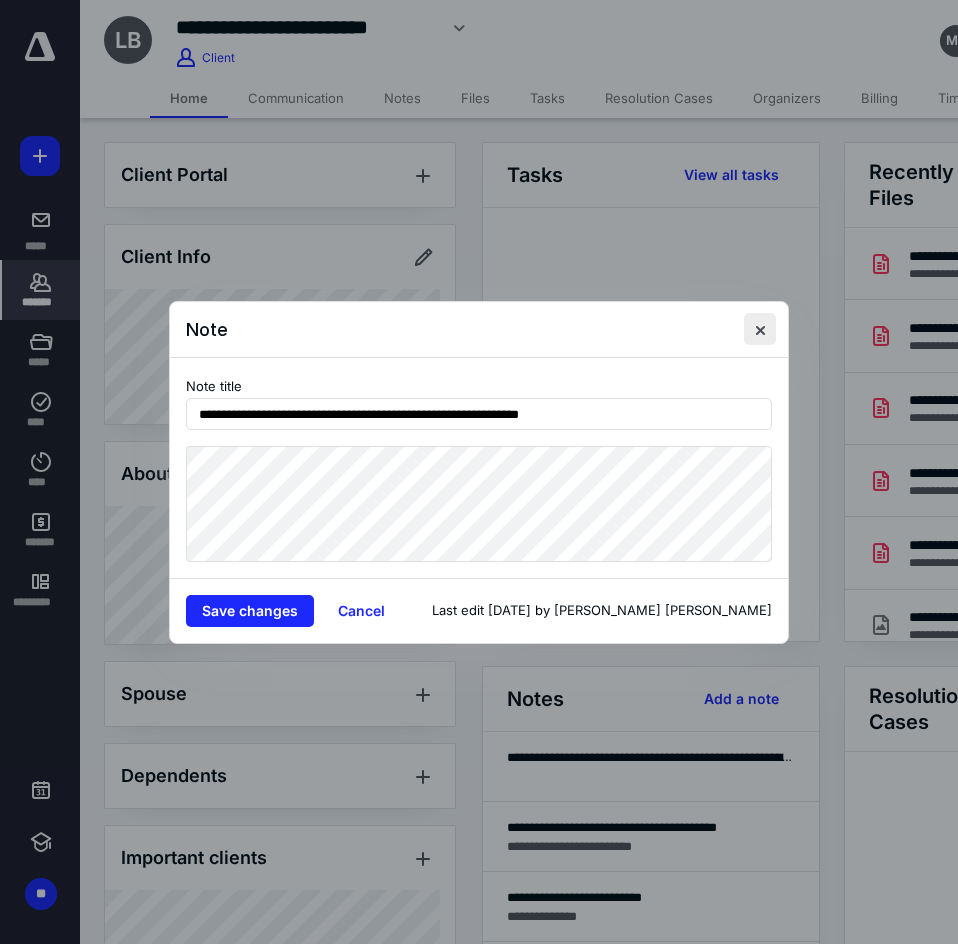 click at bounding box center (760, 329) 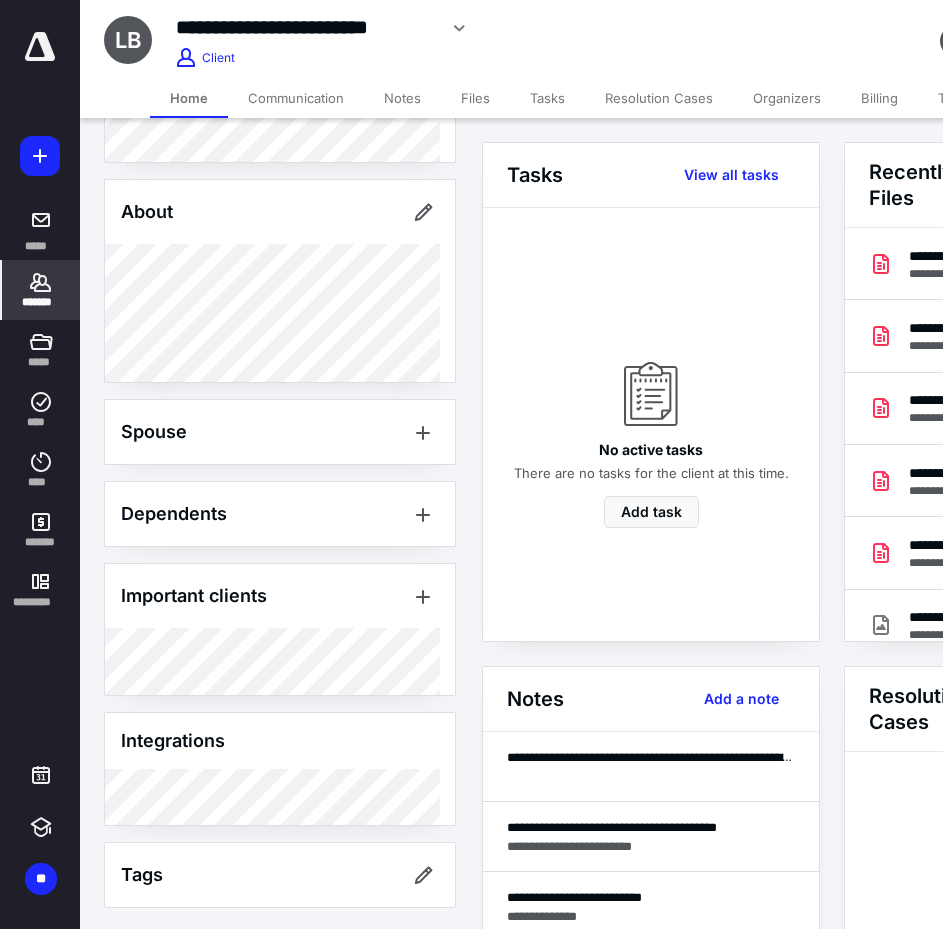 scroll, scrollTop: 265, scrollLeft: 0, axis: vertical 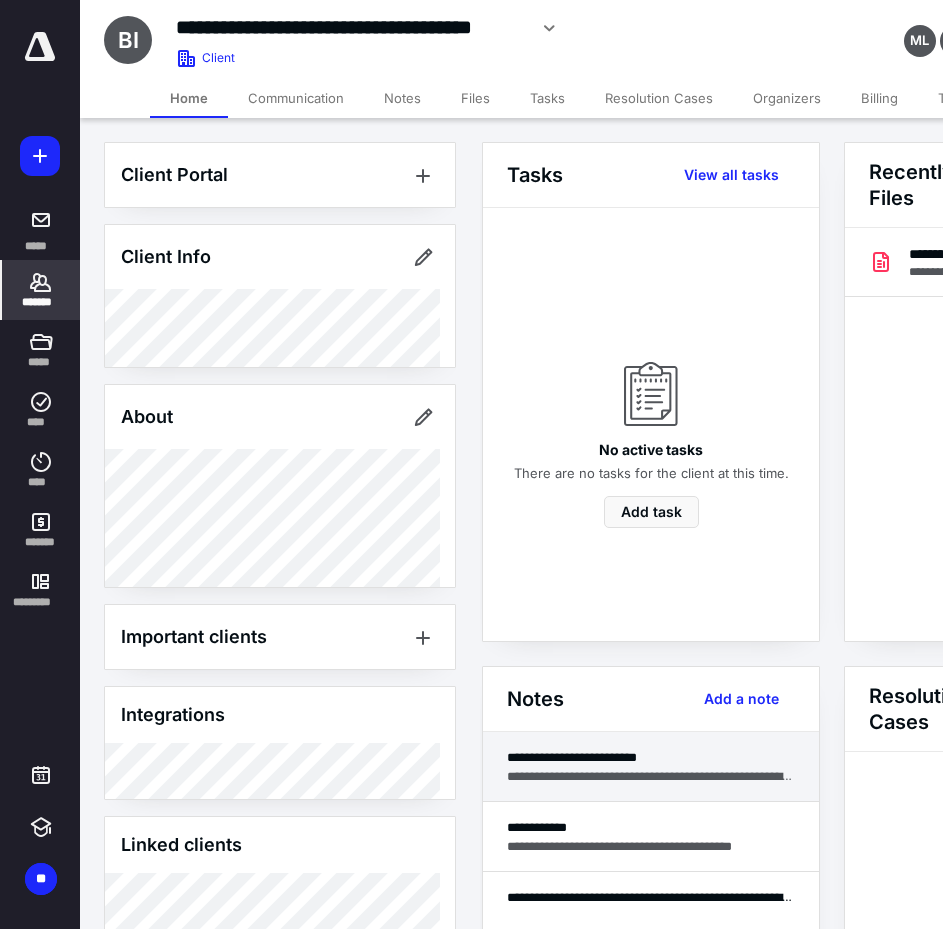 click on "**********" at bounding box center (651, 757) 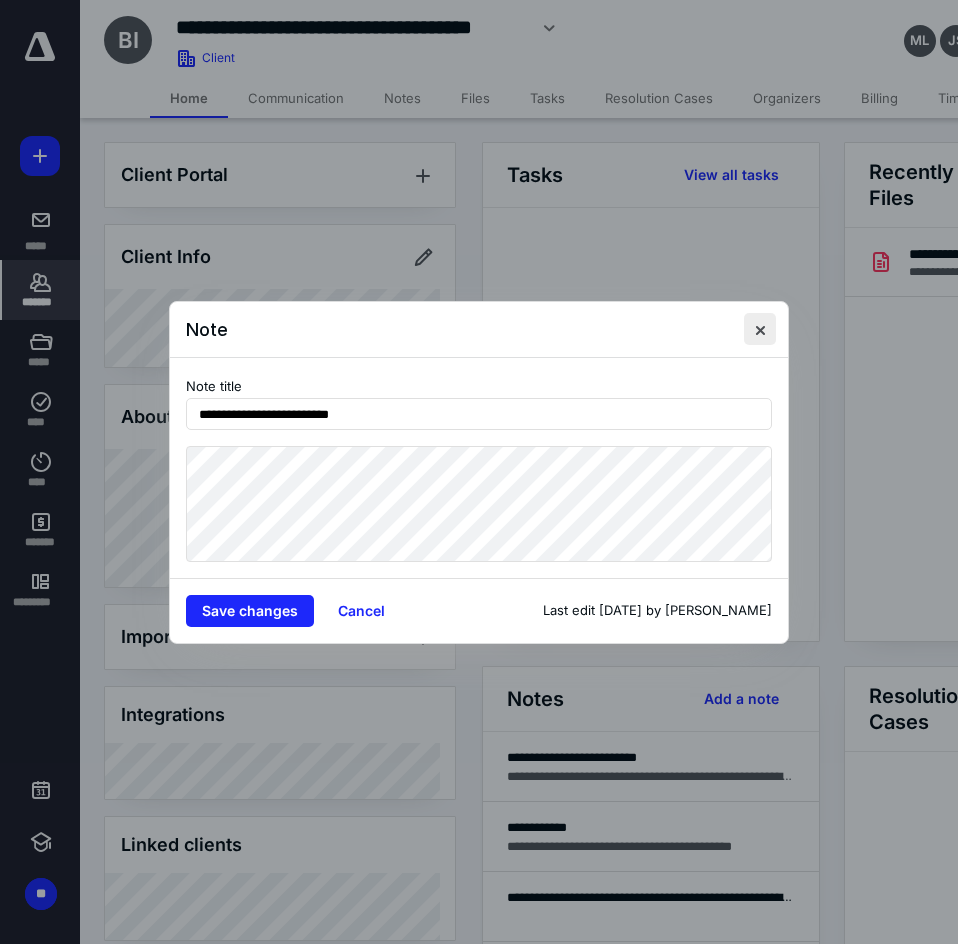 click at bounding box center (760, 329) 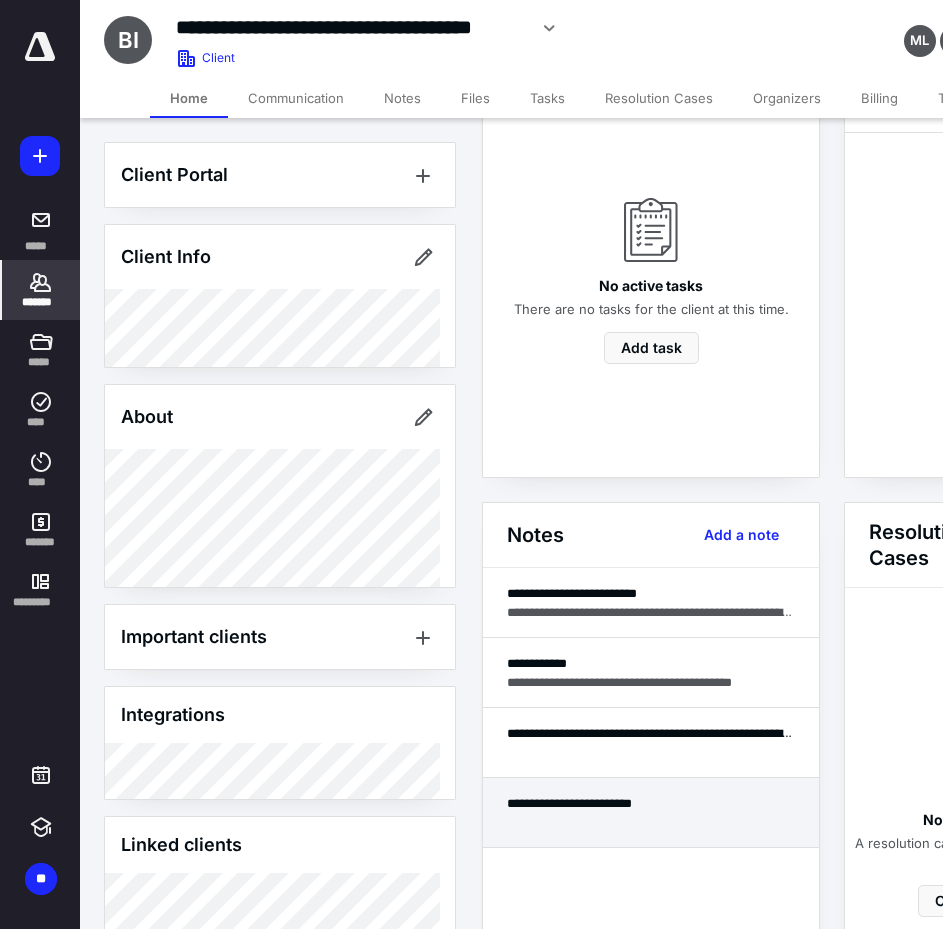 scroll, scrollTop: 200, scrollLeft: 0, axis: vertical 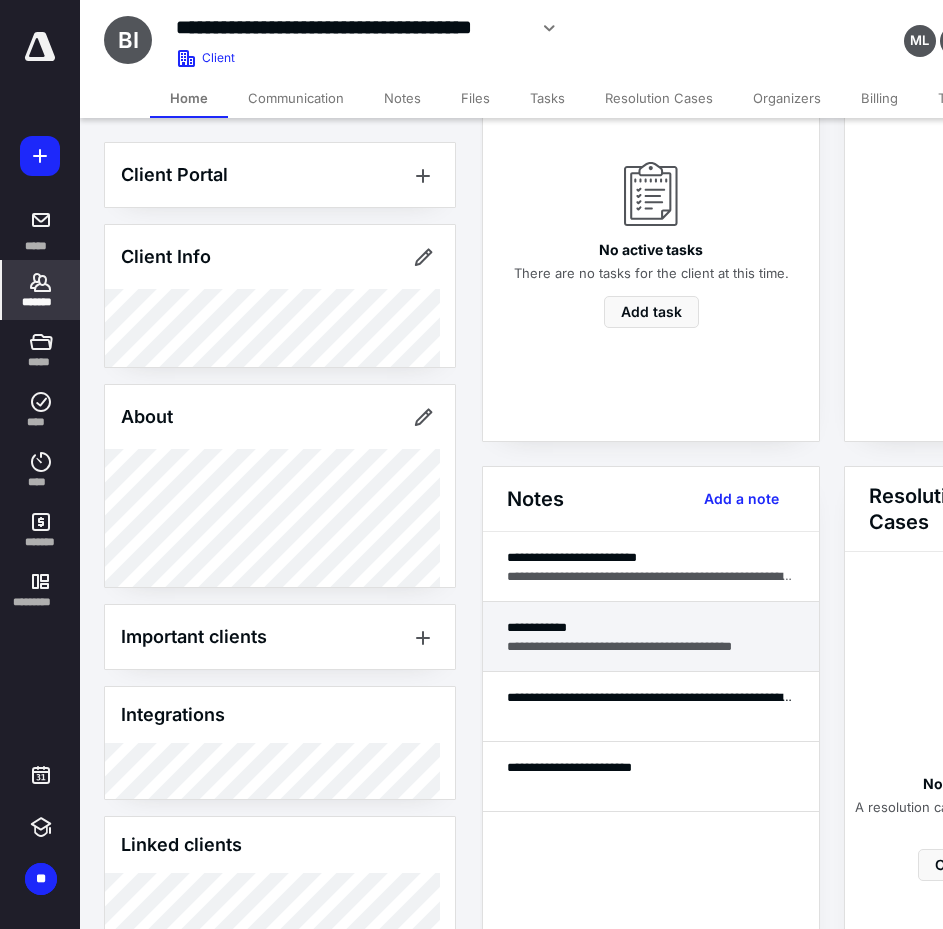 click on "**********" at bounding box center (651, 637) 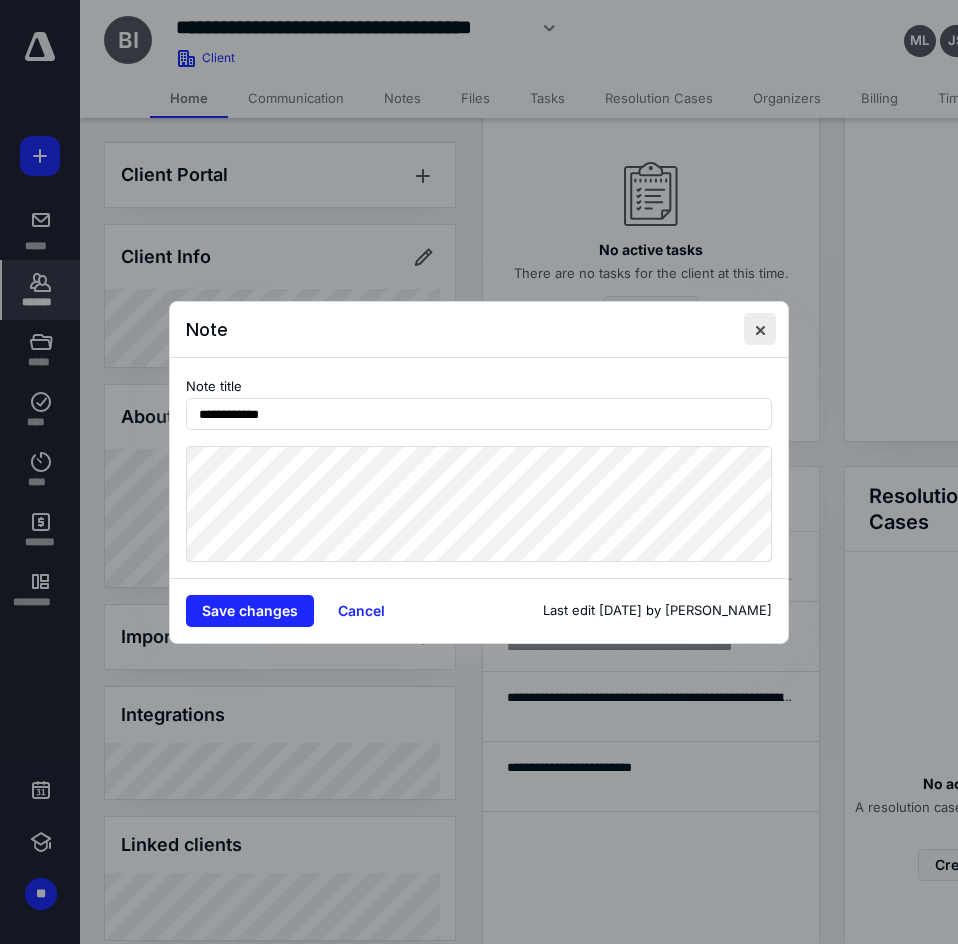 click at bounding box center [760, 329] 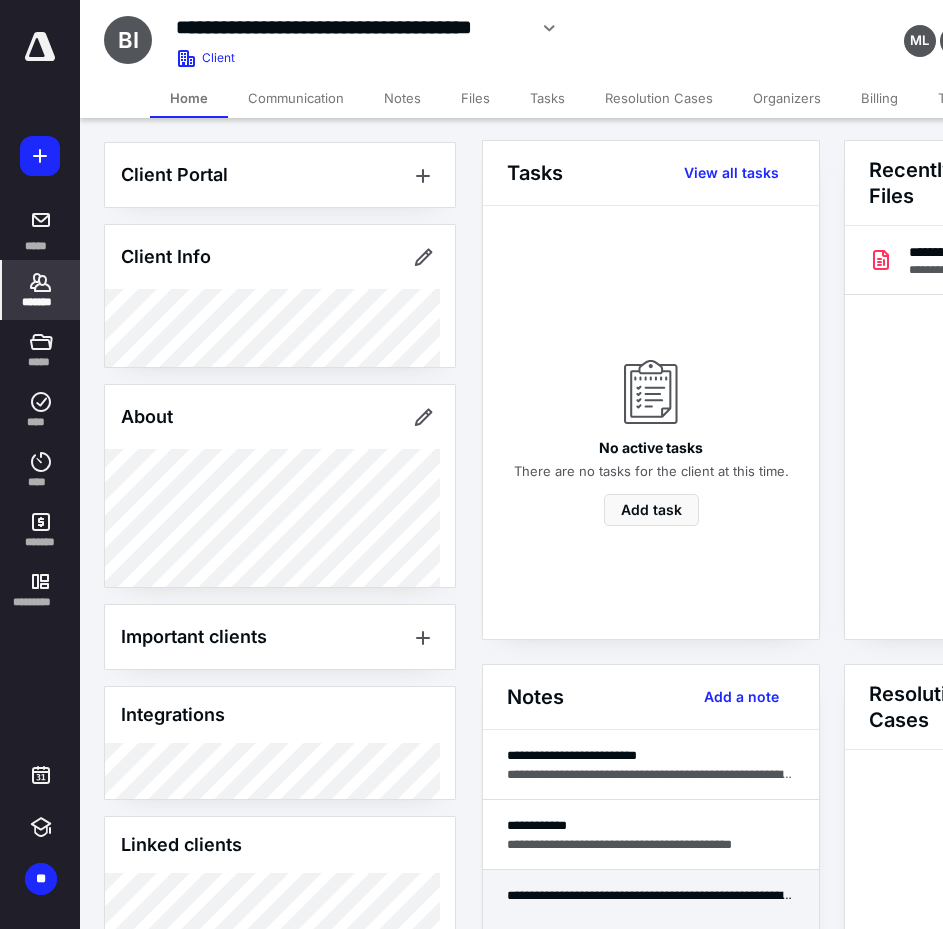 scroll, scrollTop: 0, scrollLeft: 0, axis: both 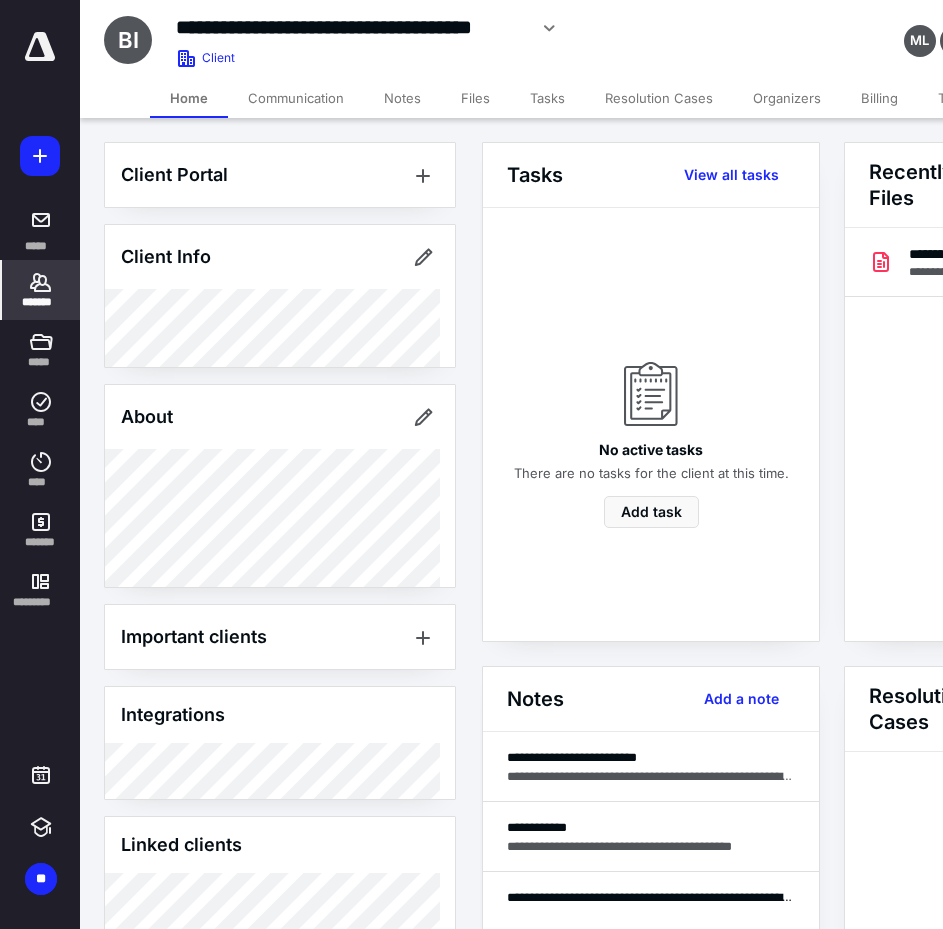 click on "*******" at bounding box center (41, 290) 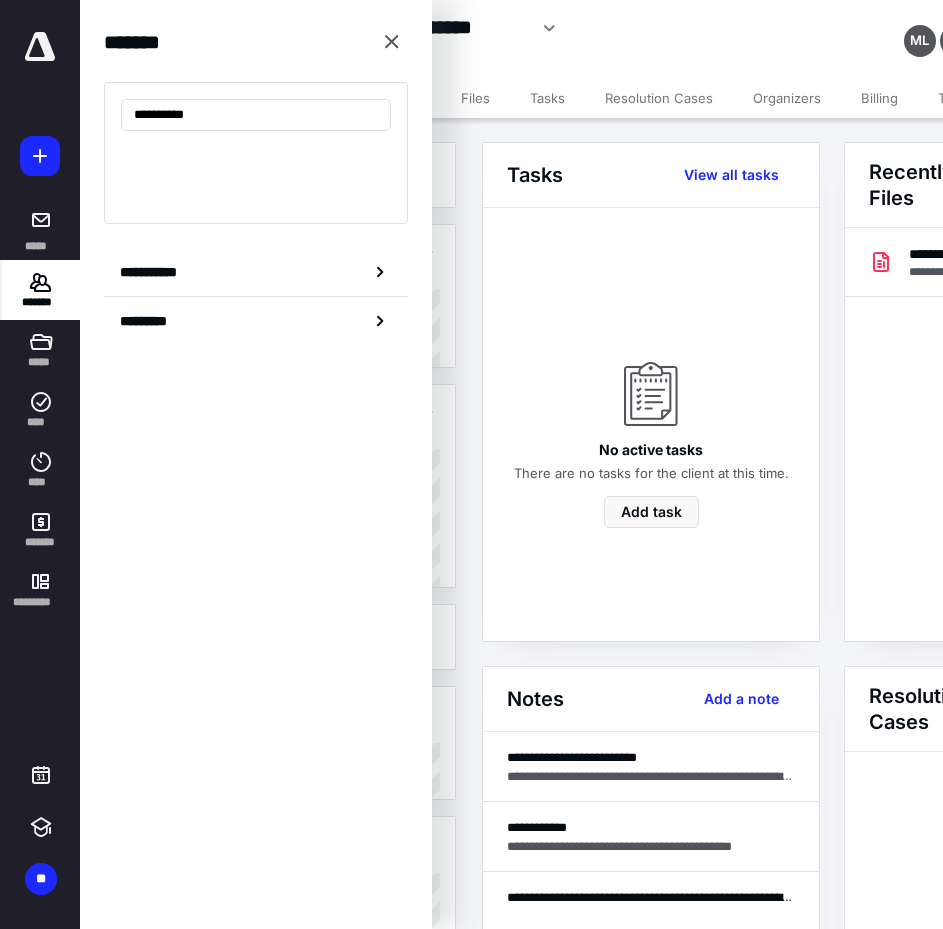 type on "**********" 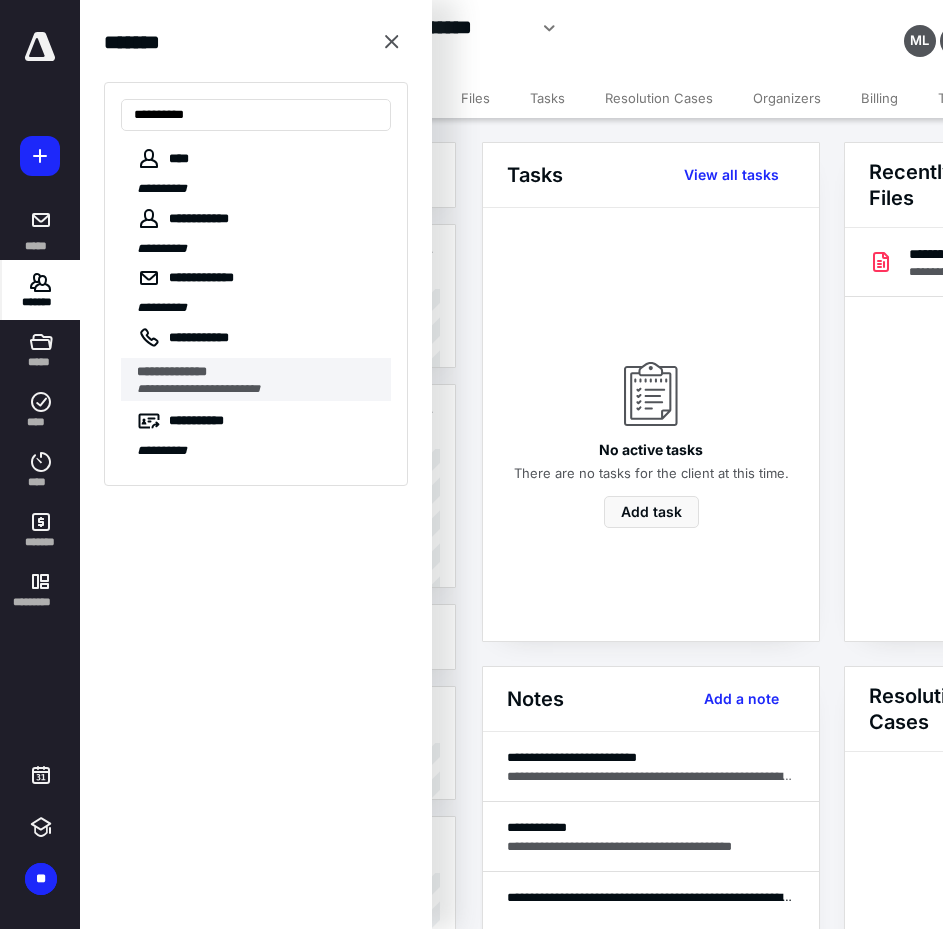 click on "**********" at bounding box center [264, 380] 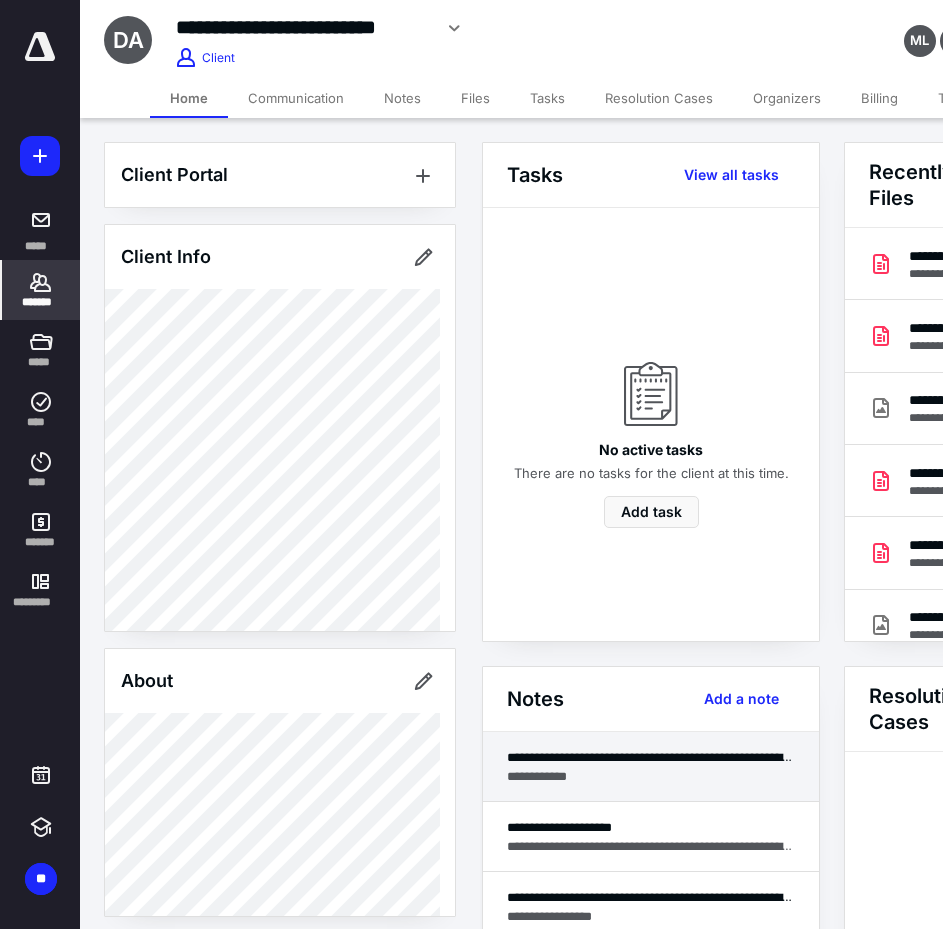 click on "**********" at bounding box center [651, 767] 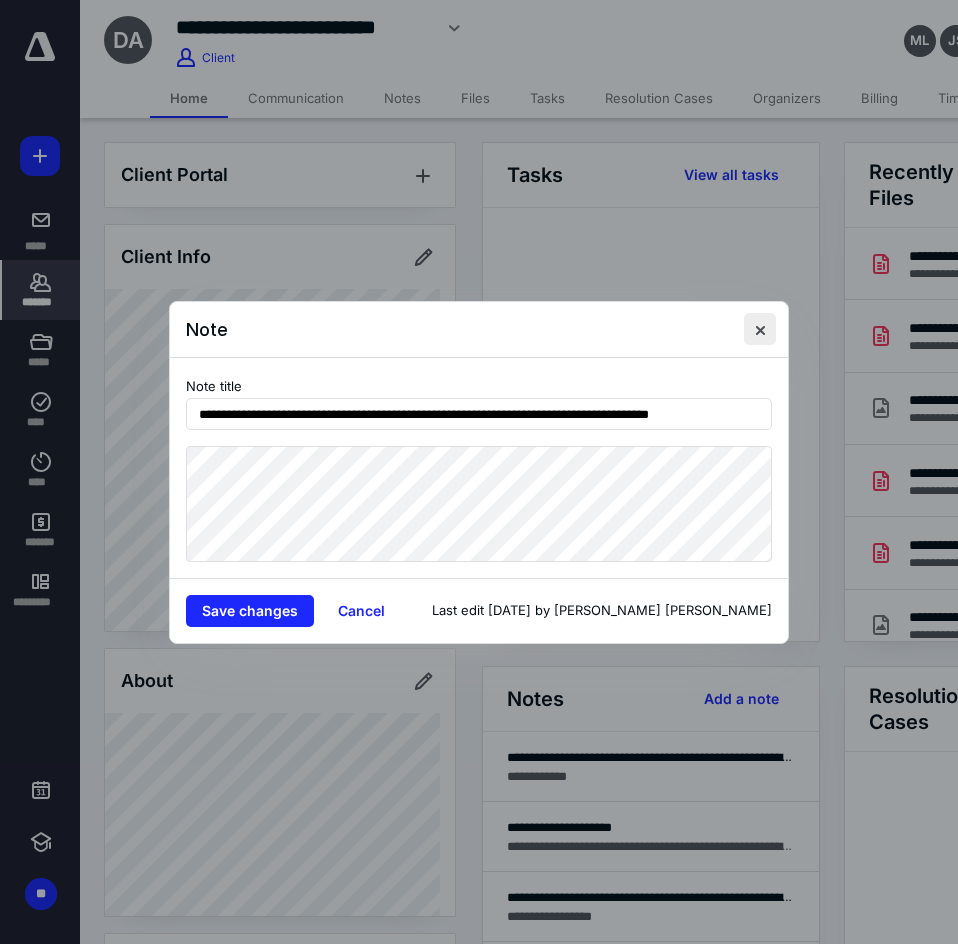 click at bounding box center [760, 329] 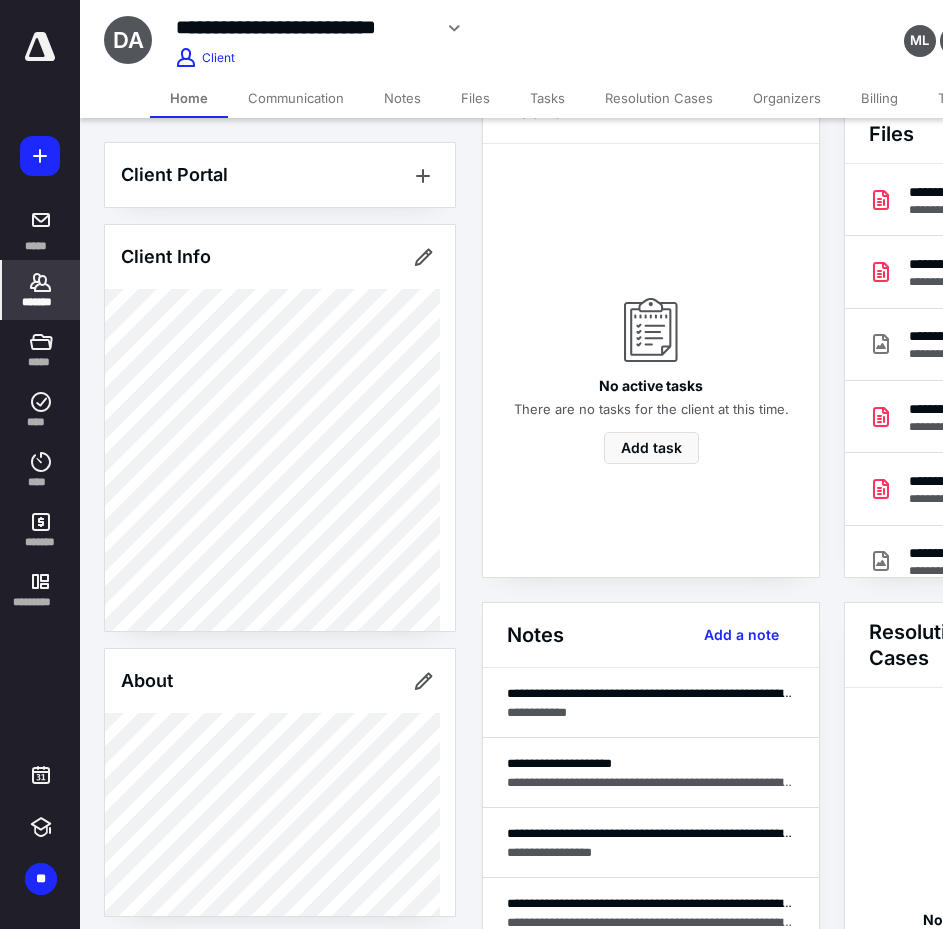 scroll, scrollTop: 100, scrollLeft: 0, axis: vertical 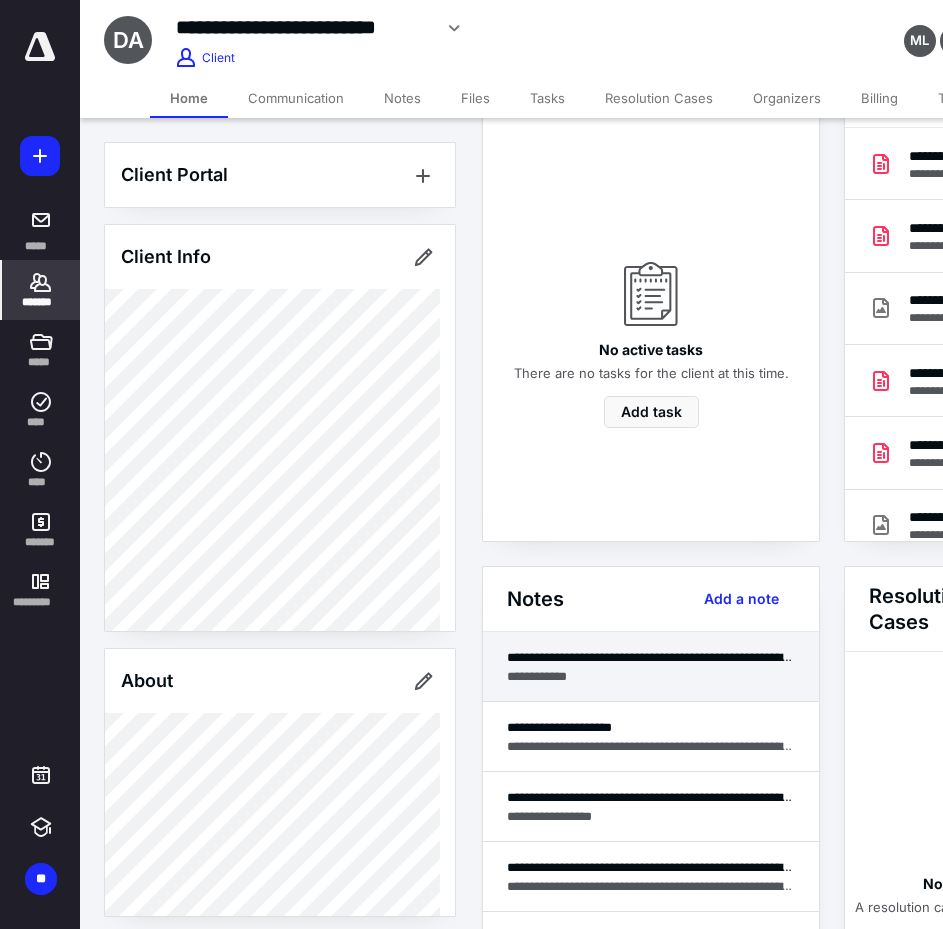click on "**********" at bounding box center [651, 676] 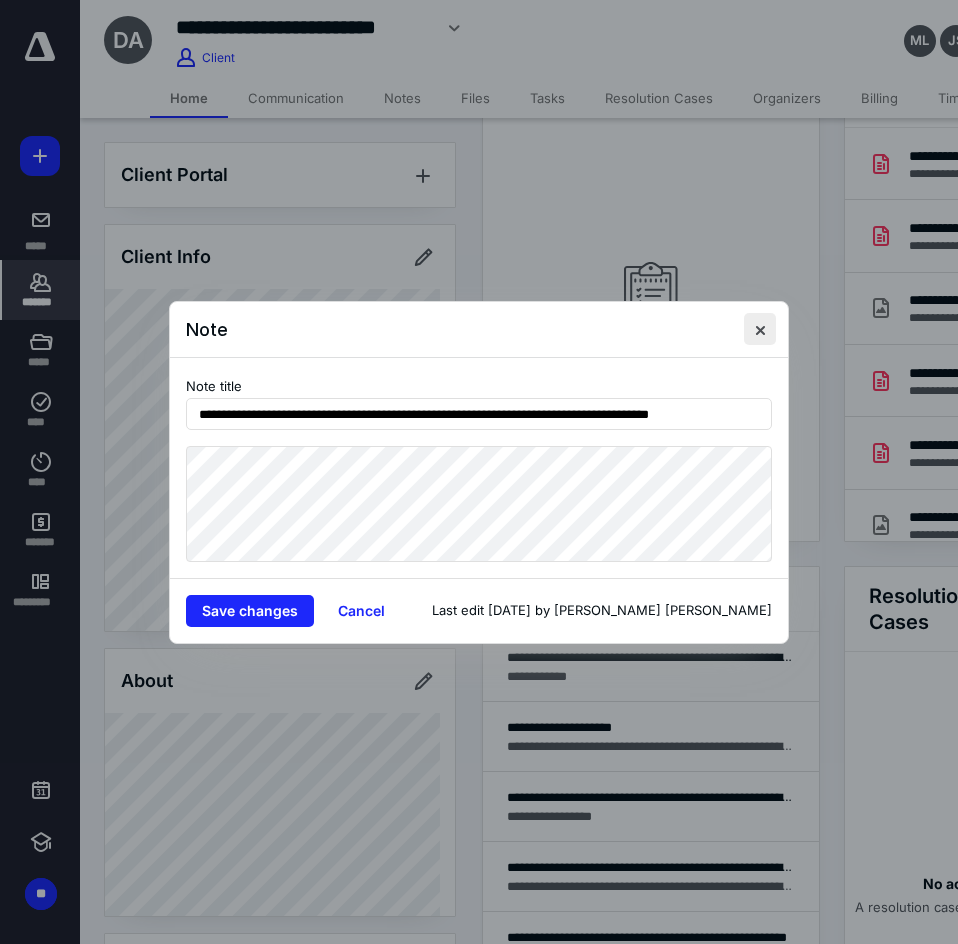 click at bounding box center [760, 329] 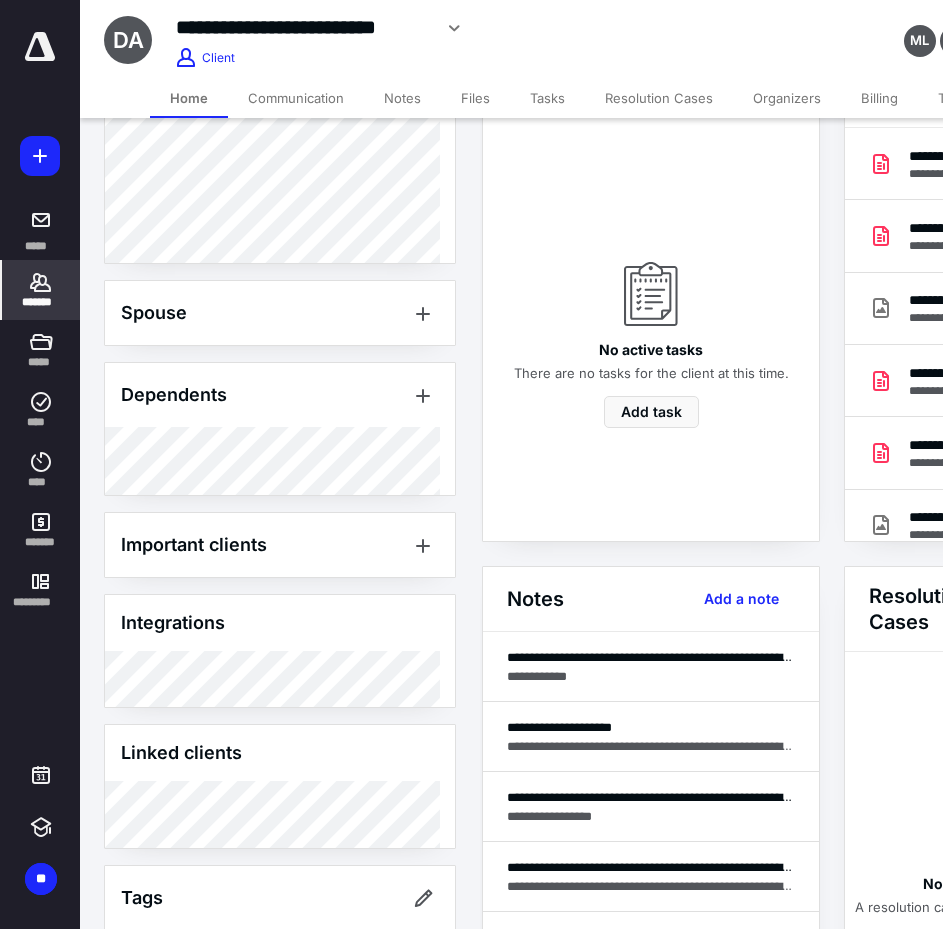 scroll, scrollTop: 679, scrollLeft: 0, axis: vertical 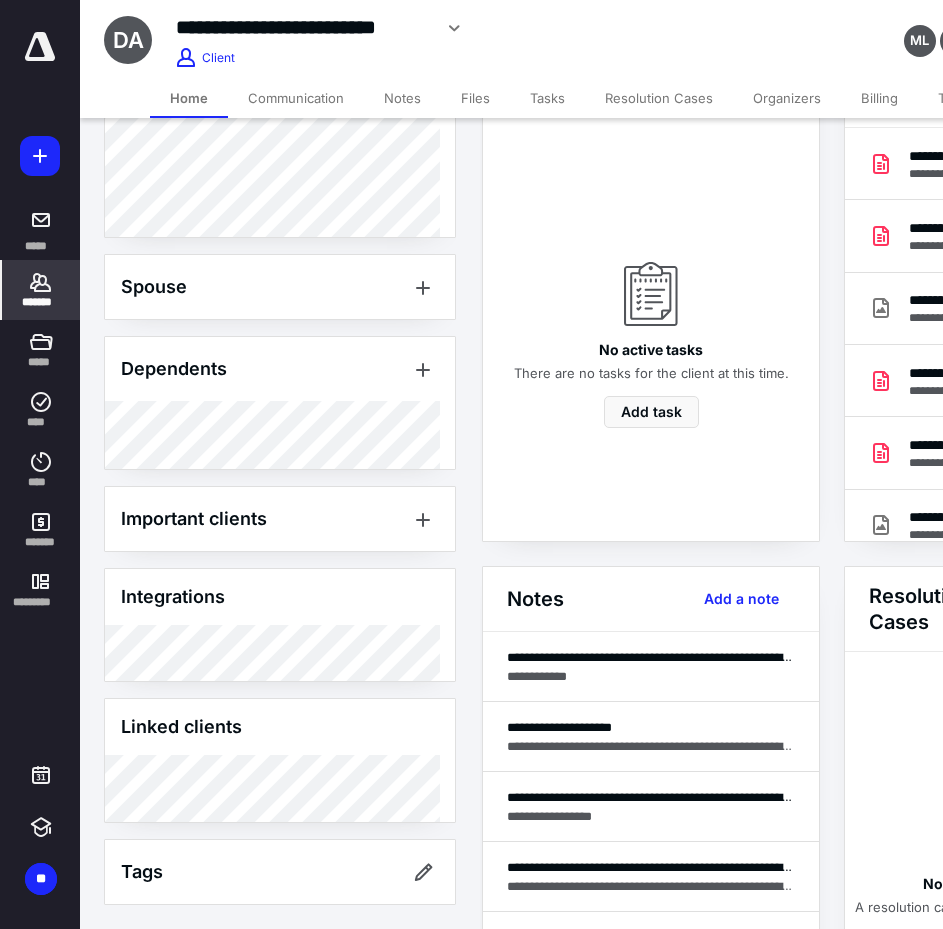 click on "*******" at bounding box center (41, 290) 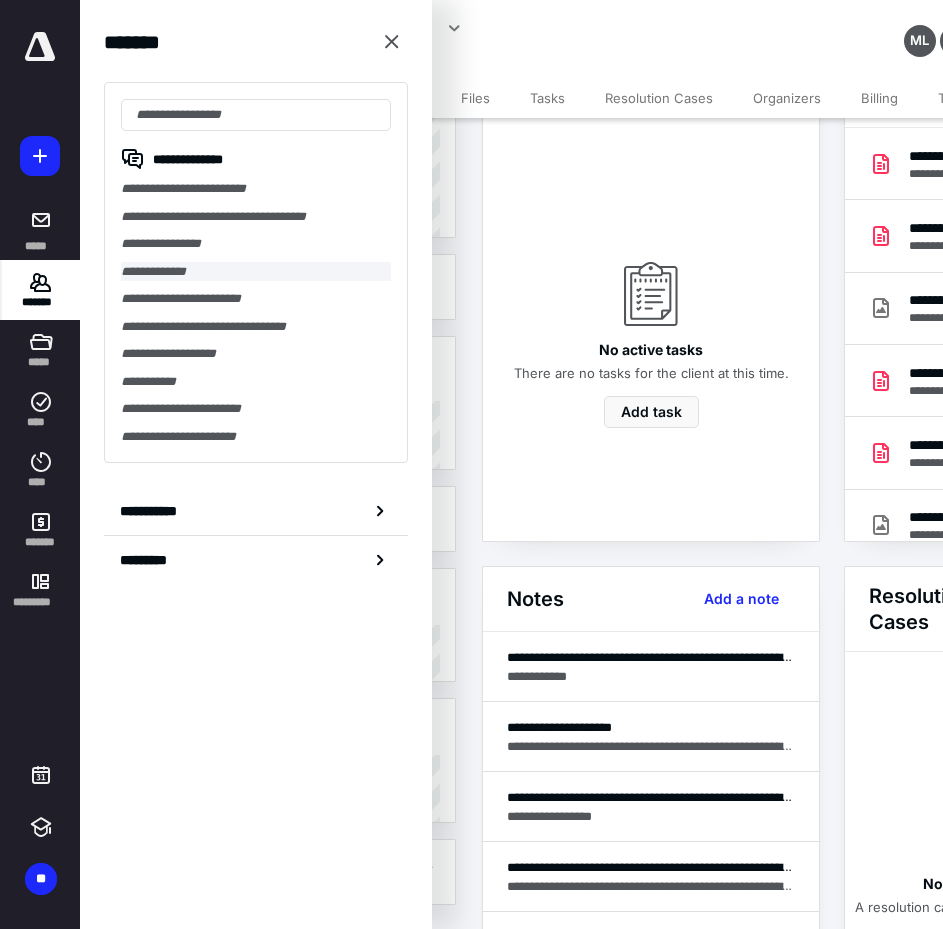 click on "**********" at bounding box center (256, 272) 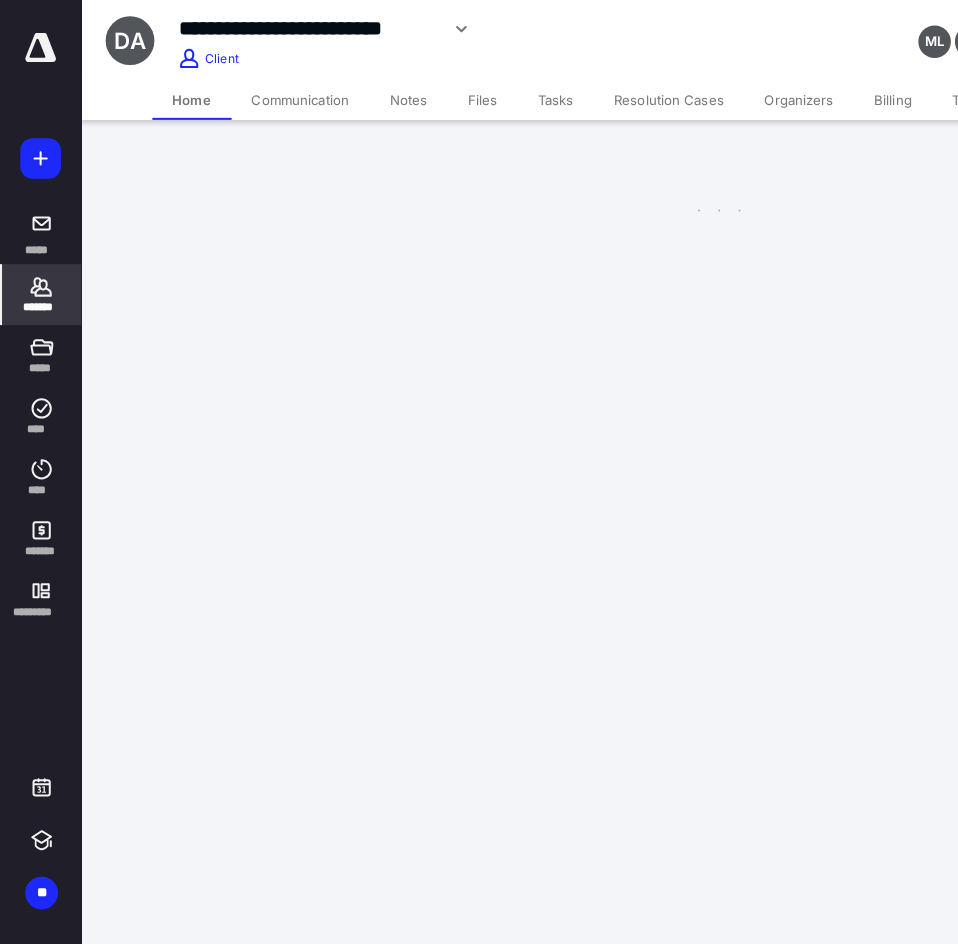 scroll, scrollTop: 0, scrollLeft: 0, axis: both 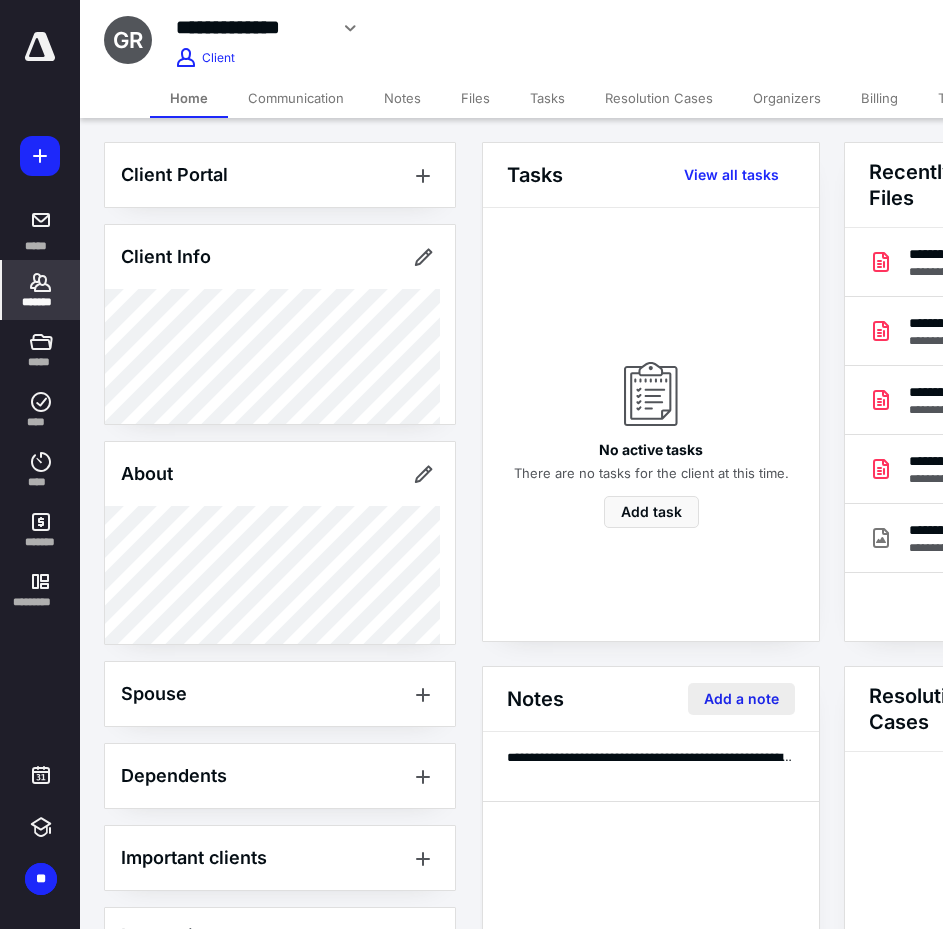 click on "Add a note" at bounding box center (741, 699) 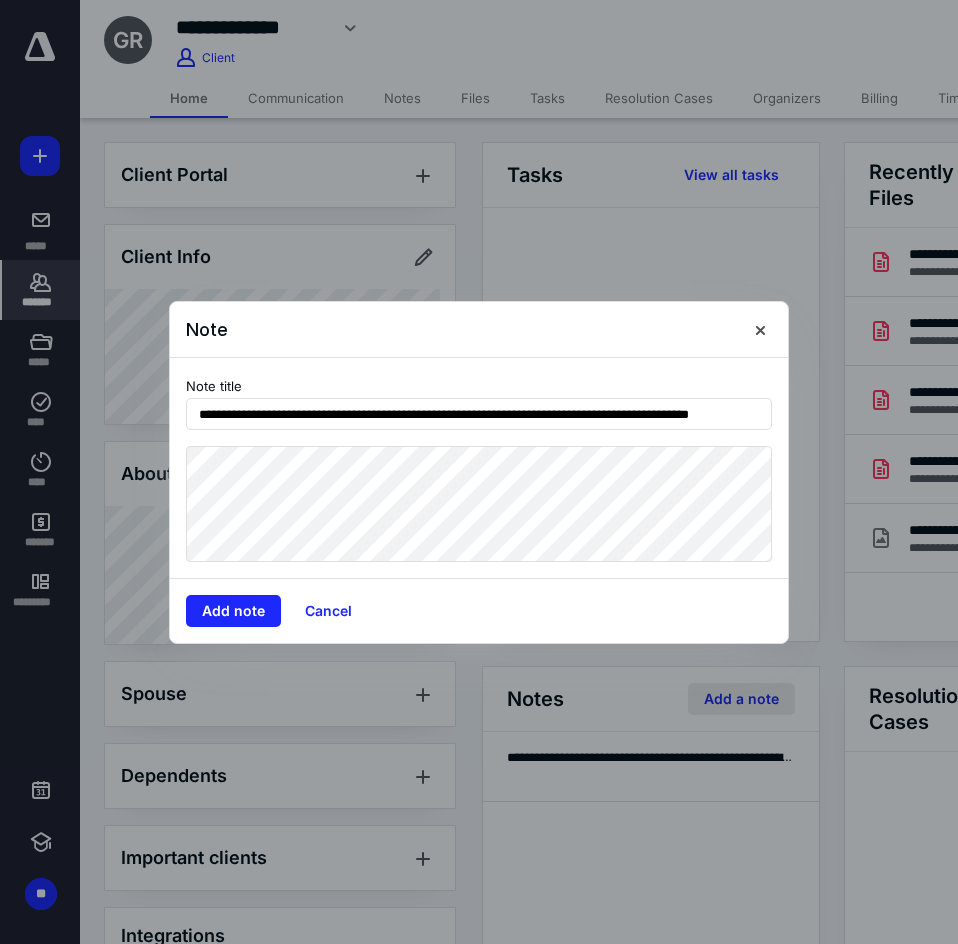 scroll, scrollTop: 0, scrollLeft: 36, axis: horizontal 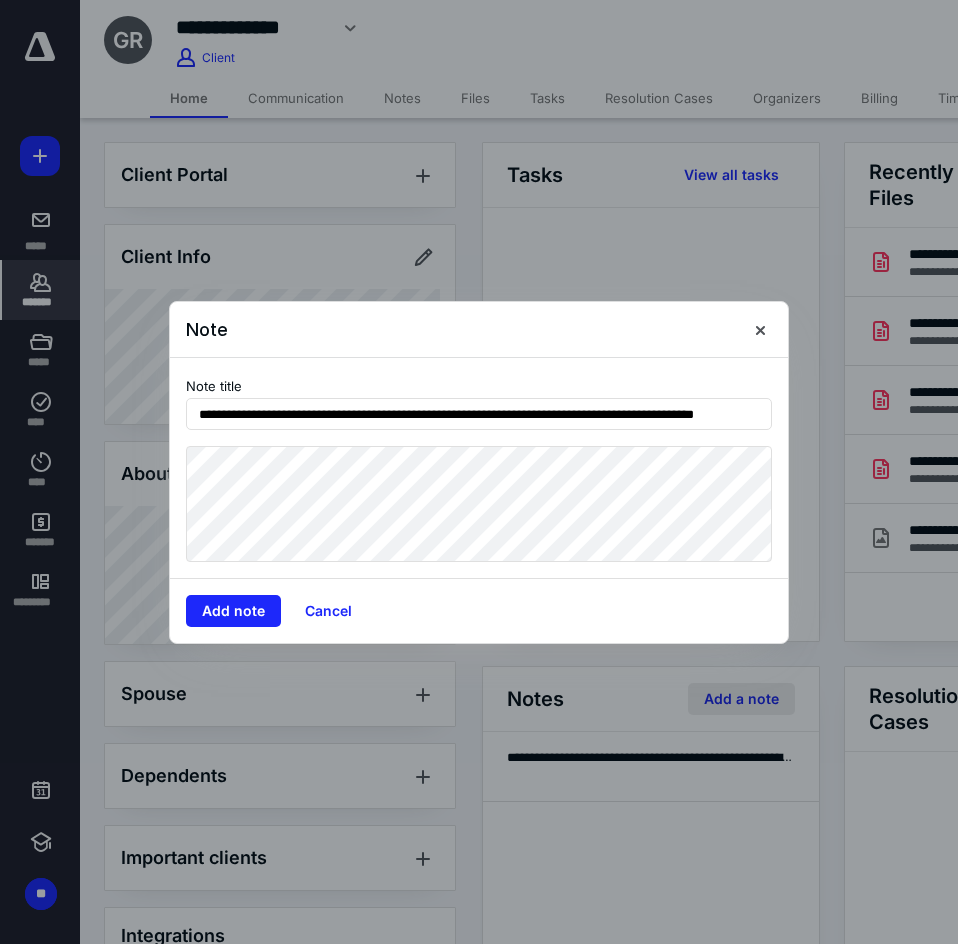 type on "**********" 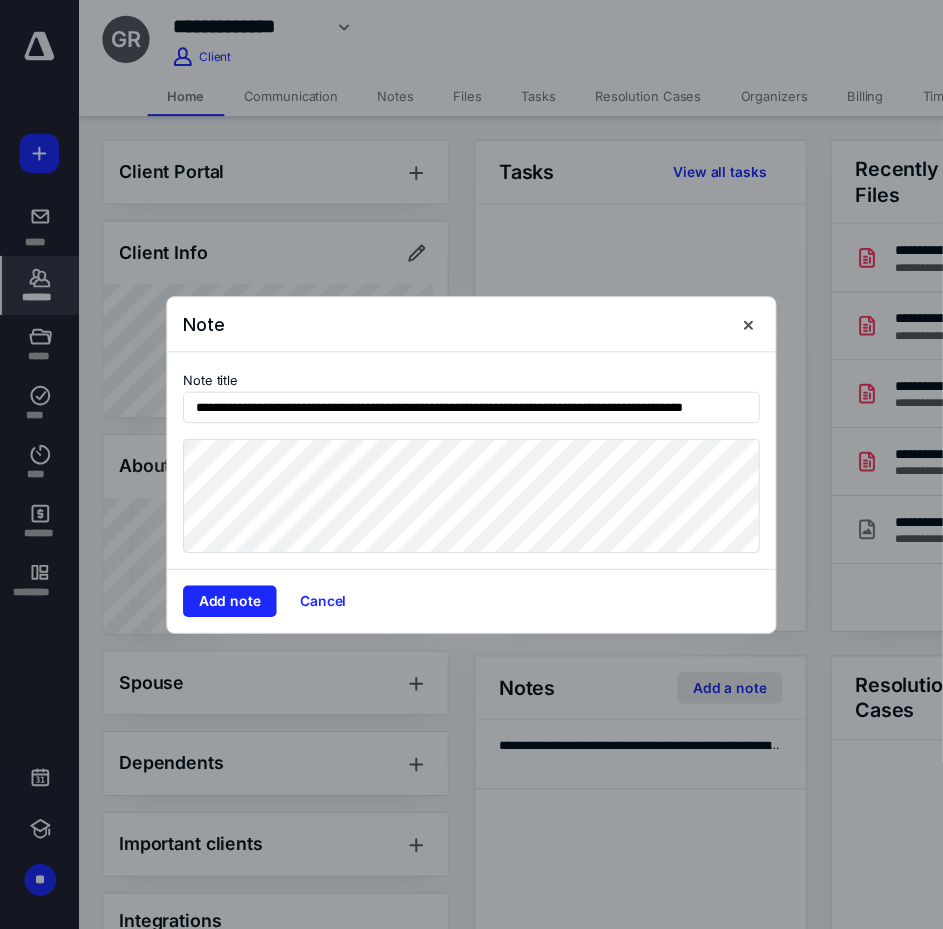 scroll, scrollTop: 0, scrollLeft: 0, axis: both 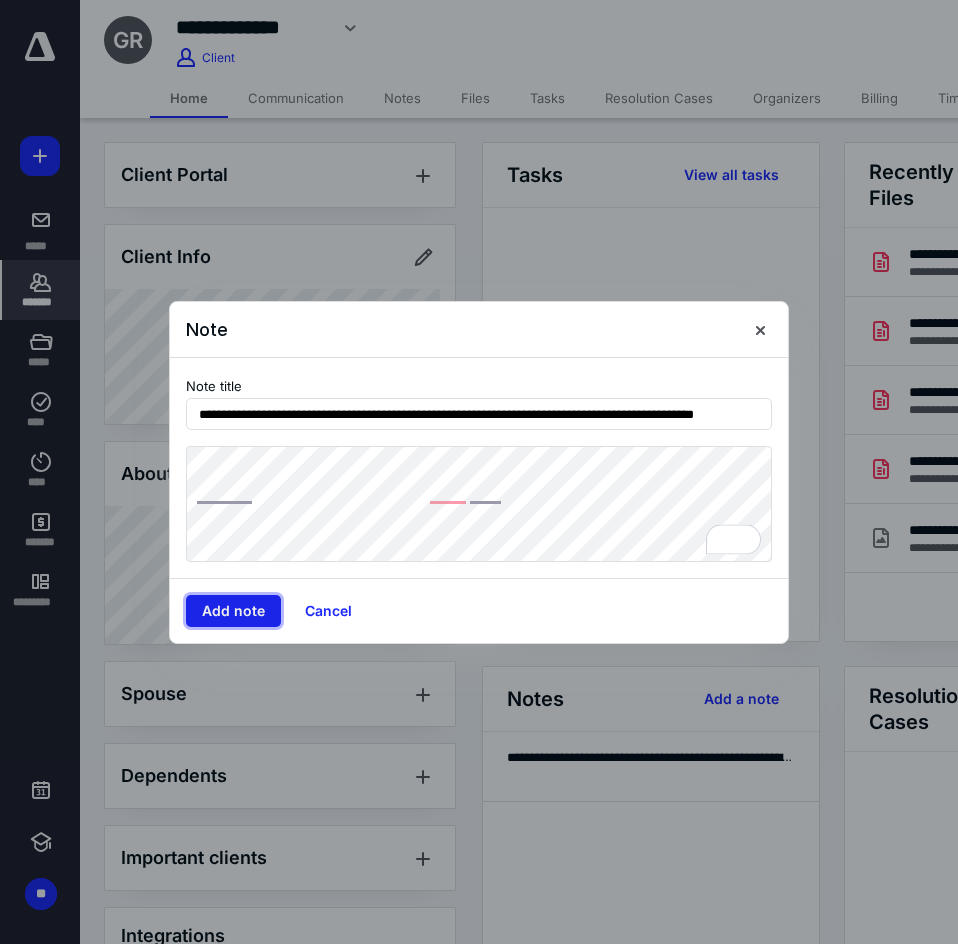 click on "Add note" at bounding box center (233, 611) 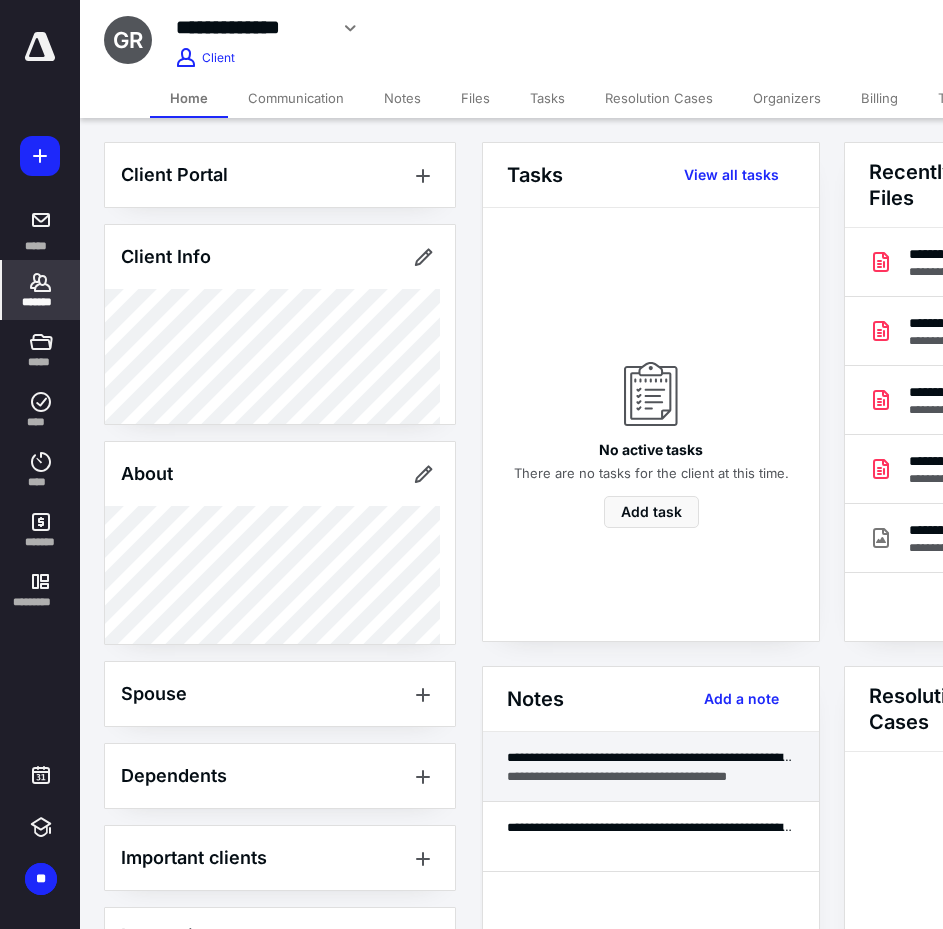 click on "**********" at bounding box center [651, 776] 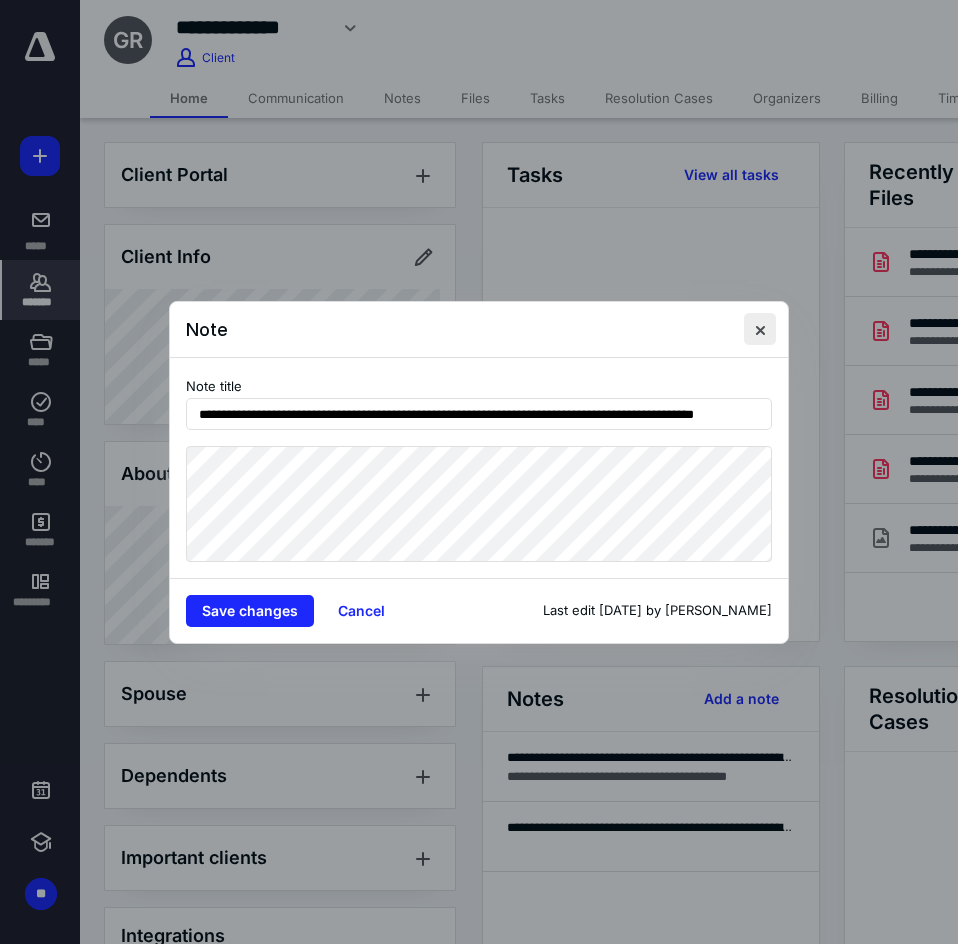 click at bounding box center (760, 329) 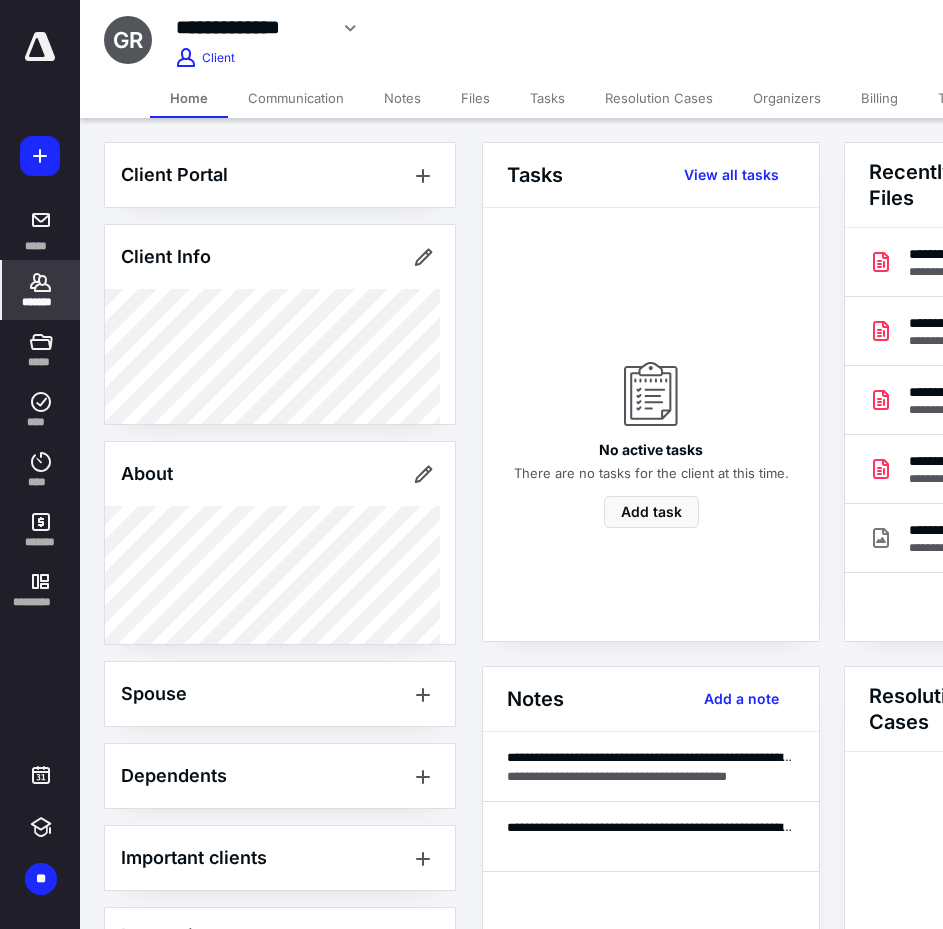 click on "*******" at bounding box center (41, 290) 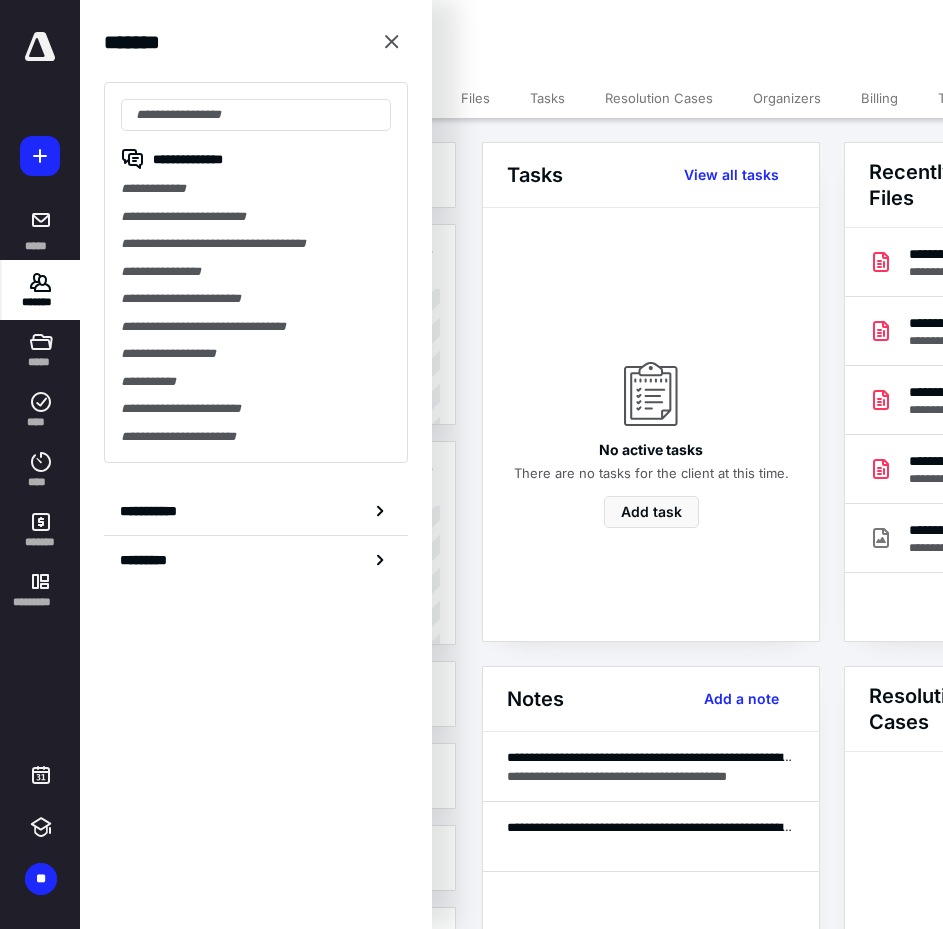 click on "**********" at bounding box center (256, 272) 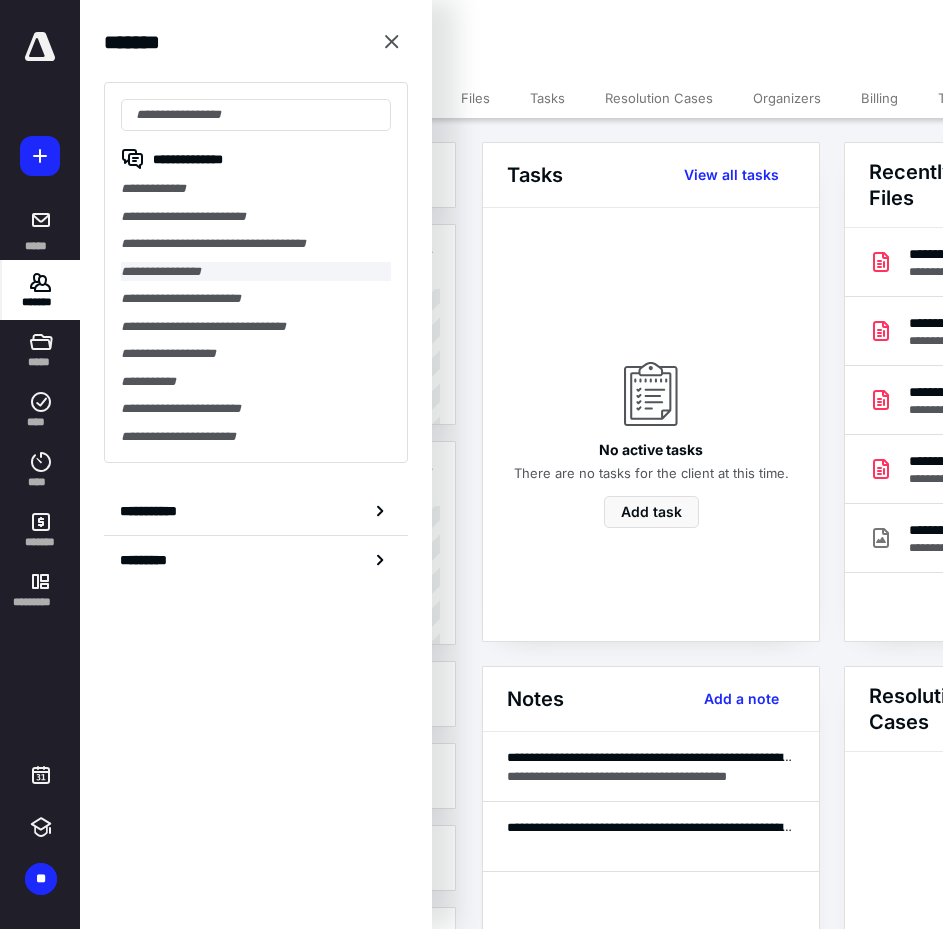 click on "**********" at bounding box center [256, 272] 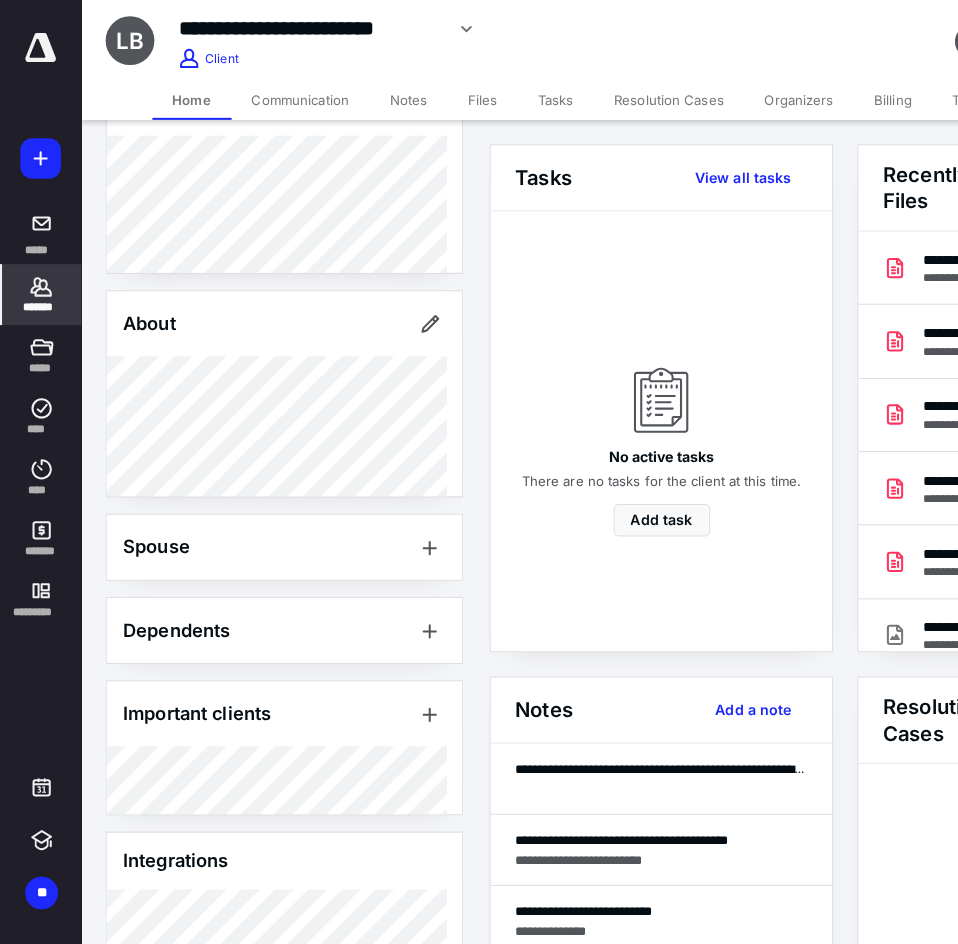 scroll, scrollTop: 265, scrollLeft: 0, axis: vertical 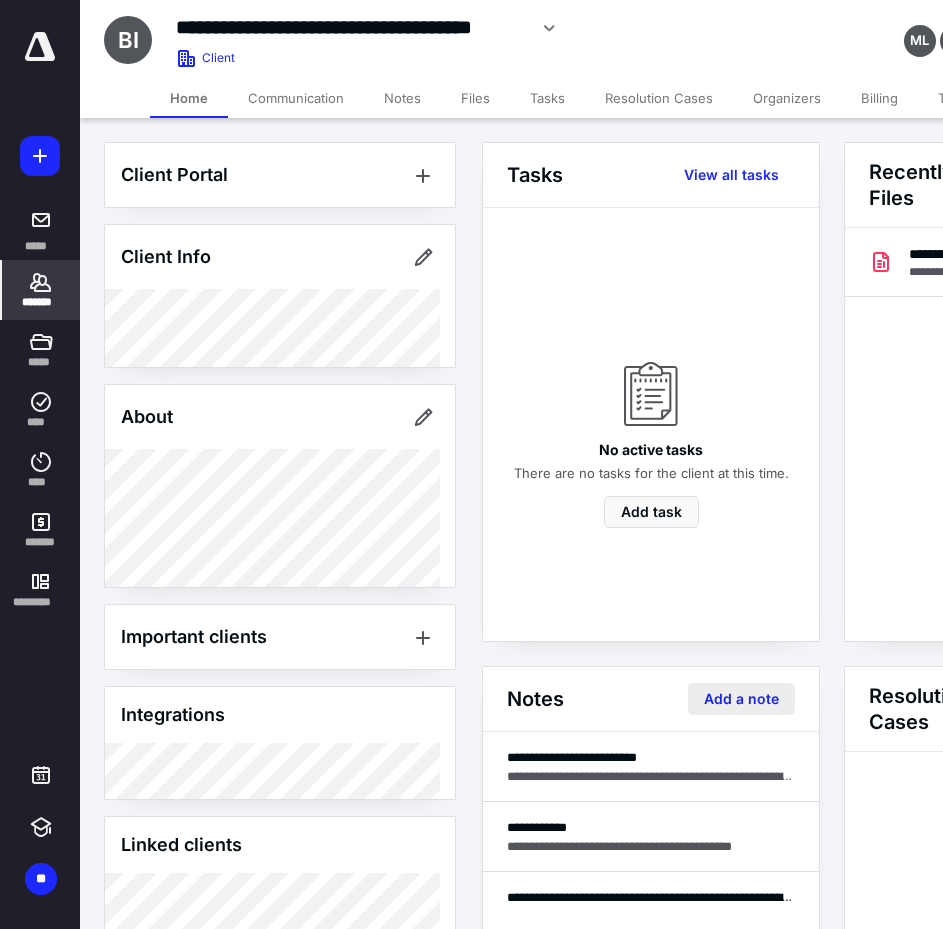 click on "Add a note" at bounding box center (741, 699) 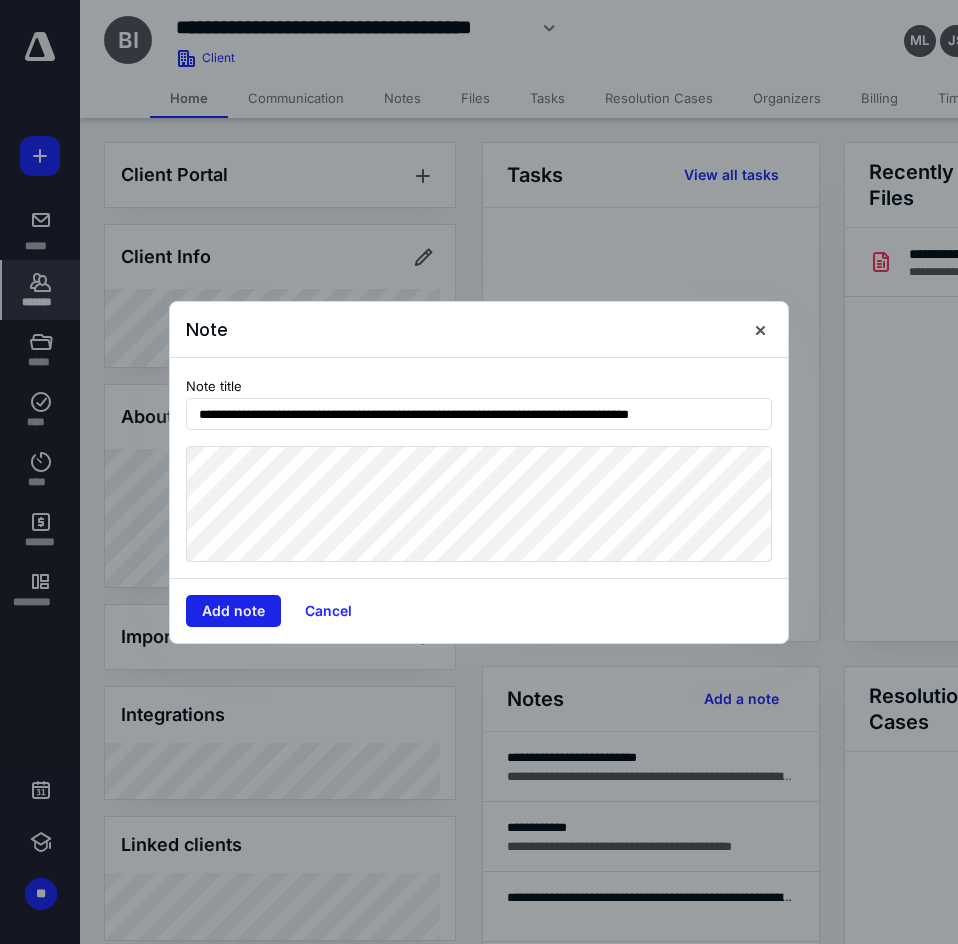 type on "**********" 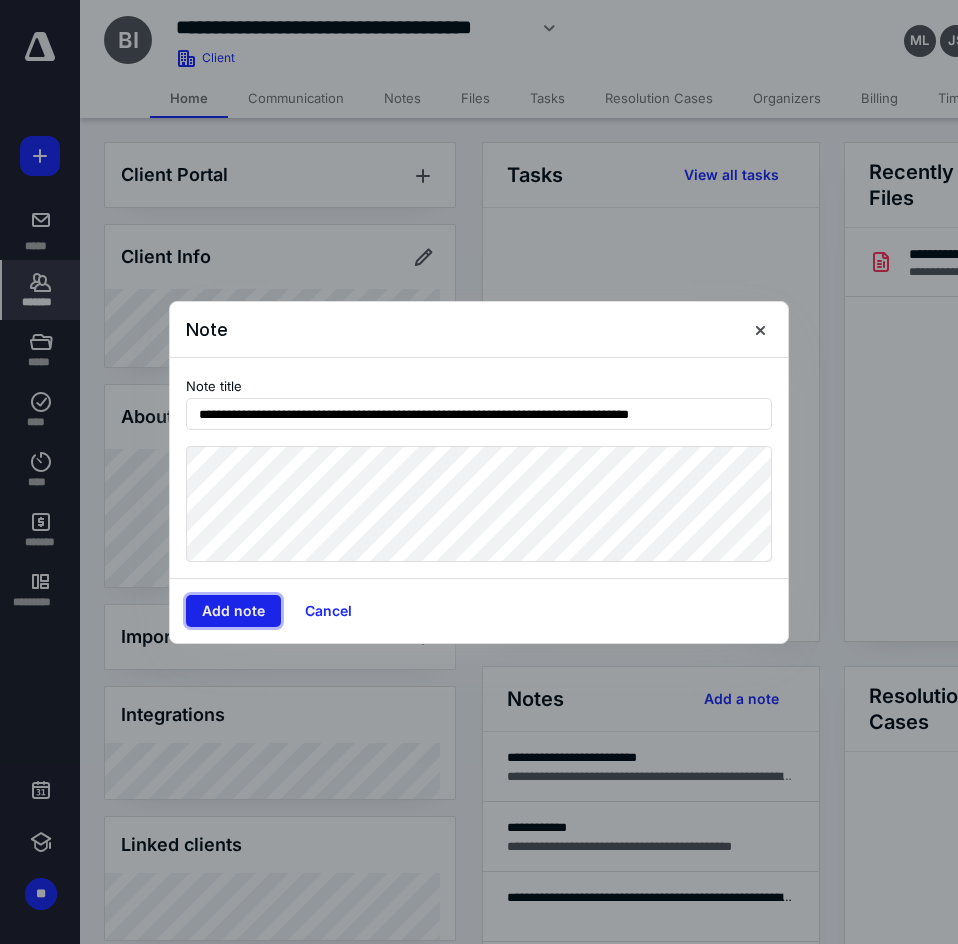 click on "Add note" at bounding box center [233, 611] 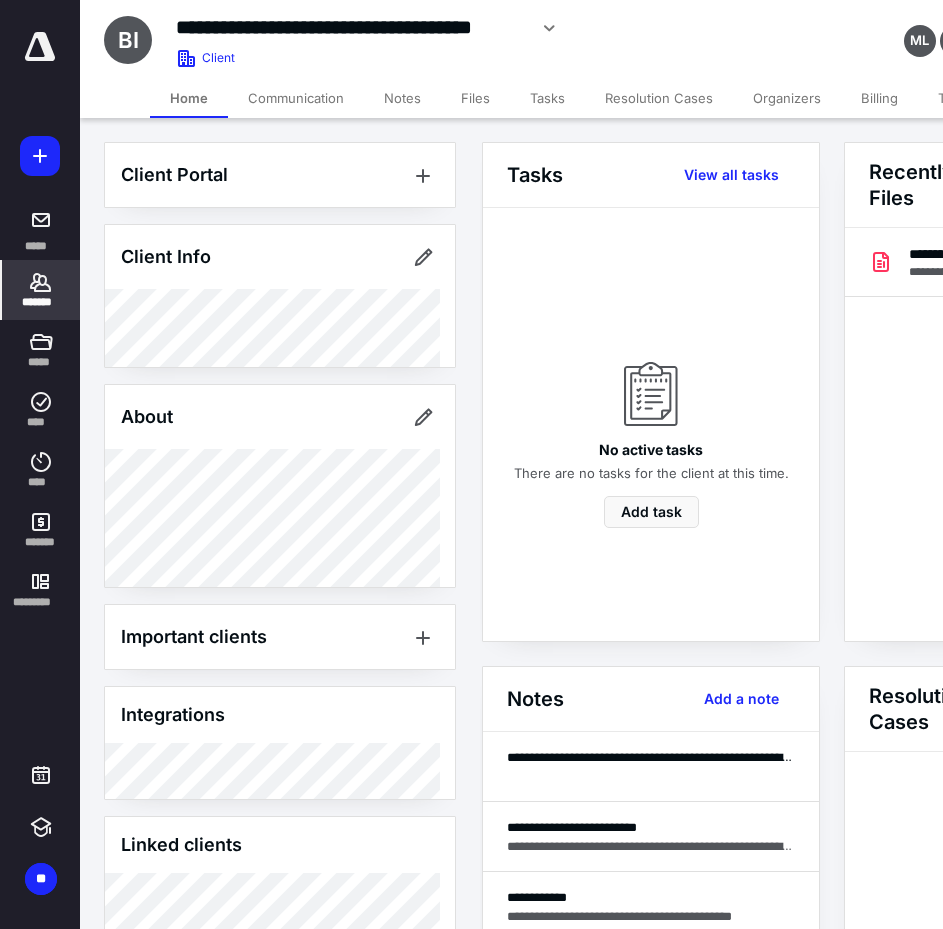 click 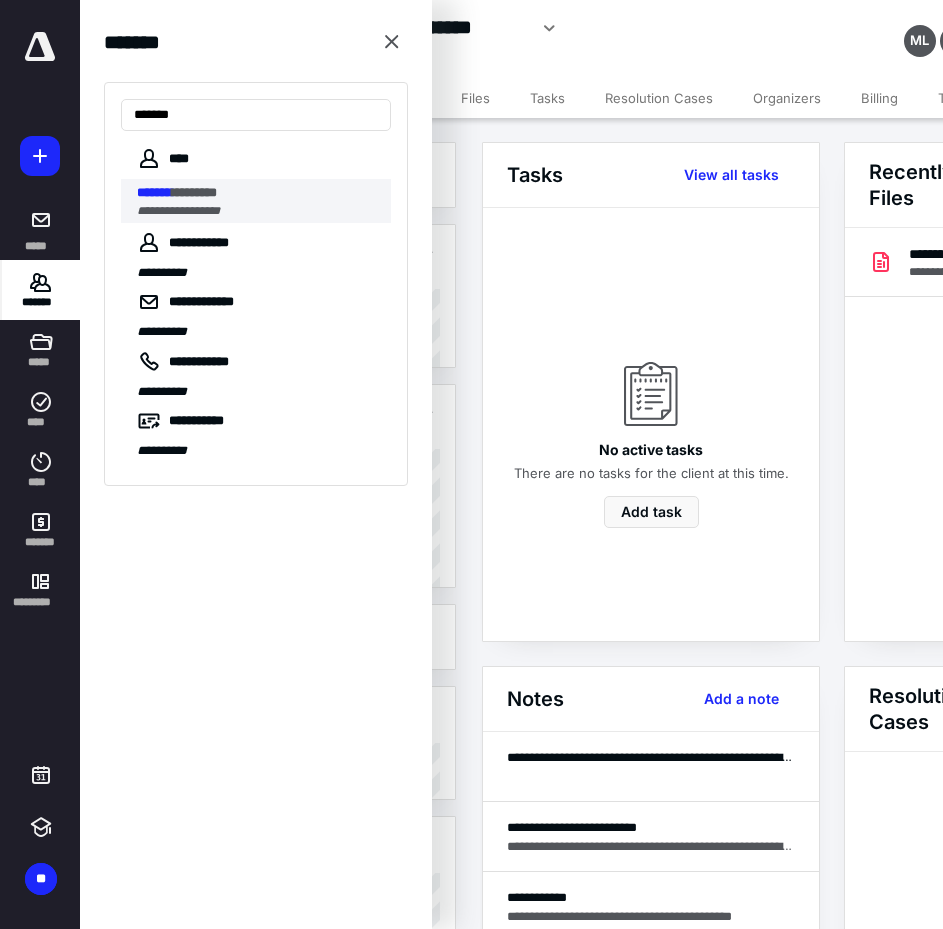 type on "*******" 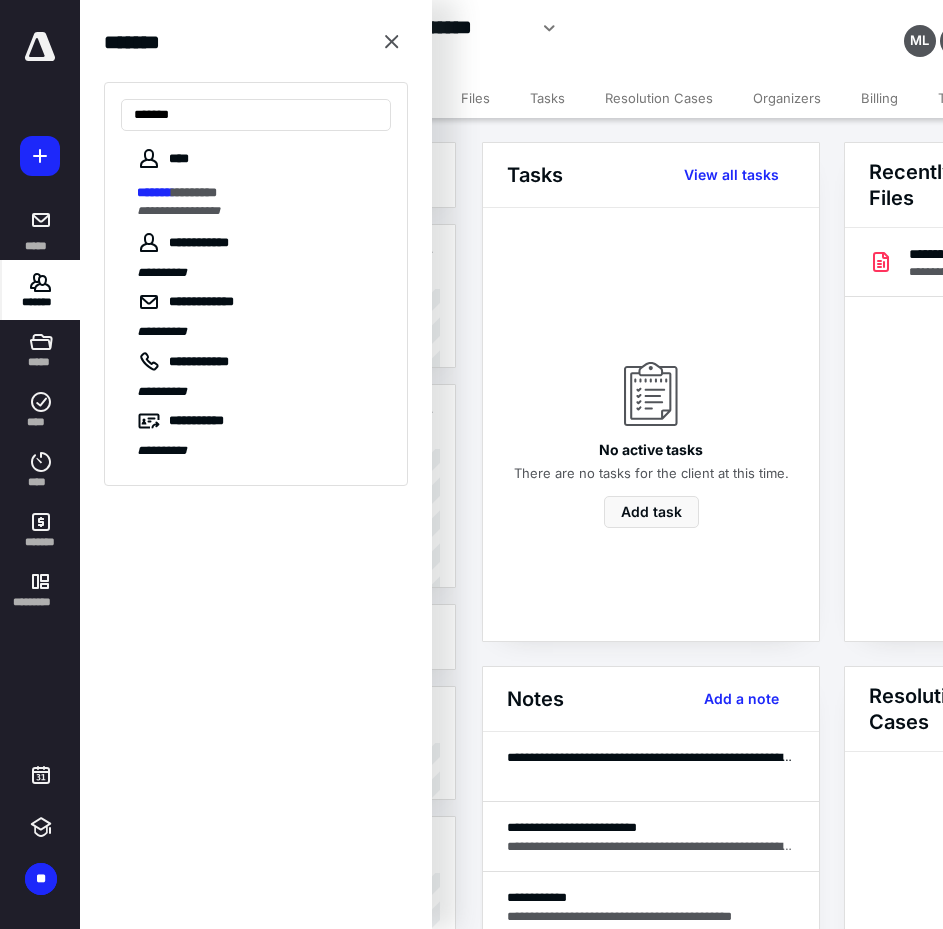 click on "**********" at bounding box center [258, 211] 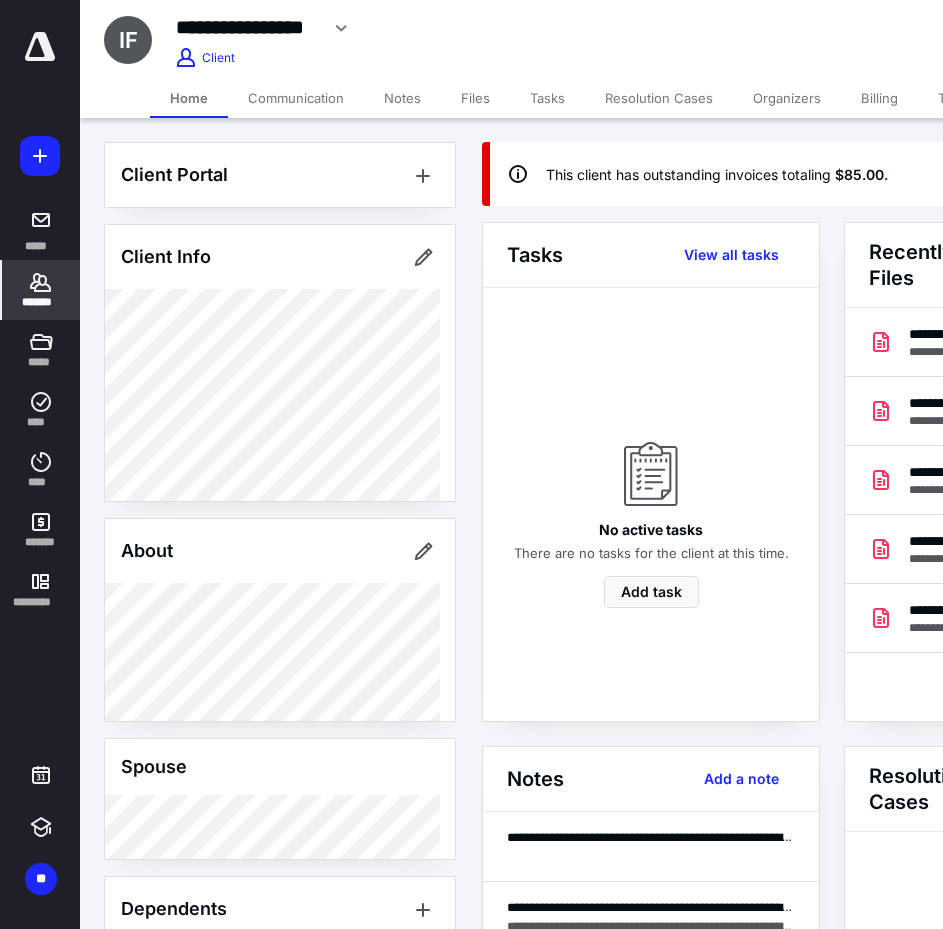 click on "**********" at bounding box center (426, 35) 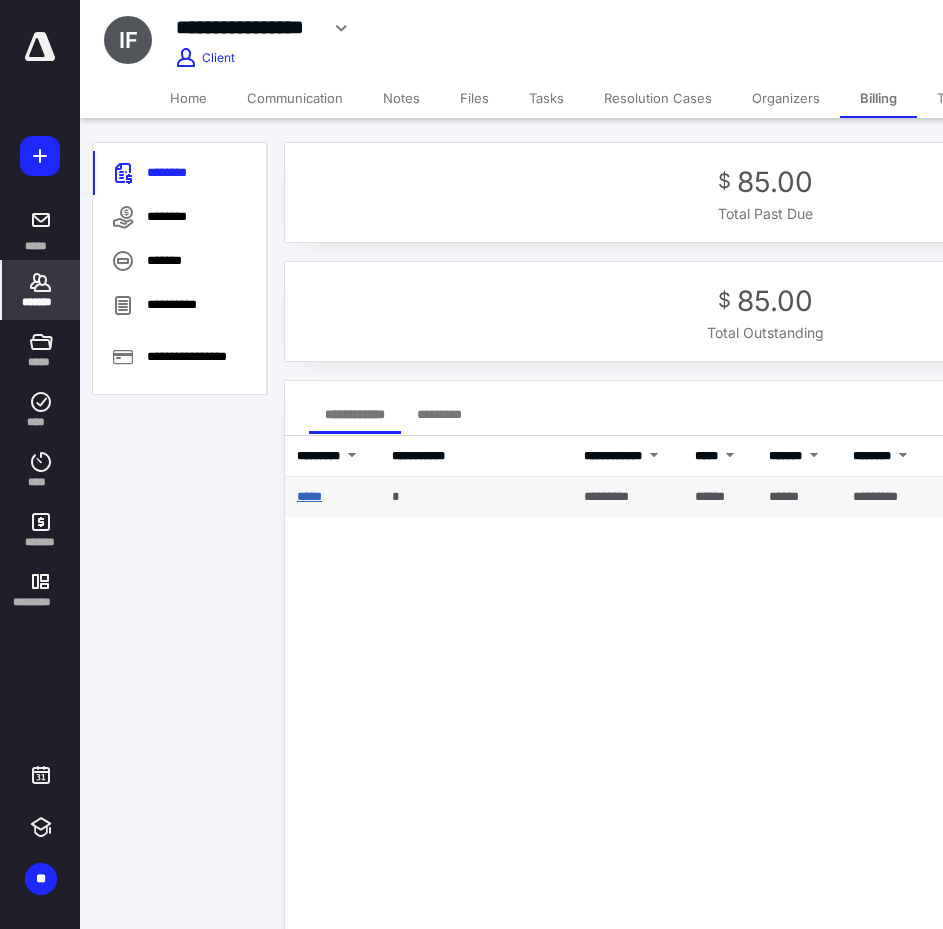 click on "*****" at bounding box center (309, 496) 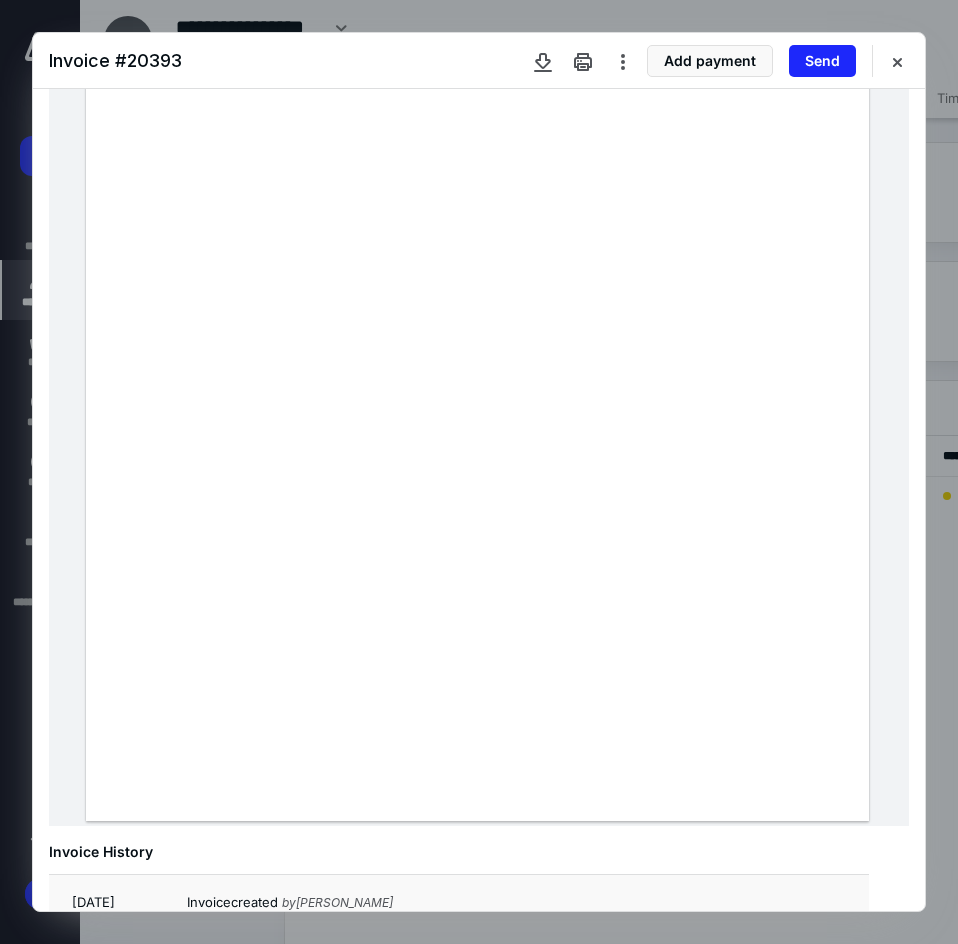 scroll, scrollTop: 338, scrollLeft: 0, axis: vertical 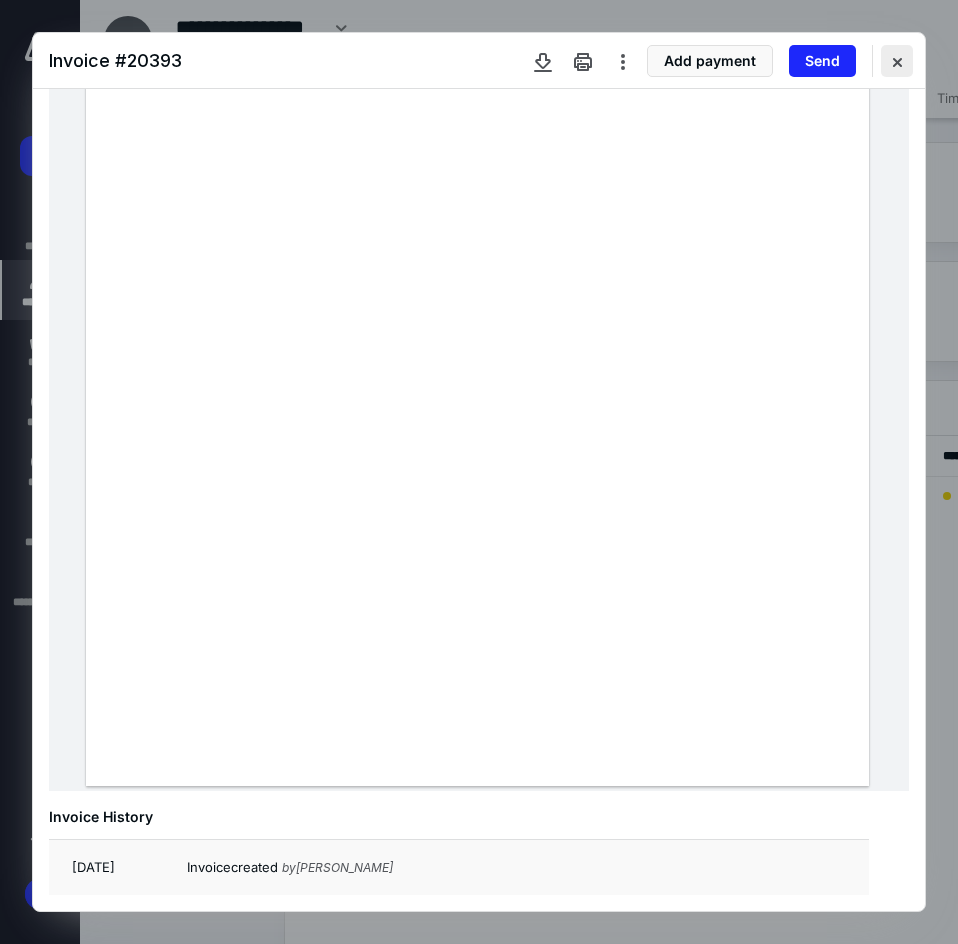 click at bounding box center [897, 61] 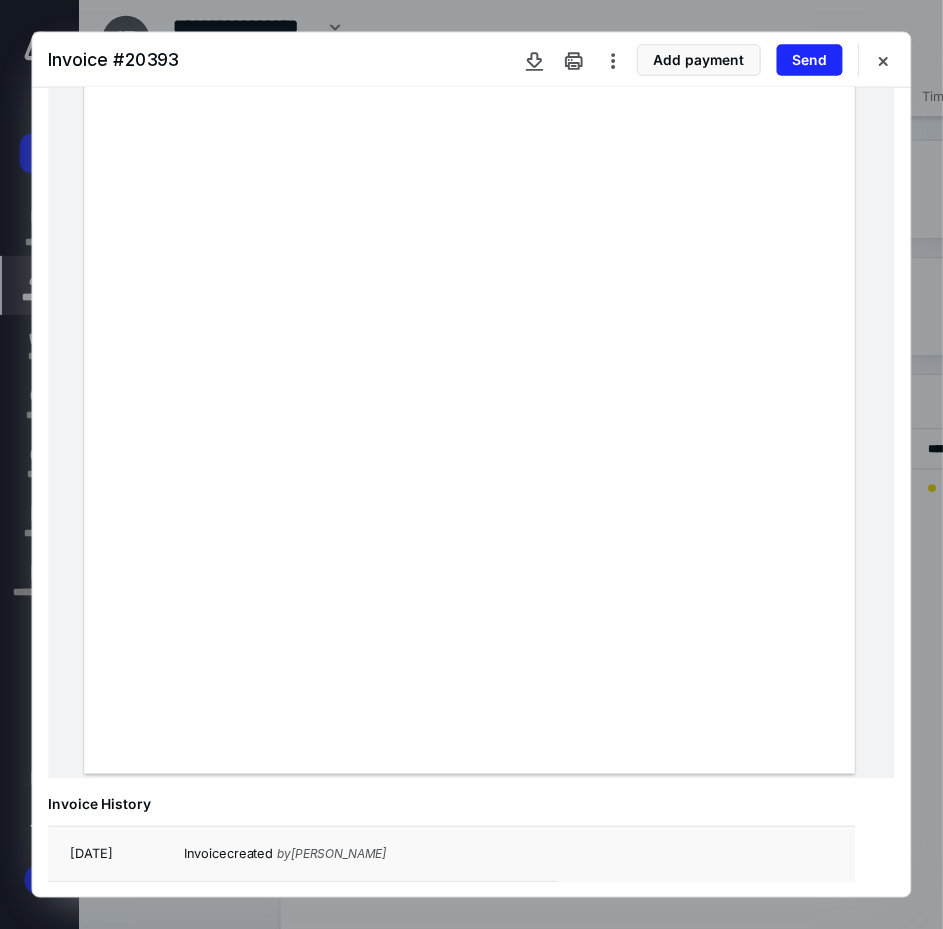 scroll, scrollTop: 234, scrollLeft: 0, axis: vertical 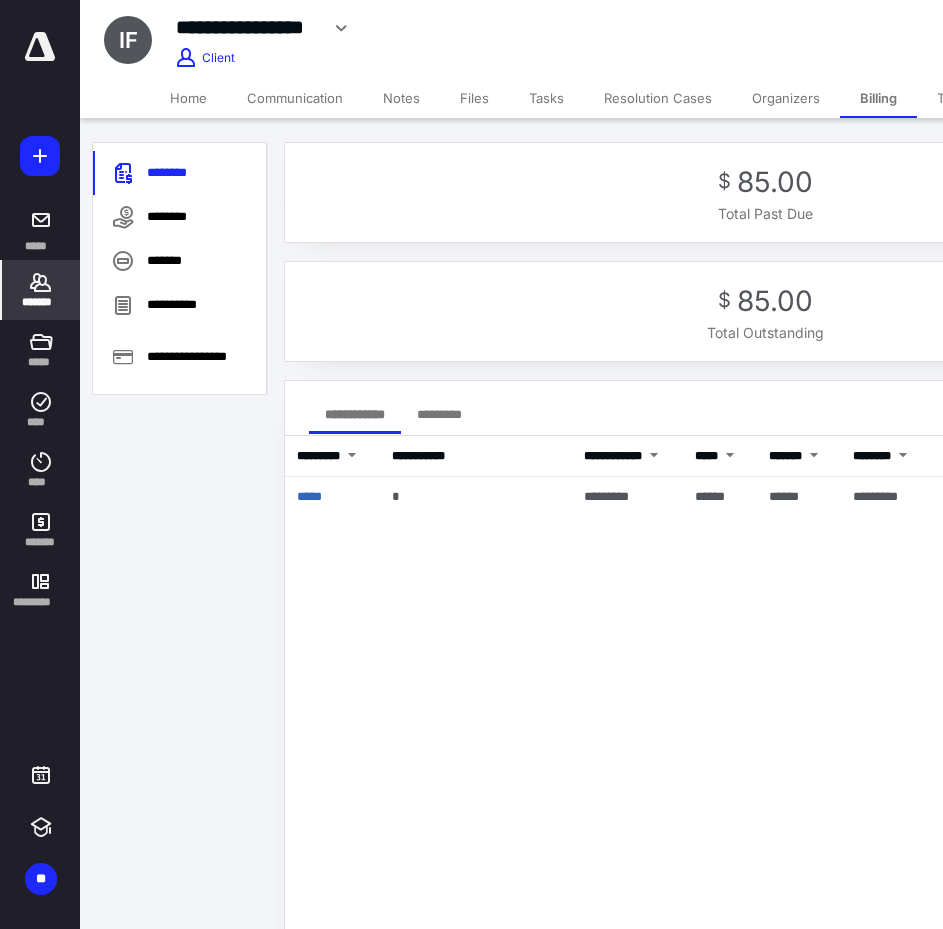 click on "Home" at bounding box center (188, 98) 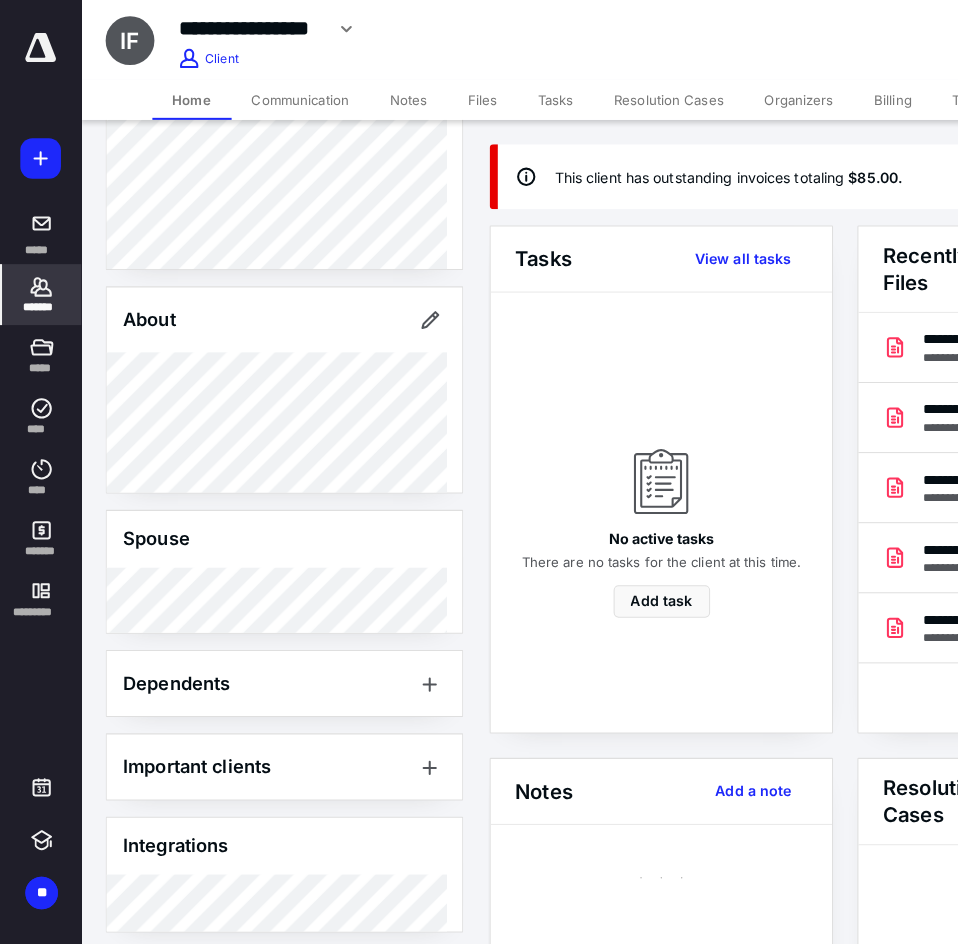 scroll, scrollTop: 300, scrollLeft: 0, axis: vertical 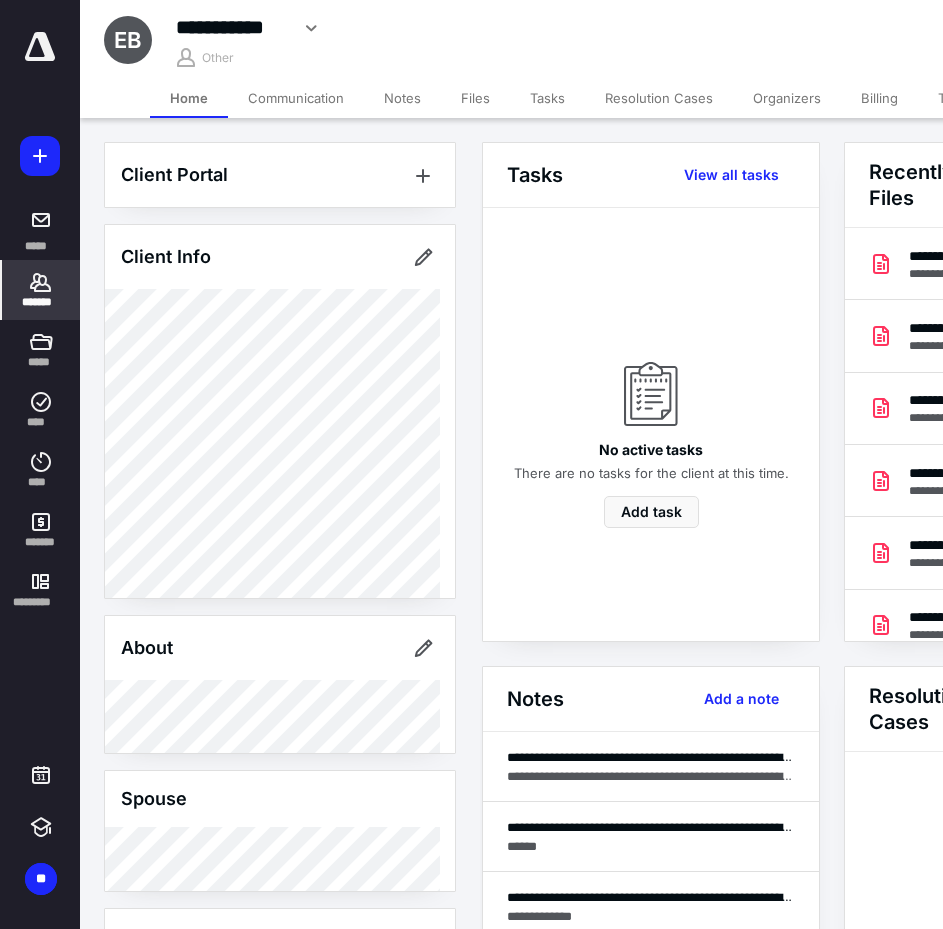 click on "Billing" at bounding box center (879, 98) 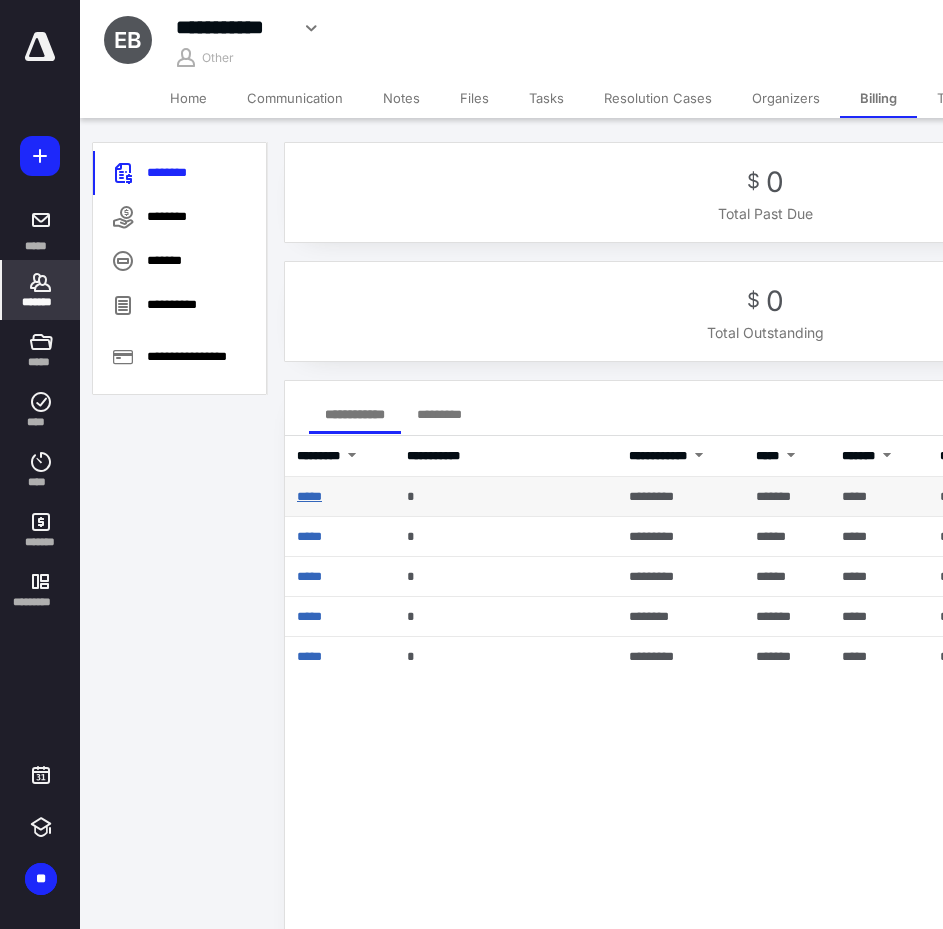 click on "*****" at bounding box center [309, 496] 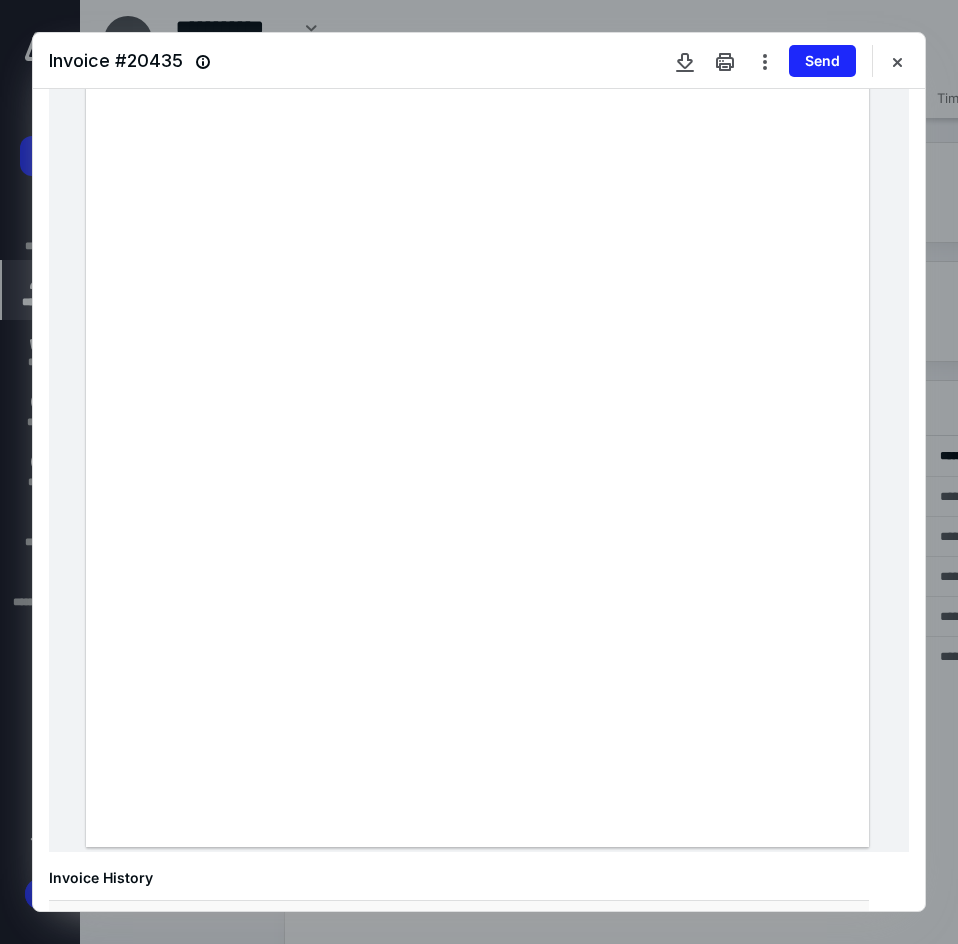 scroll, scrollTop: 103, scrollLeft: 0, axis: vertical 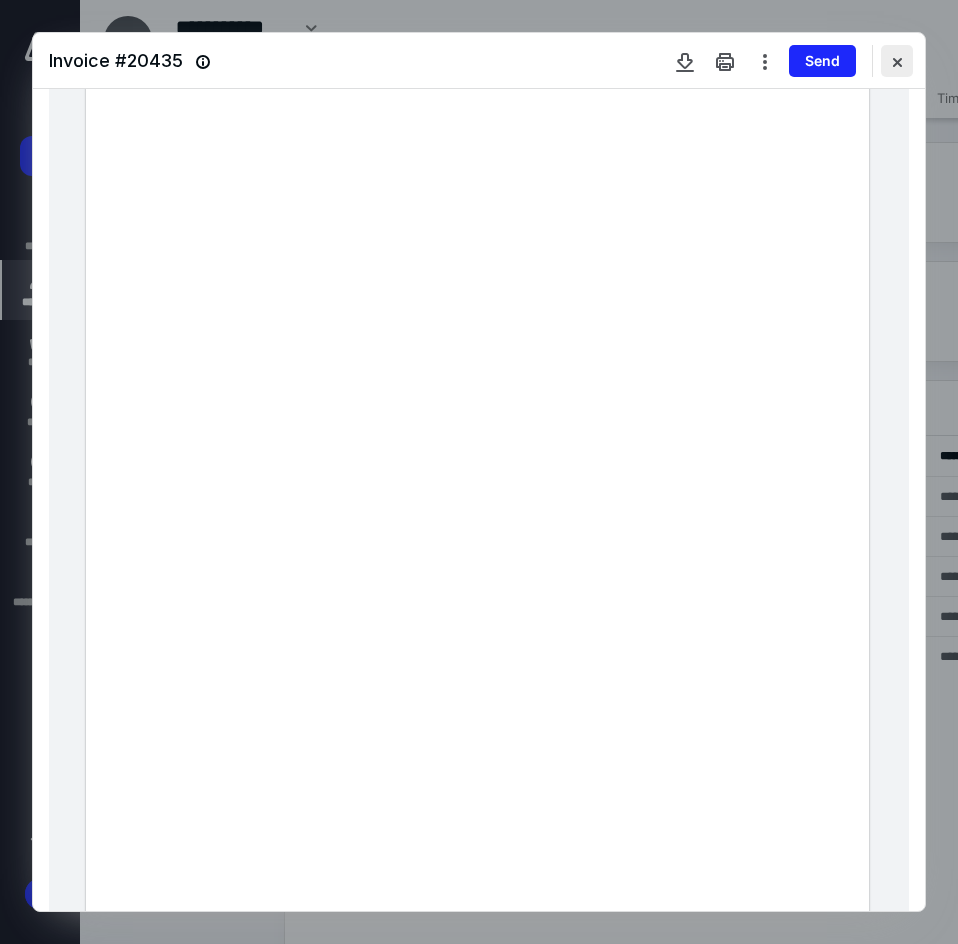 click at bounding box center (897, 61) 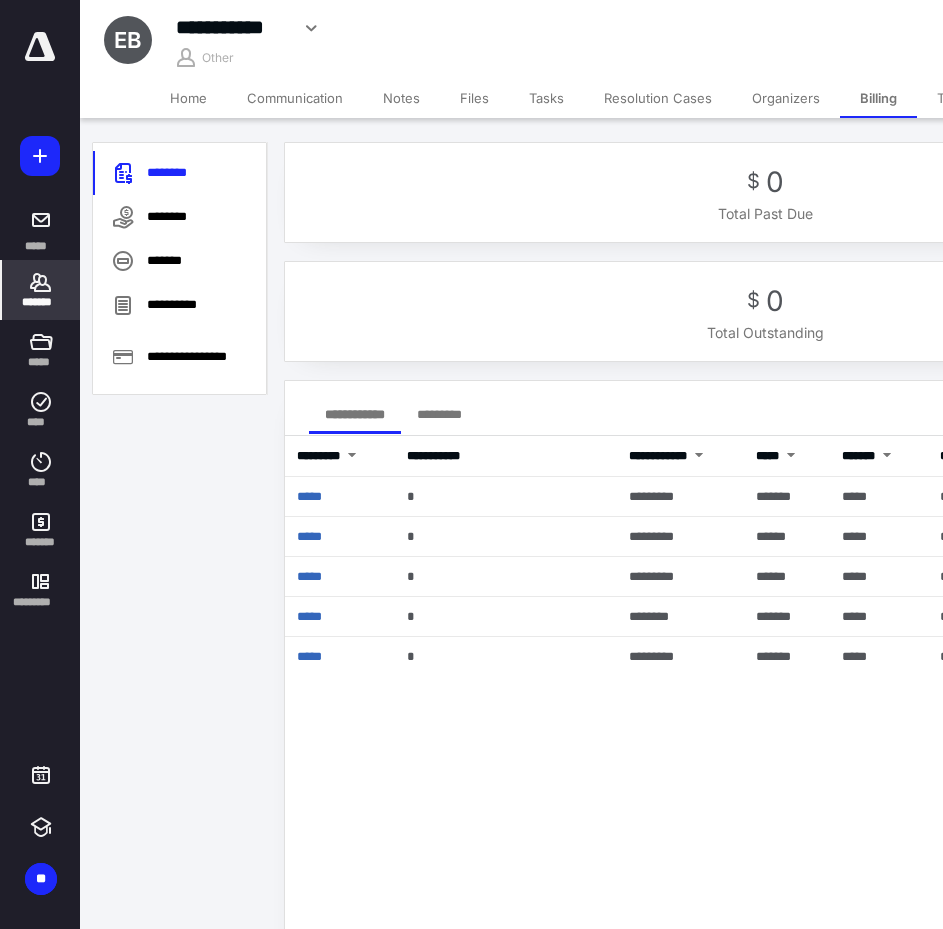 click on "Home" at bounding box center (188, 98) 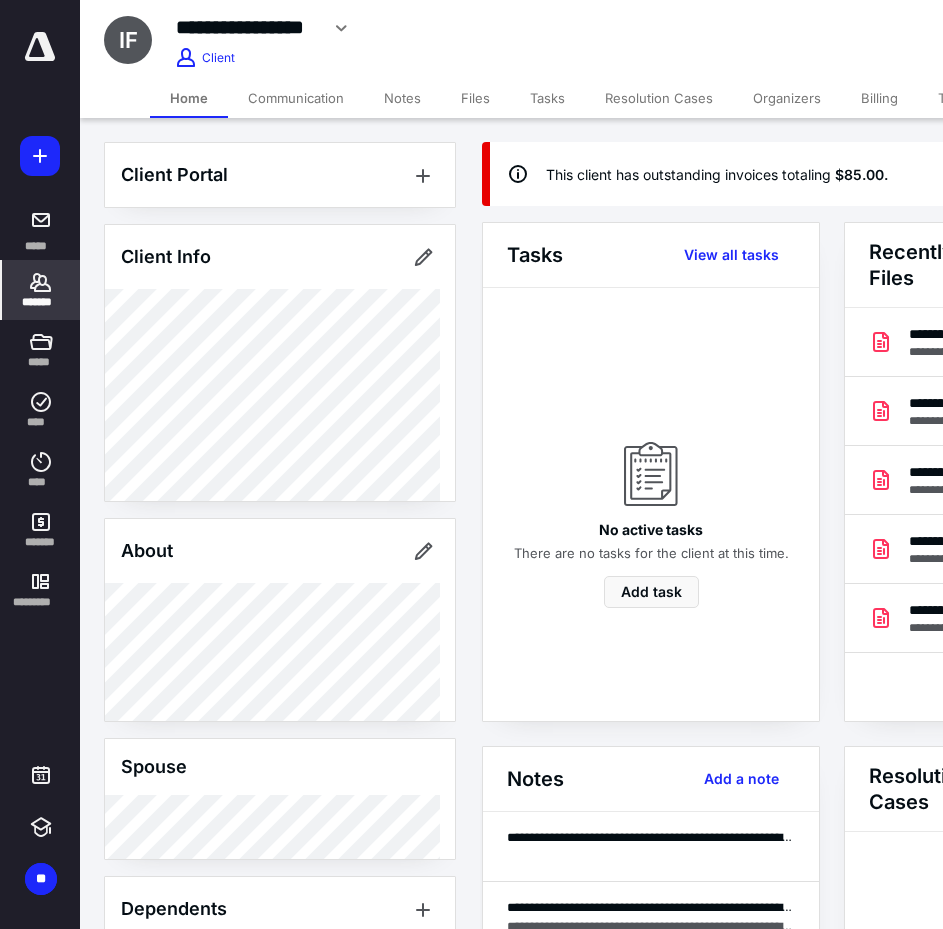 click on "Billing" at bounding box center (879, 98) 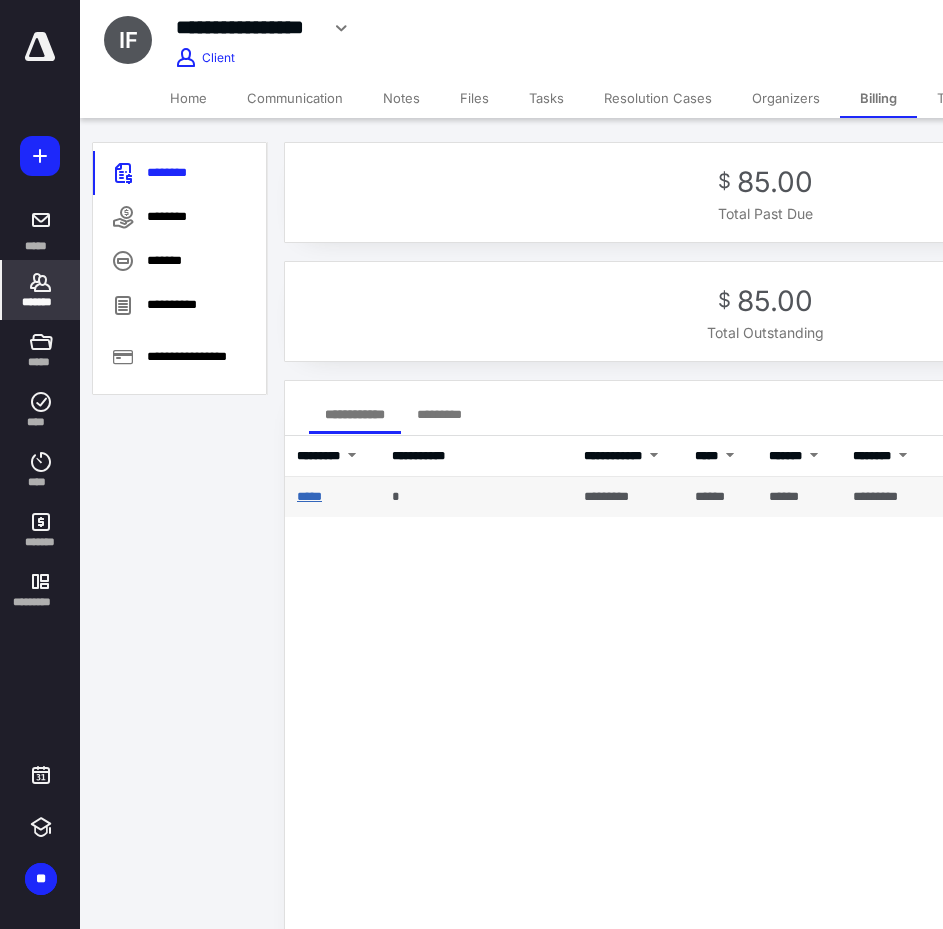 click on "*****" at bounding box center (309, 496) 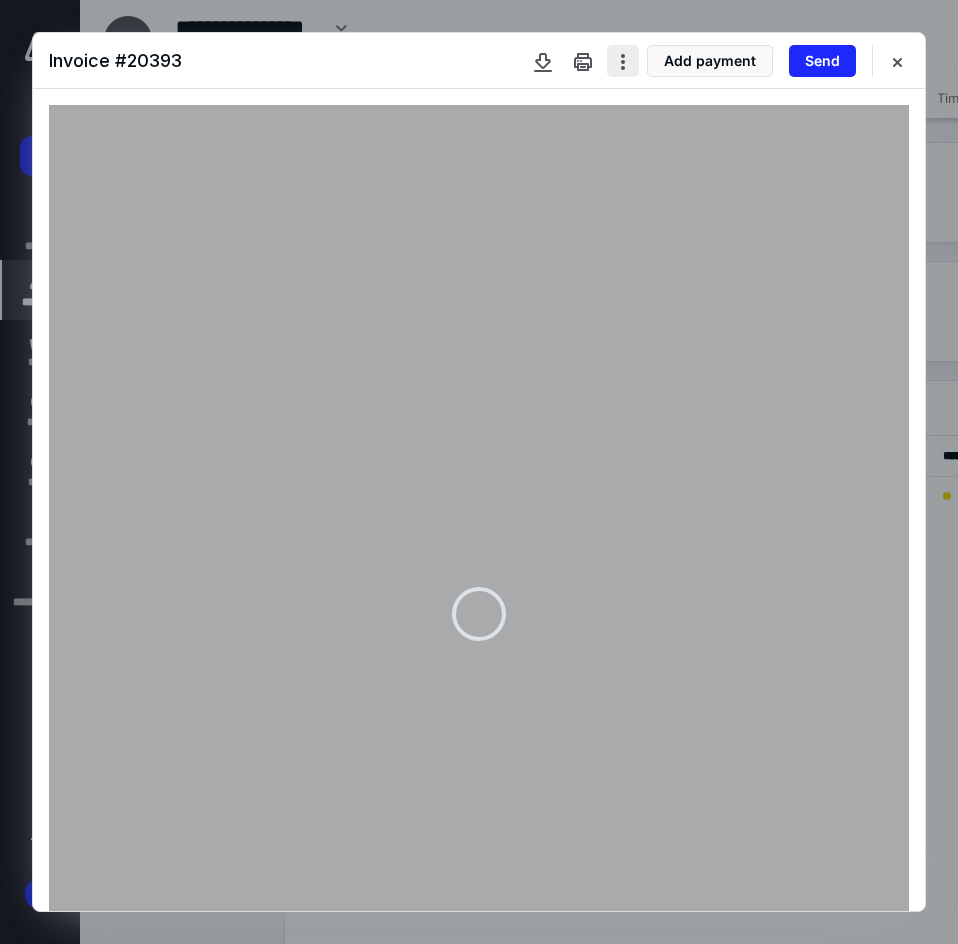 click at bounding box center (623, 61) 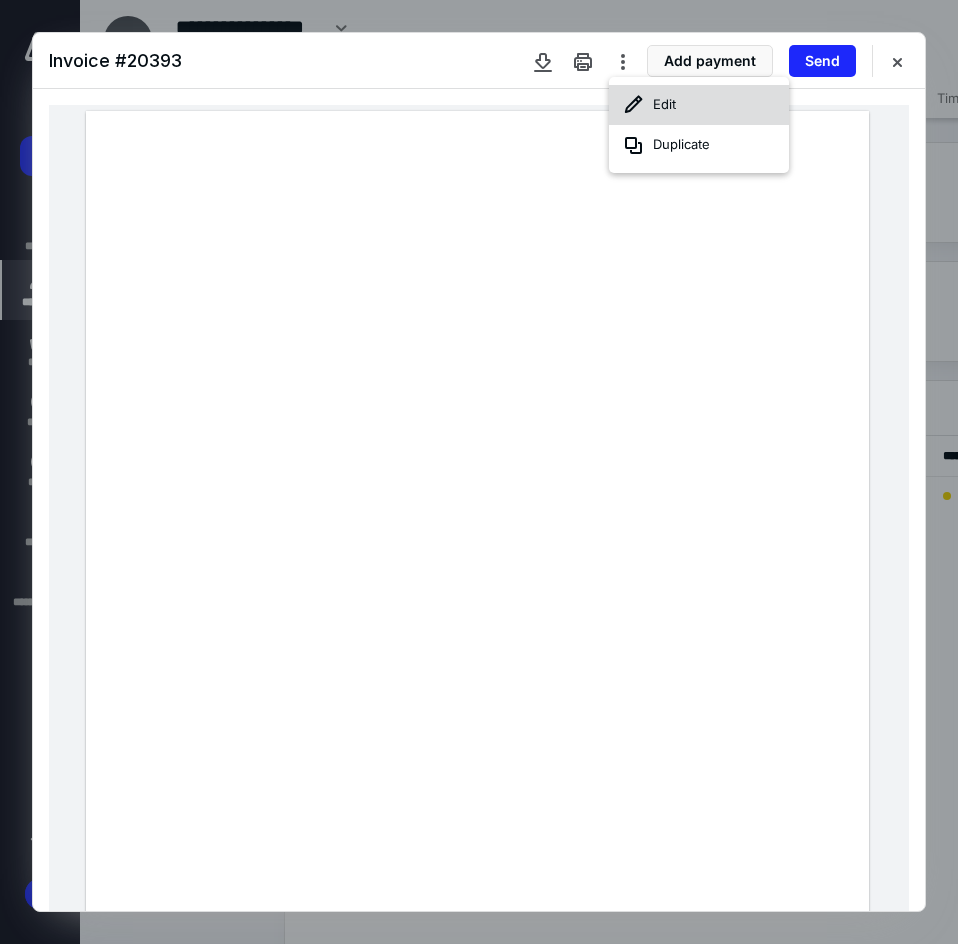 drag, startPoint x: 623, startPoint y: 74, endPoint x: 643, endPoint y: 103, distance: 35.22783 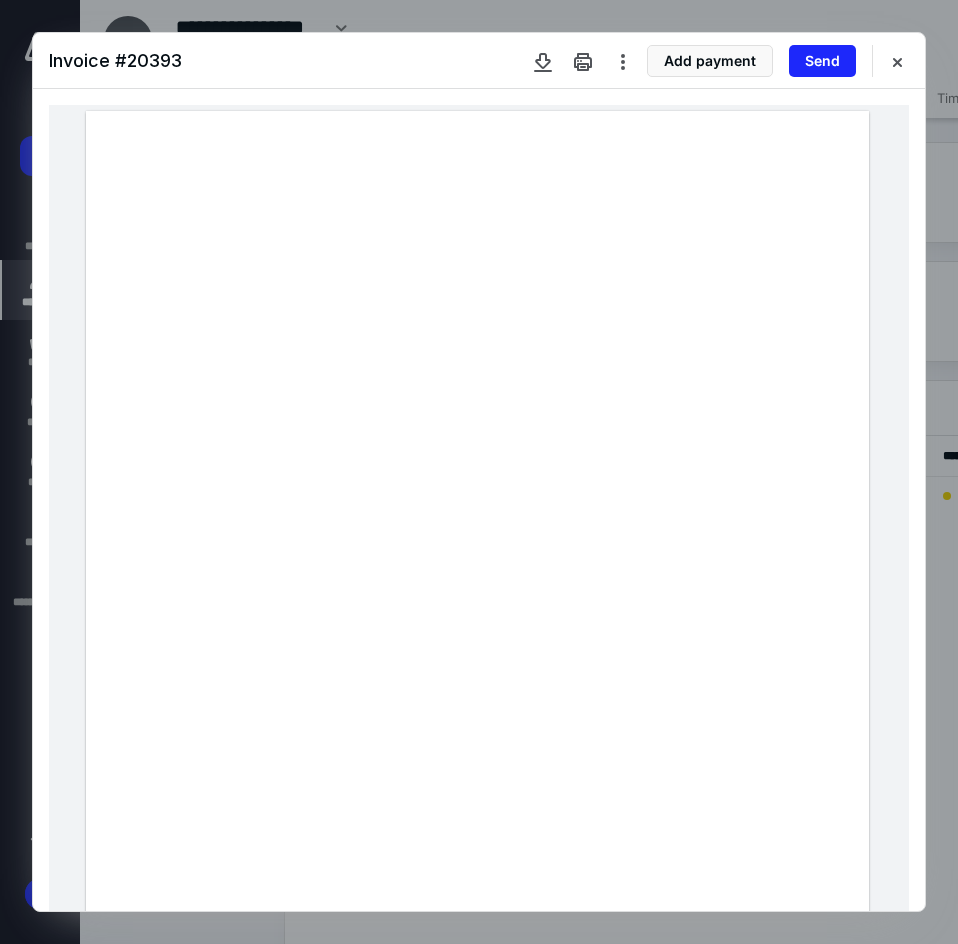 click 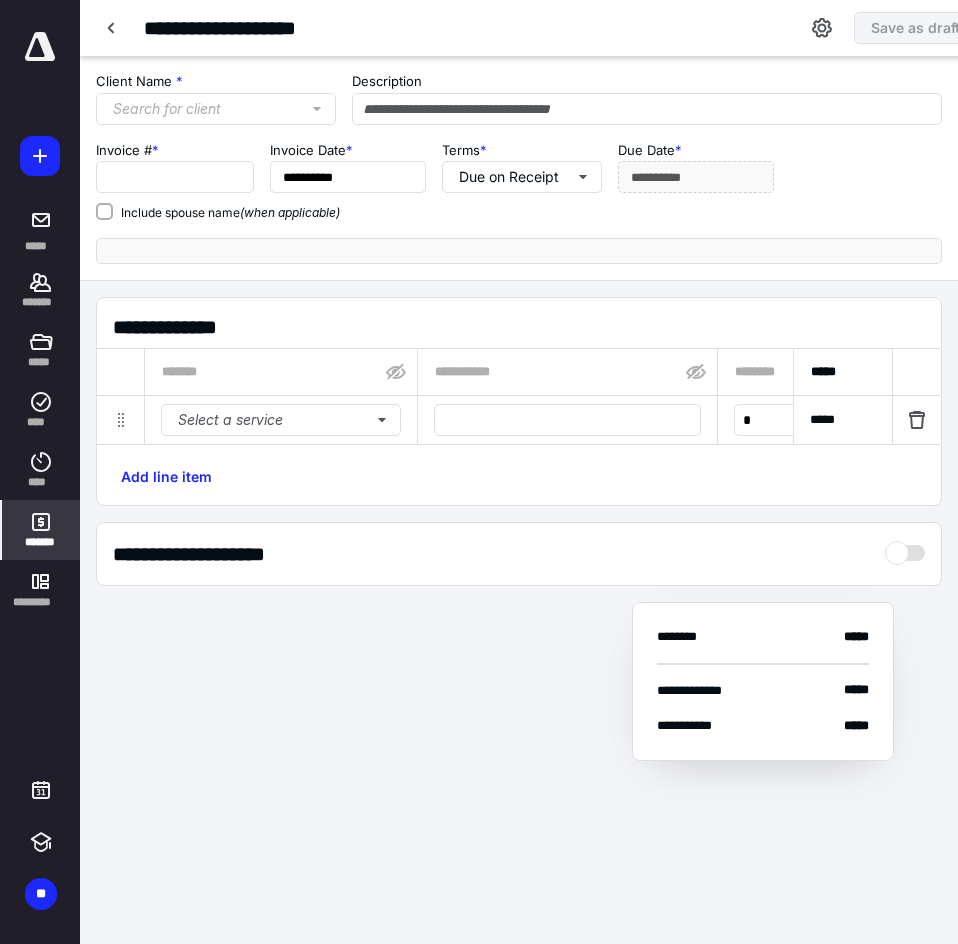 type on "*****" 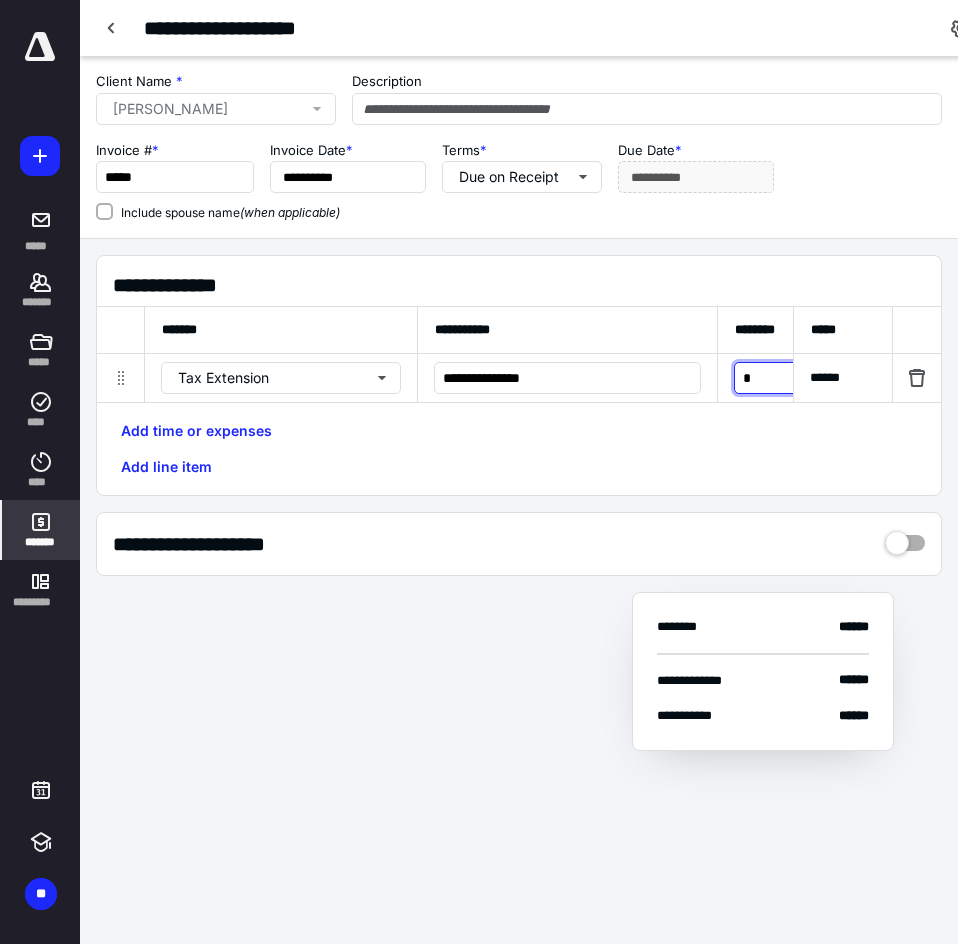 click on "*" at bounding box center [777, 378] 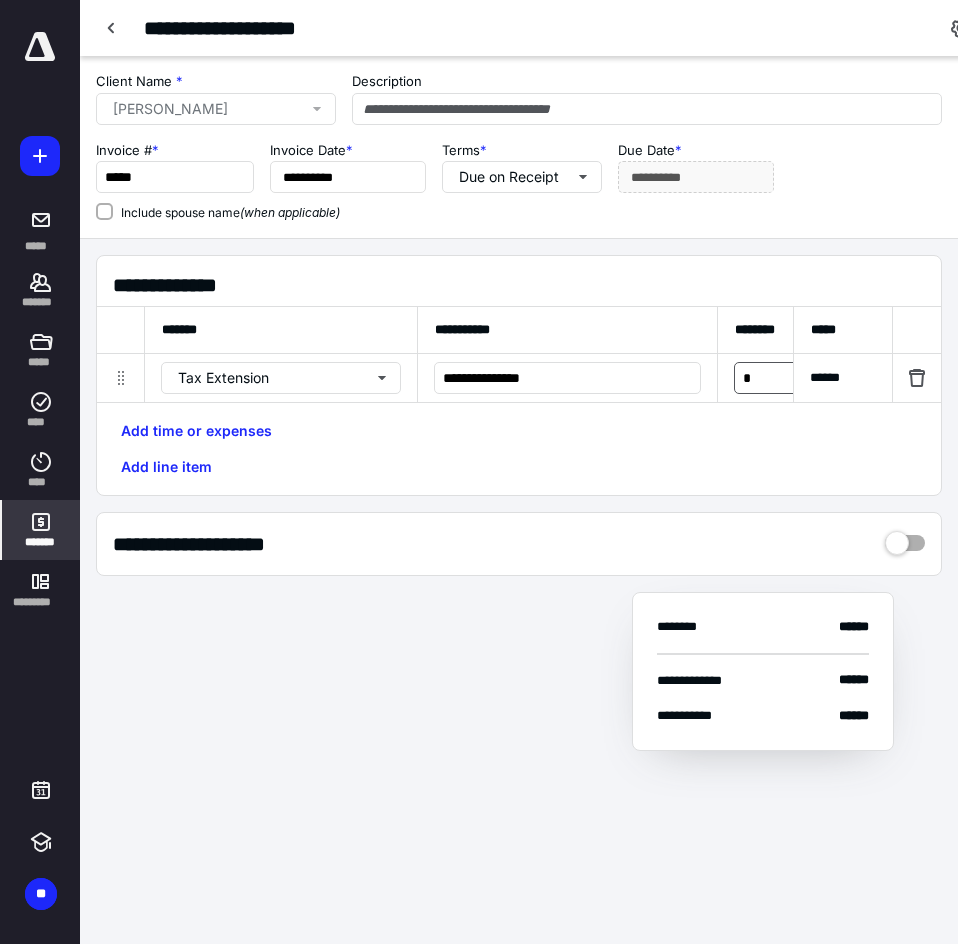 type 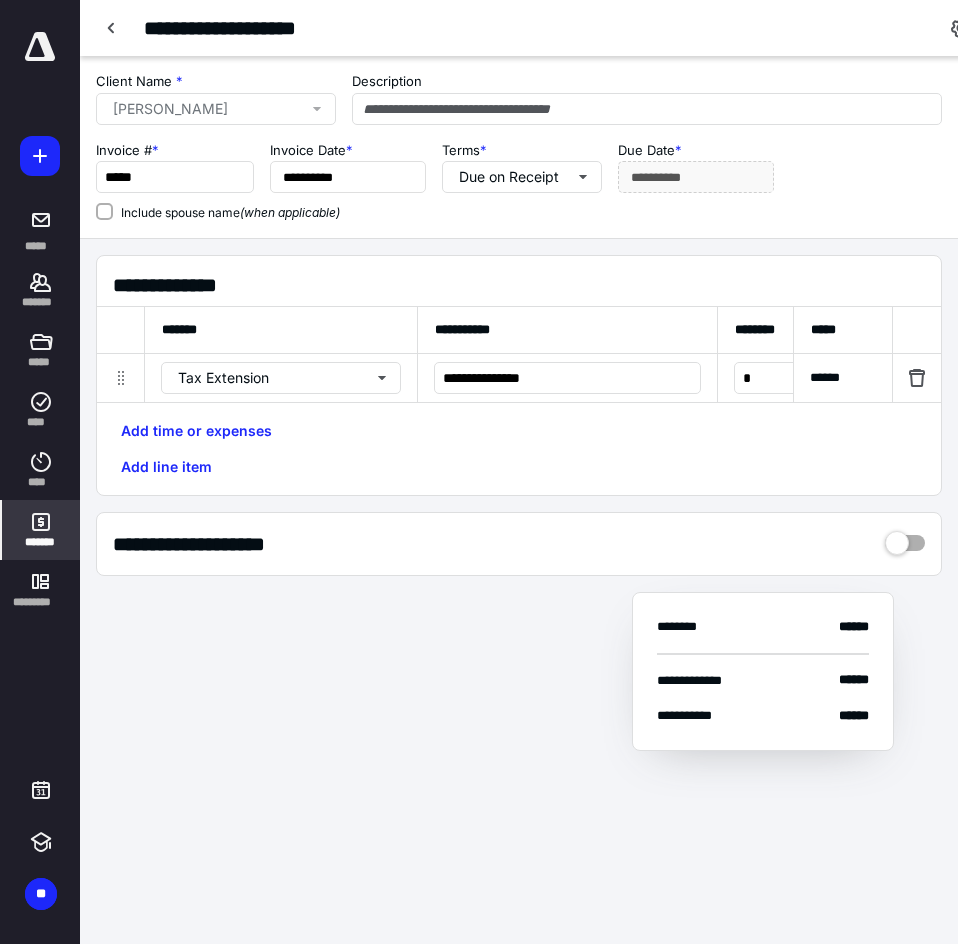 scroll, scrollTop: 0, scrollLeft: 575, axis: horizontal 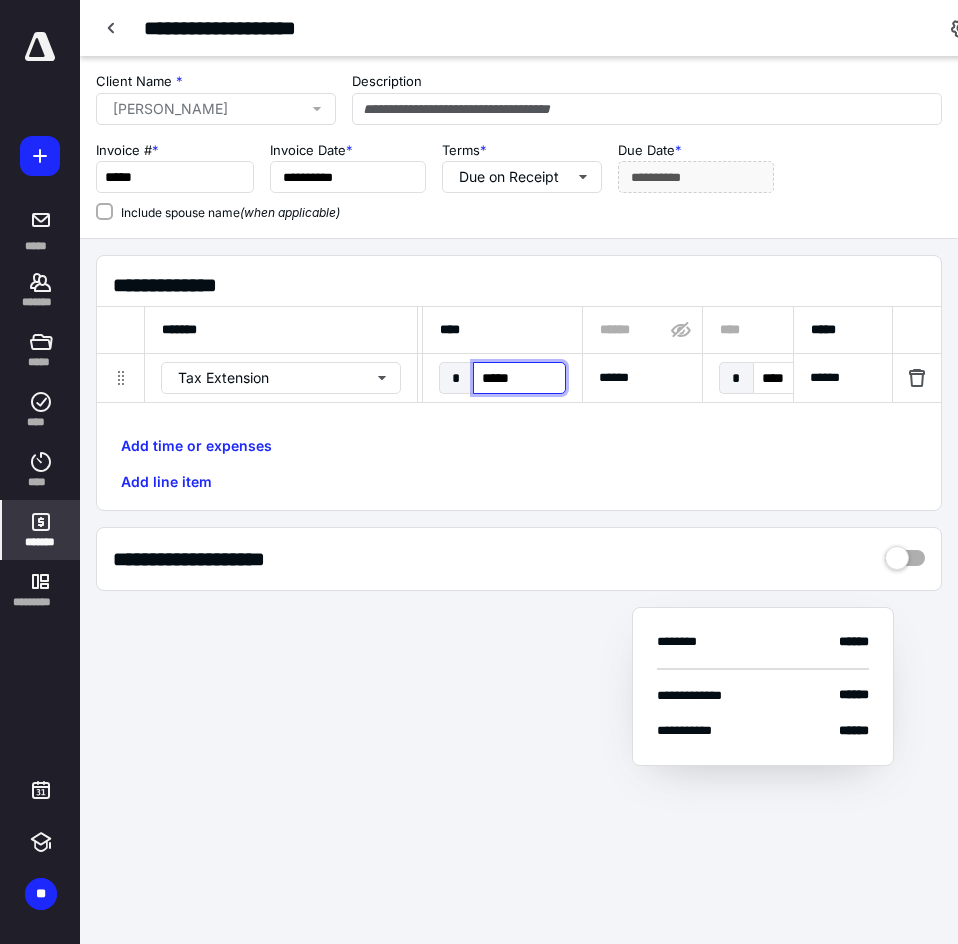 click on "*****" at bounding box center (519, 378) 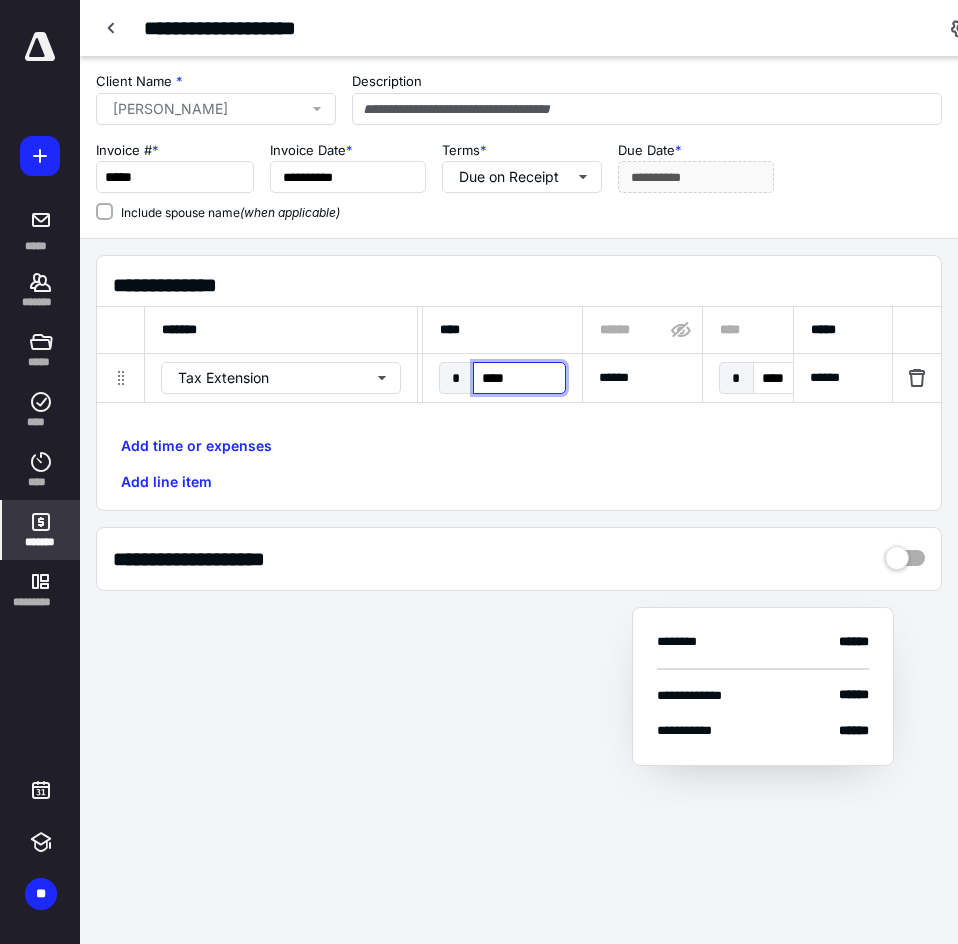 click on "****" at bounding box center (519, 378) 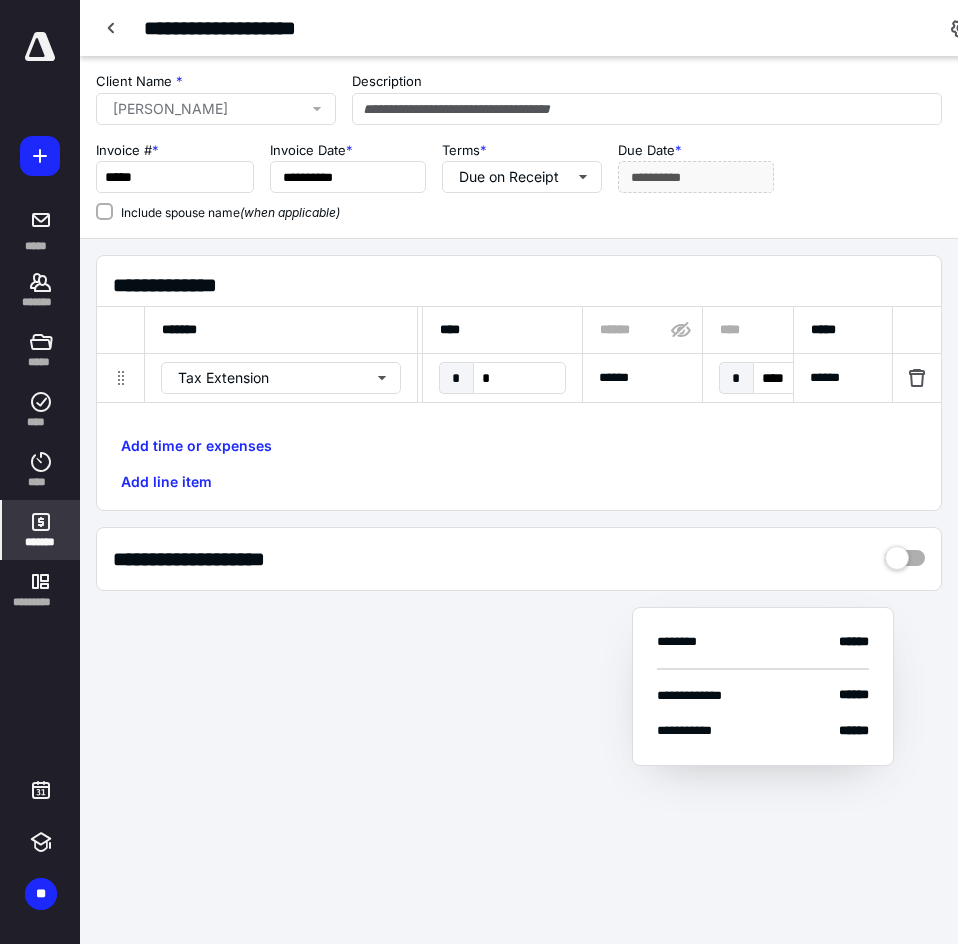 type on "****" 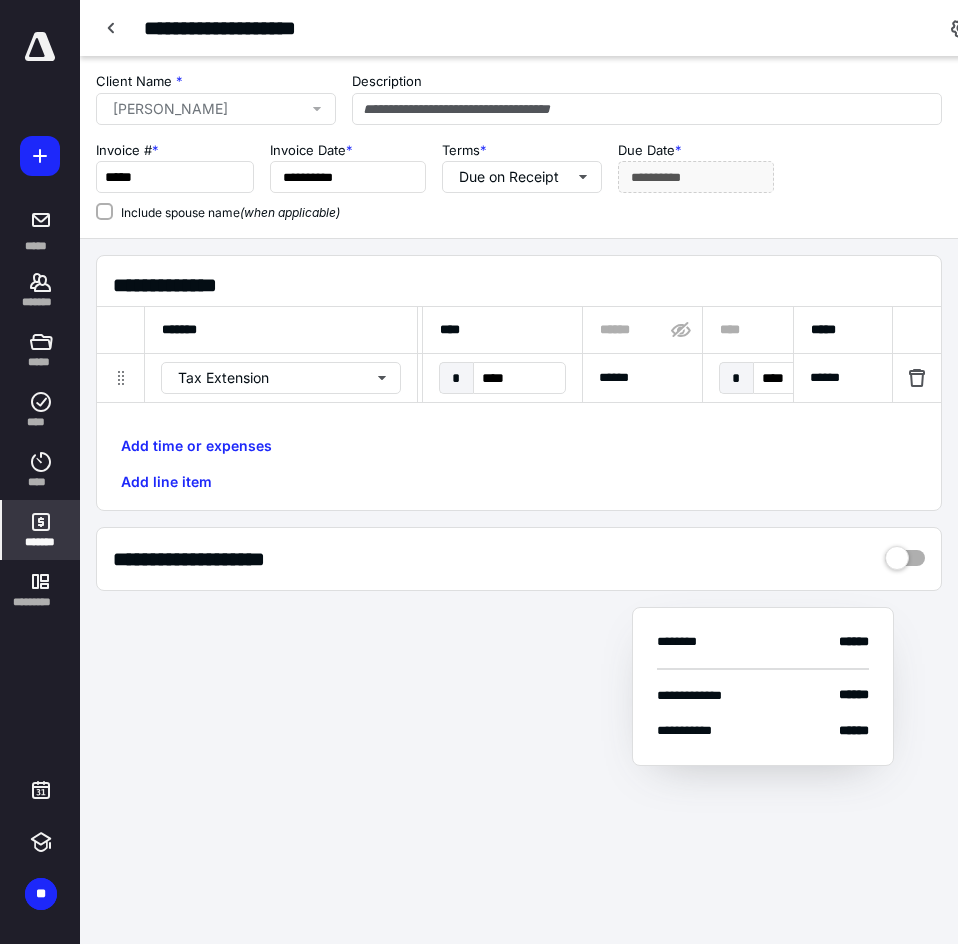 click on "**********" at bounding box center [519, 383] 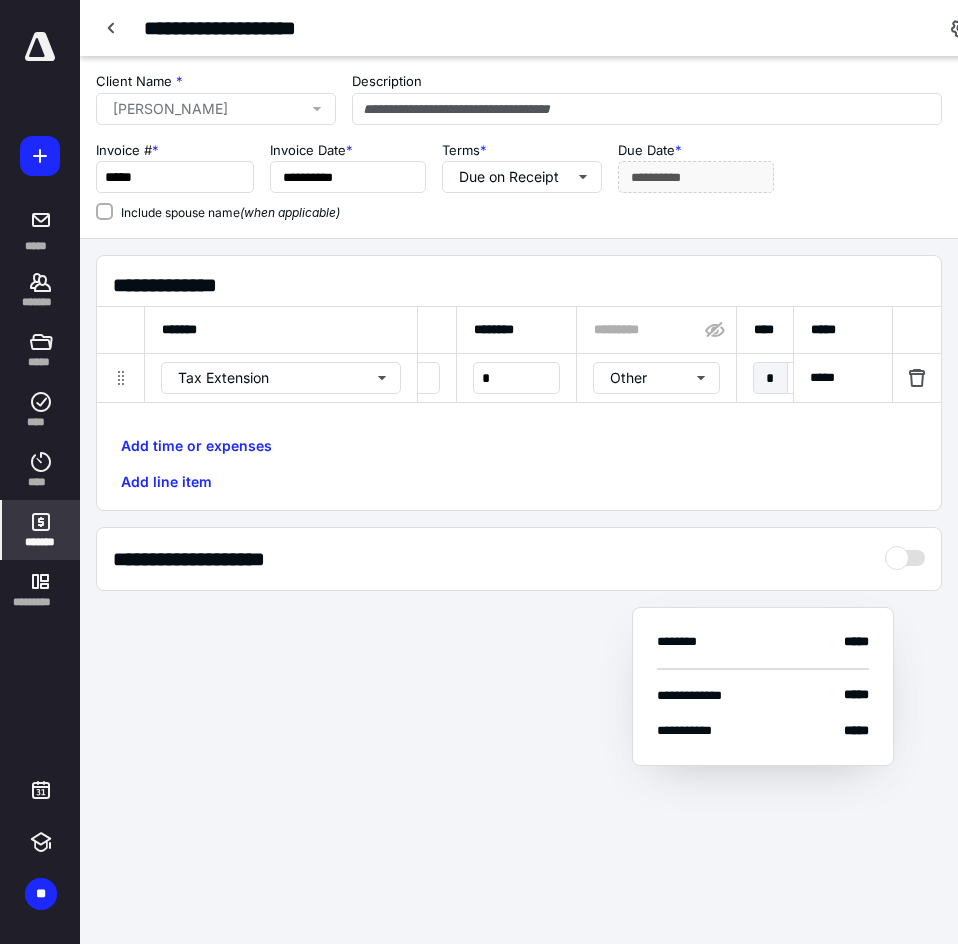 scroll, scrollTop: 0, scrollLeft: 0, axis: both 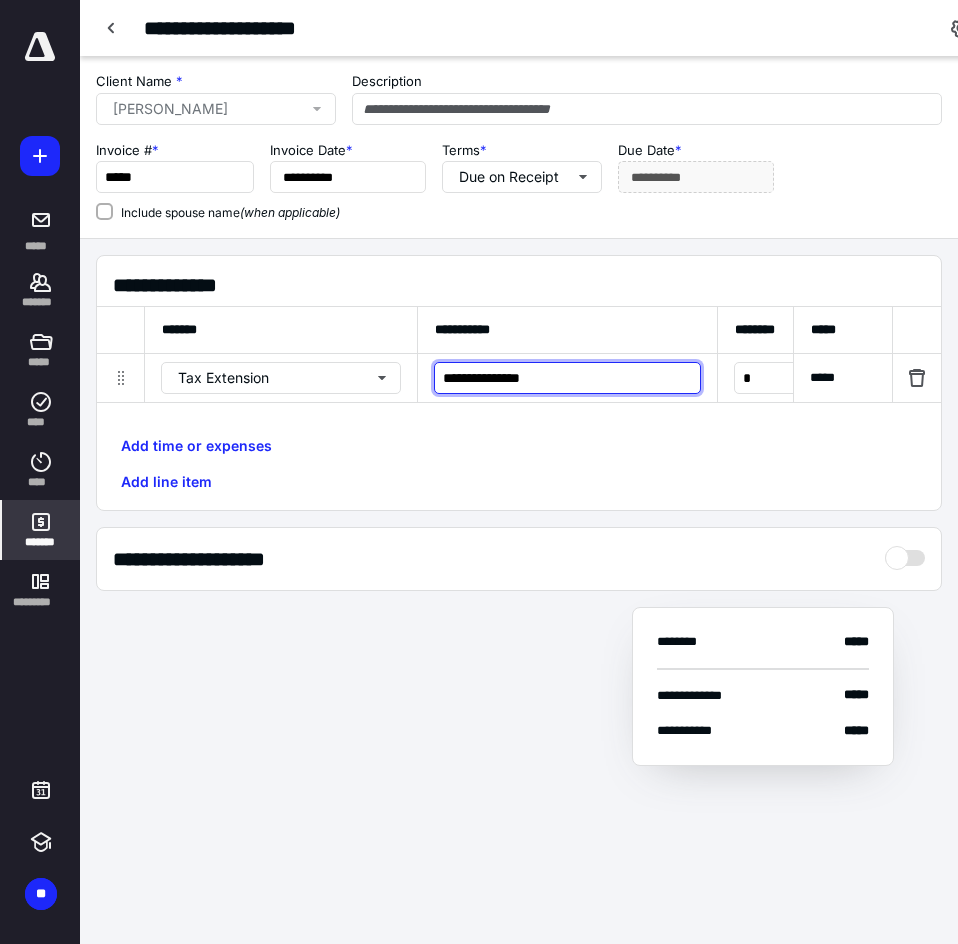 click on "**********" at bounding box center [567, 378] 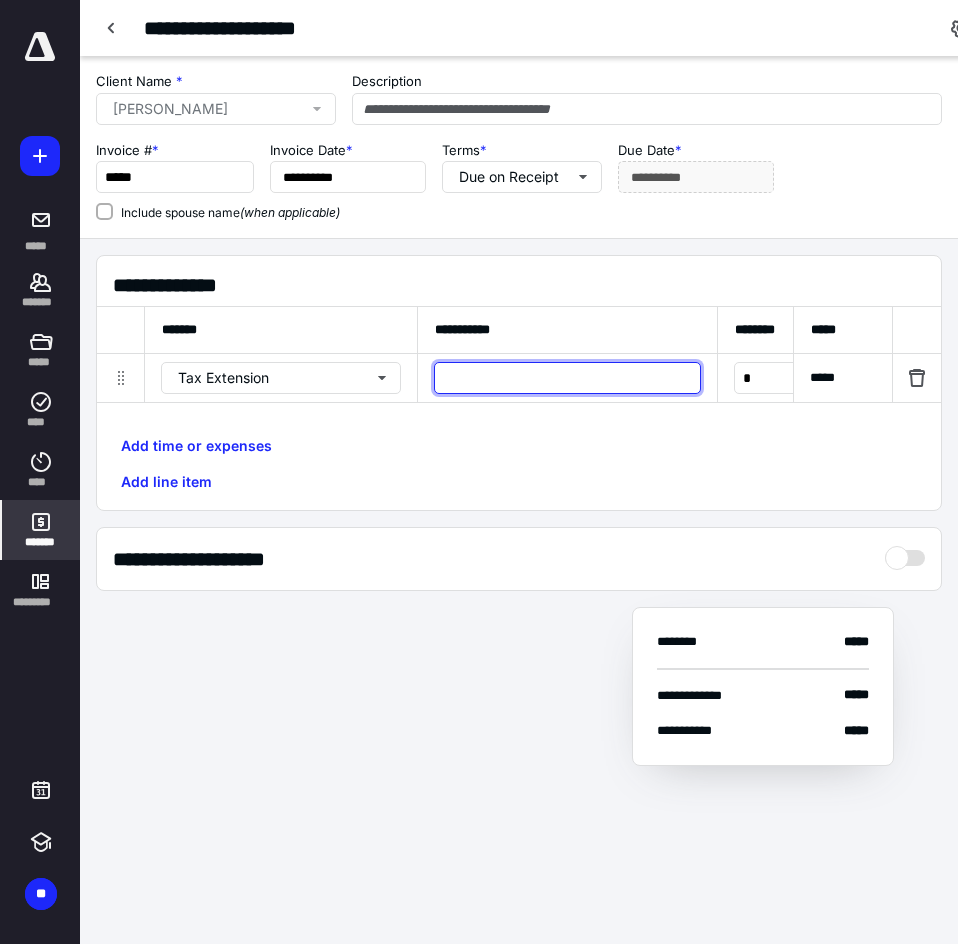 type 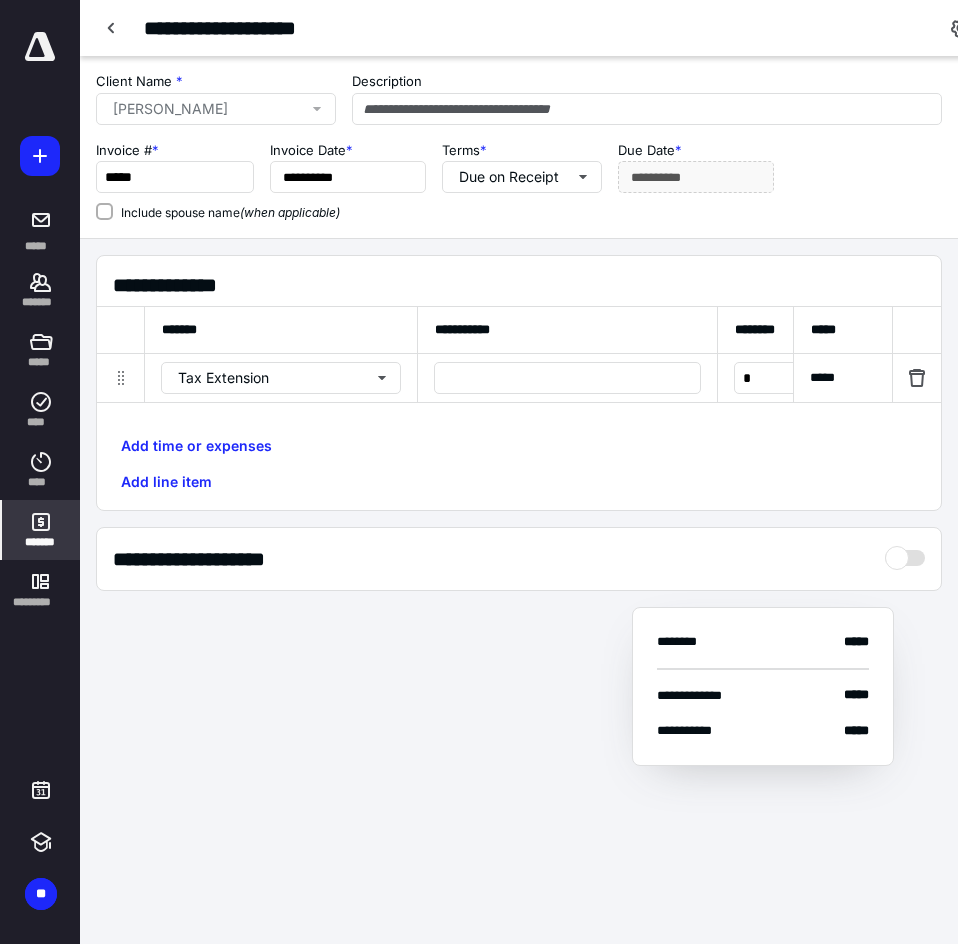 click on "**********" at bounding box center [568, 330] 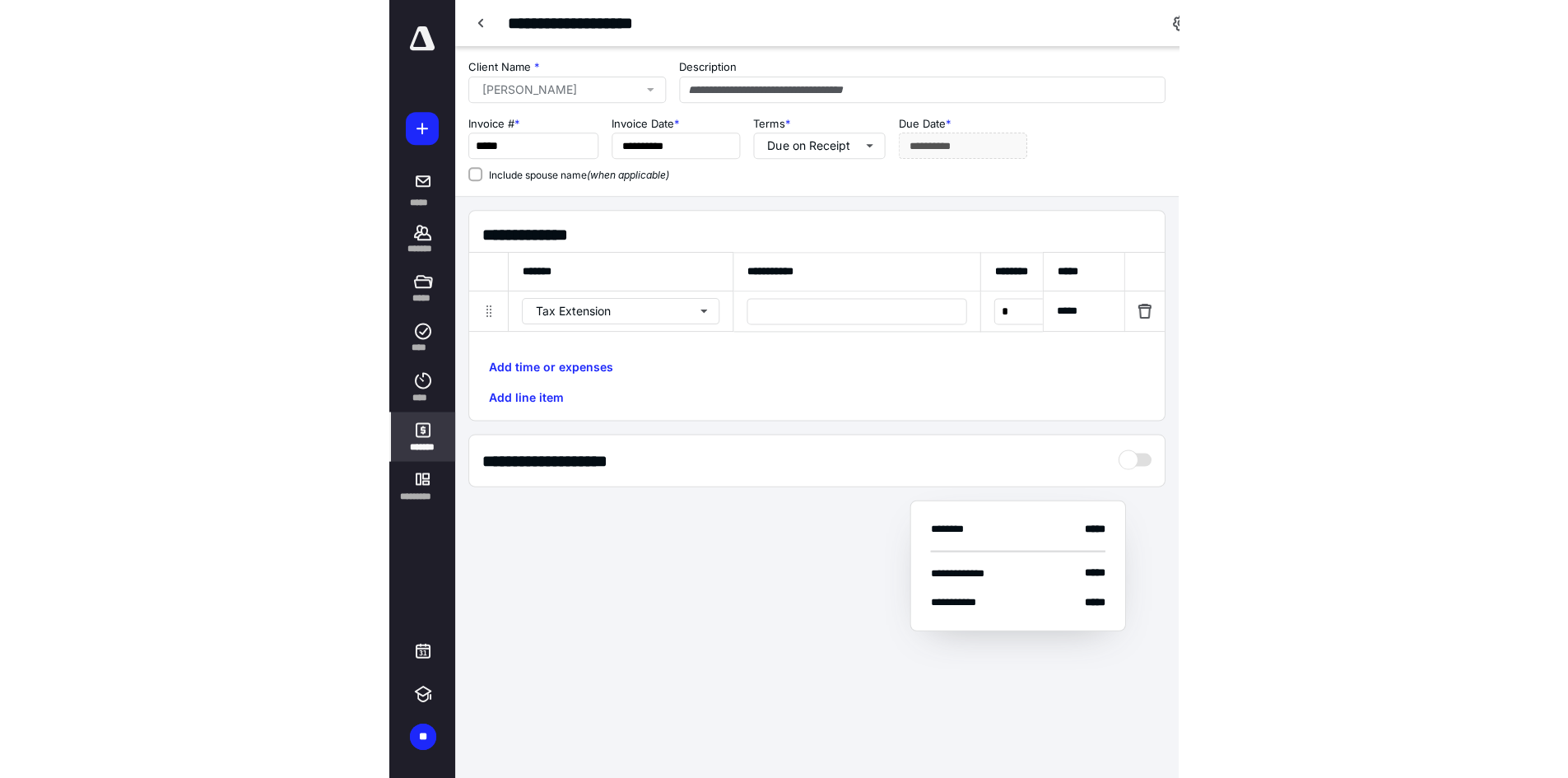 scroll, scrollTop: 0, scrollLeft: 65, axis: horizontal 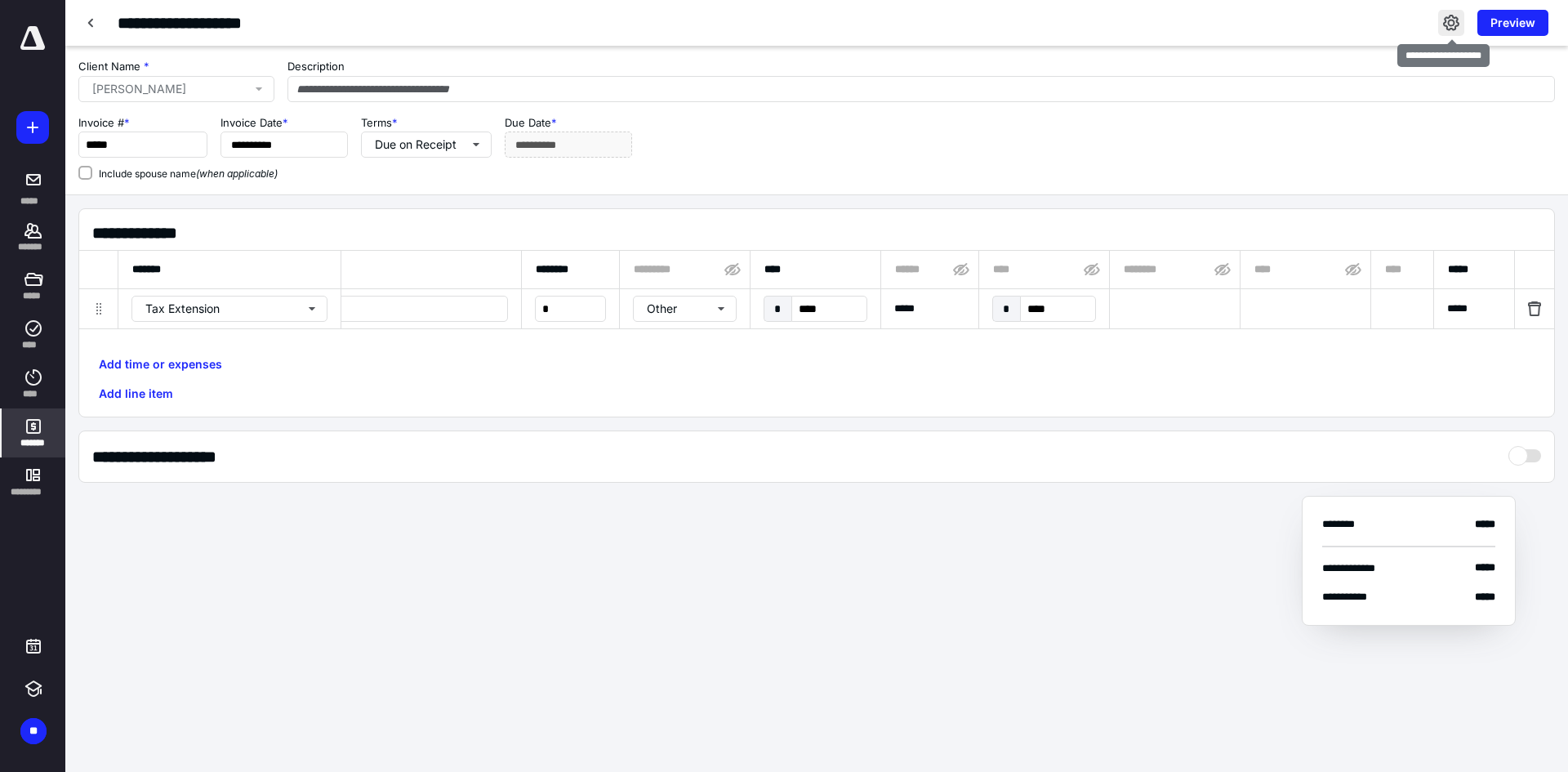 click at bounding box center [1451, 23] 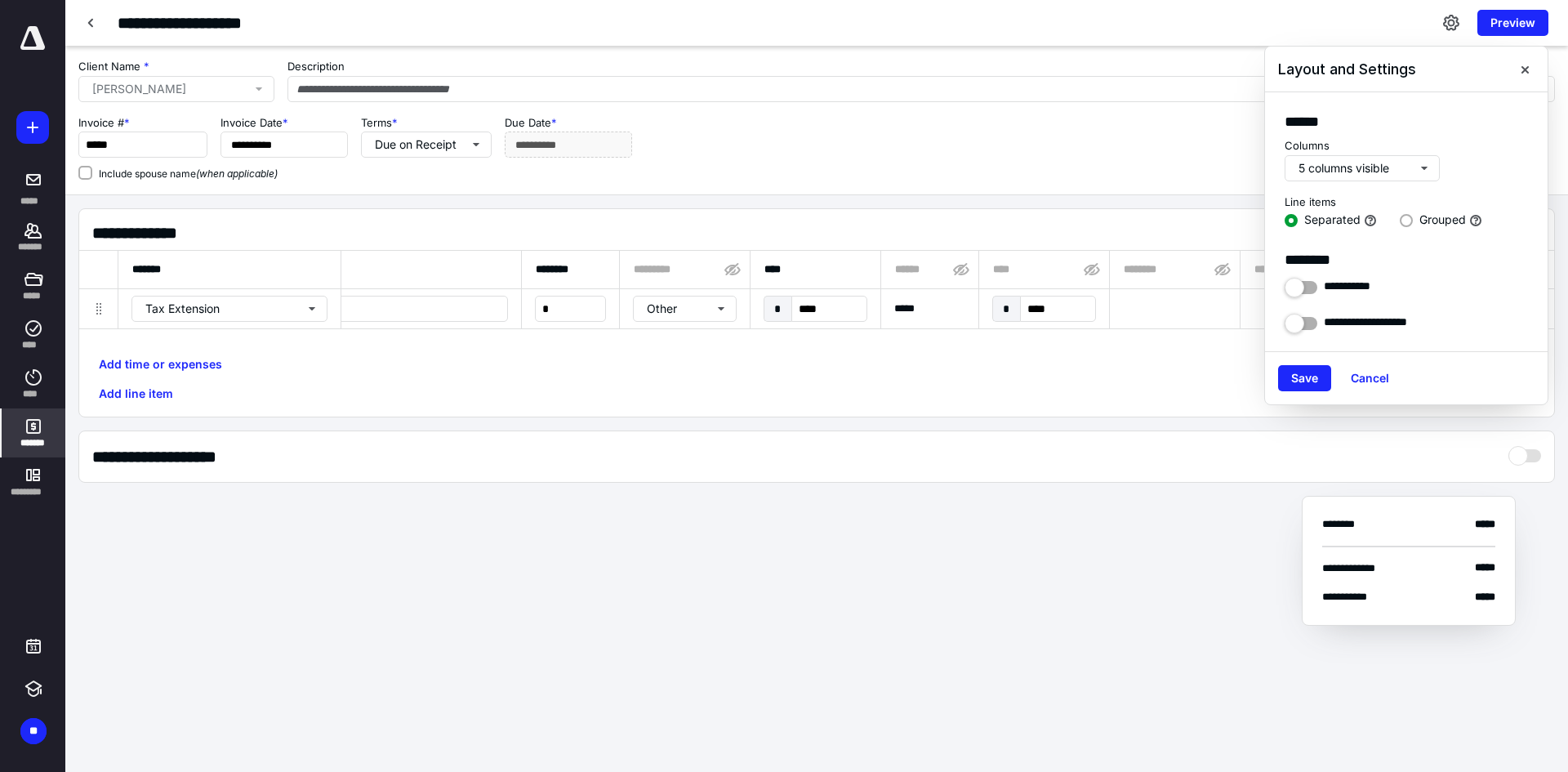 click at bounding box center (1301, 286) 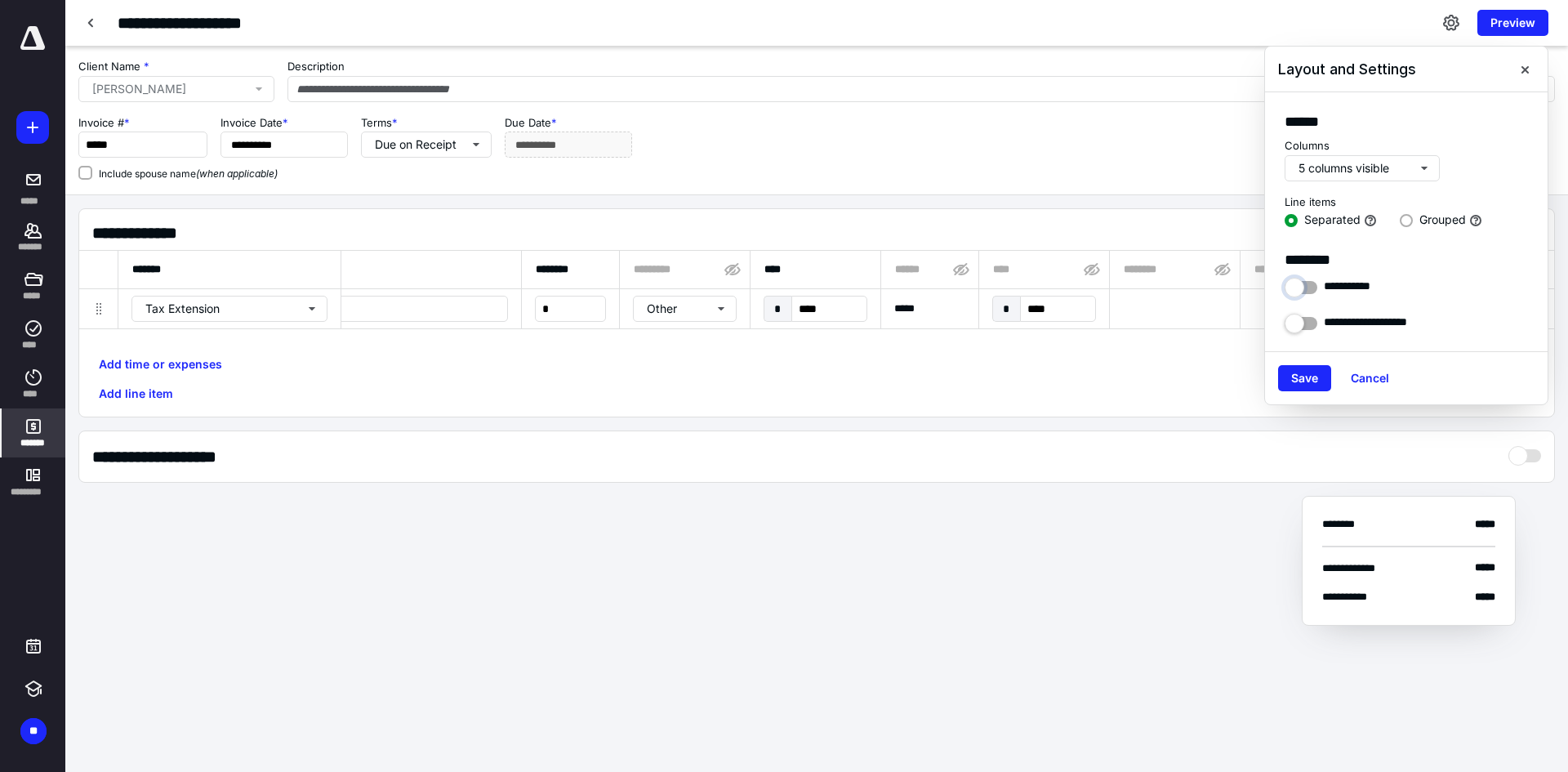 click at bounding box center (1301, 283) 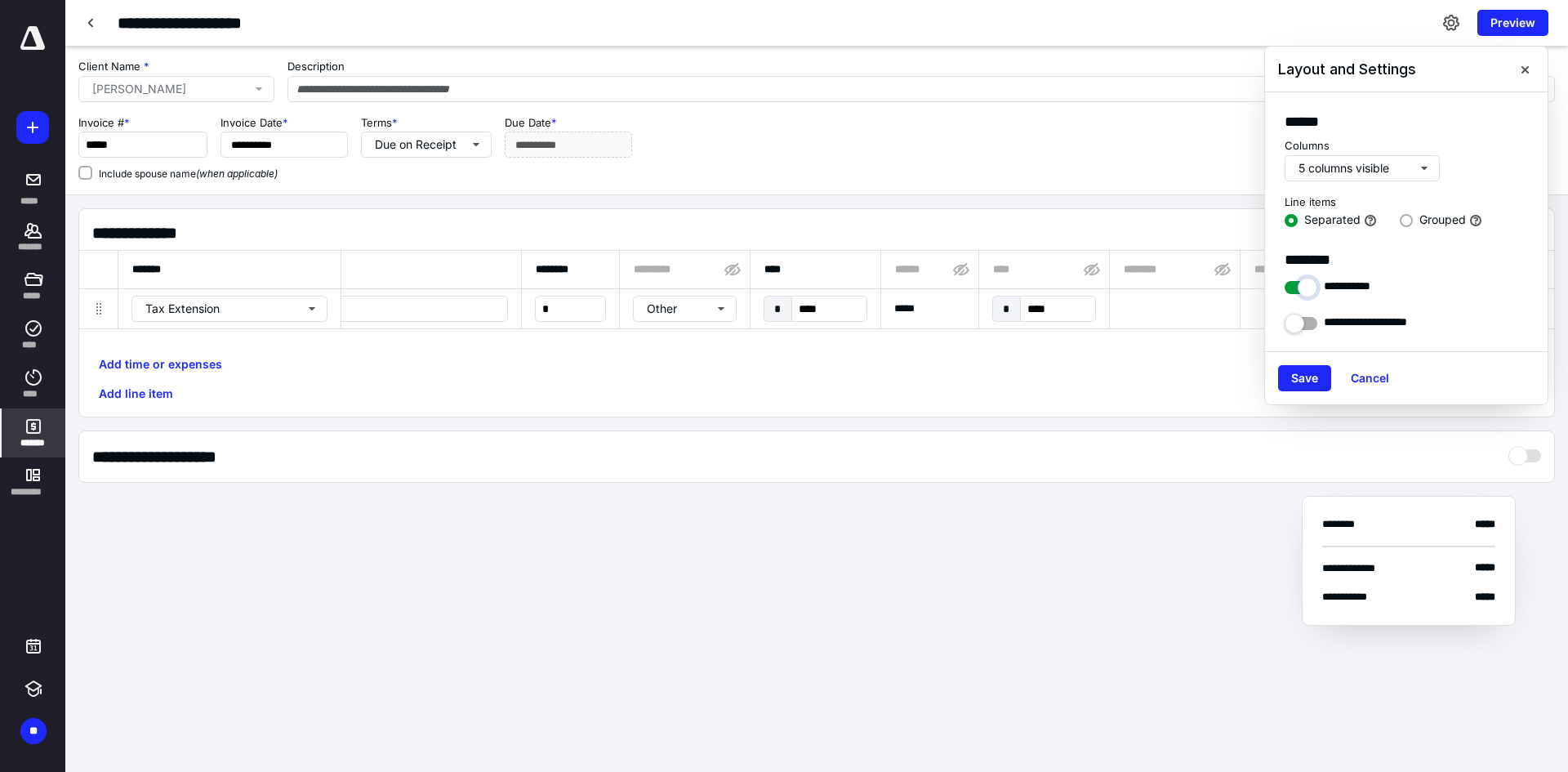 checkbox on "****" 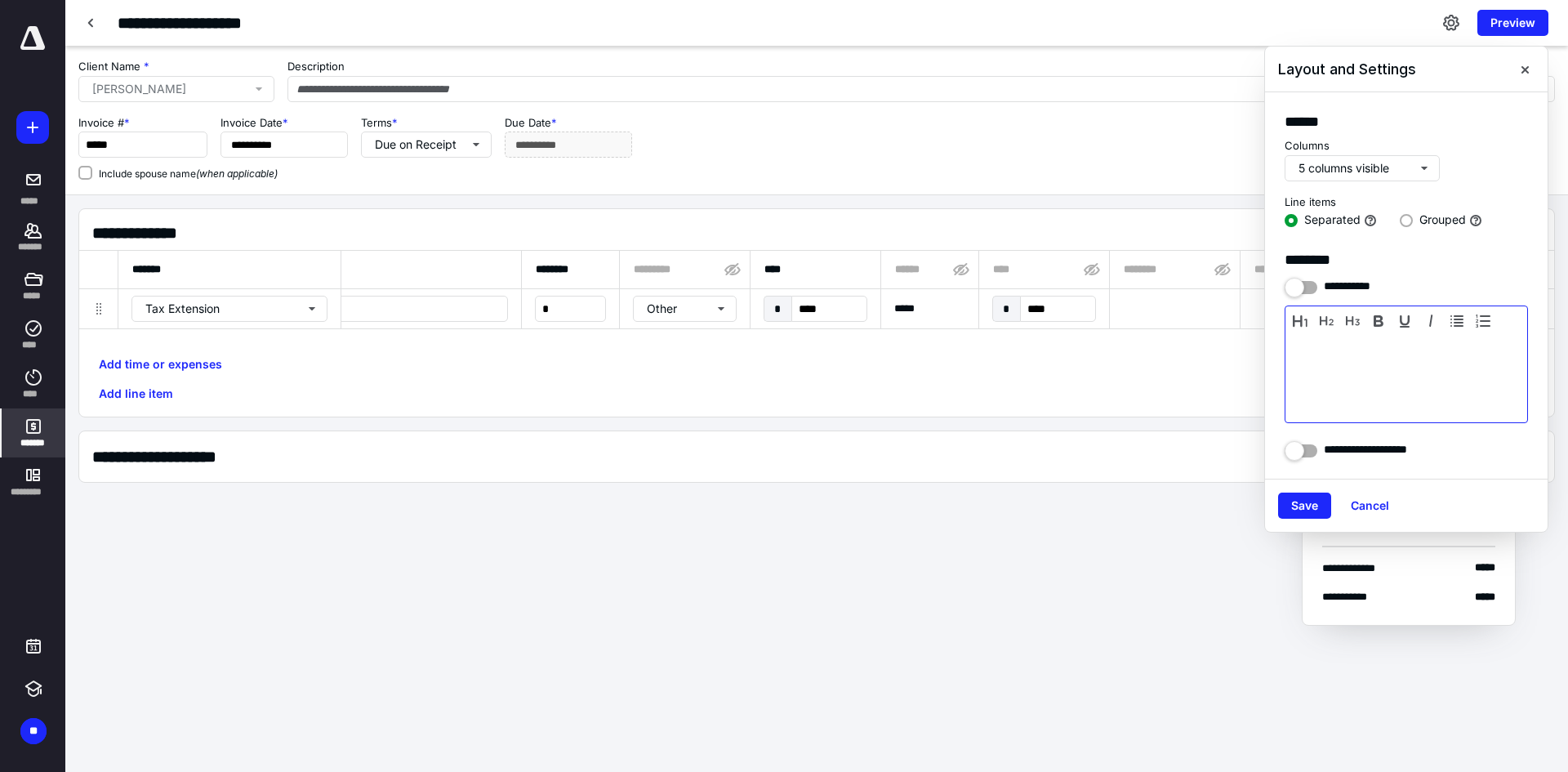 click at bounding box center (1406, 377) 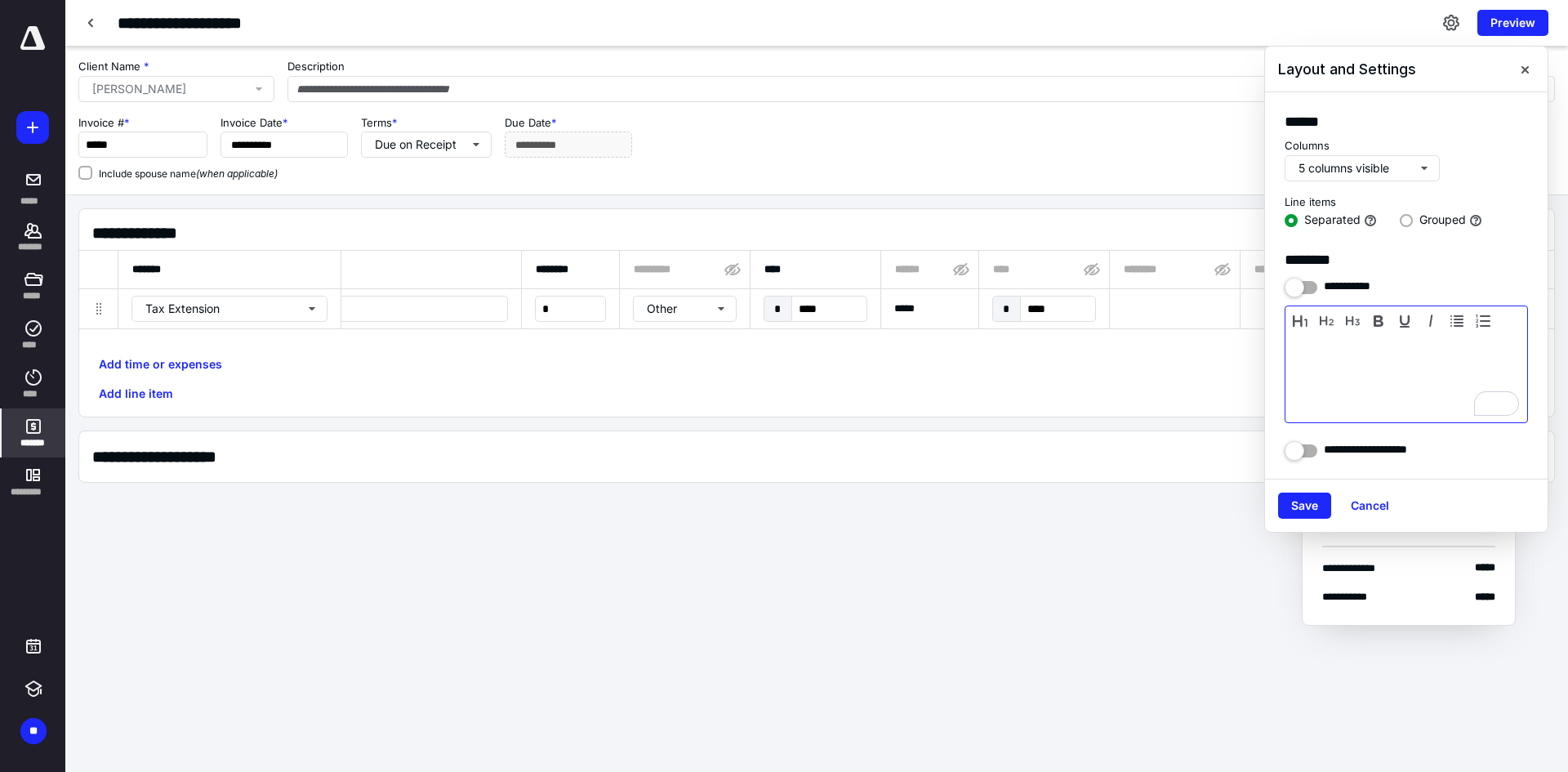 type 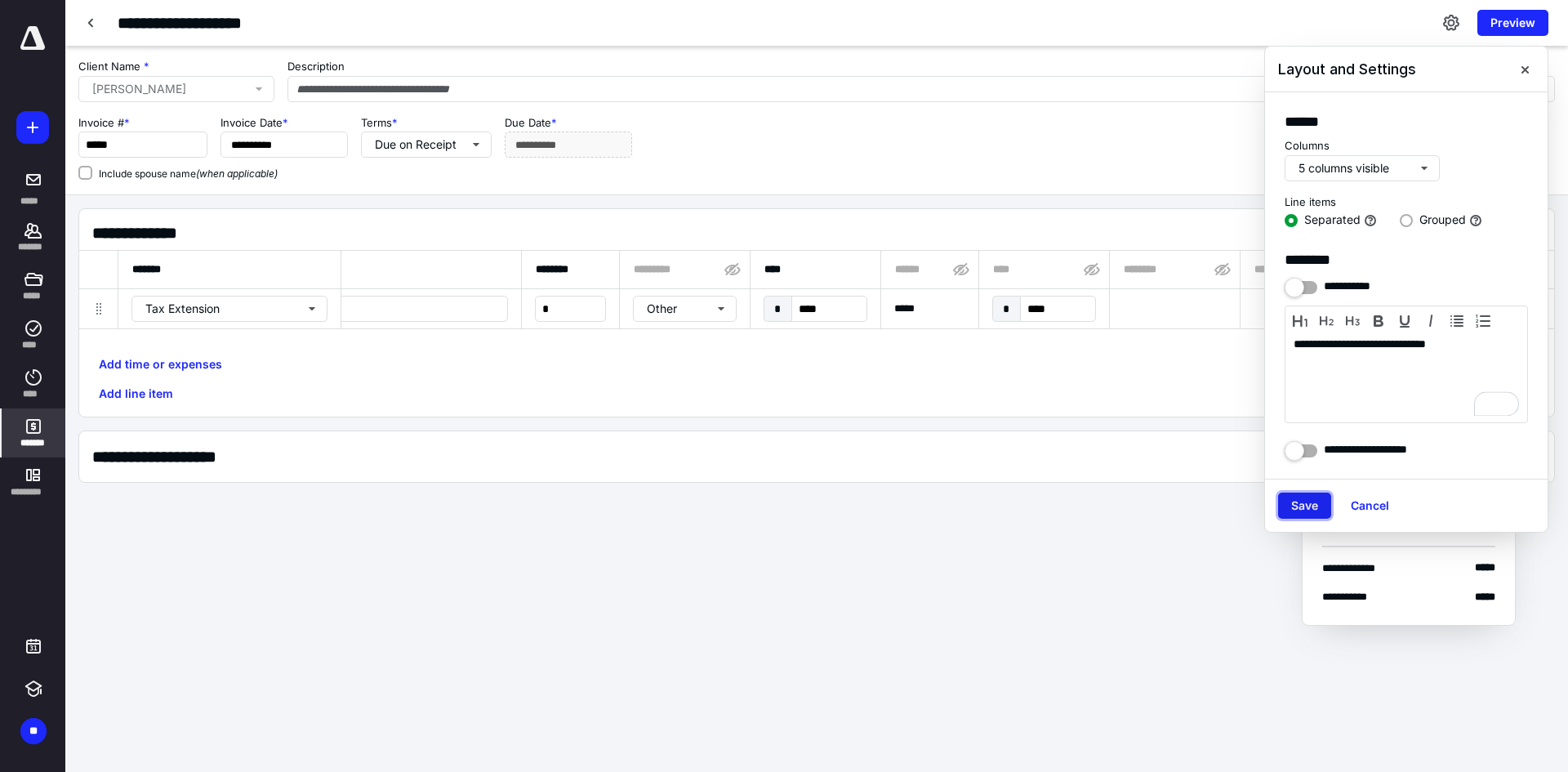 click on "Save" at bounding box center (1304, 506) 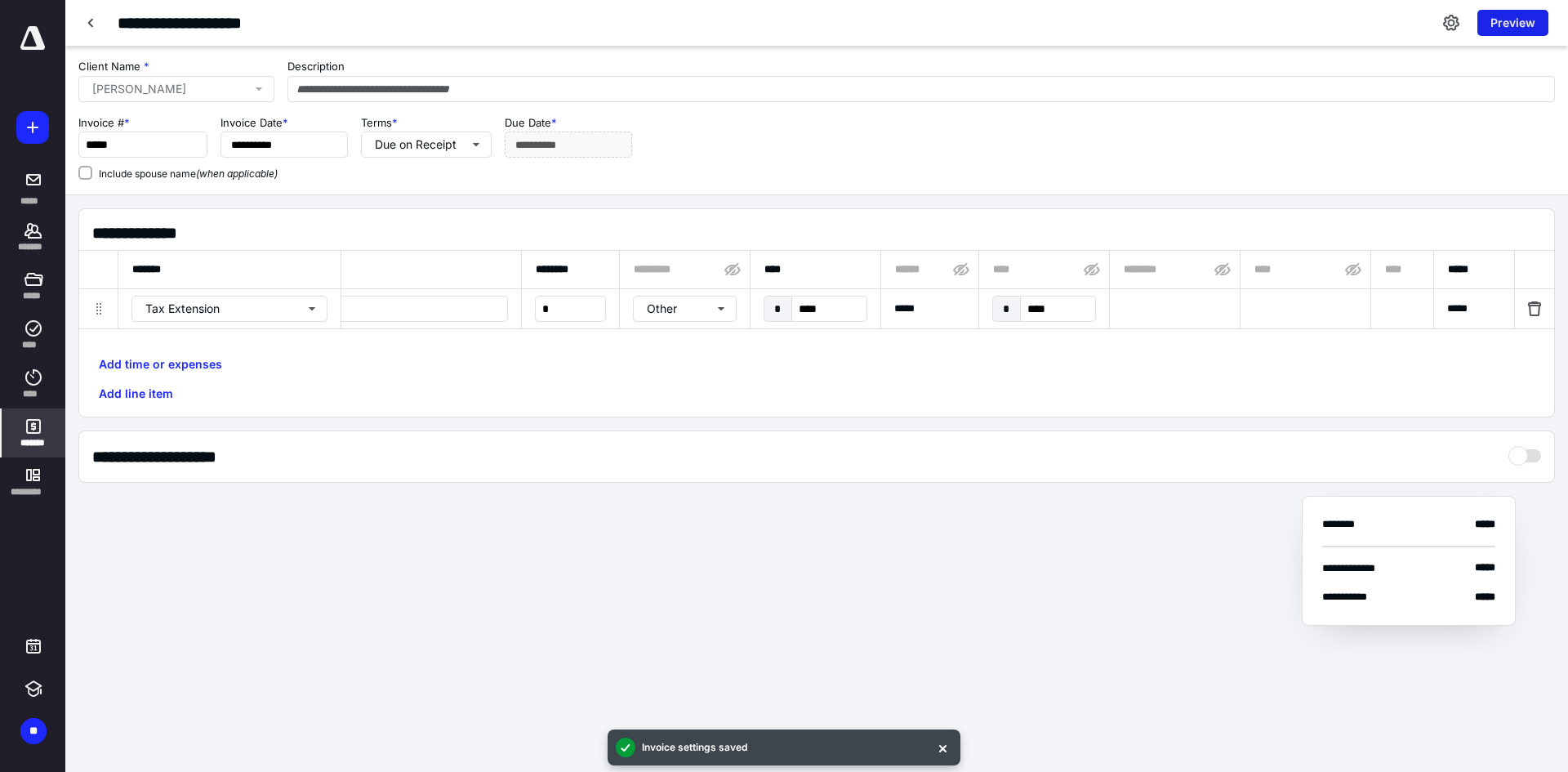 click on "Preview" at bounding box center (1512, 23) 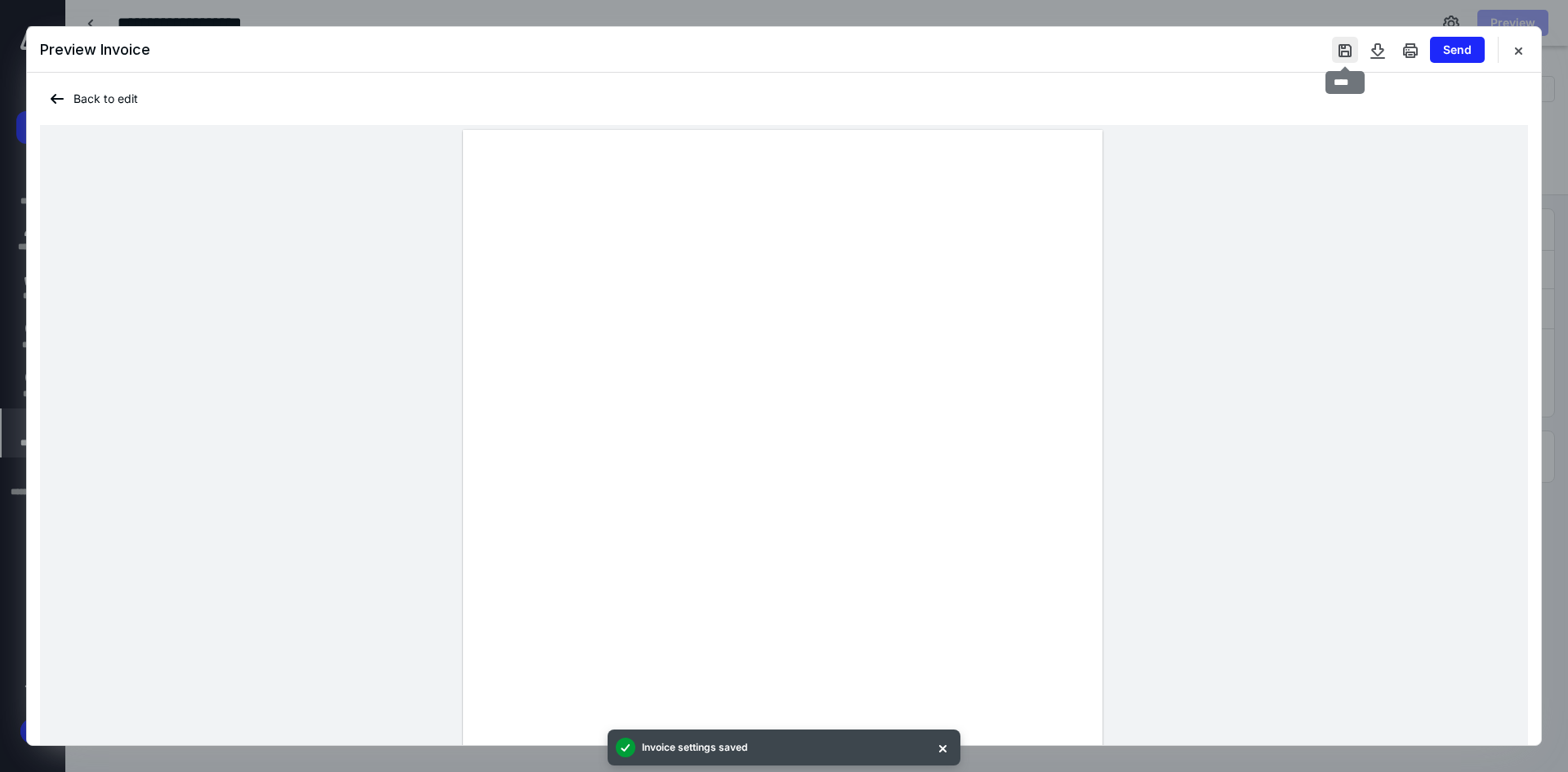click at bounding box center (1345, 50) 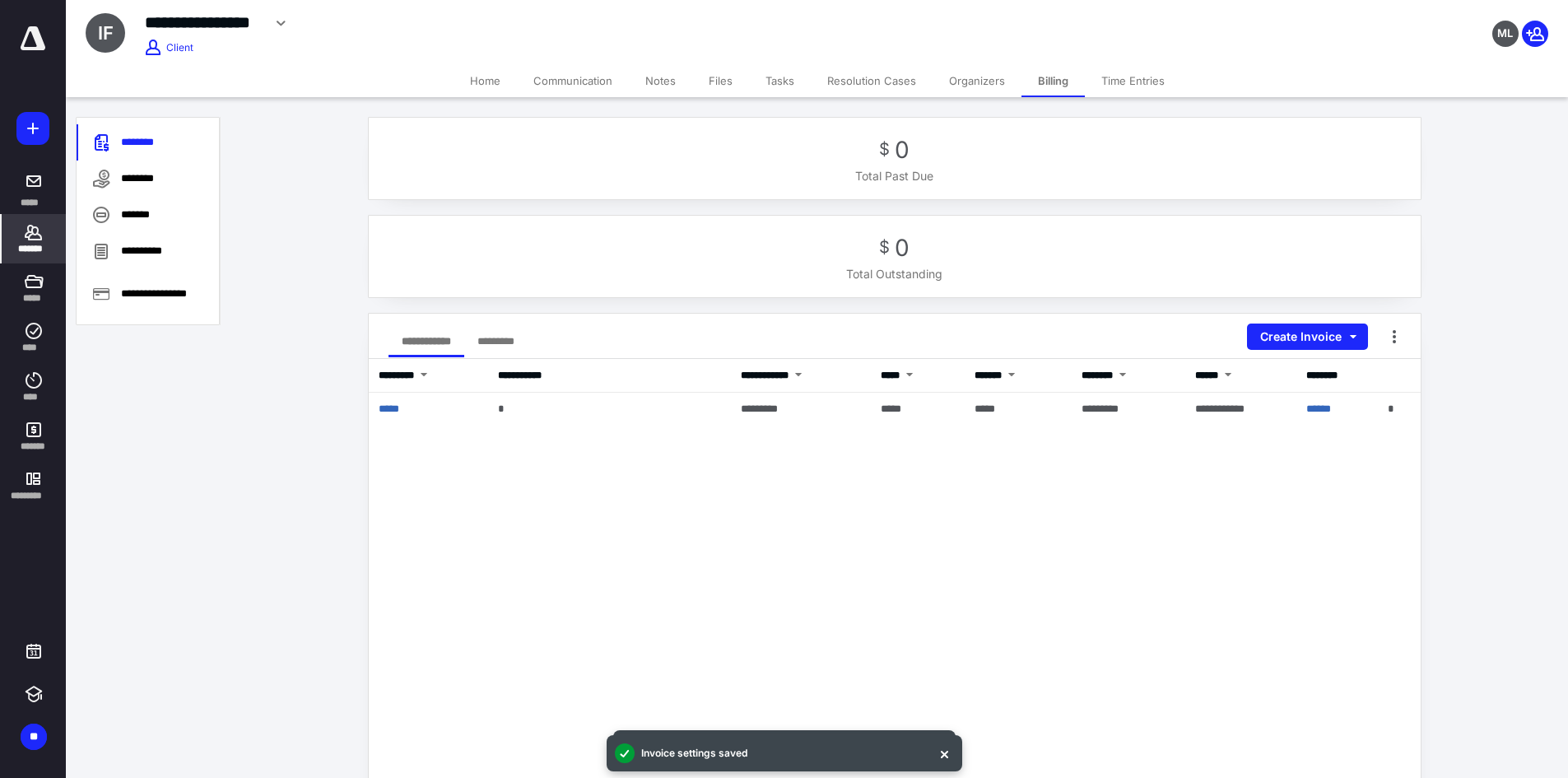 click on "Home" at bounding box center (485, 81) 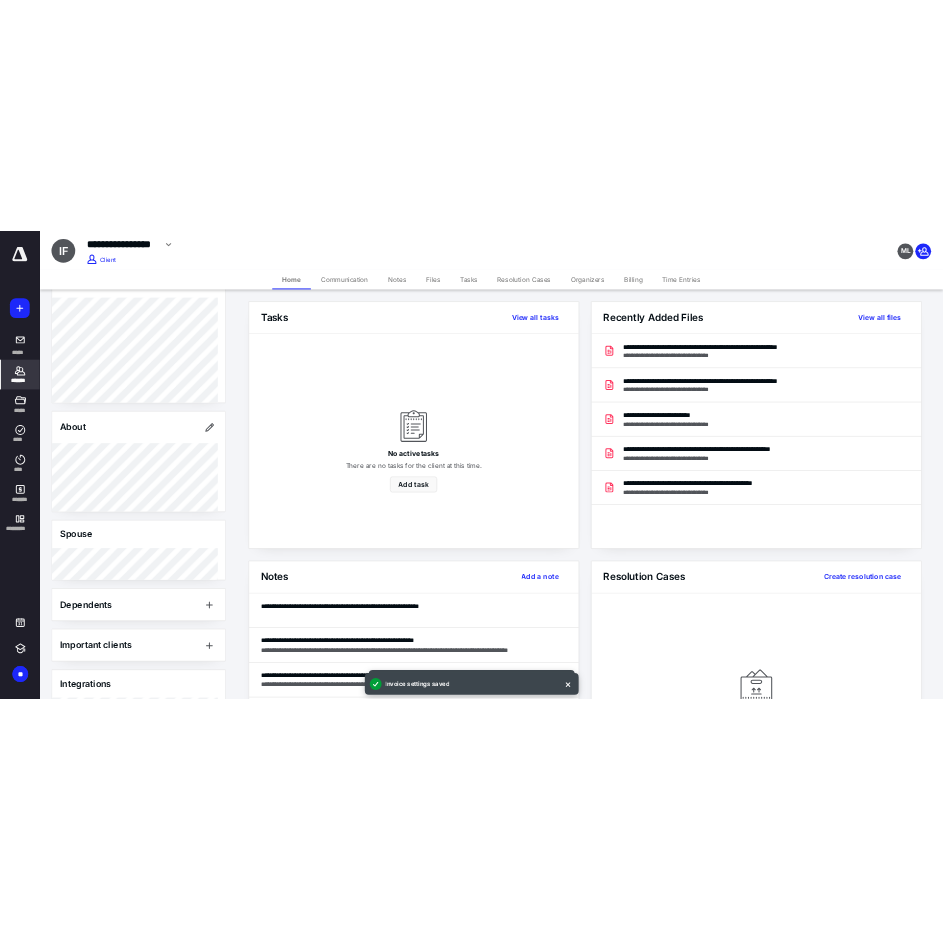 scroll, scrollTop: 200, scrollLeft: 0, axis: vertical 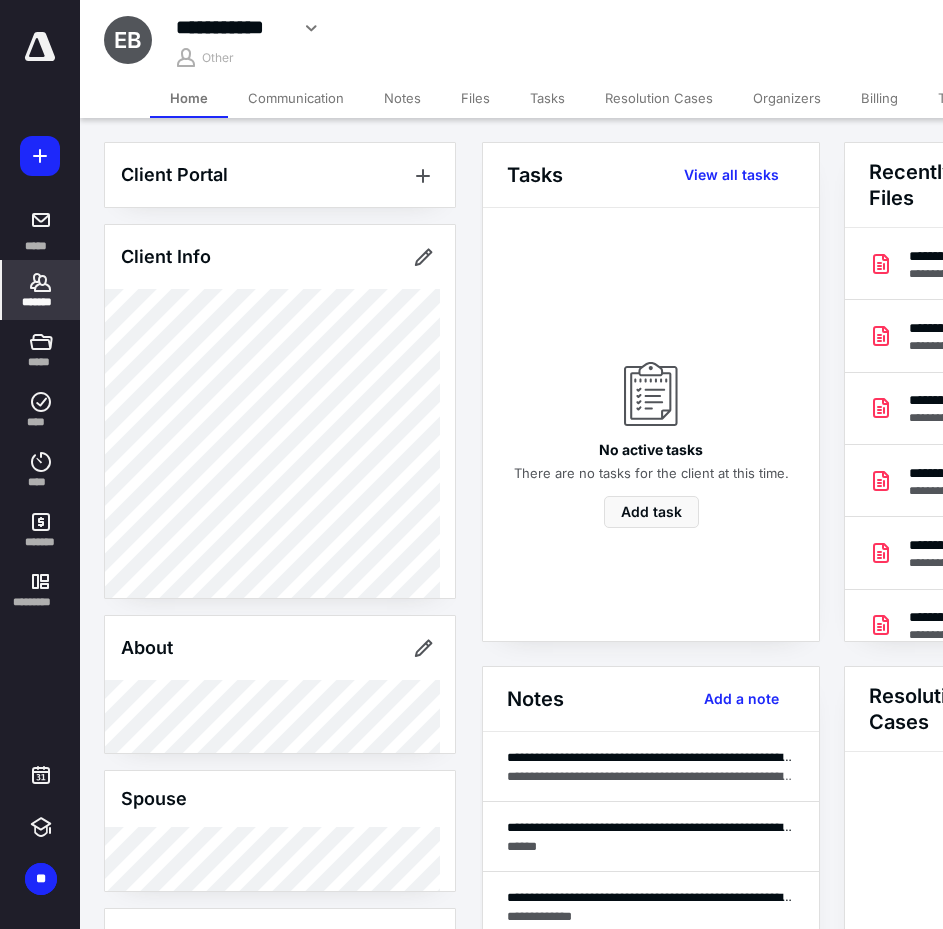 click on "Billing" at bounding box center (879, 98) 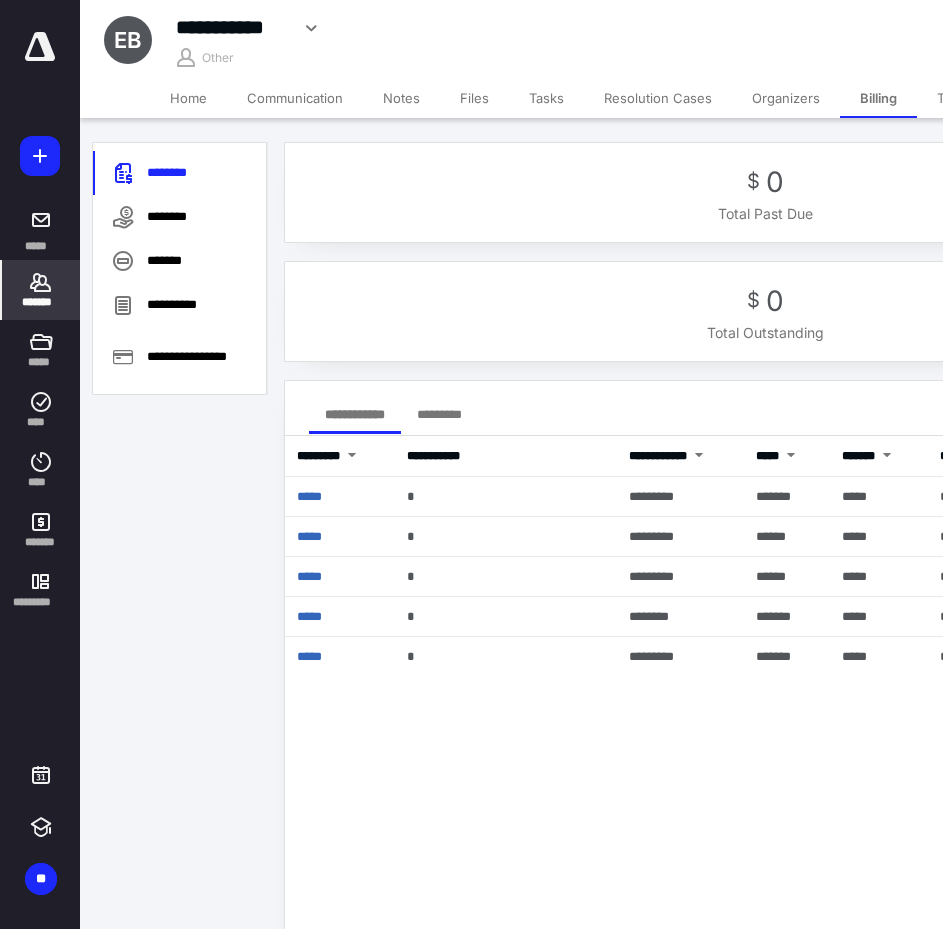 scroll, scrollTop: 0, scrollLeft: 297, axis: horizontal 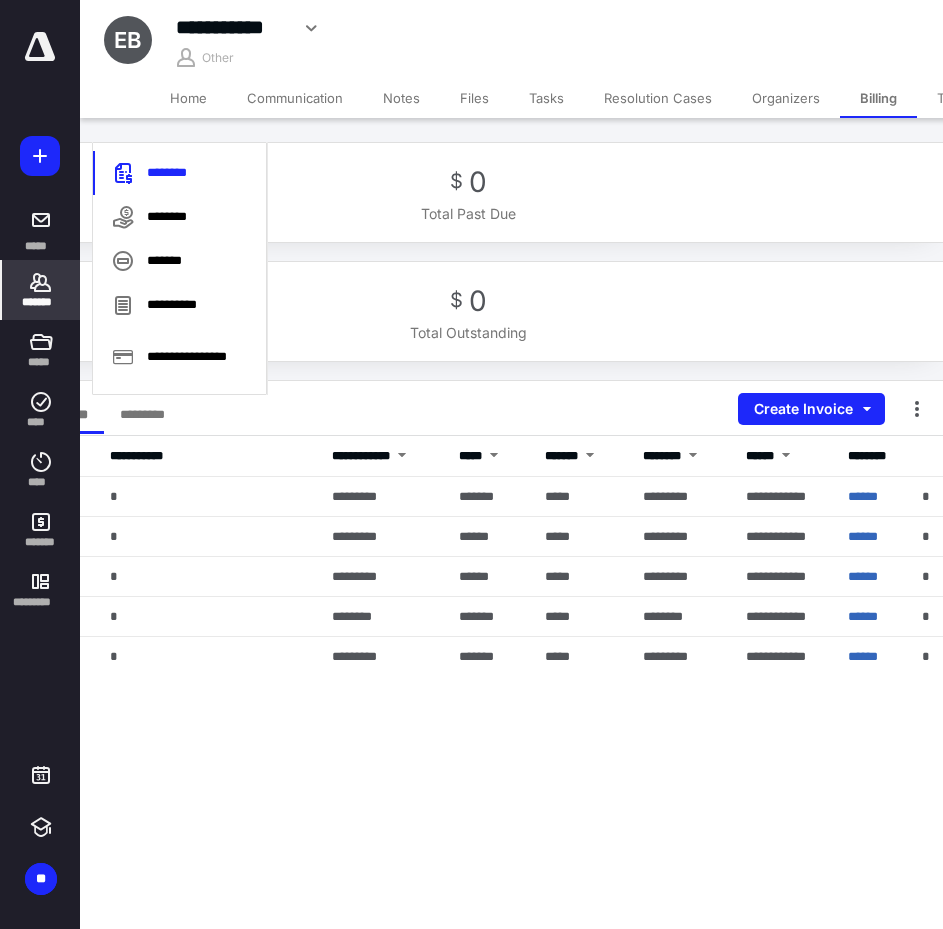 click on "**********" at bounding box center [468, 808] 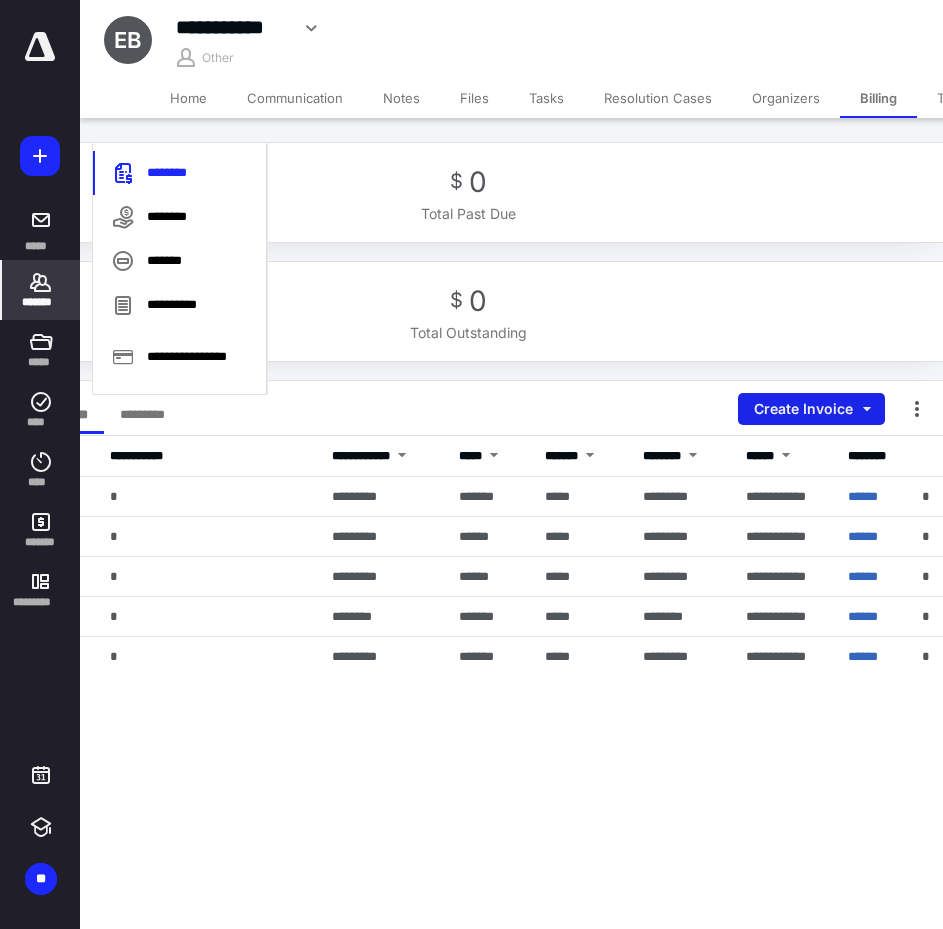 click on "Create Invoice" at bounding box center [811, 409] 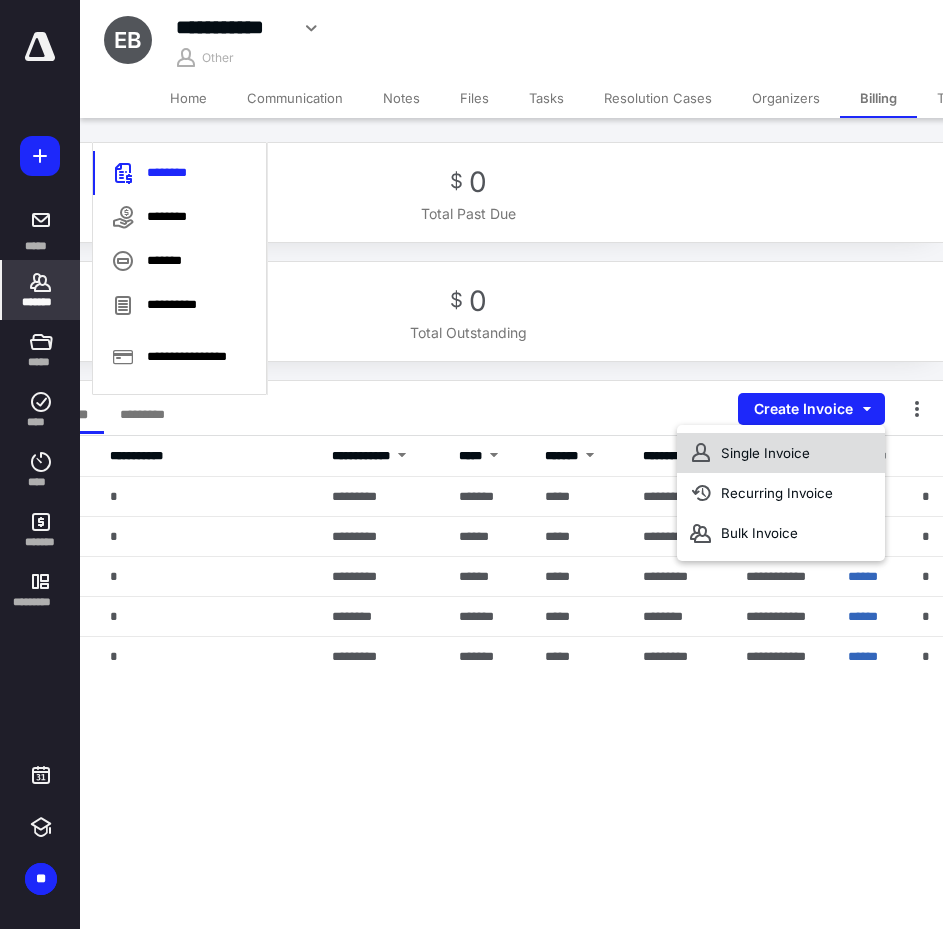 click on "Single Invoice" at bounding box center [781, 453] 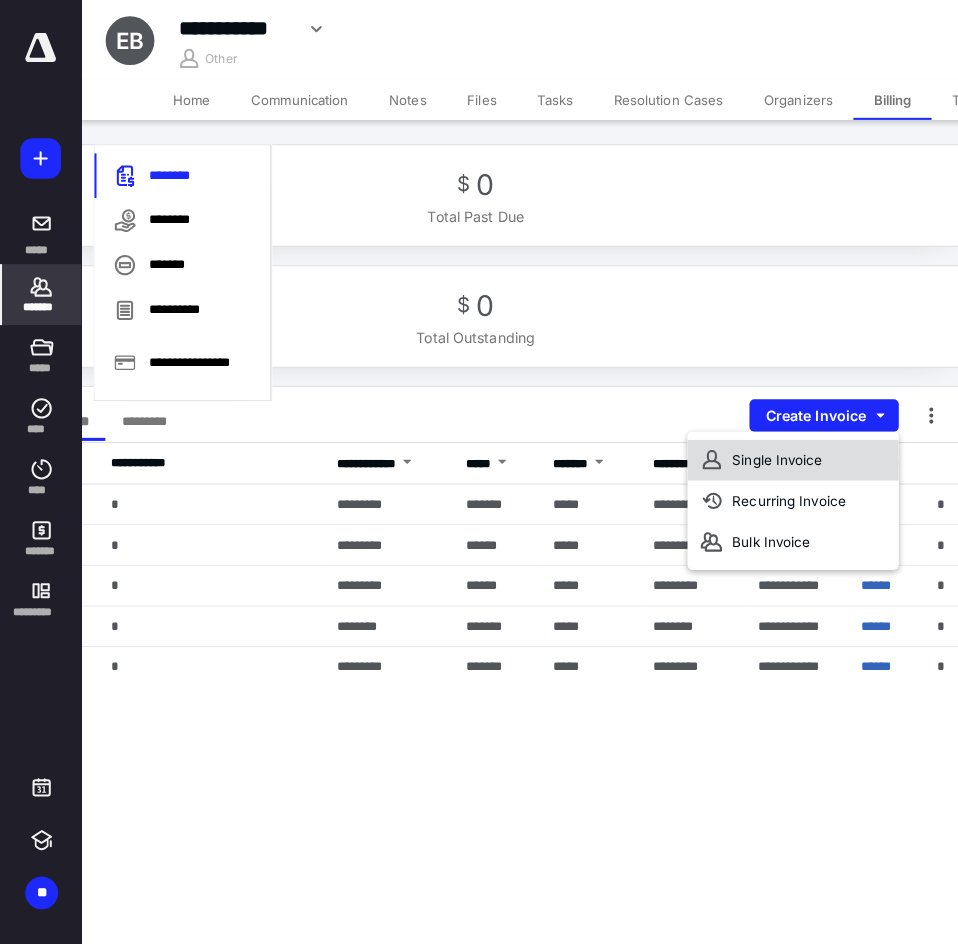 scroll, scrollTop: 0, scrollLeft: 0, axis: both 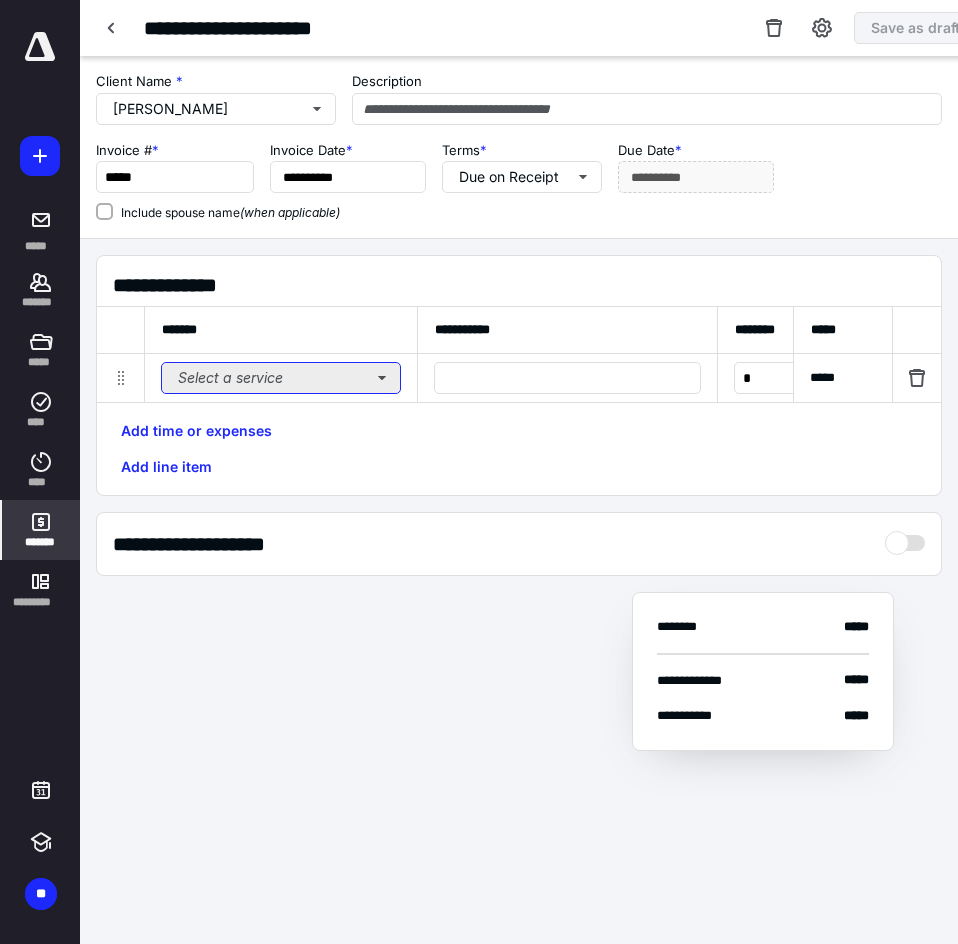 click on "Select a service" at bounding box center [281, 378] 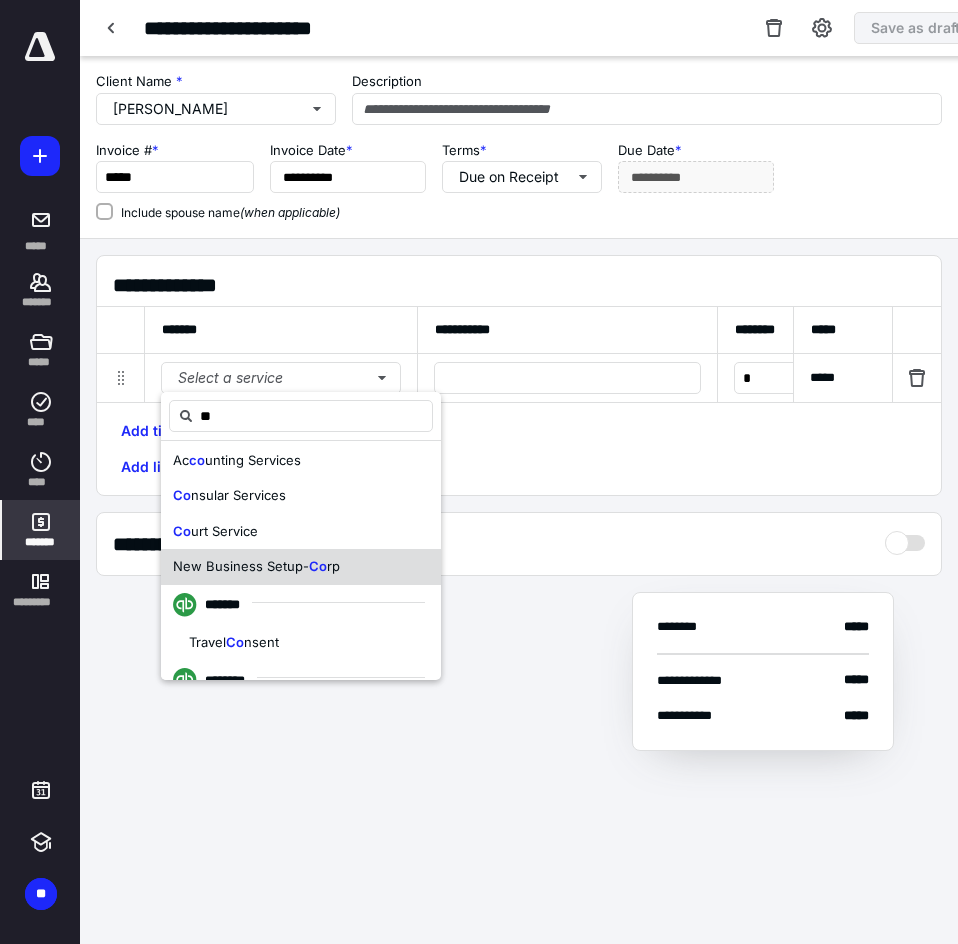 scroll, scrollTop: 155, scrollLeft: 0, axis: vertical 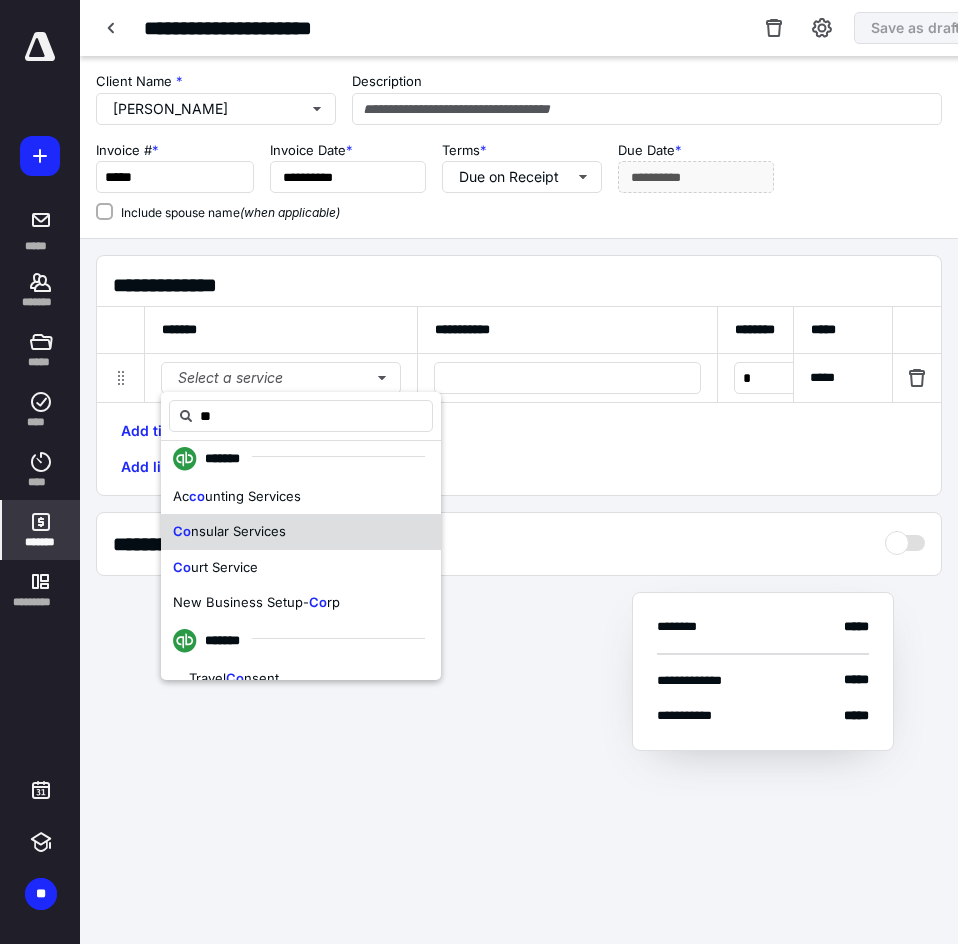 click on "Co nsular Services" at bounding box center [301, 532] 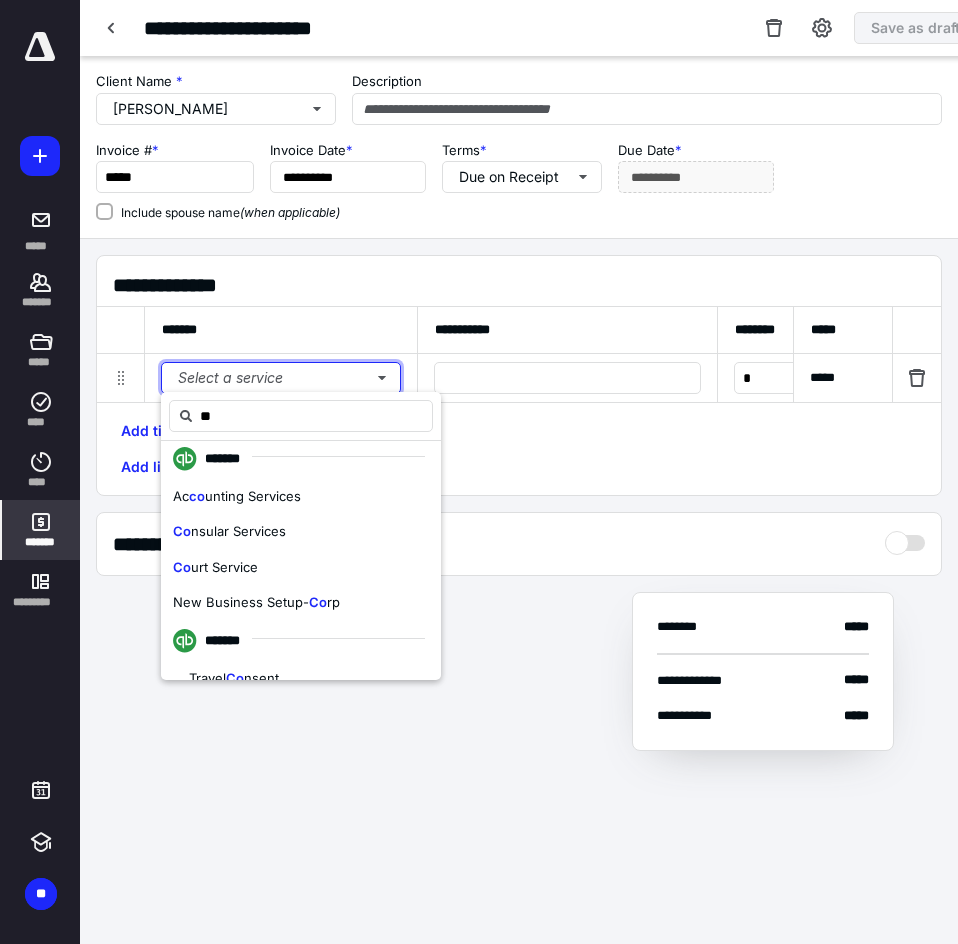 type 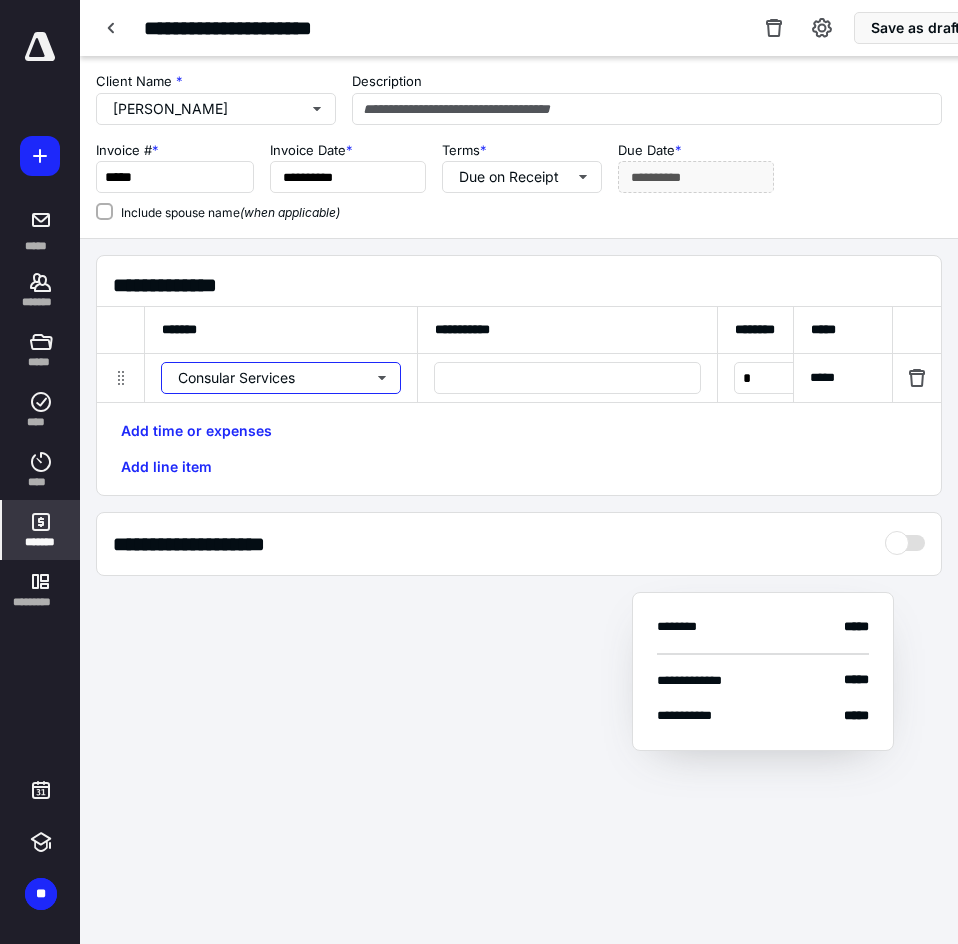 scroll, scrollTop: 0, scrollLeft: 0, axis: both 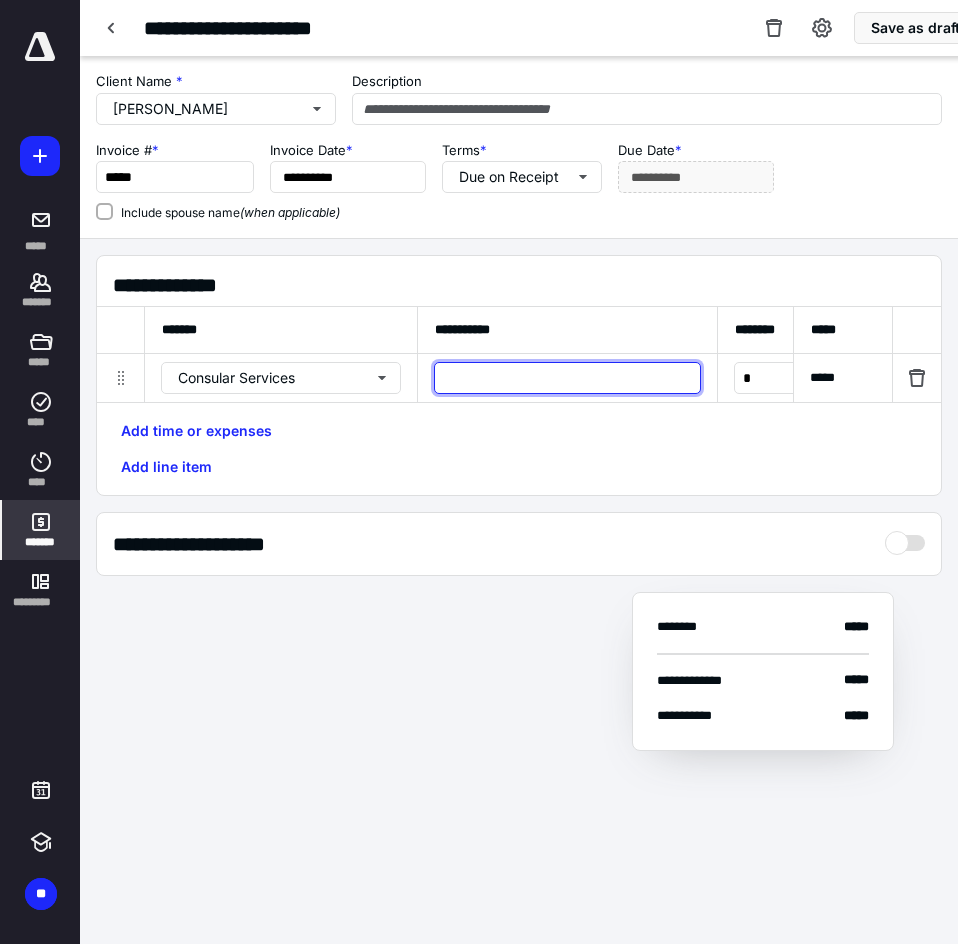 click at bounding box center (567, 378) 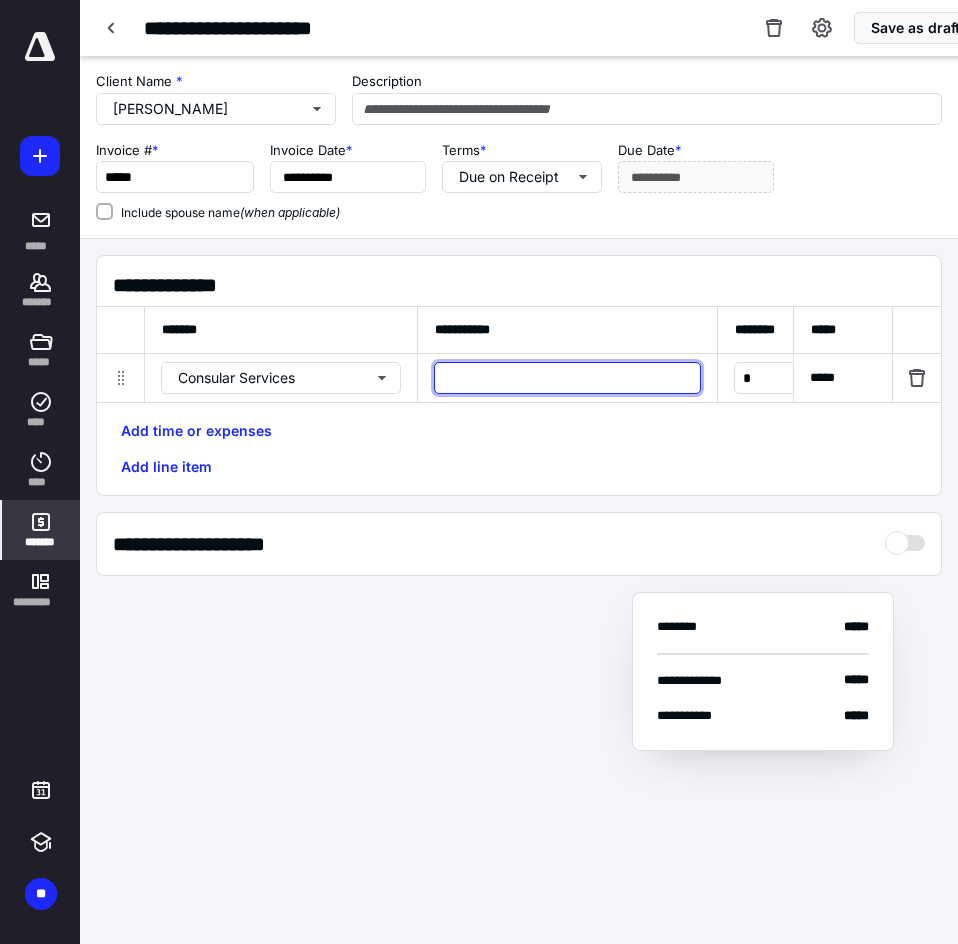 click at bounding box center [567, 378] 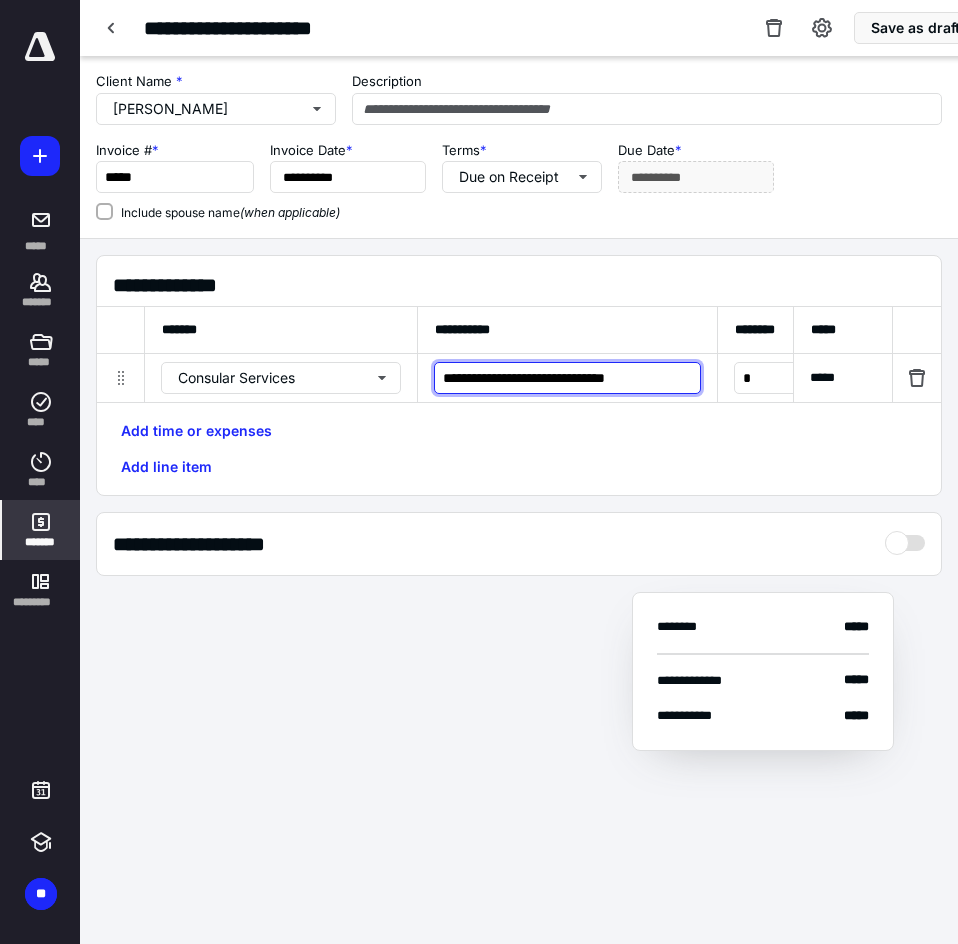 type on "**********" 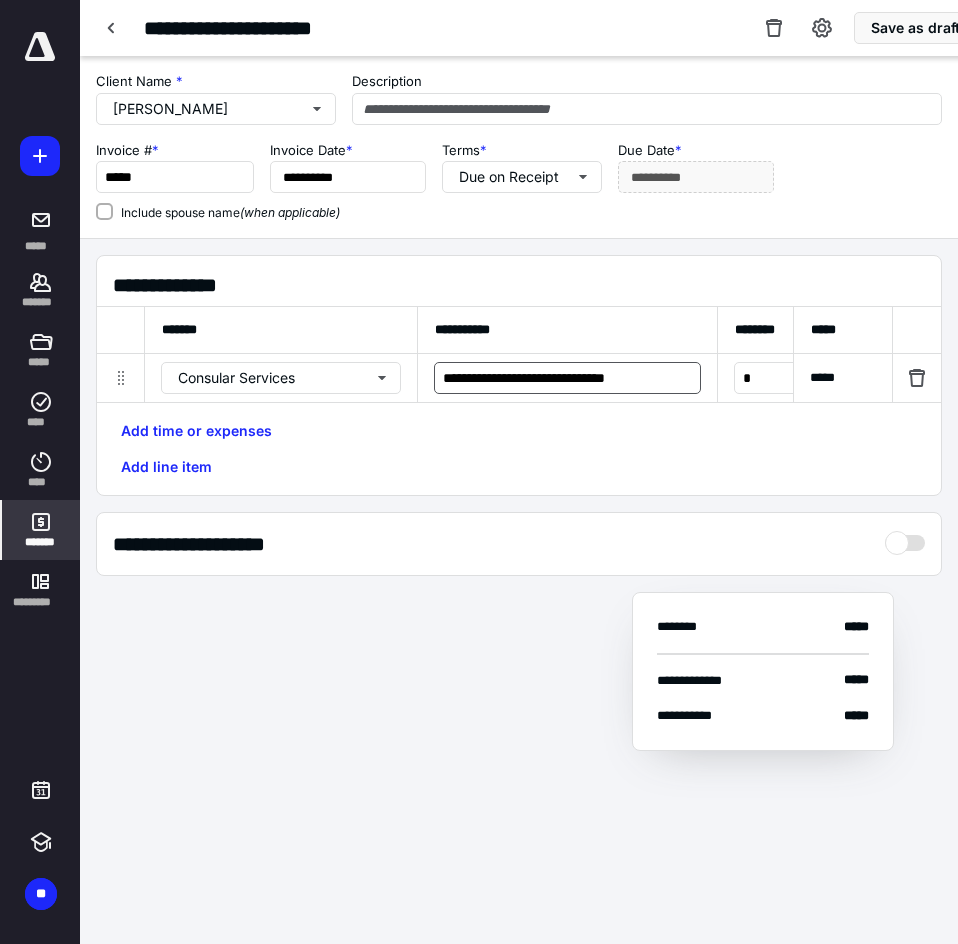 type 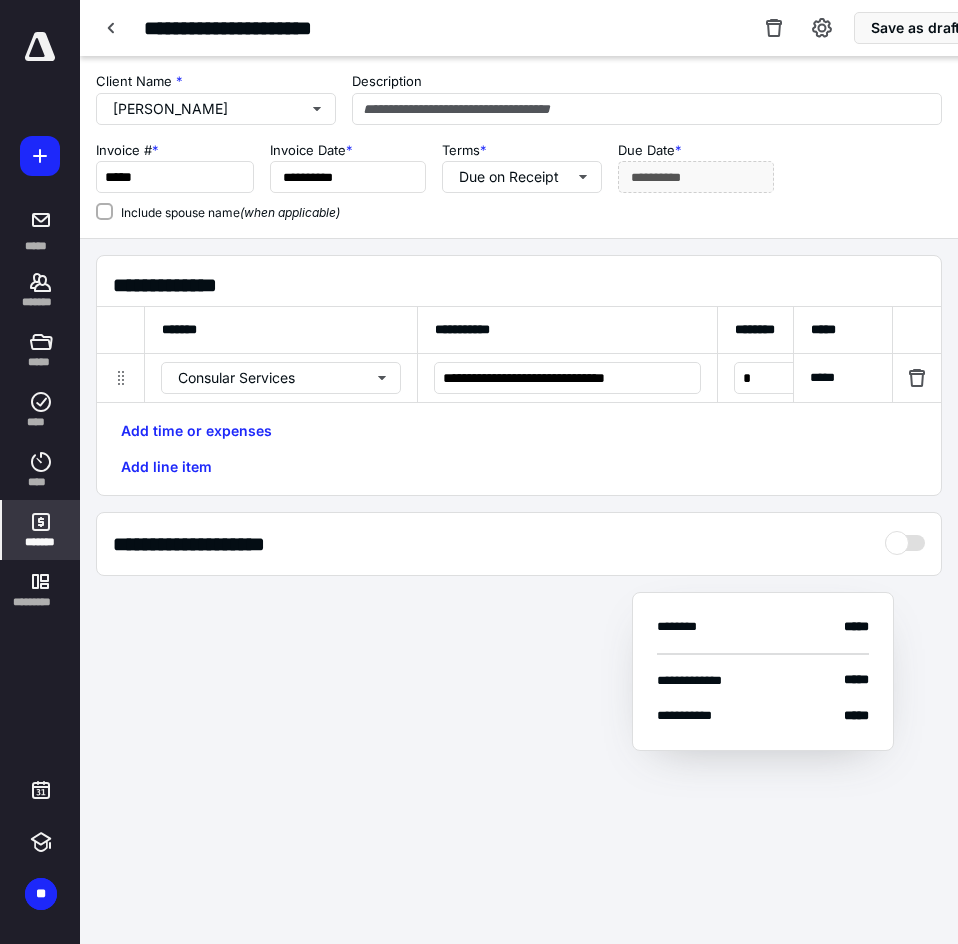 scroll, scrollTop: 0, scrollLeft: 612, axis: horizontal 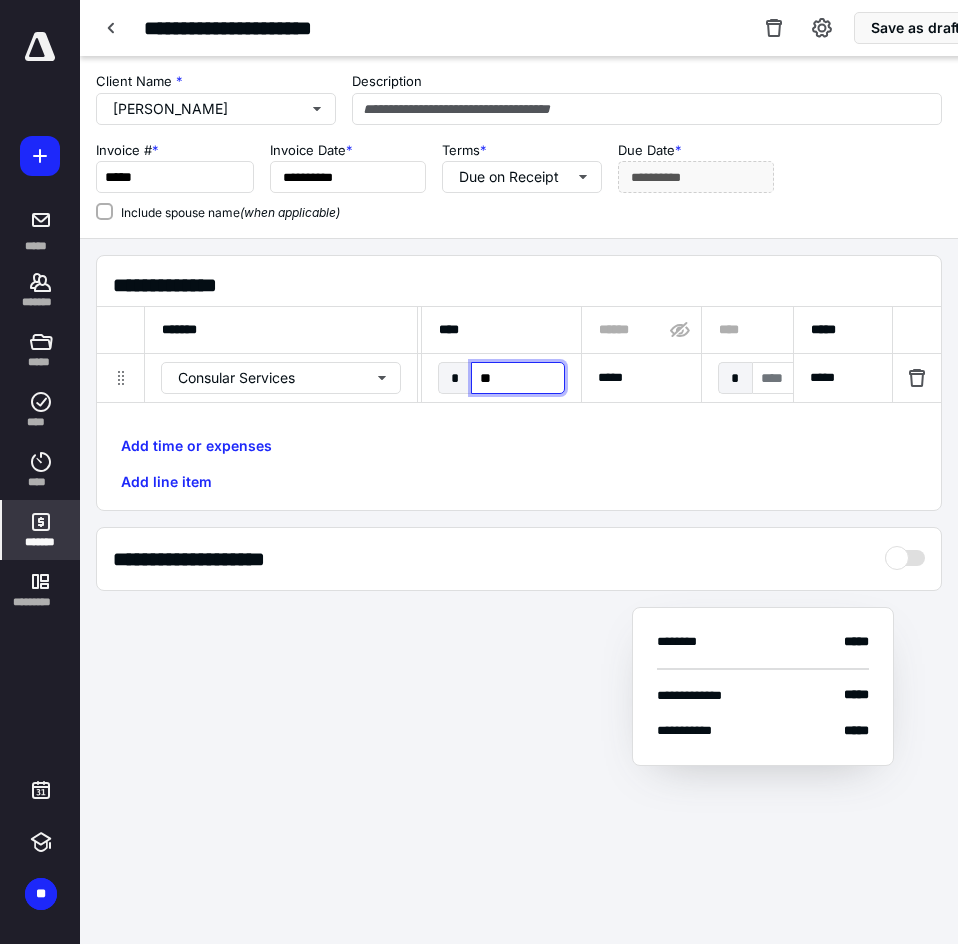 type on "***" 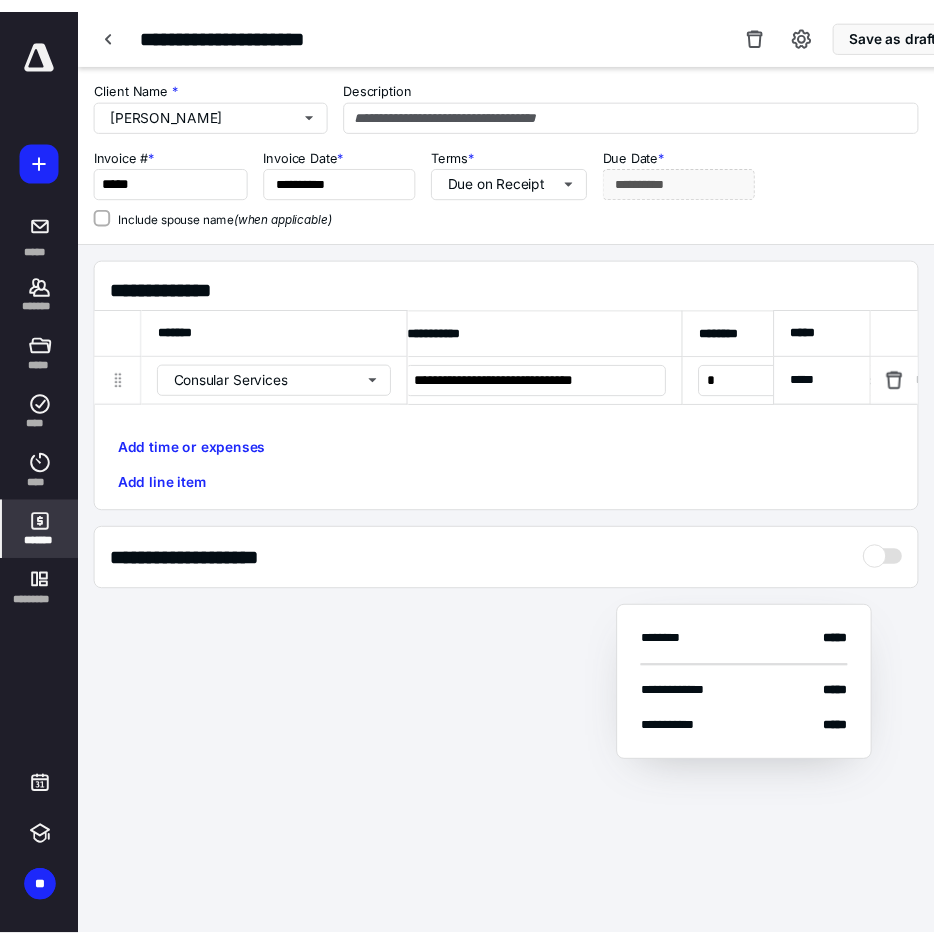scroll, scrollTop: 0, scrollLeft: 0, axis: both 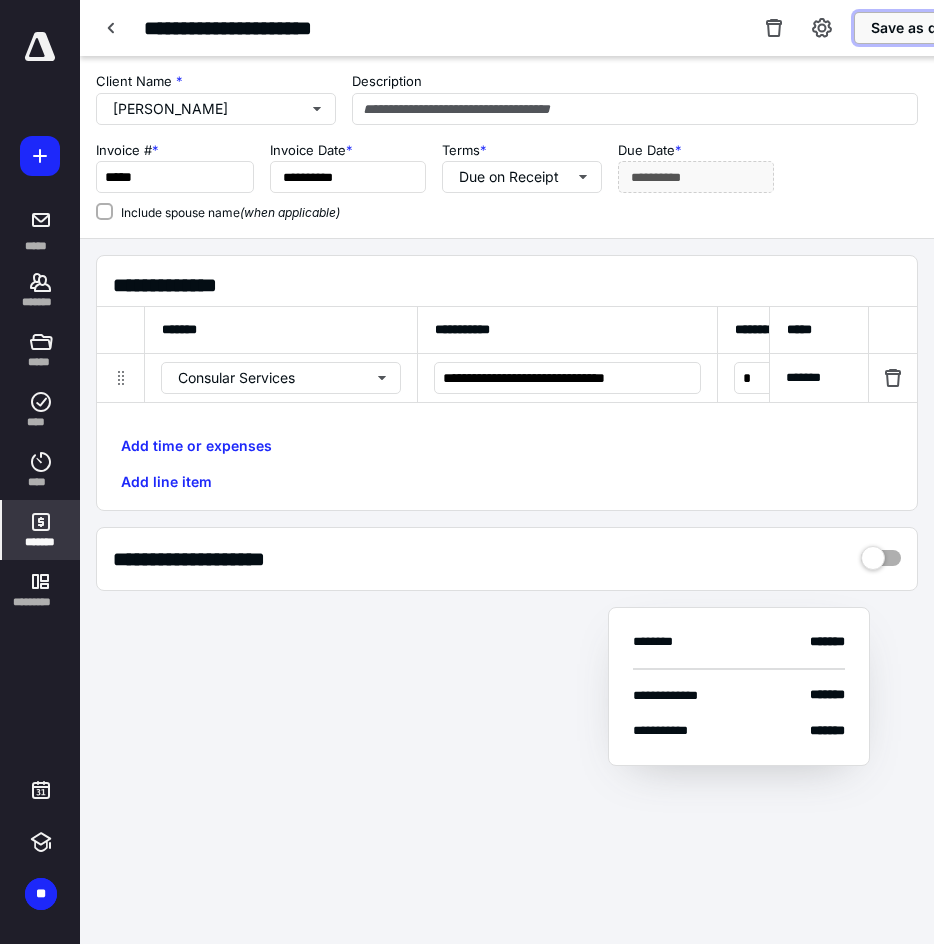 drag, startPoint x: 874, startPoint y: 30, endPoint x: 849, endPoint y: 308, distance: 279.12183 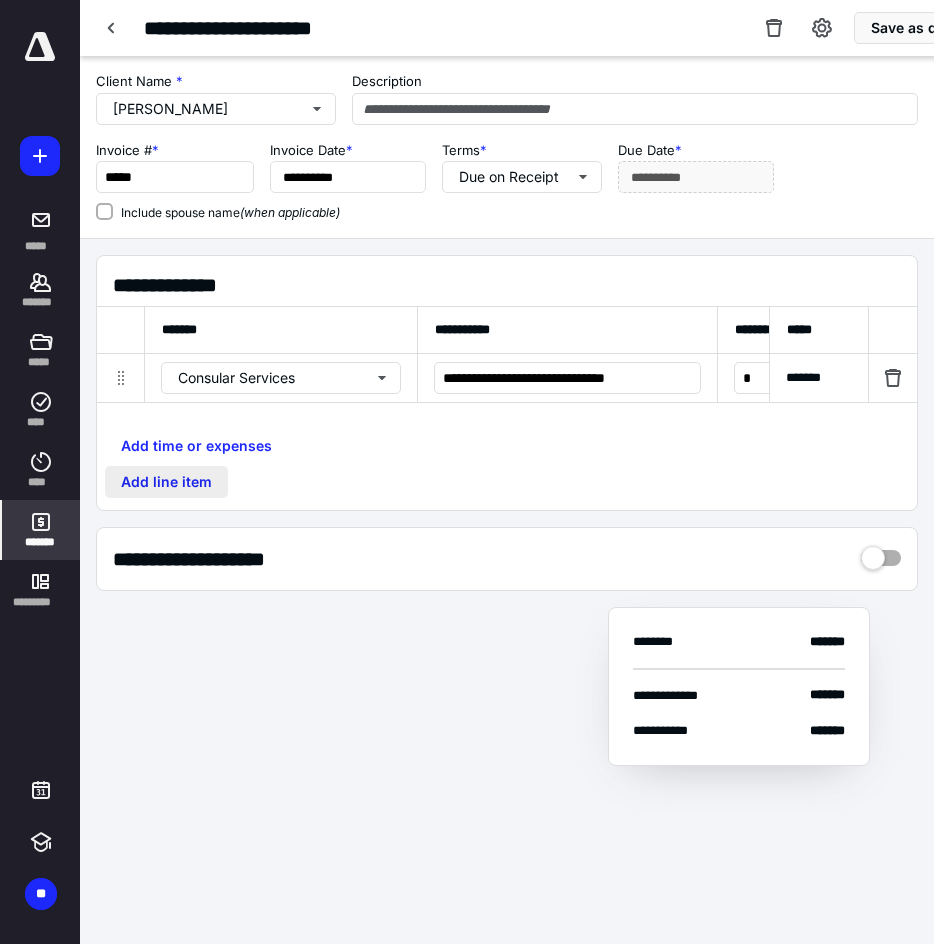 click on "Add line item" at bounding box center [166, 482] 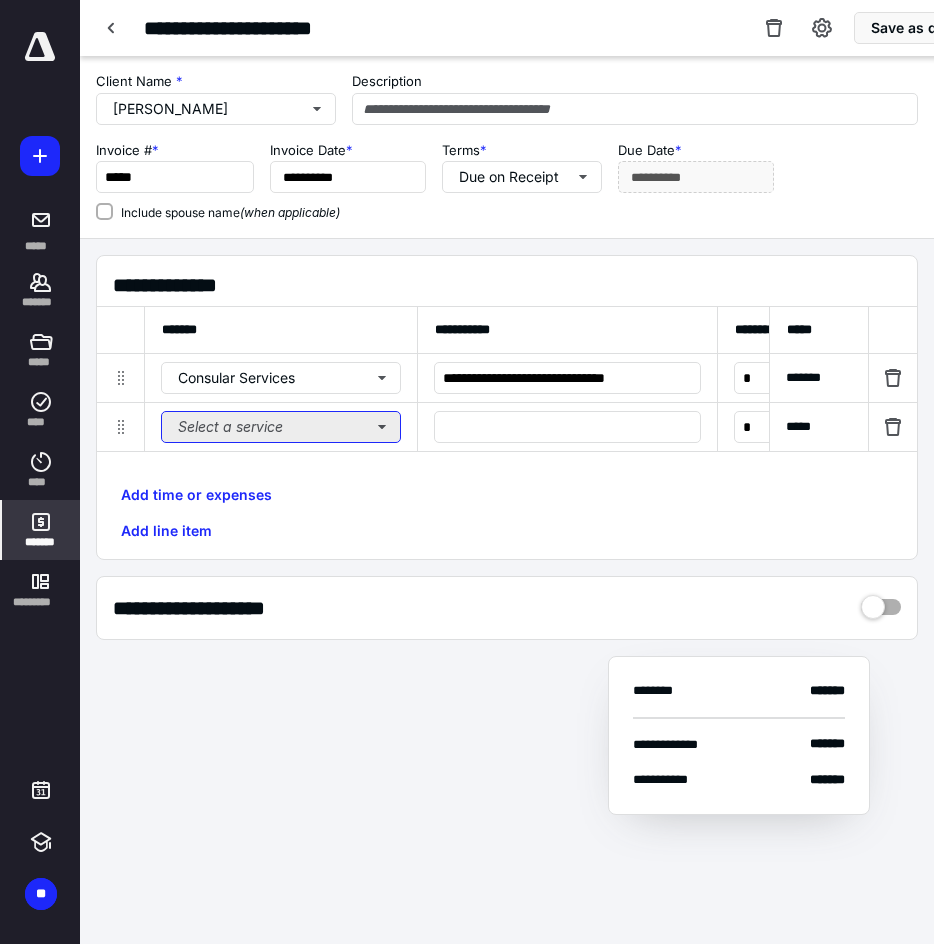 click on "Select a service" at bounding box center (281, 427) 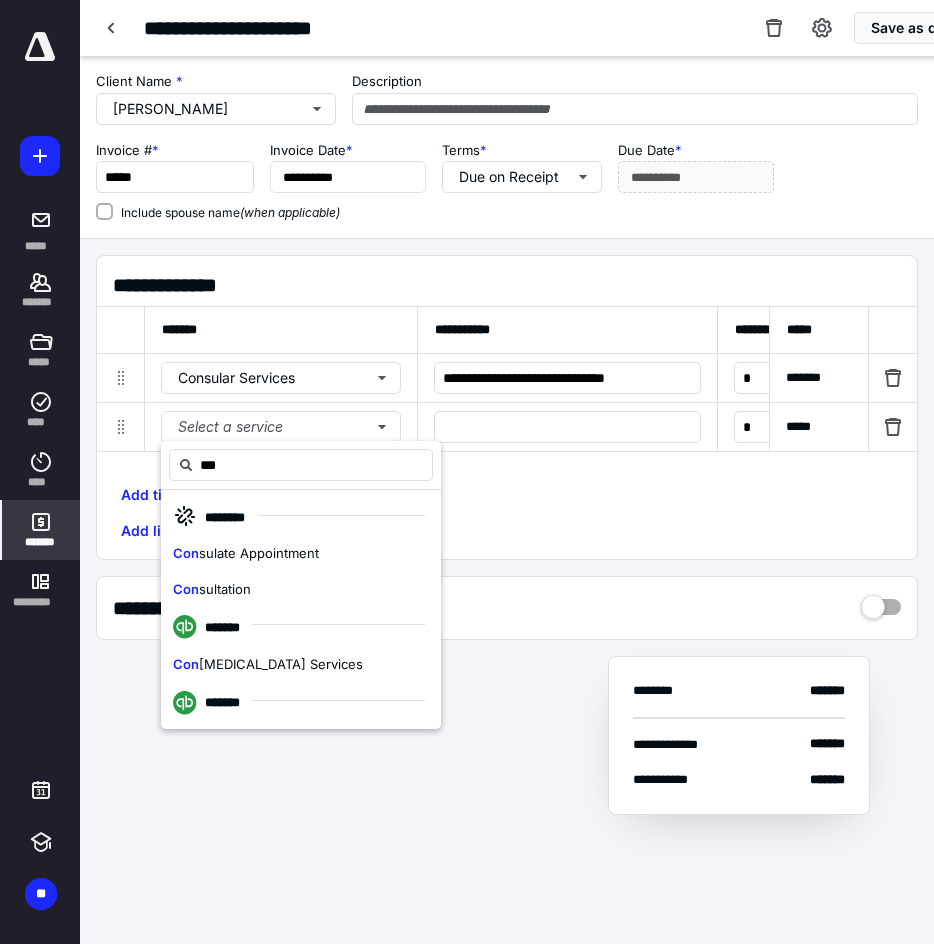 type on "***" 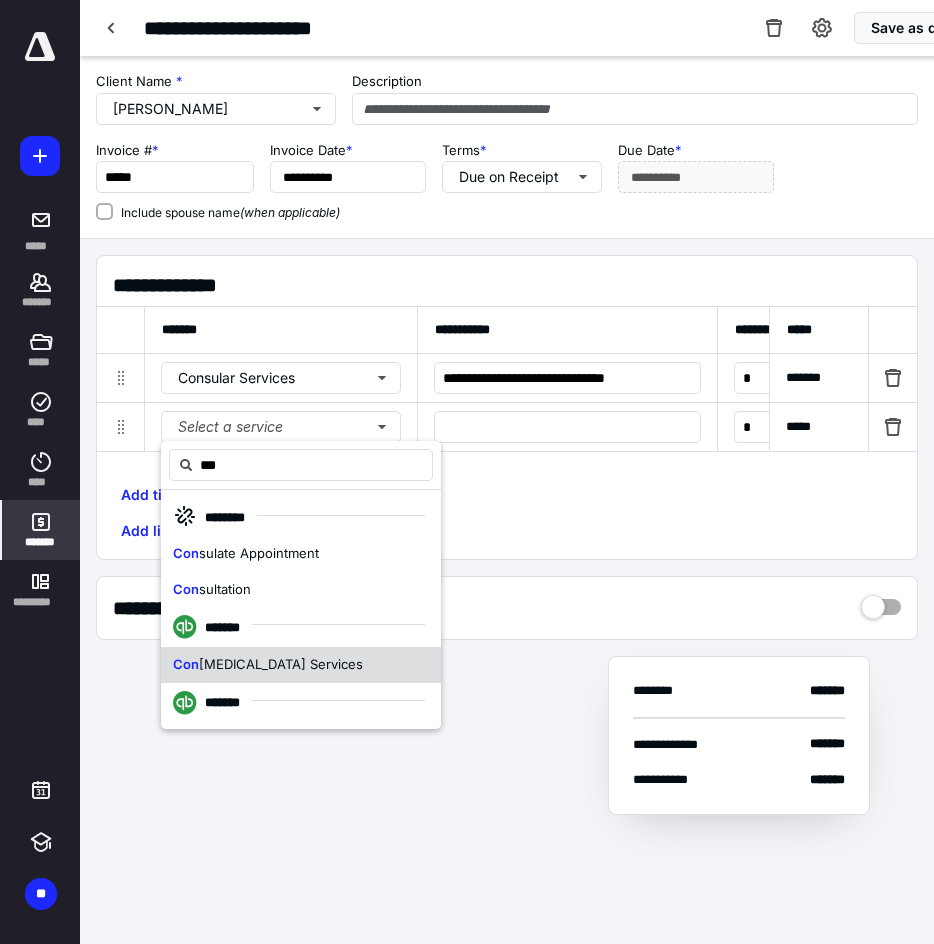 click on "Con [MEDICAL_DATA] Services" at bounding box center (301, 665) 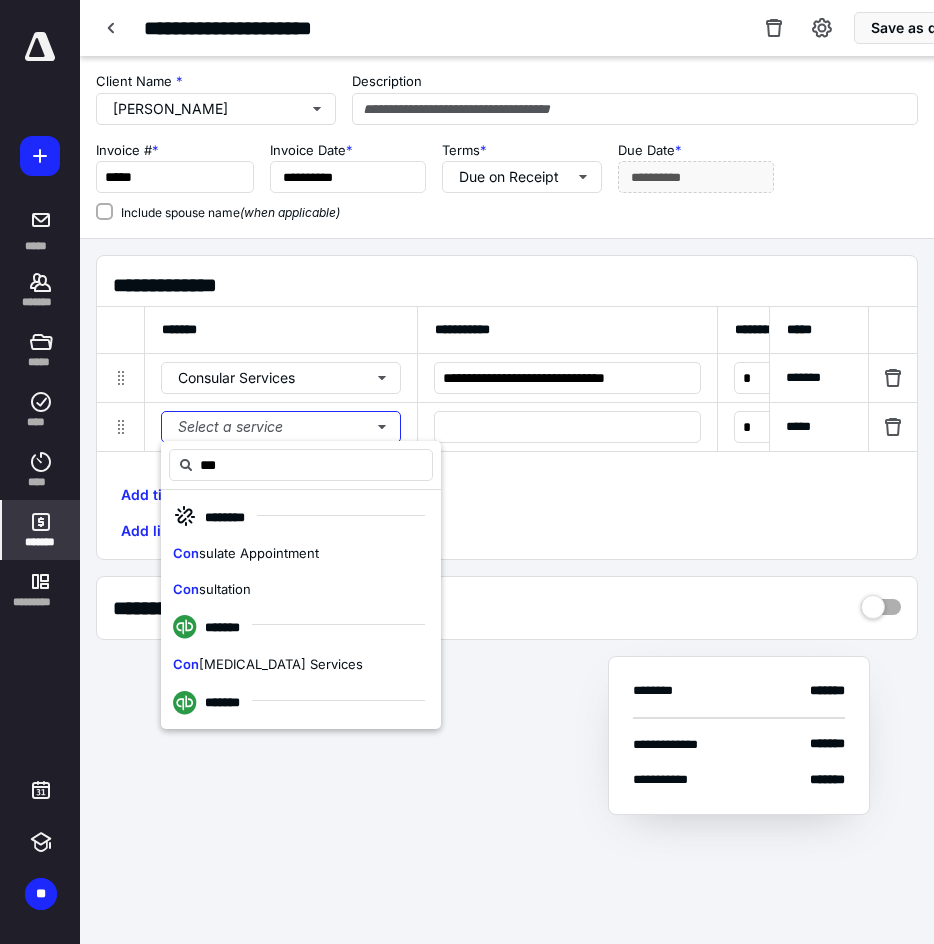 type 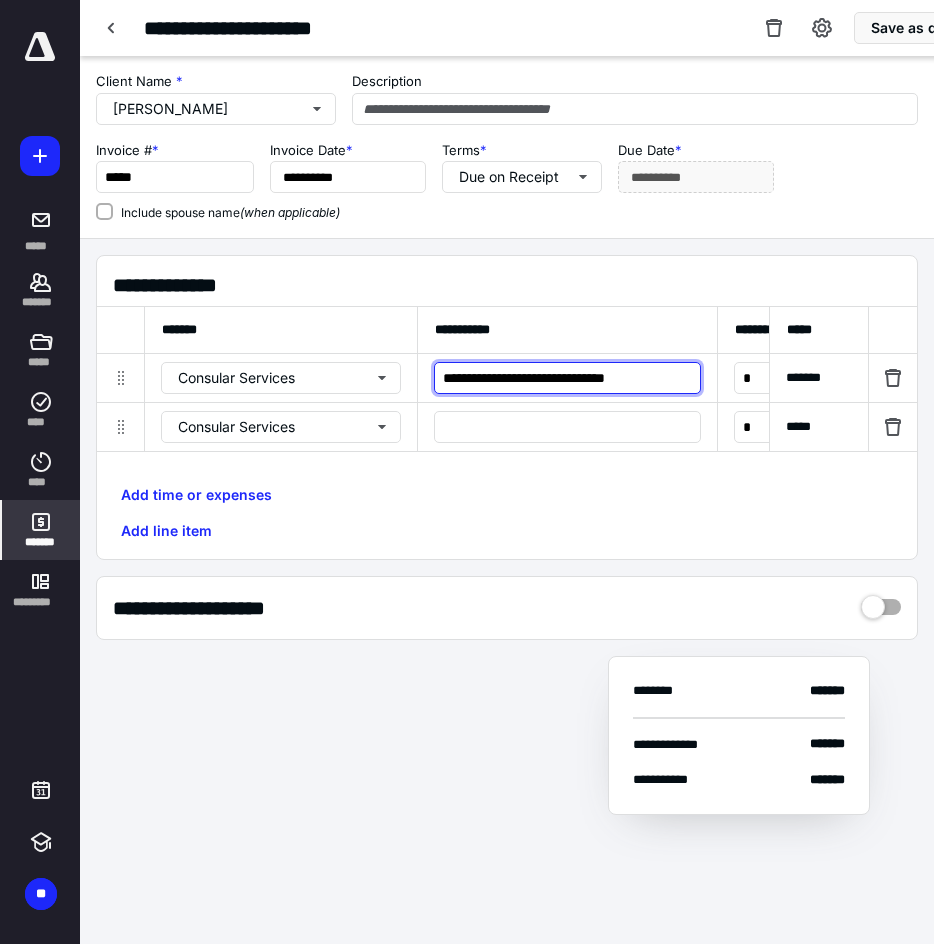 drag, startPoint x: 503, startPoint y: 368, endPoint x: 436, endPoint y: 384, distance: 68.88396 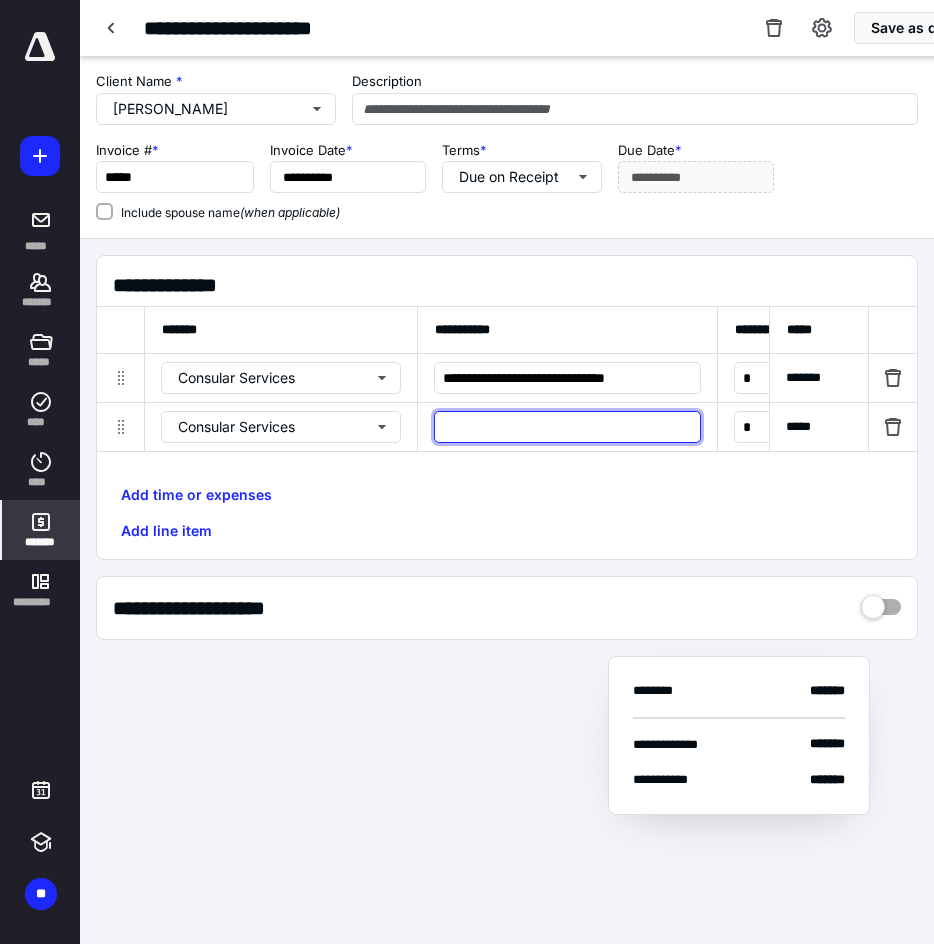 click at bounding box center (567, 427) 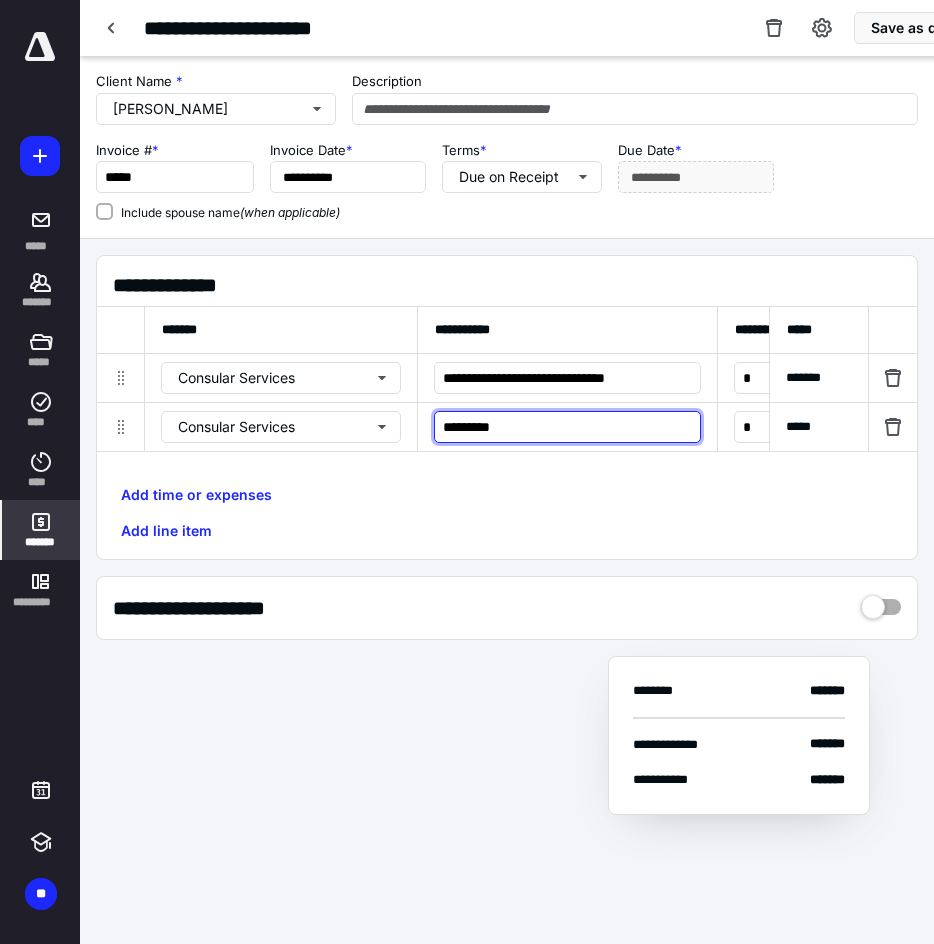 type on "*********" 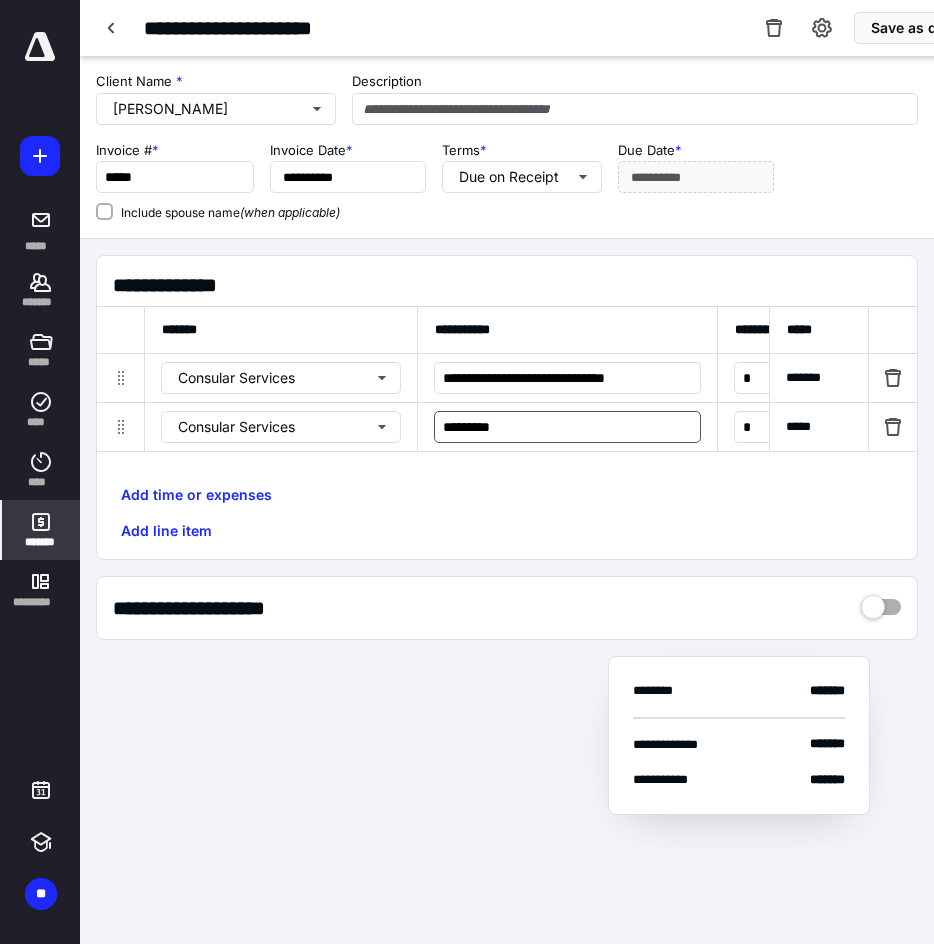 type 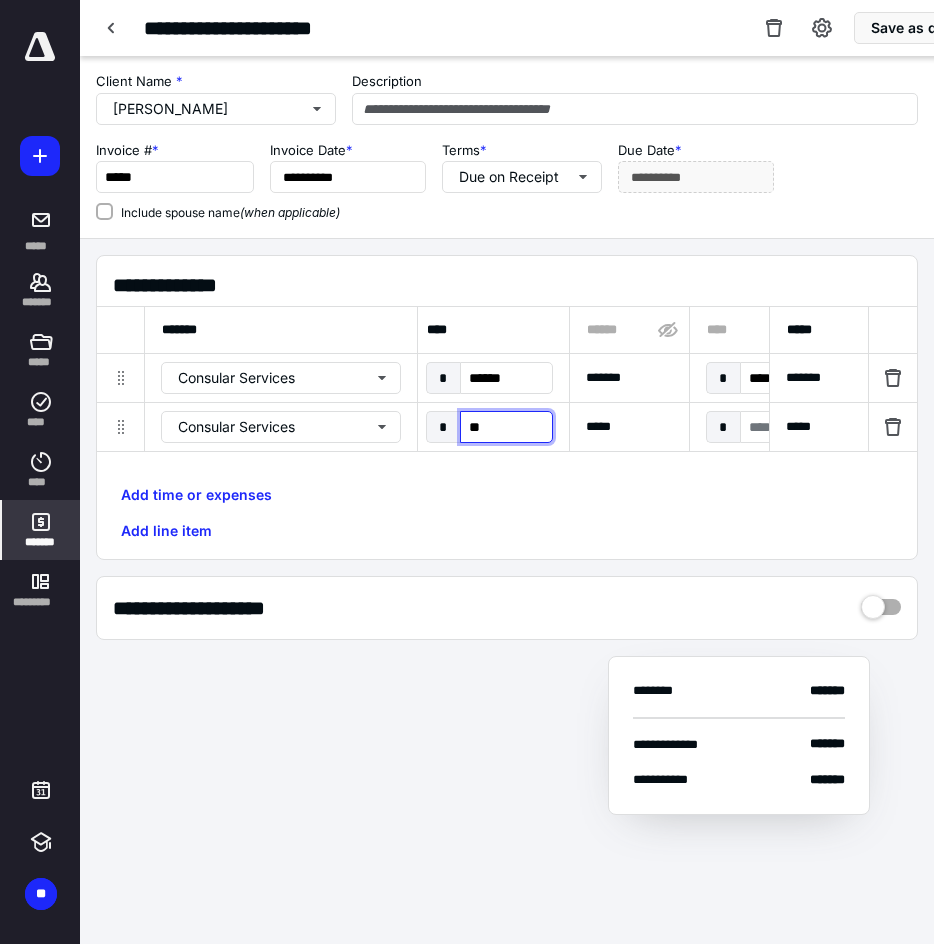 type on "***" 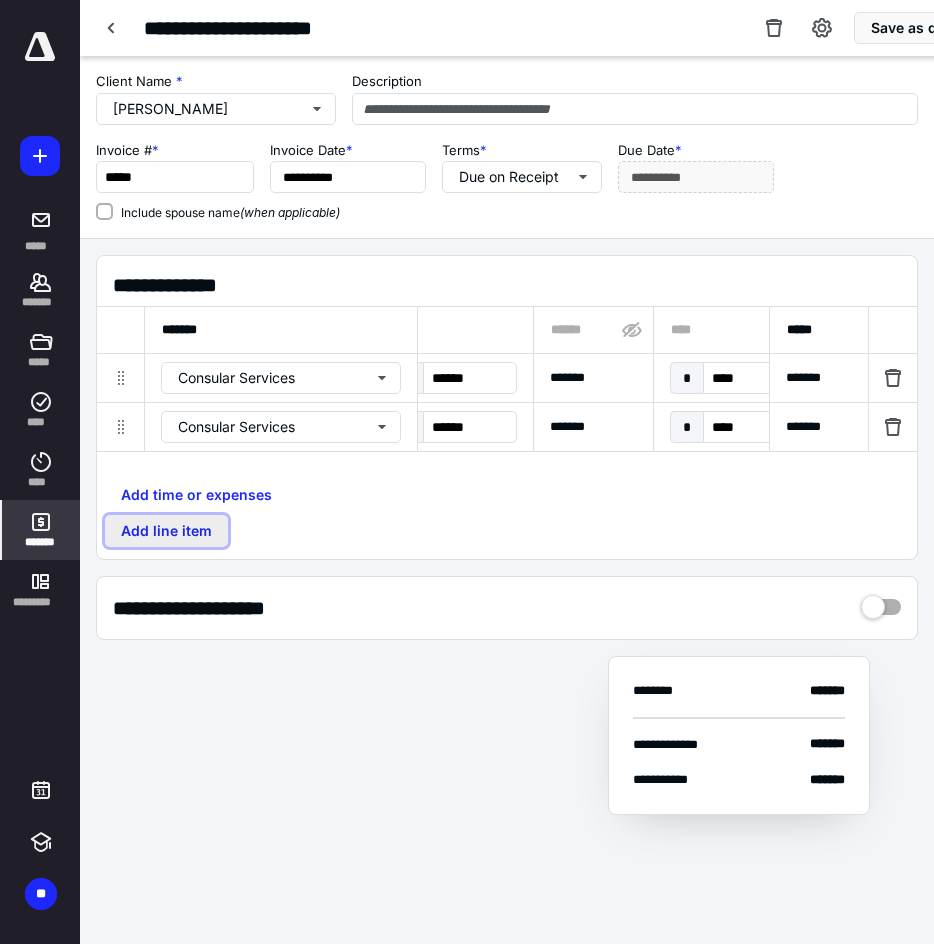 click on "Add line item" at bounding box center [166, 531] 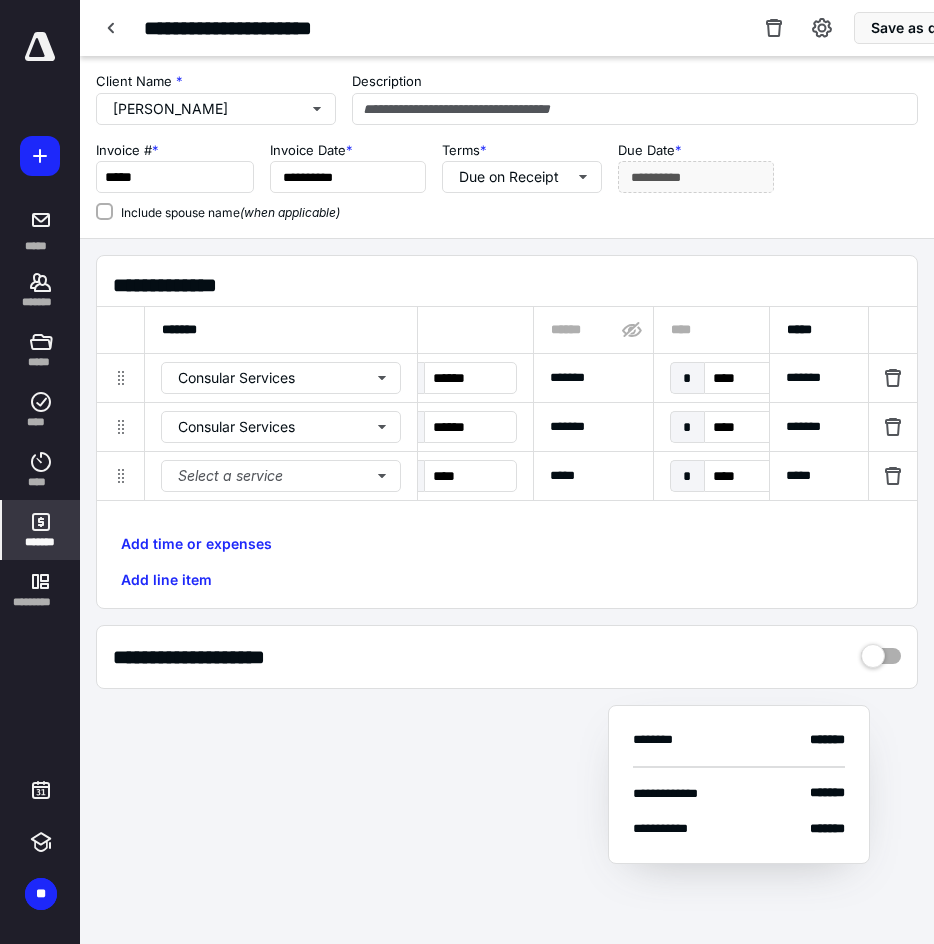 scroll, scrollTop: 0, scrollLeft: 0, axis: both 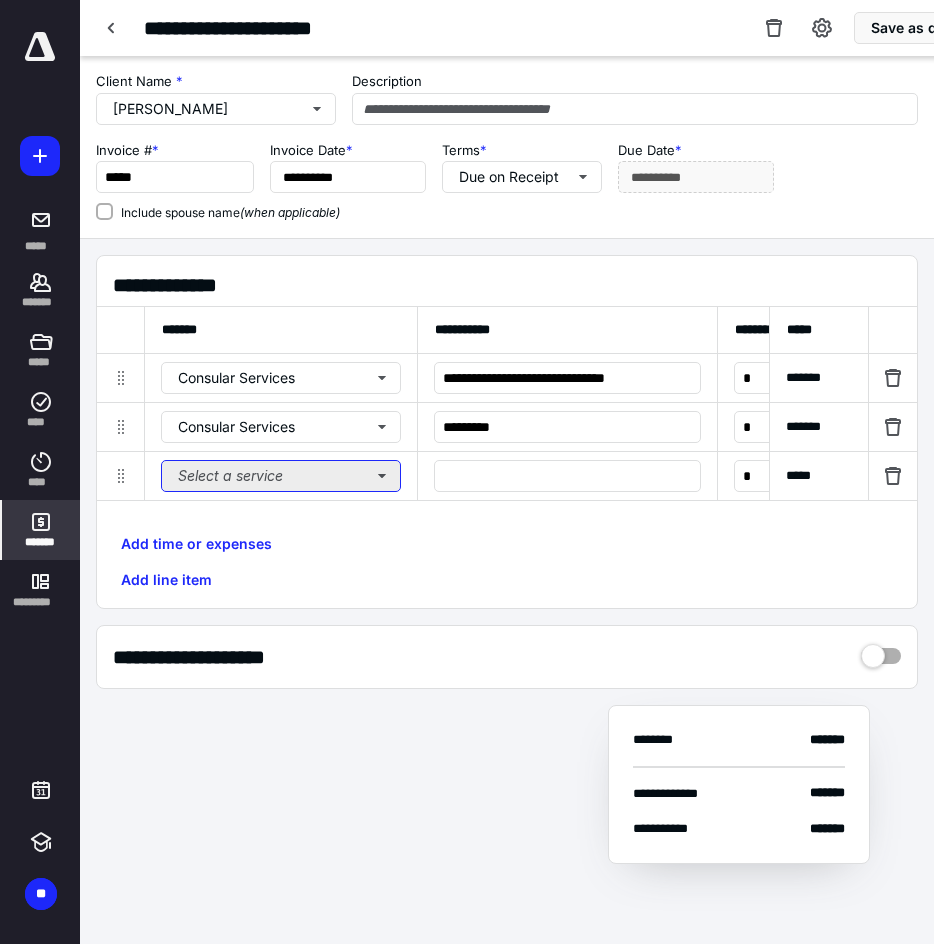 click on "Select a service" at bounding box center [281, 476] 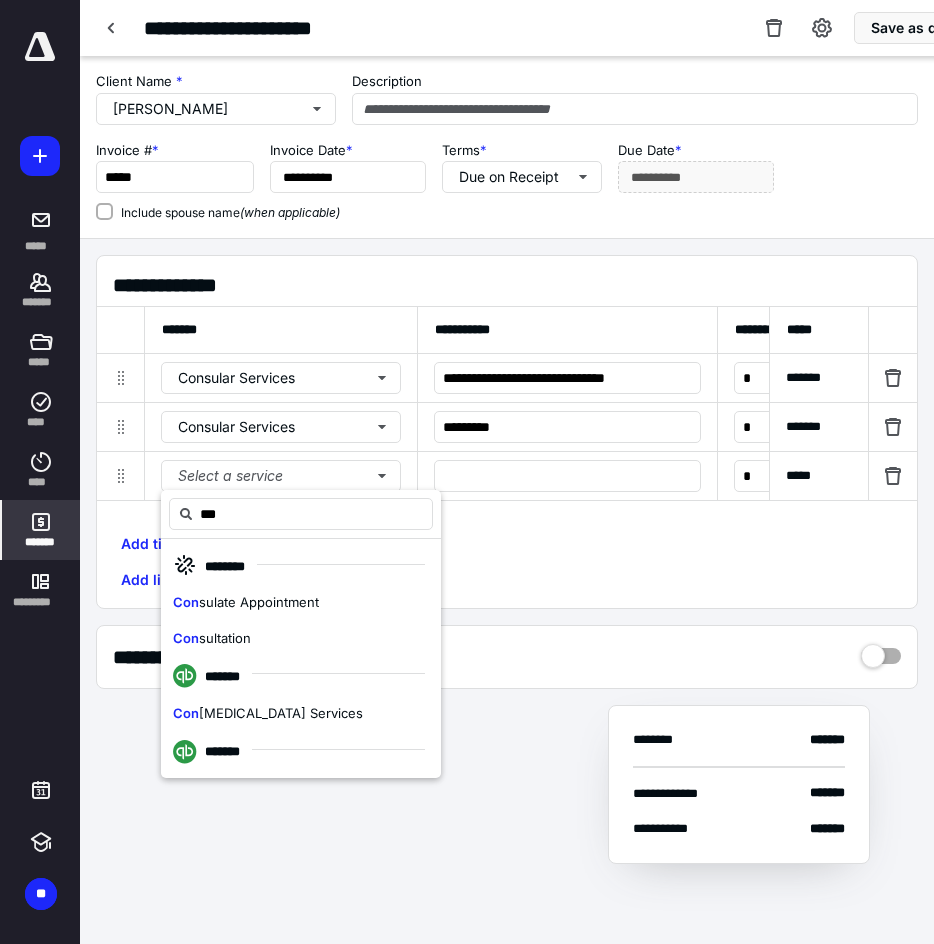 click on "Con [MEDICAL_DATA] Services" at bounding box center (301, 714) 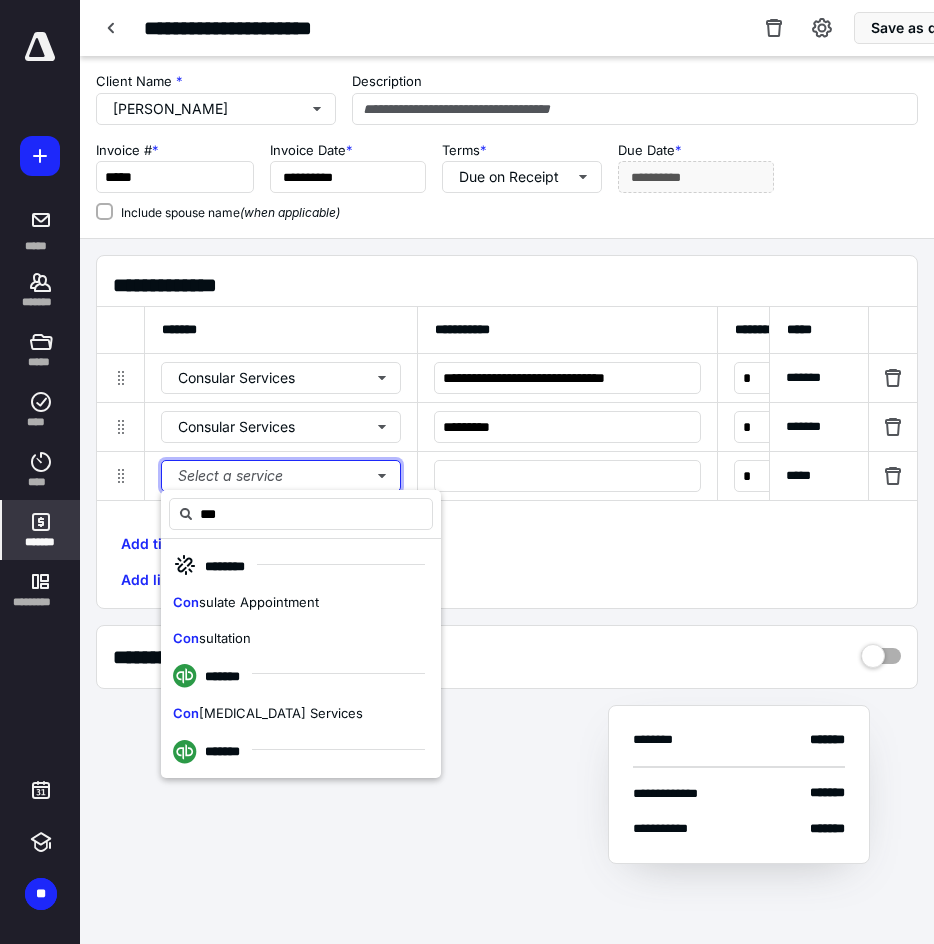 type 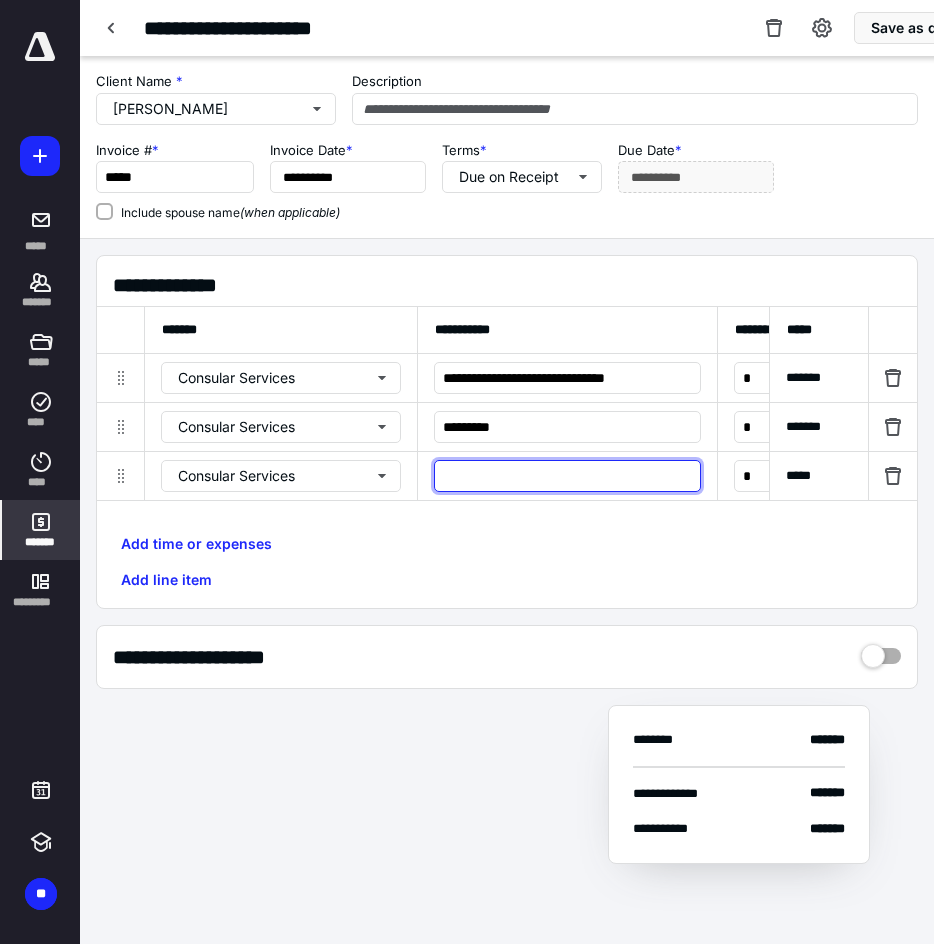 click at bounding box center [567, 476] 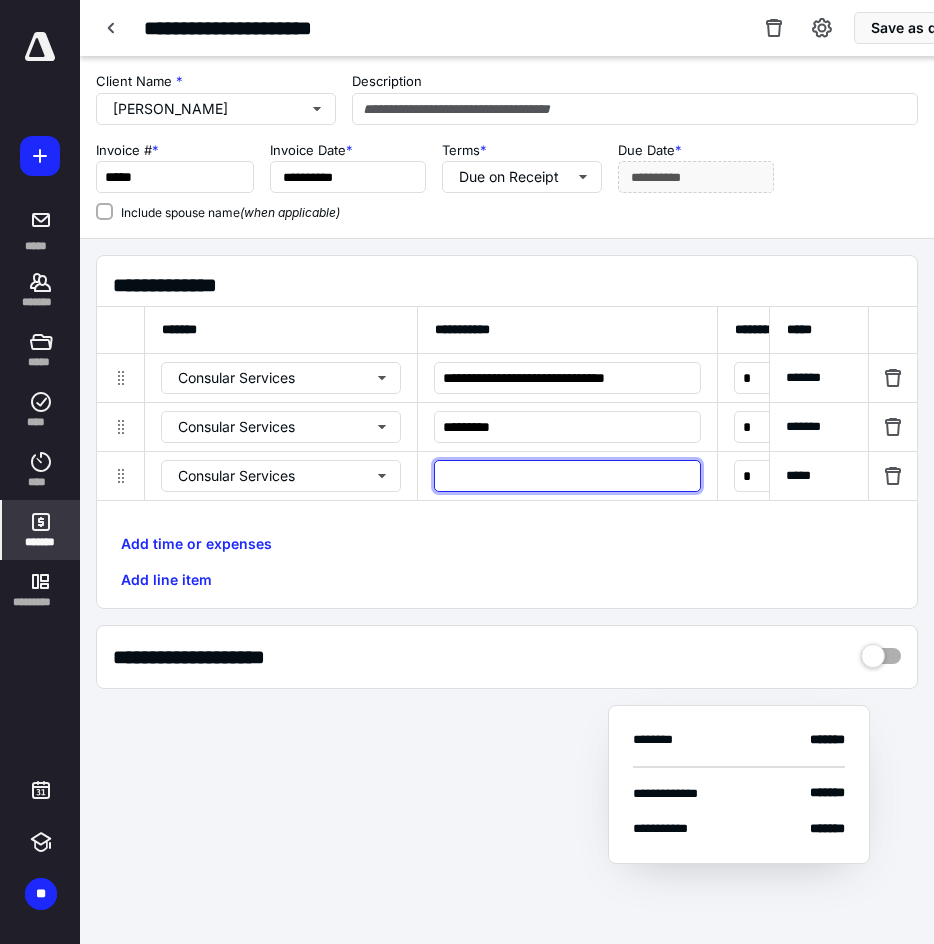 click at bounding box center (567, 476) 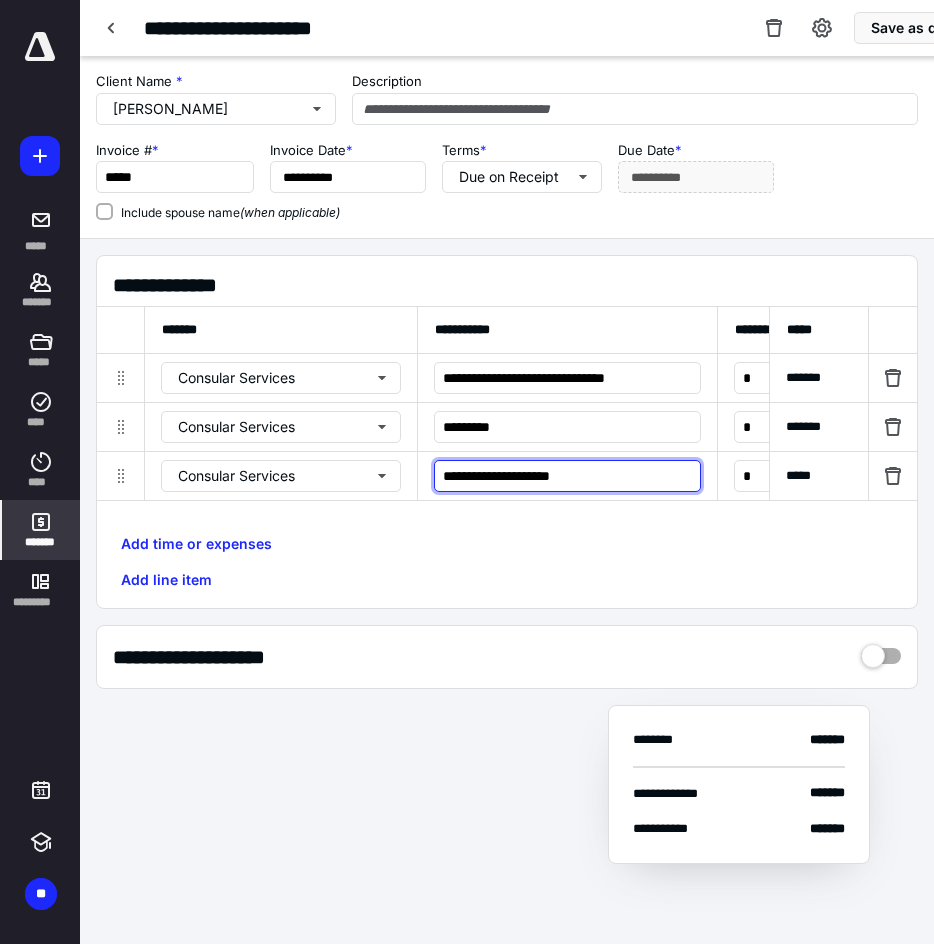click on "**********" at bounding box center (567, 476) 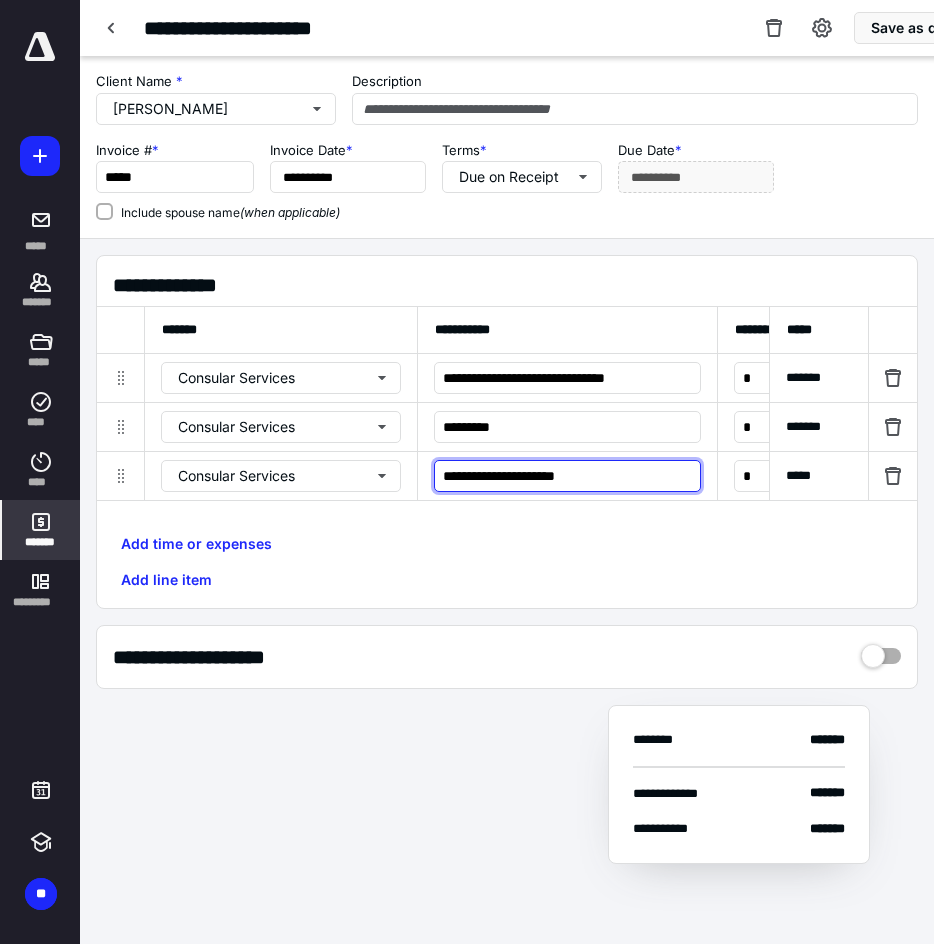 paste on "**********" 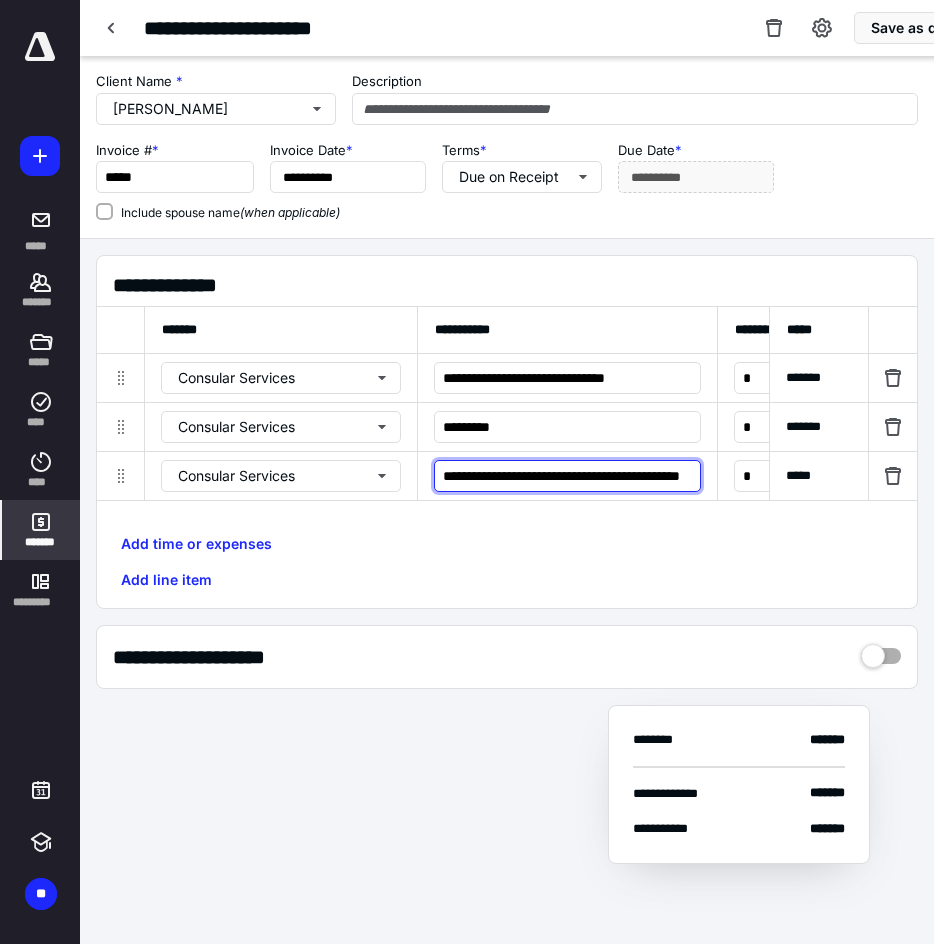 scroll, scrollTop: 0, scrollLeft: 70, axis: horizontal 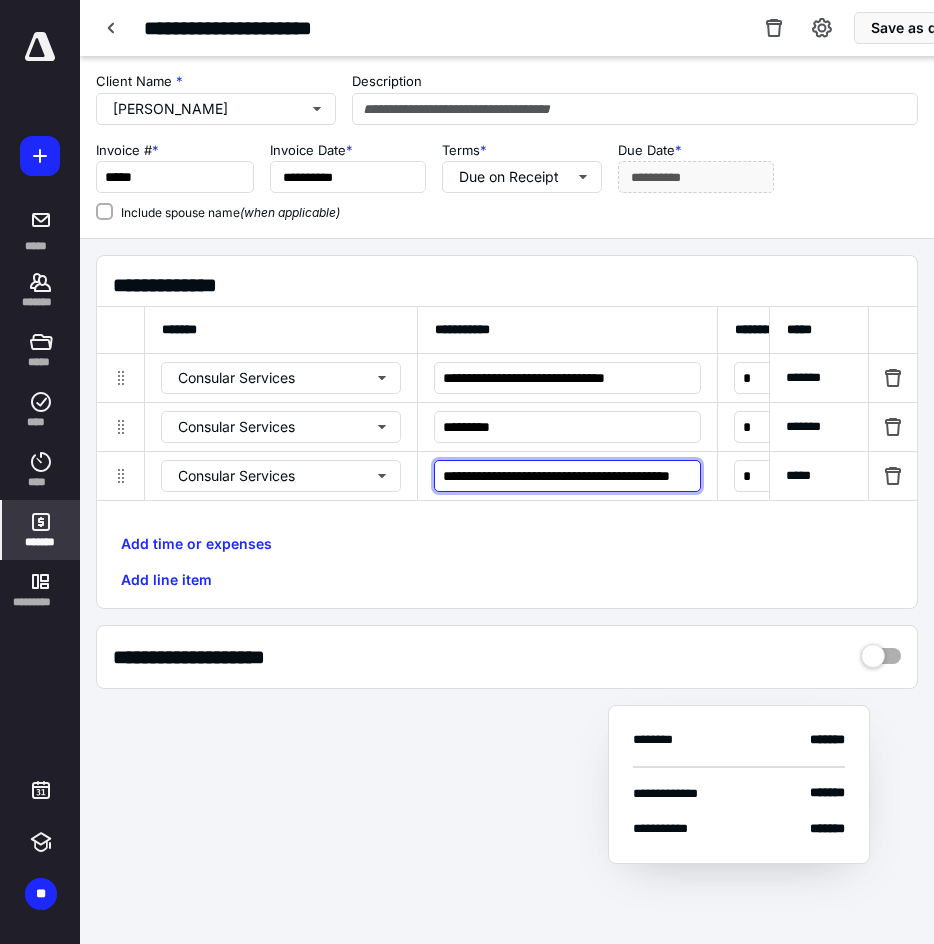 click on "**********" at bounding box center (567, 476) 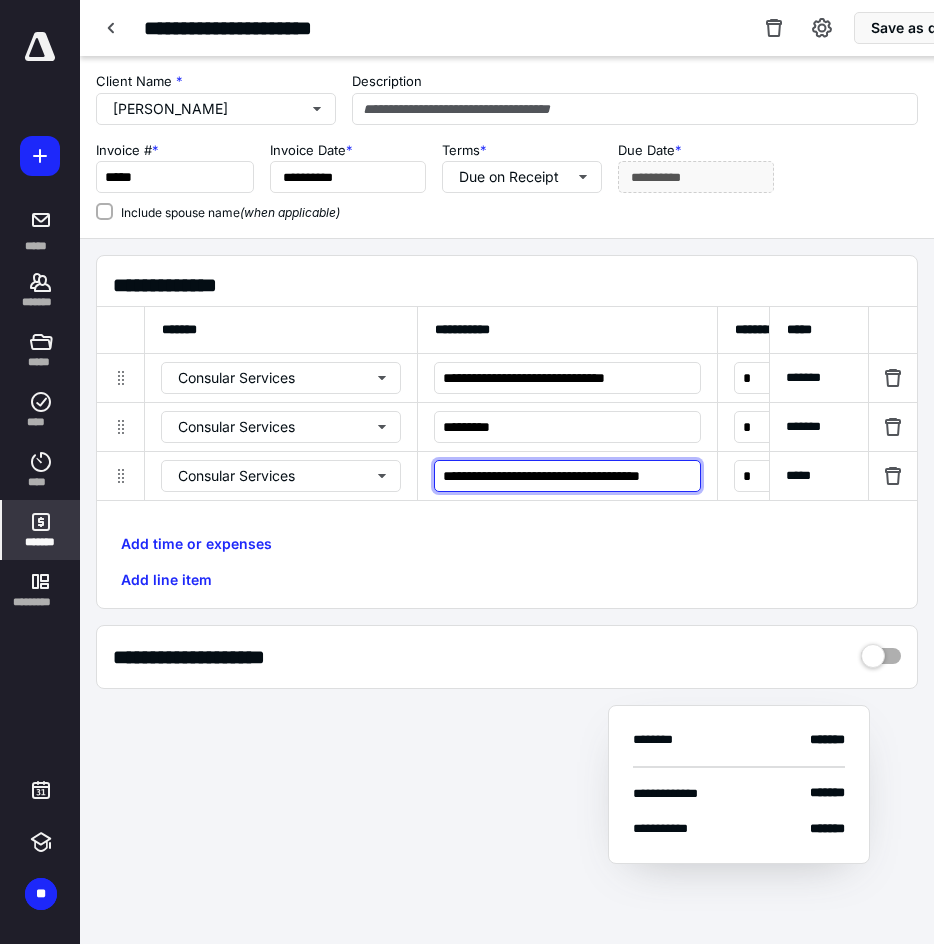 scroll, scrollTop: 0, scrollLeft: 20, axis: horizontal 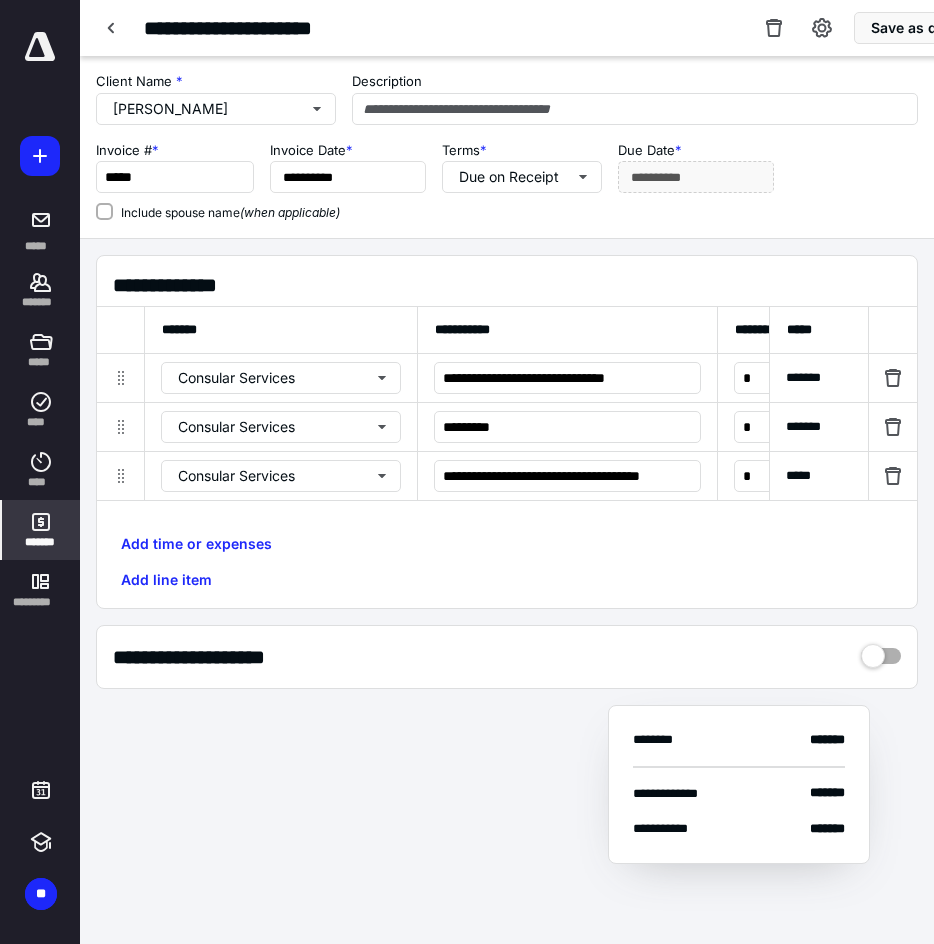 click on "**********" at bounding box center (507, 432) 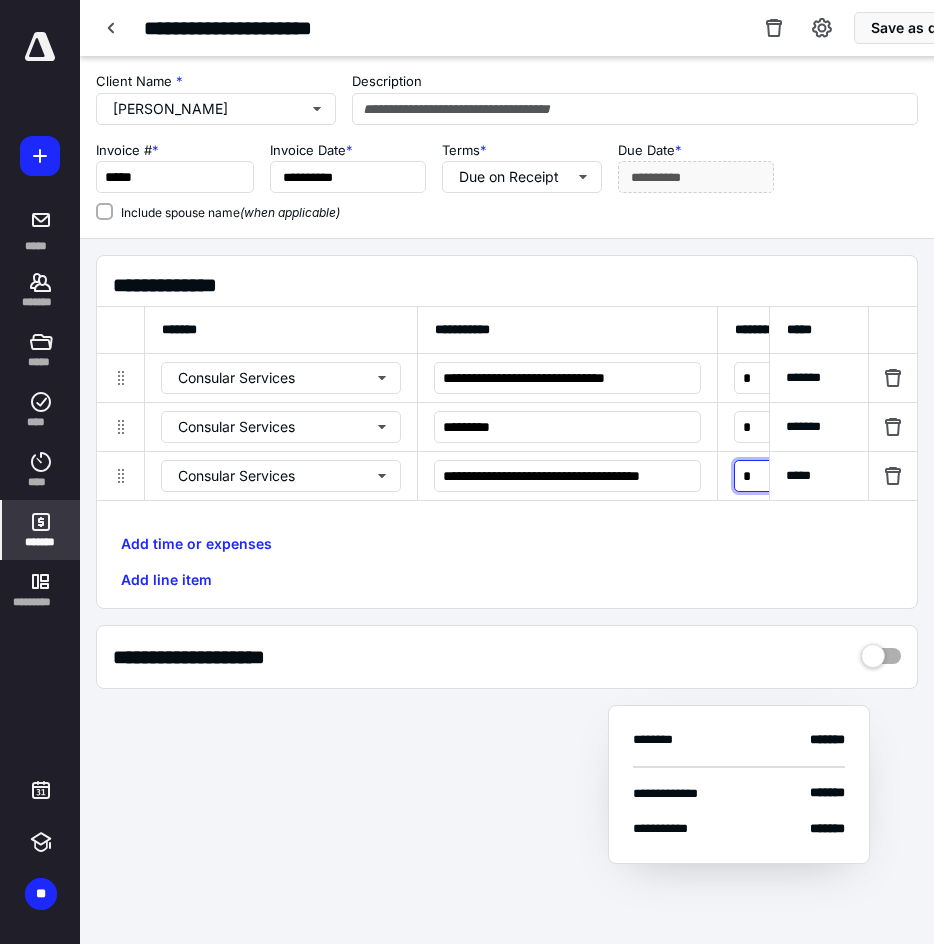 click on "*" at bounding box center (777, 476) 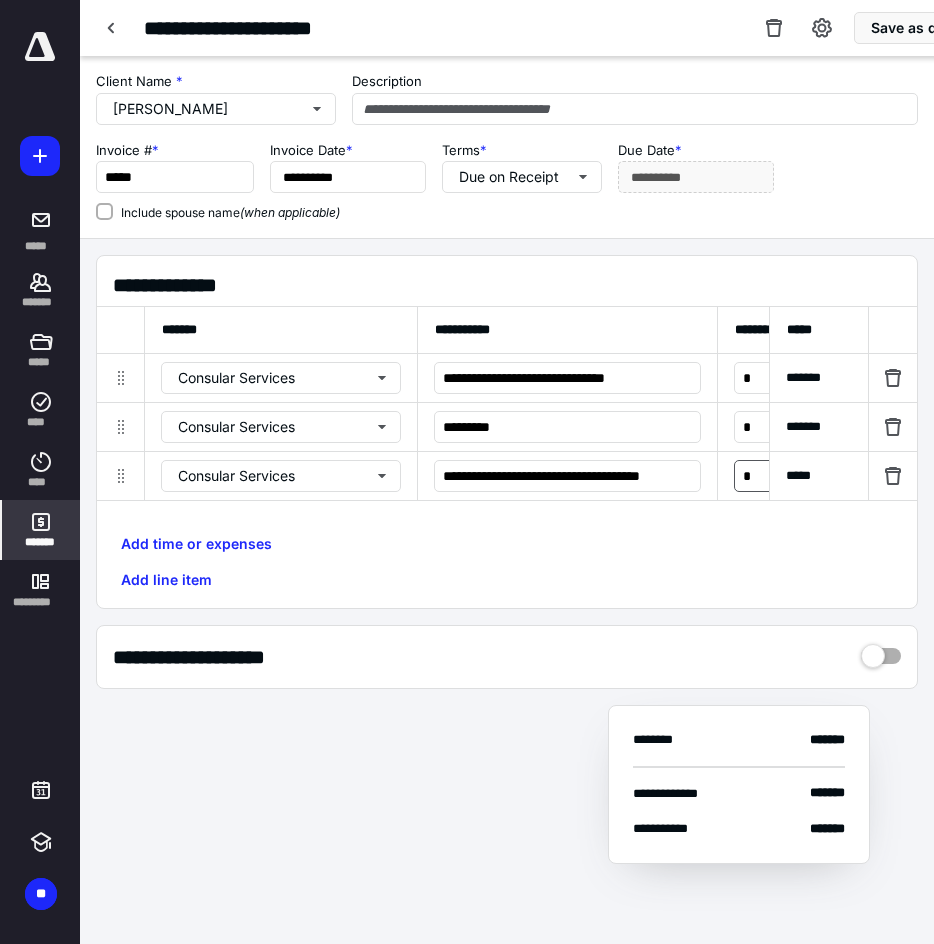 type 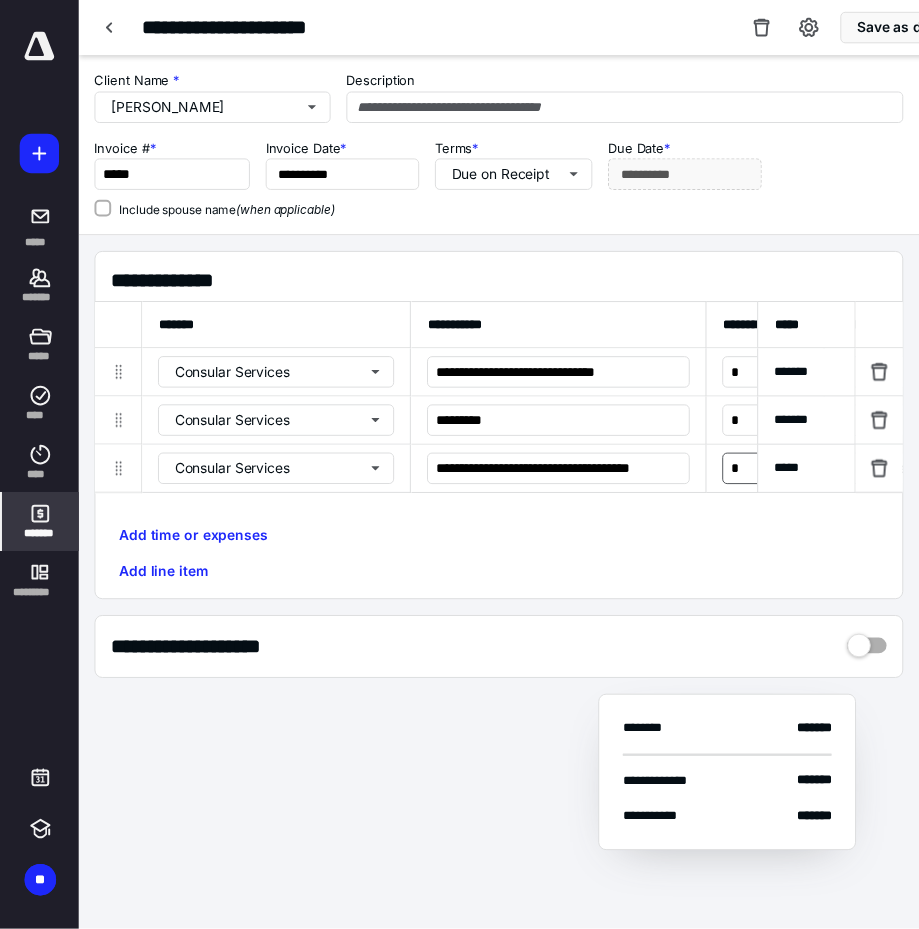 scroll, scrollTop: 0, scrollLeft: 624, axis: horizontal 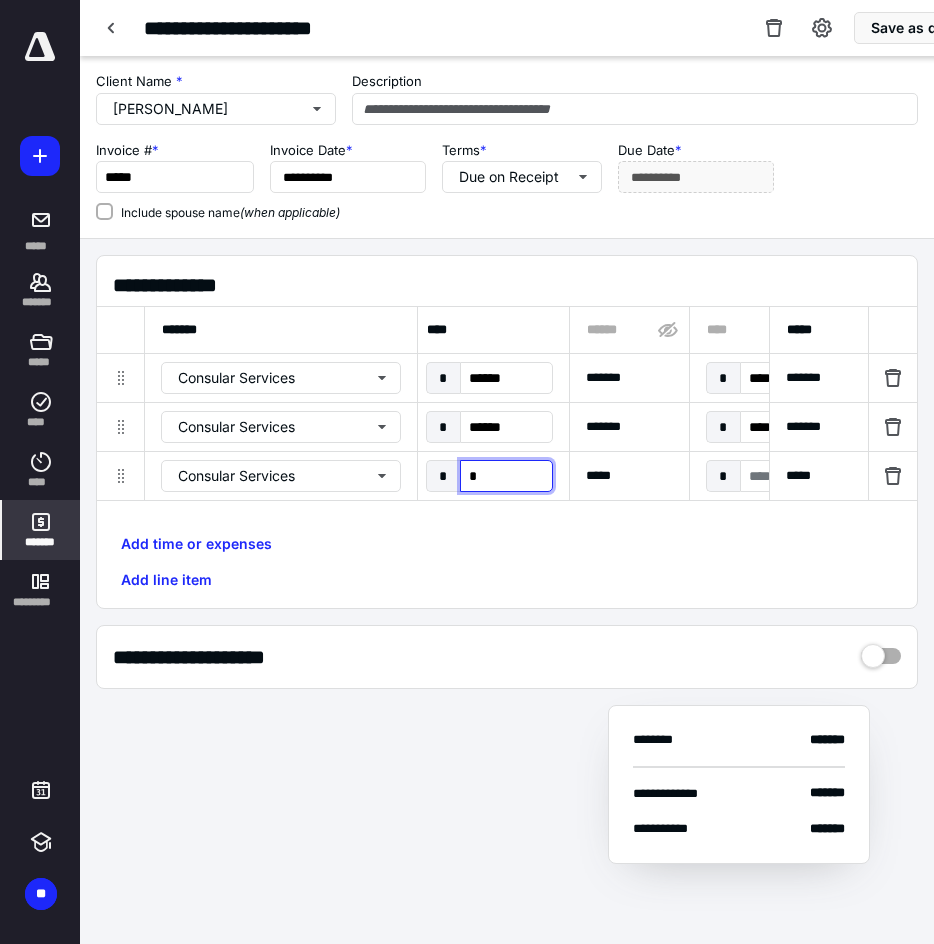 type on "**" 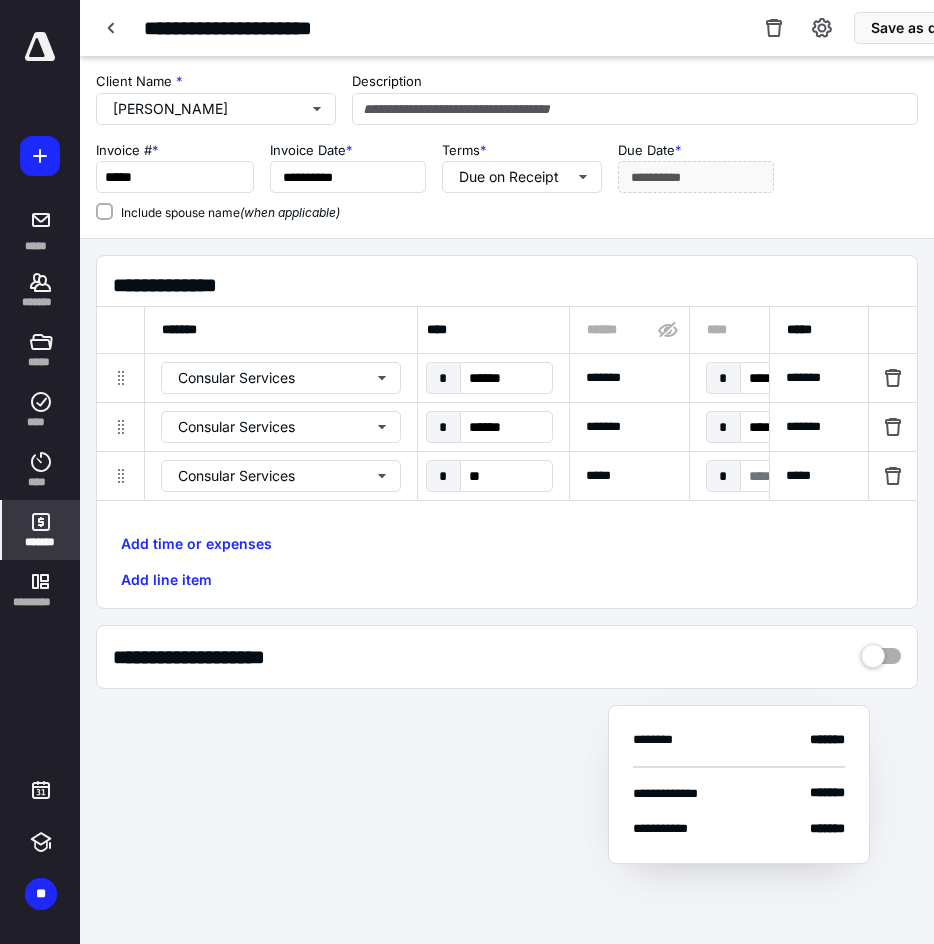 click on "**********" at bounding box center (515, 285) 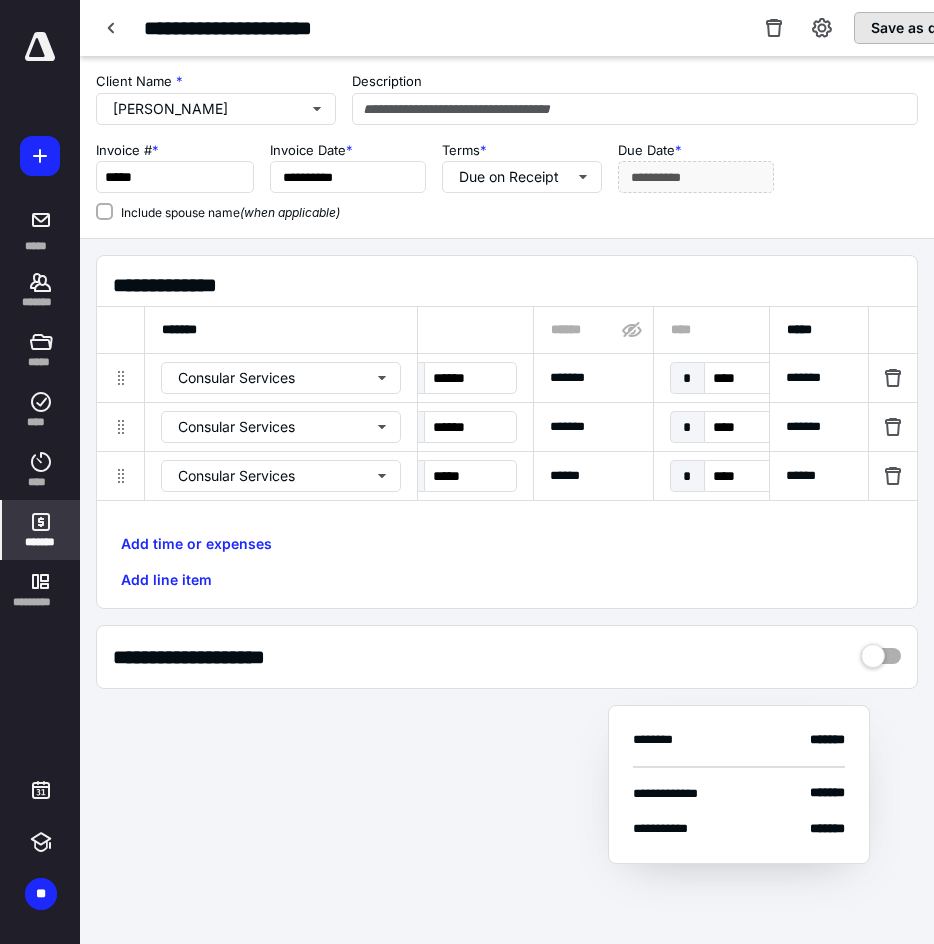 click on "Save as draft" at bounding box center (915, 28) 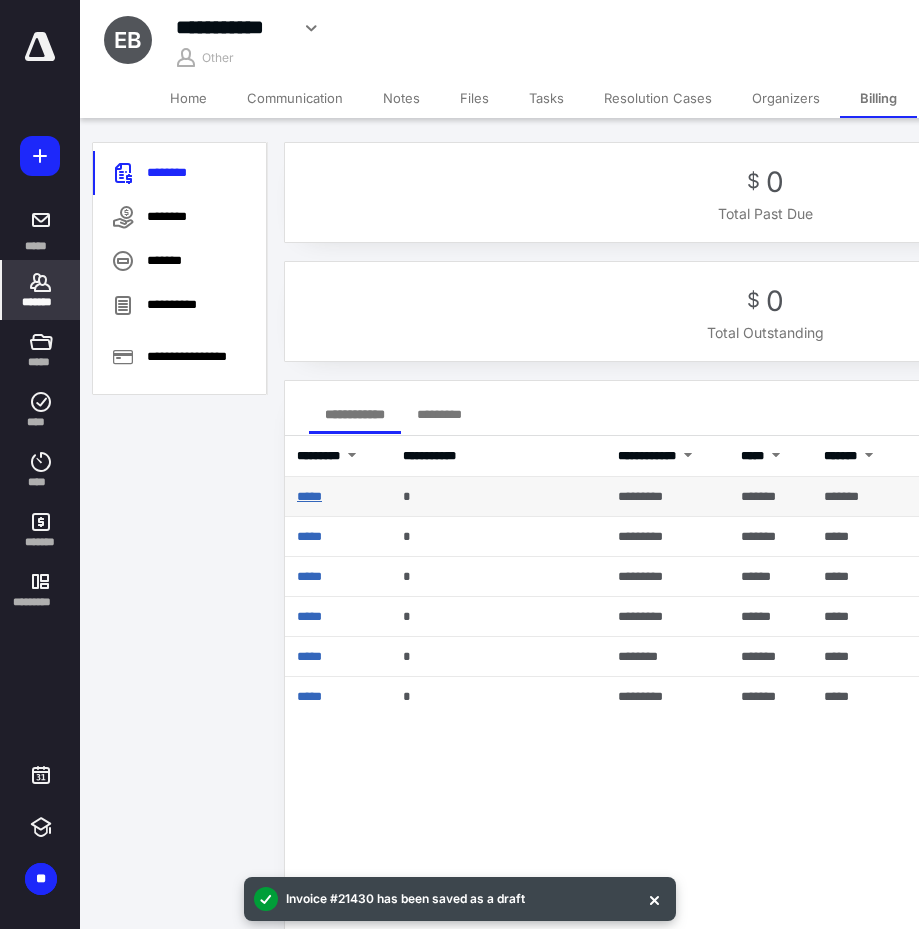 click on "*****" at bounding box center (309, 496) 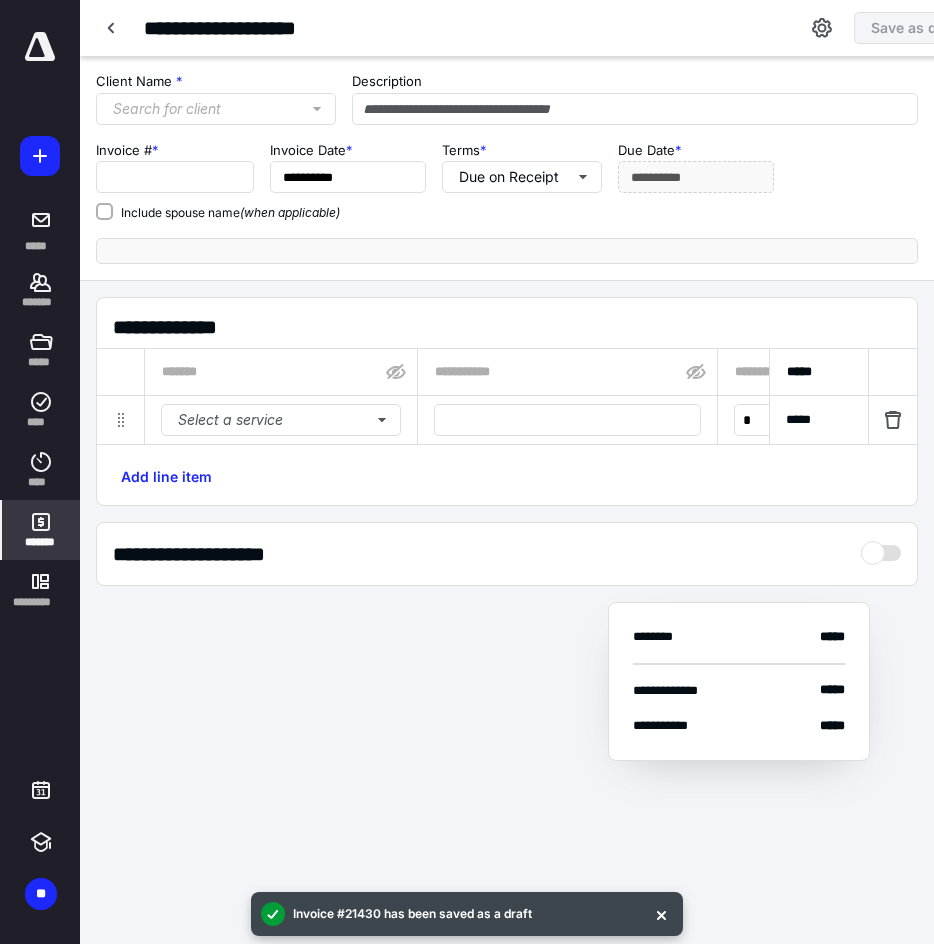 type on "*****" 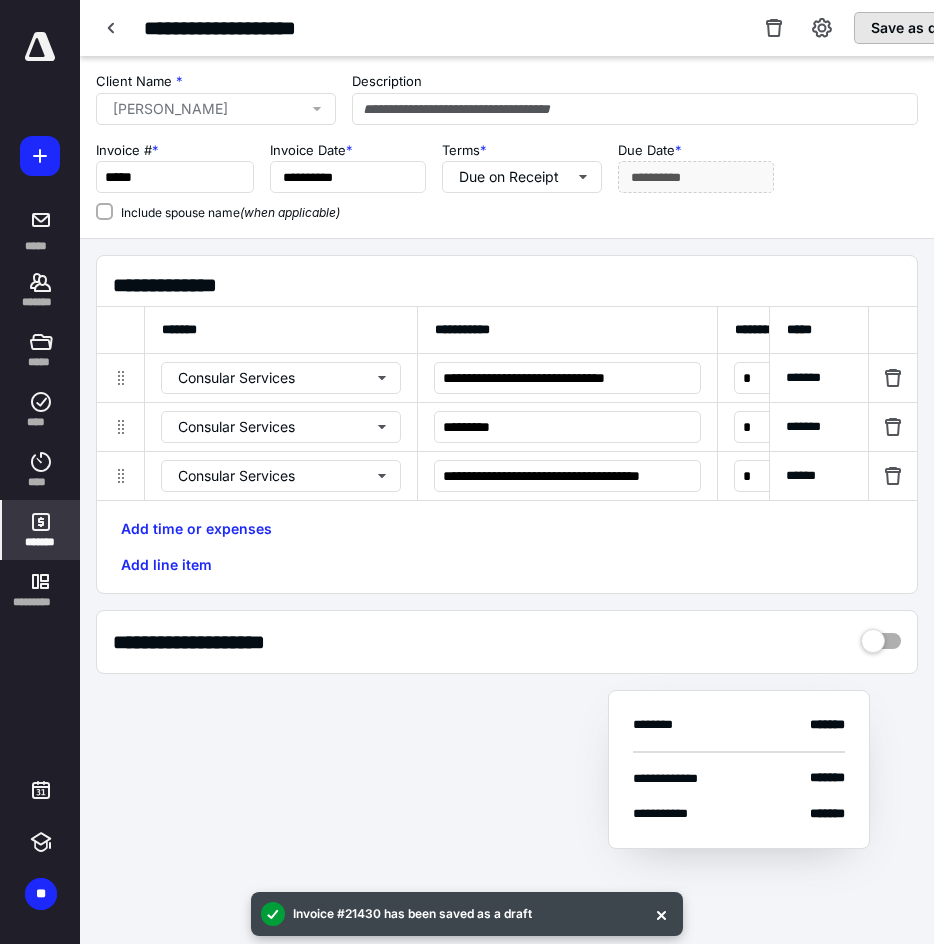 click on "Save as draft" at bounding box center [915, 28] 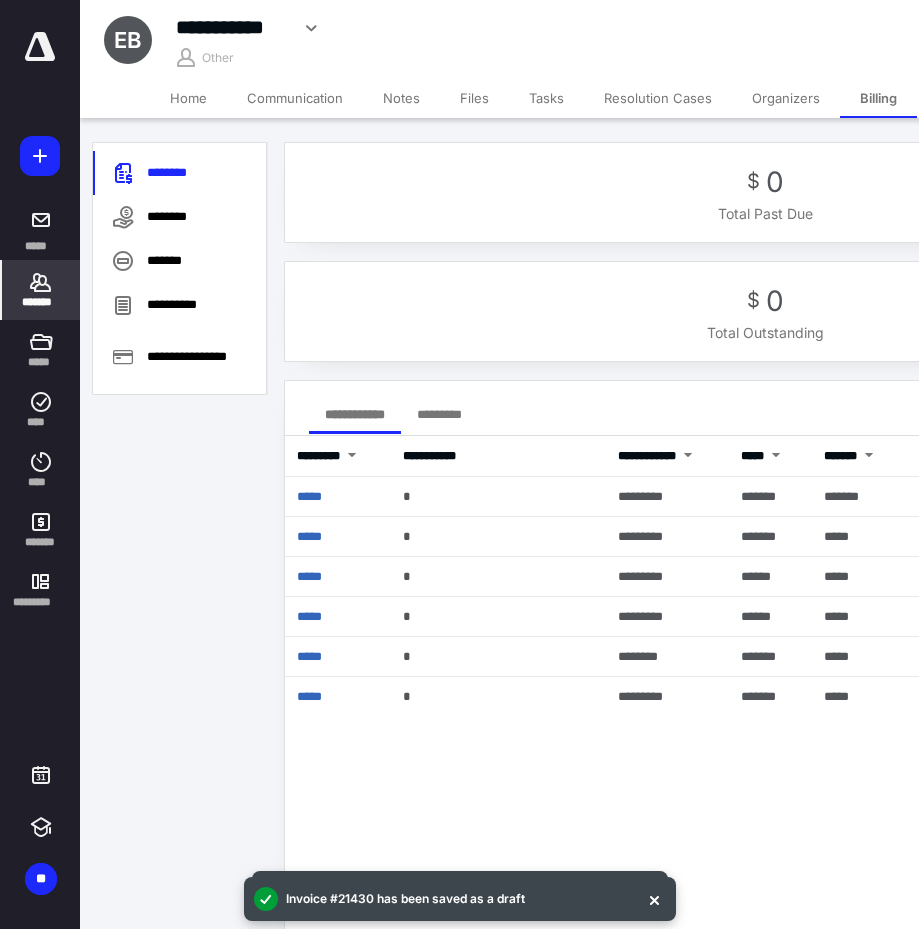 click on "Home" at bounding box center [188, 98] 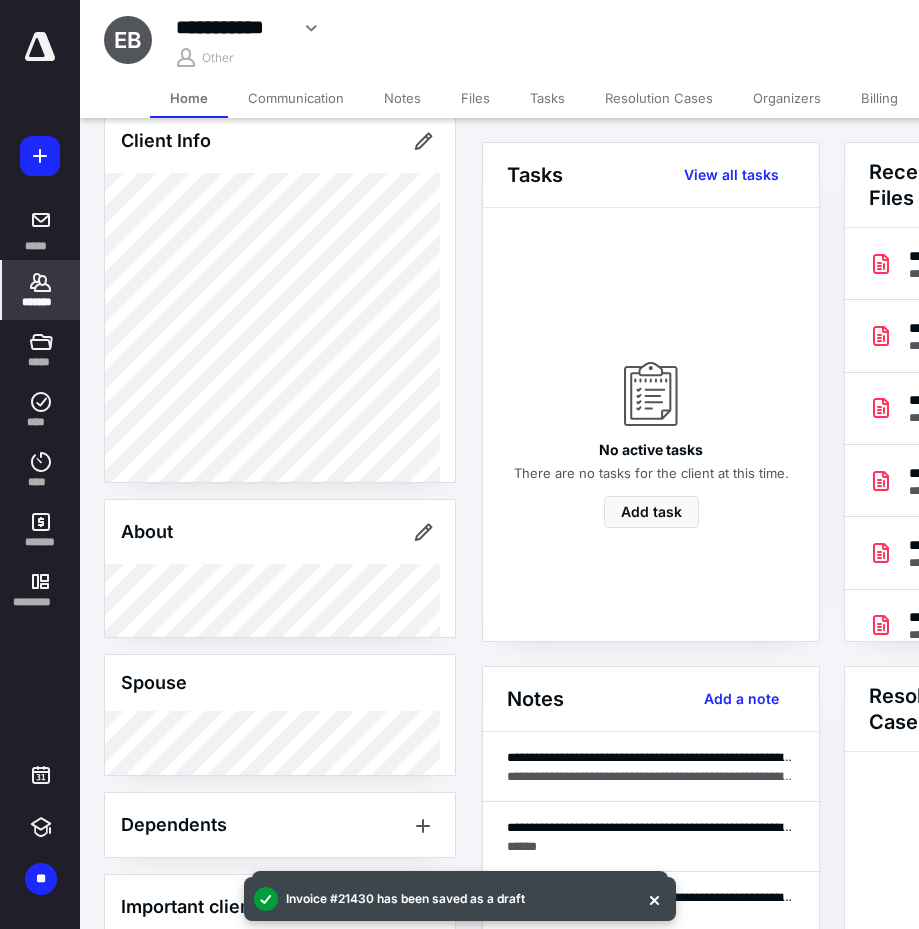 scroll, scrollTop: 200, scrollLeft: 0, axis: vertical 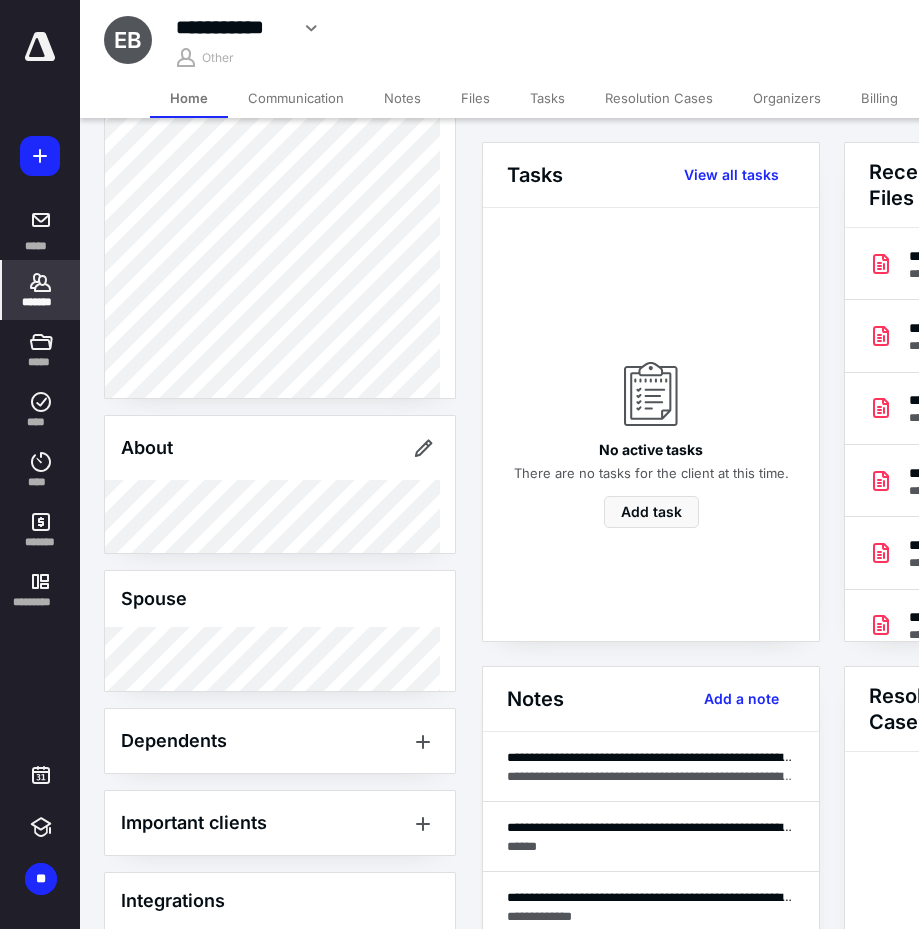 click 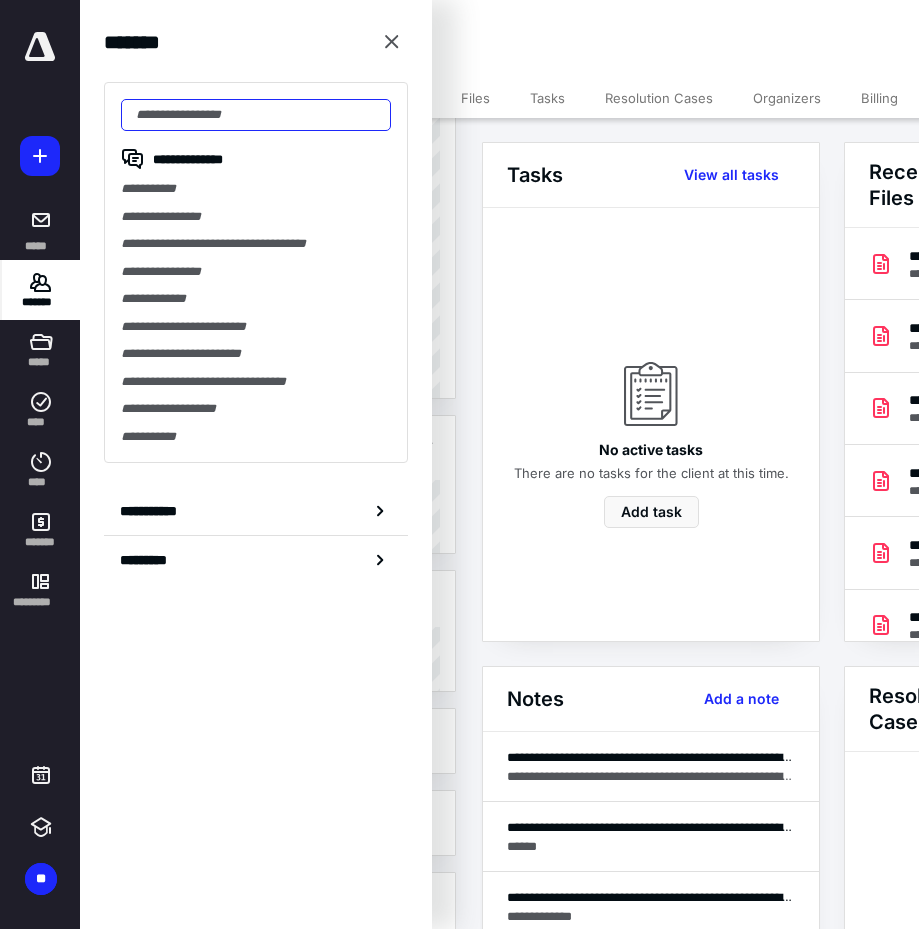 click at bounding box center [256, 115] 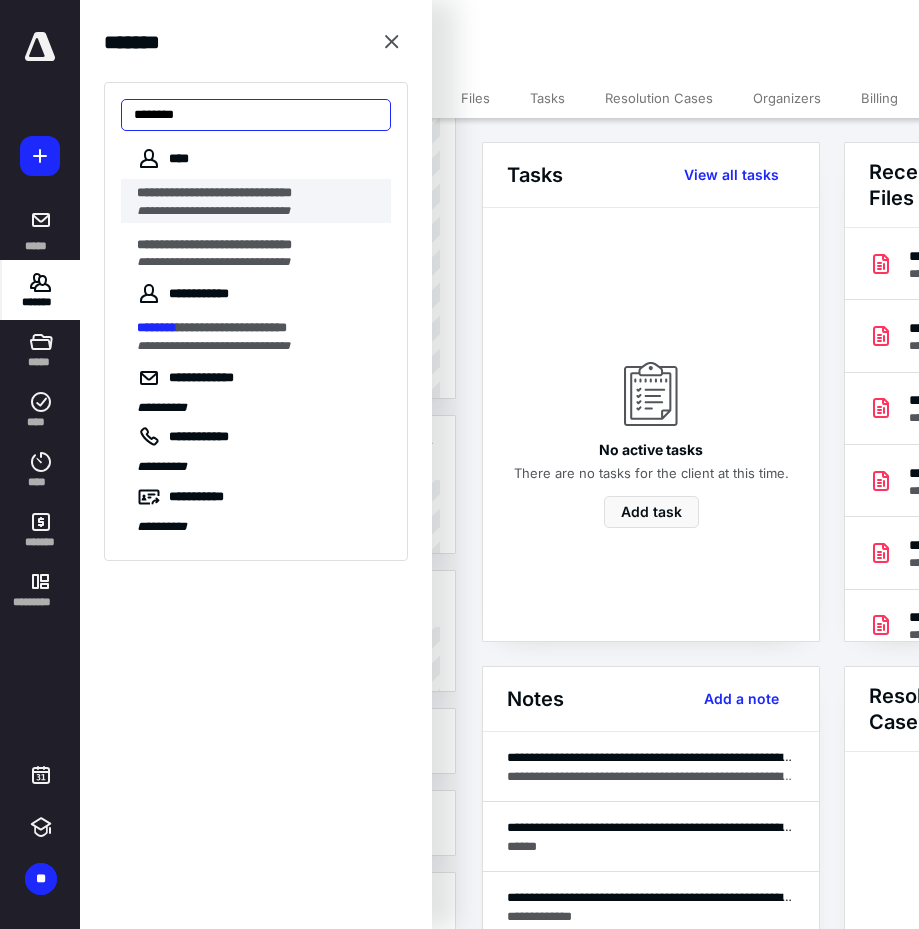 type on "********" 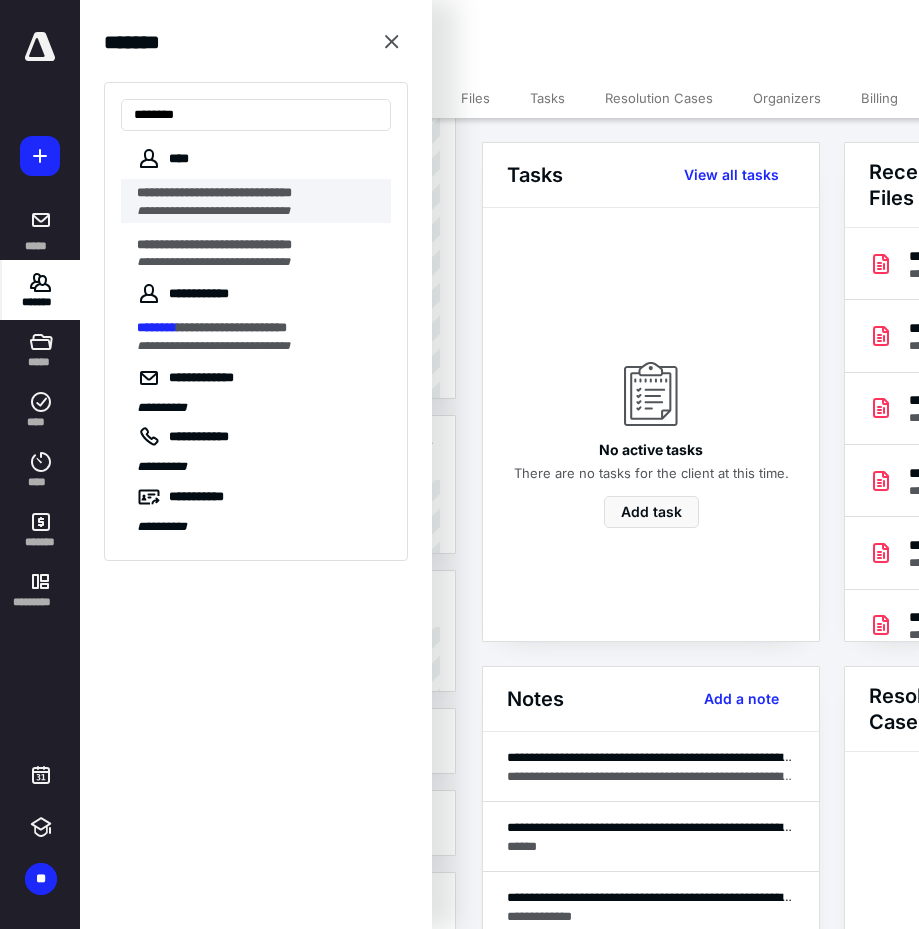 click on "**********" at bounding box center (258, 211) 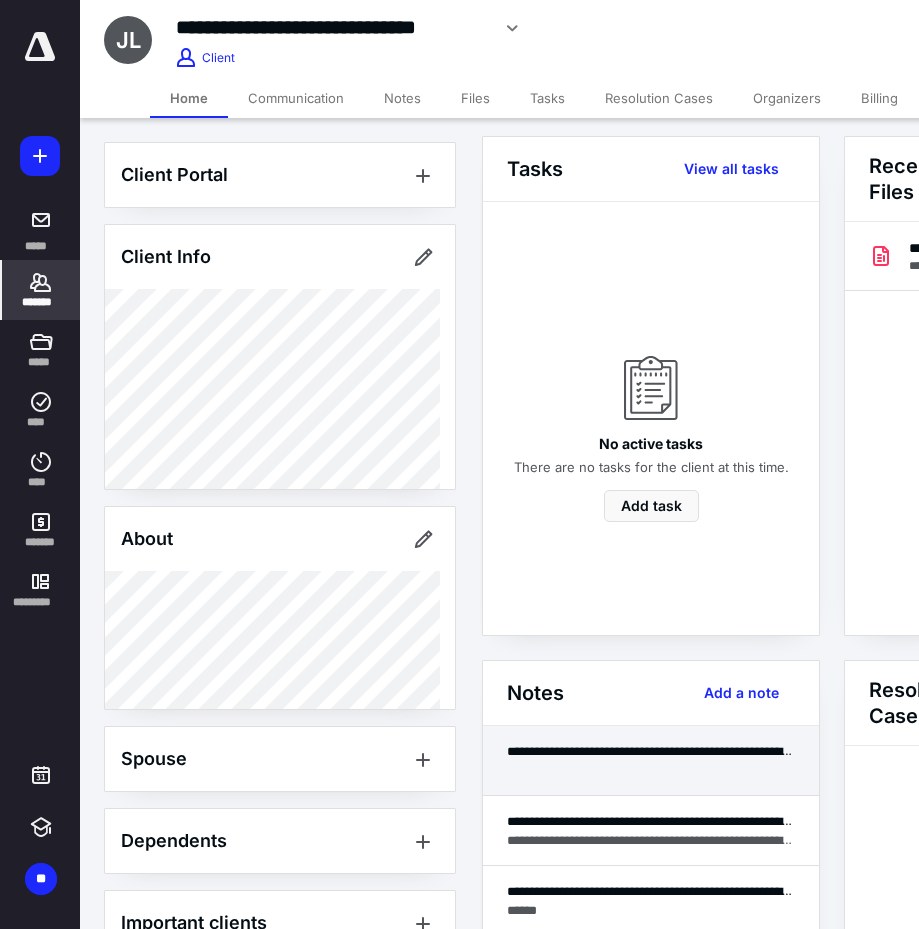 scroll, scrollTop: 100, scrollLeft: 0, axis: vertical 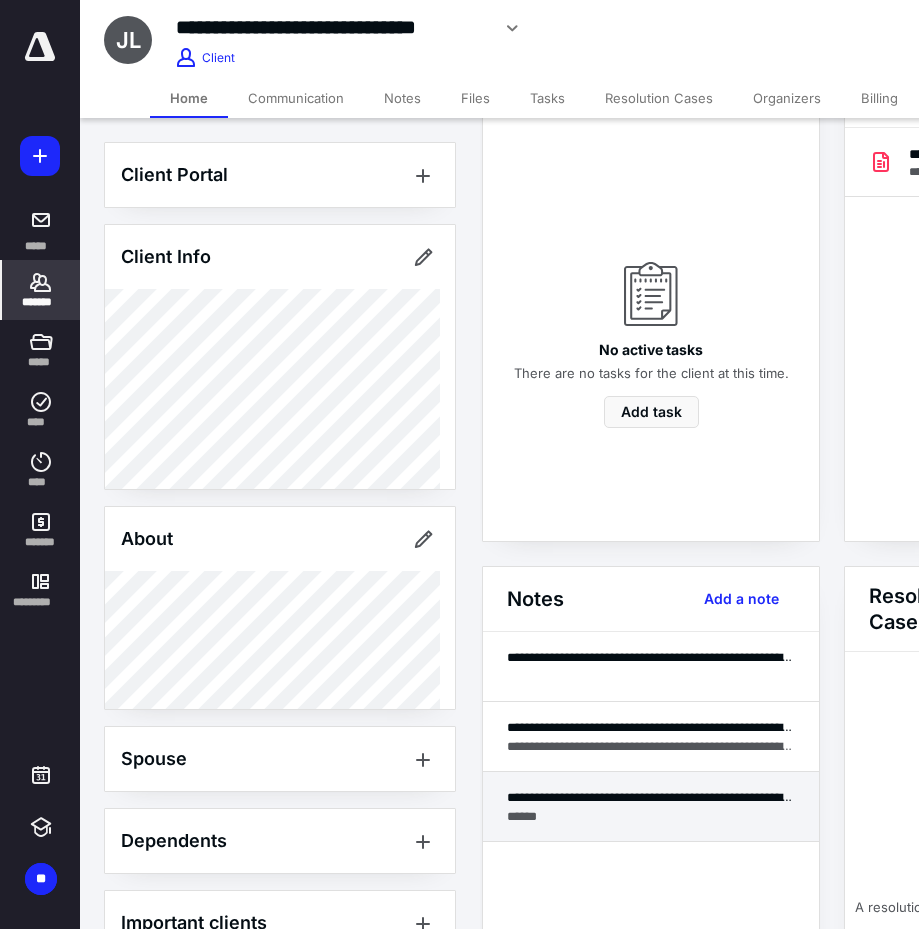 click on "**********" at bounding box center [651, 797] 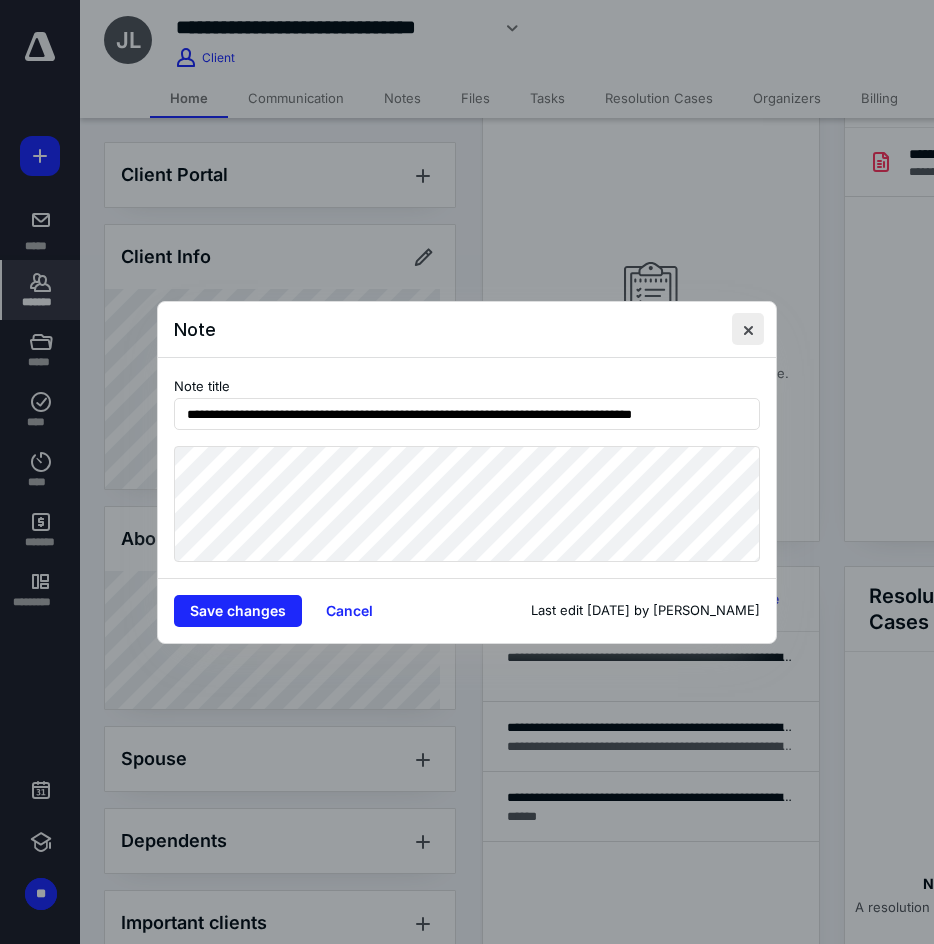 click at bounding box center [748, 329] 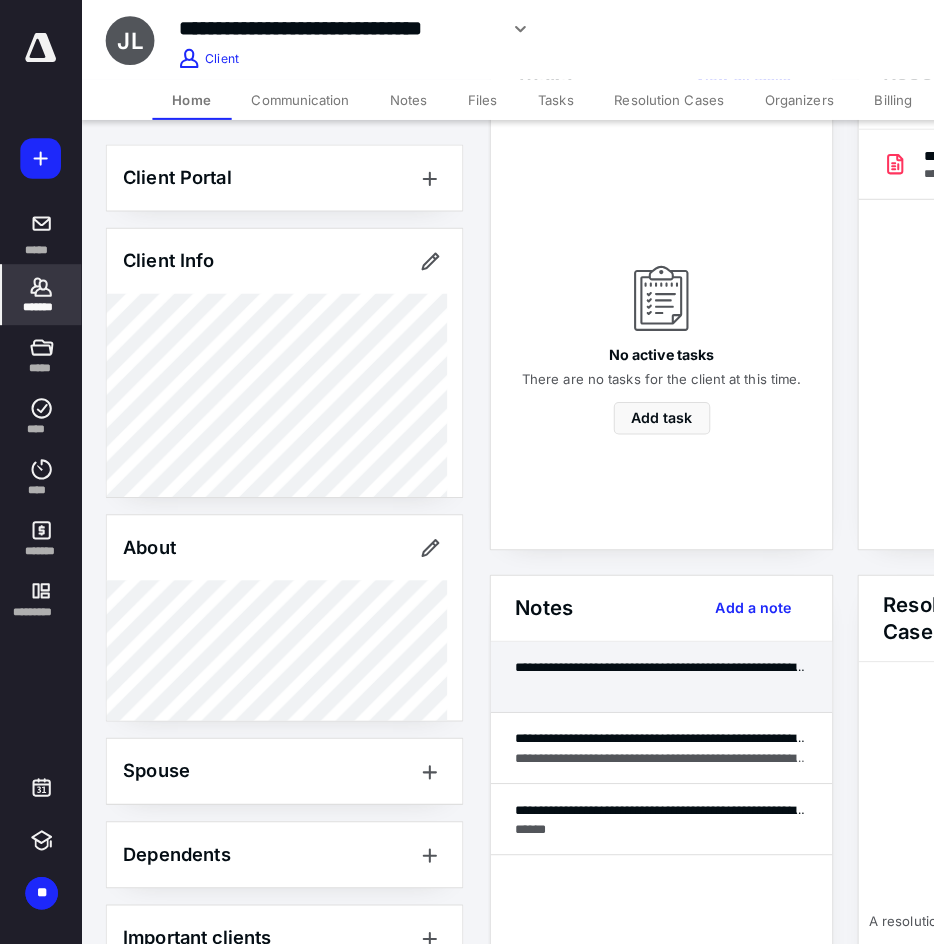 scroll, scrollTop: 0, scrollLeft: 0, axis: both 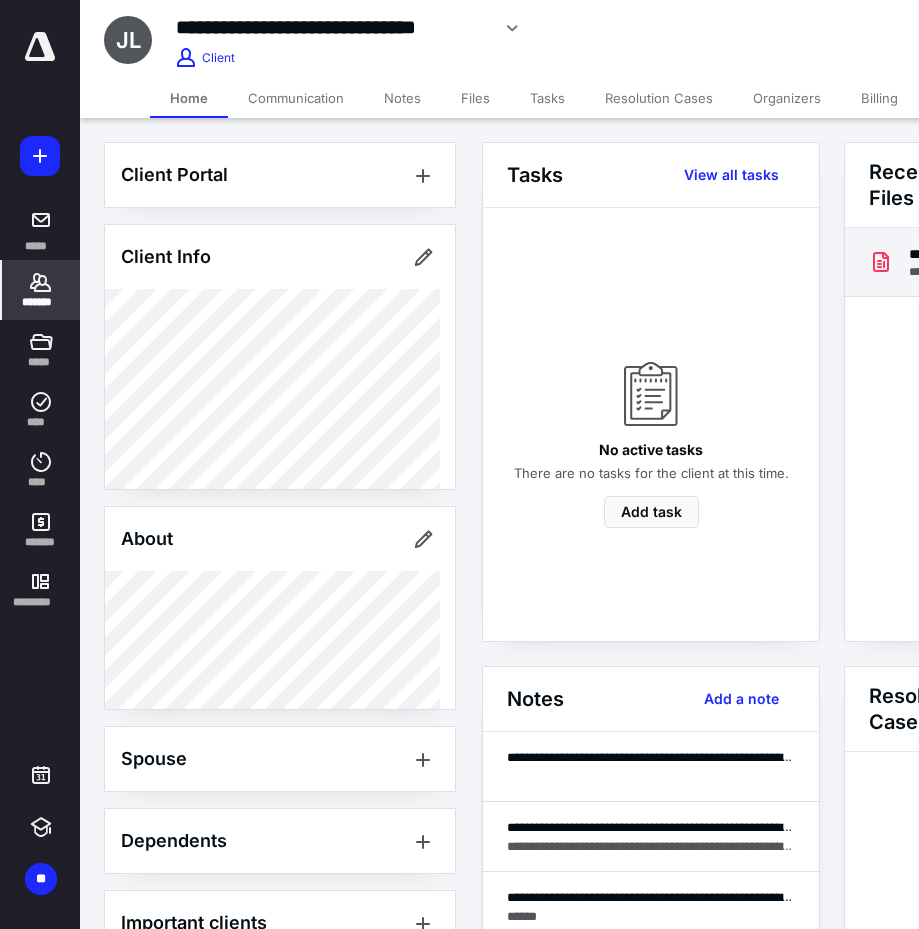 click on "**********" at bounding box center [1013, 262] 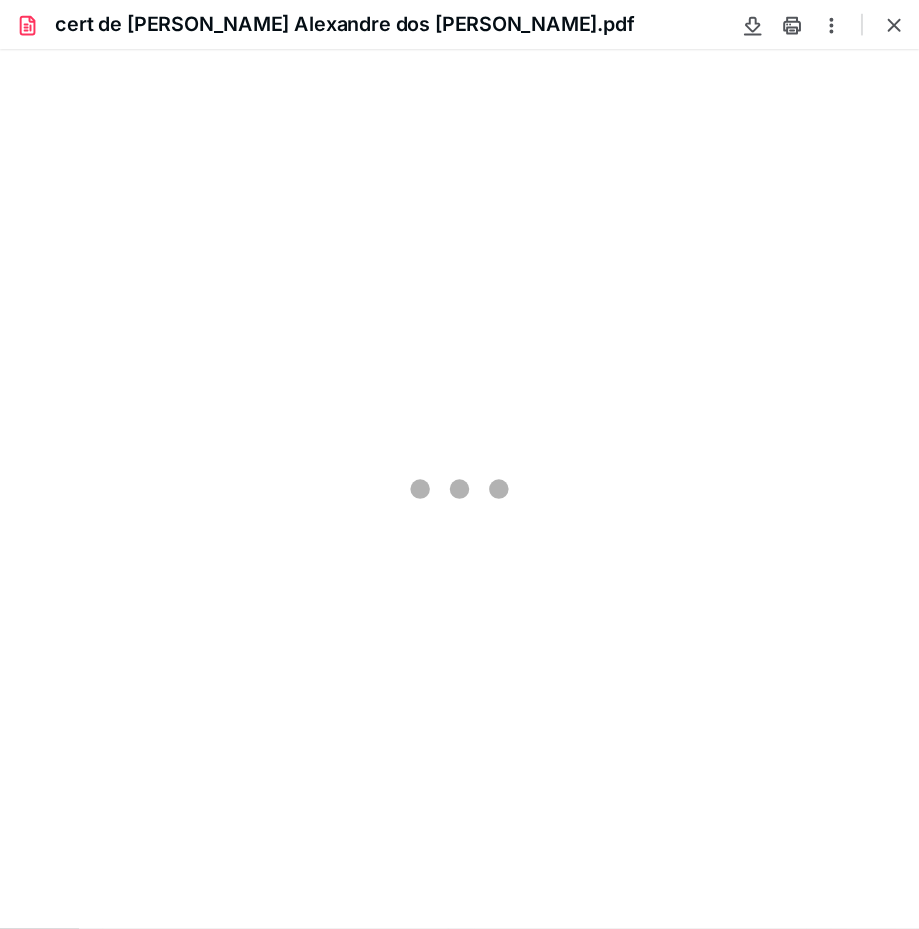 scroll, scrollTop: 0, scrollLeft: 0, axis: both 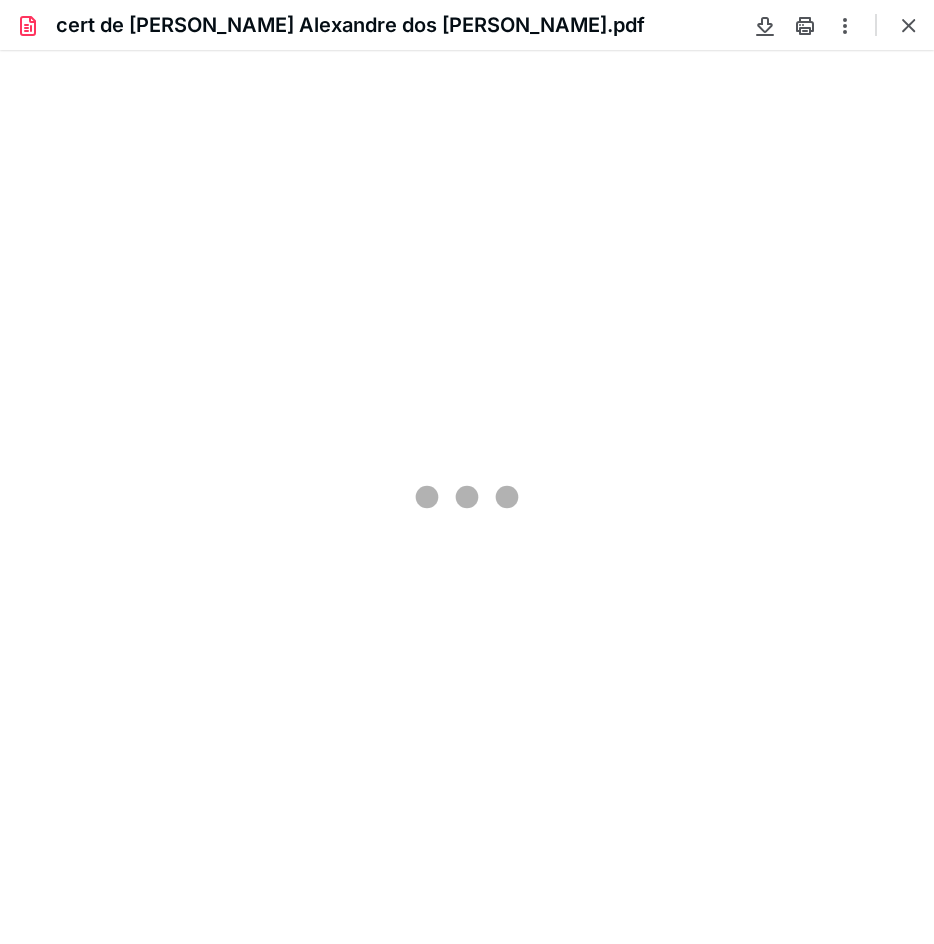 type on "110" 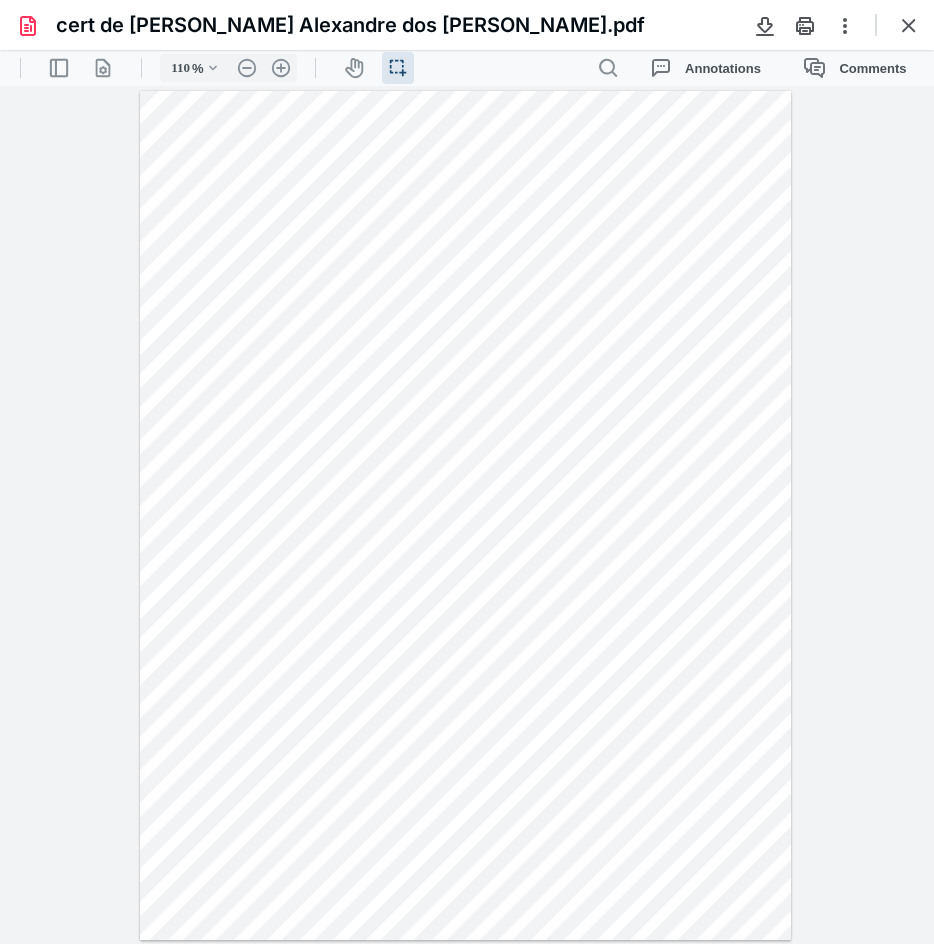 click at bounding box center [466, 515] 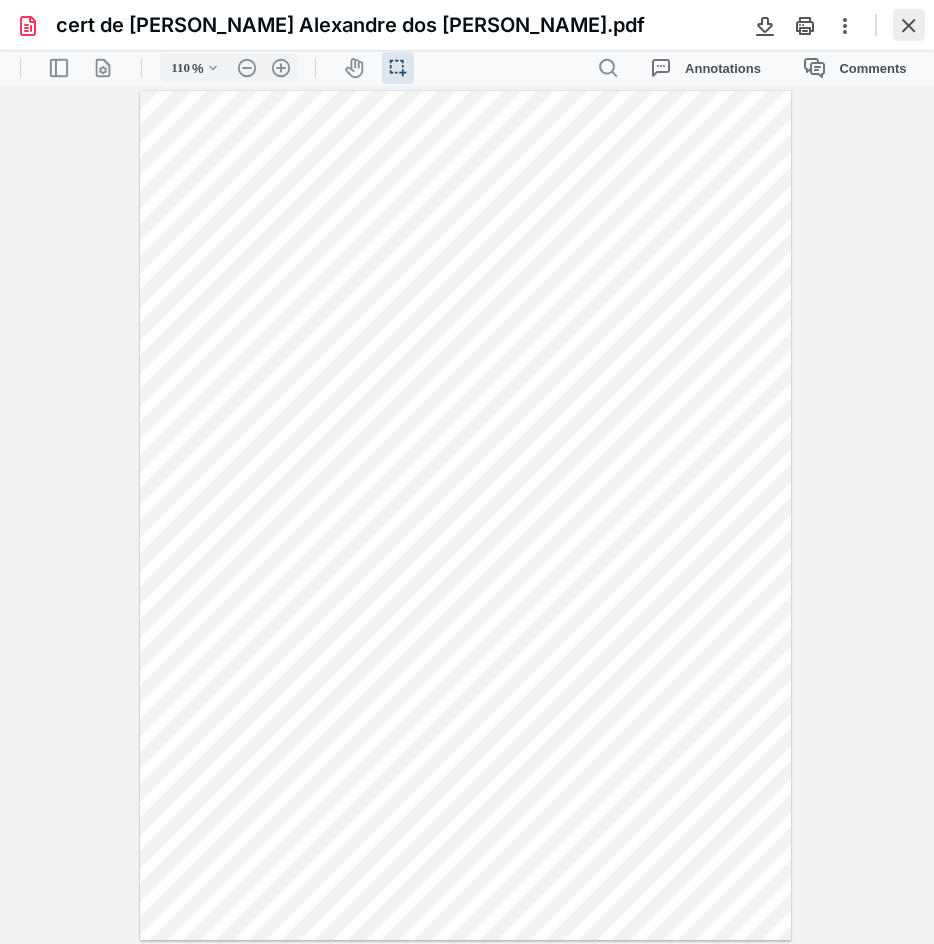 click at bounding box center [909, 25] 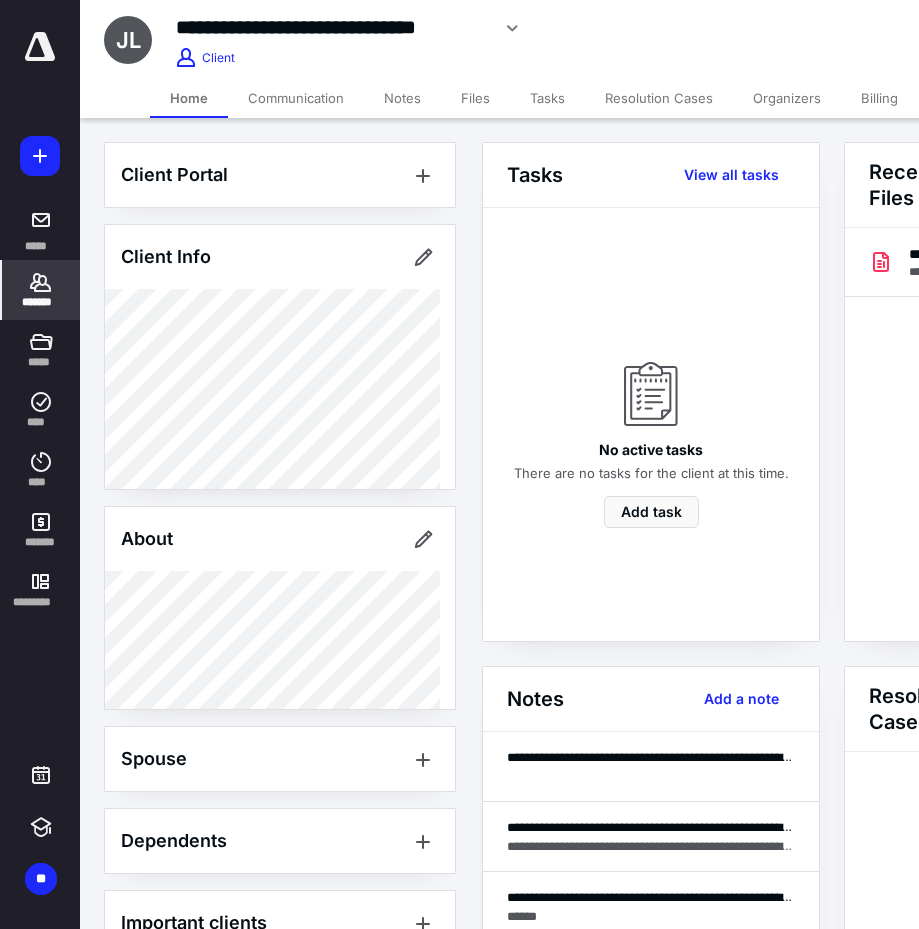 click on "*******" at bounding box center [41, 302] 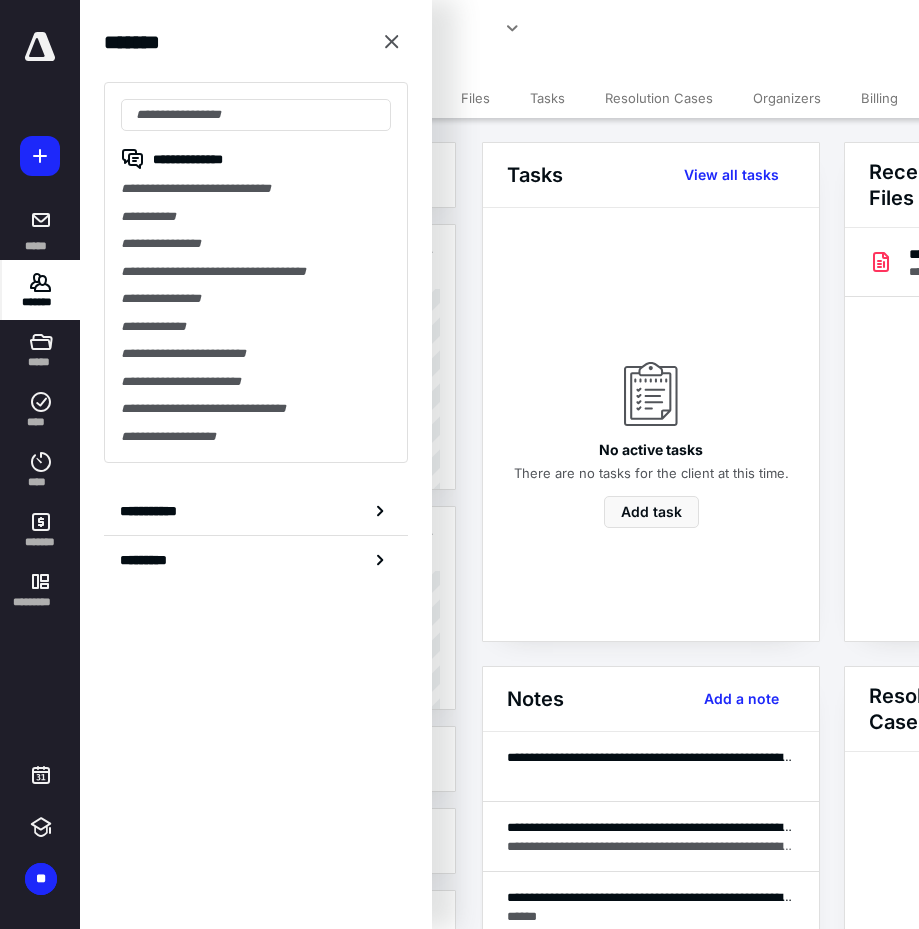 click on "**********" at bounding box center (256, 272) 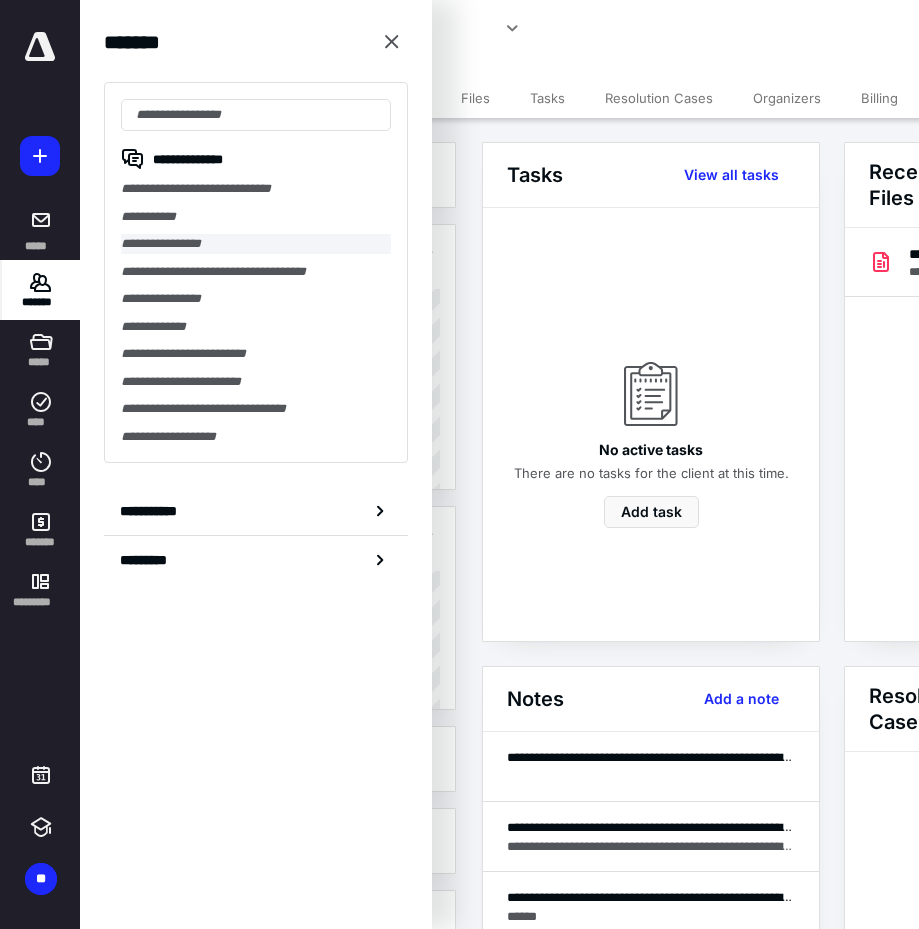click on "**********" at bounding box center [256, 244] 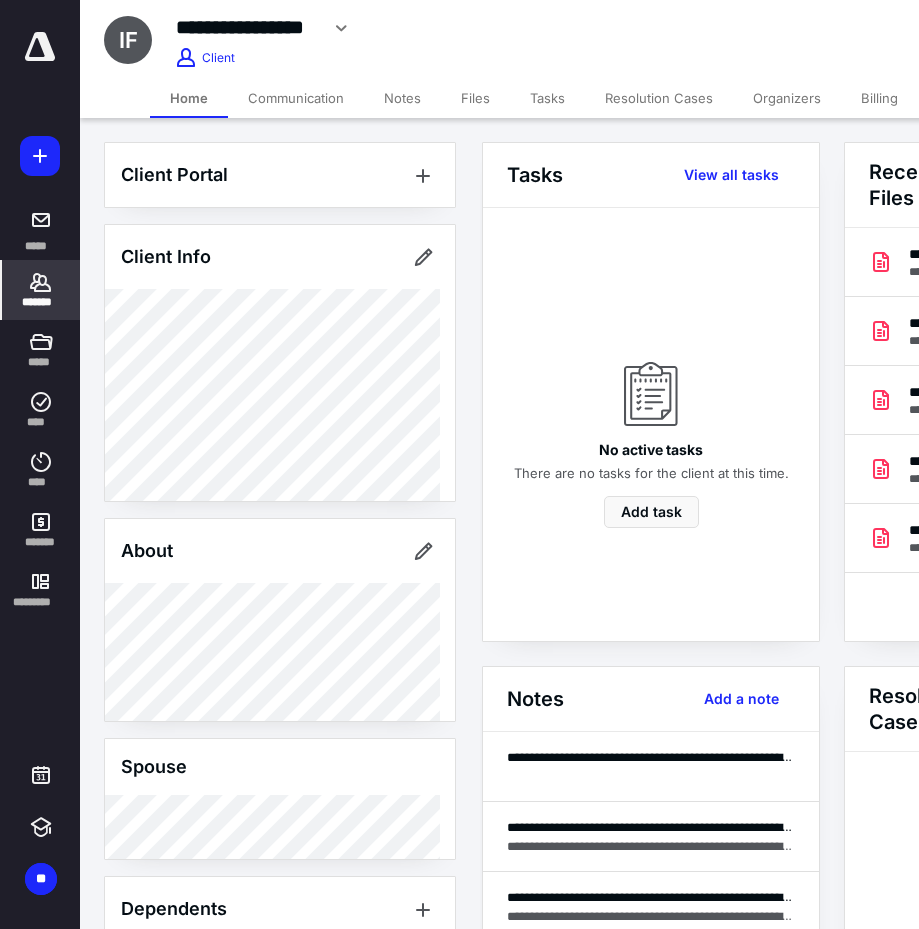 click on "Billing" at bounding box center (879, 98) 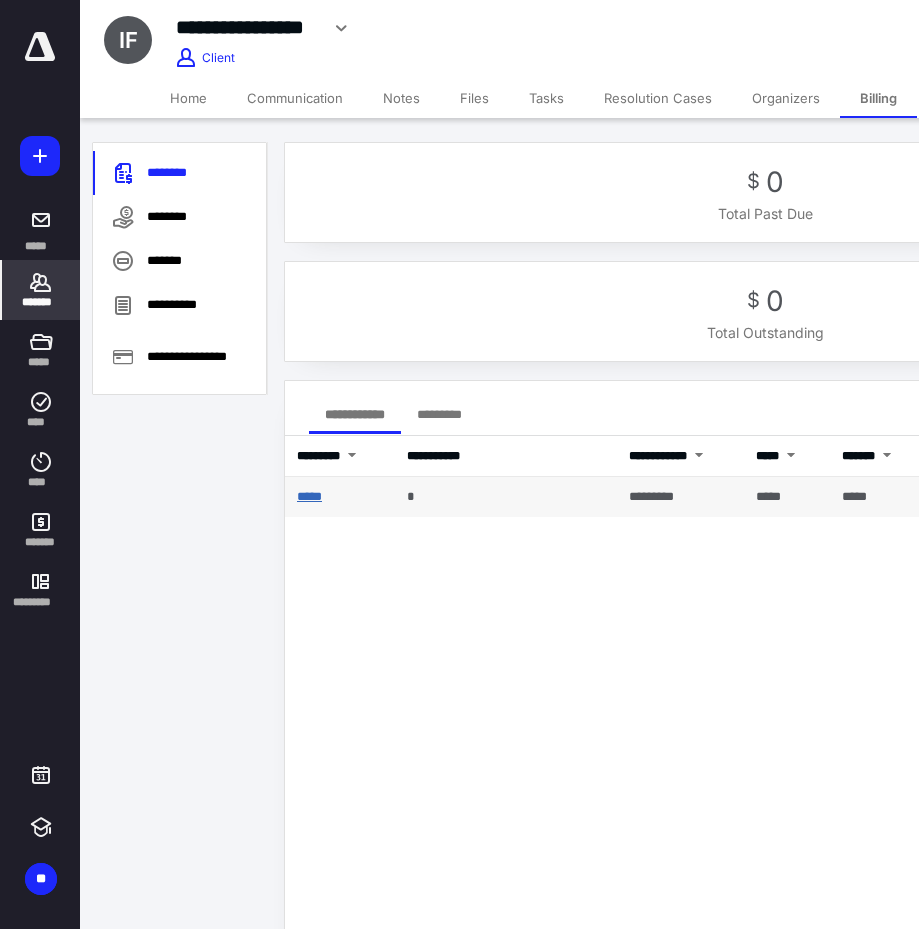 click on "*****" at bounding box center (309, 496) 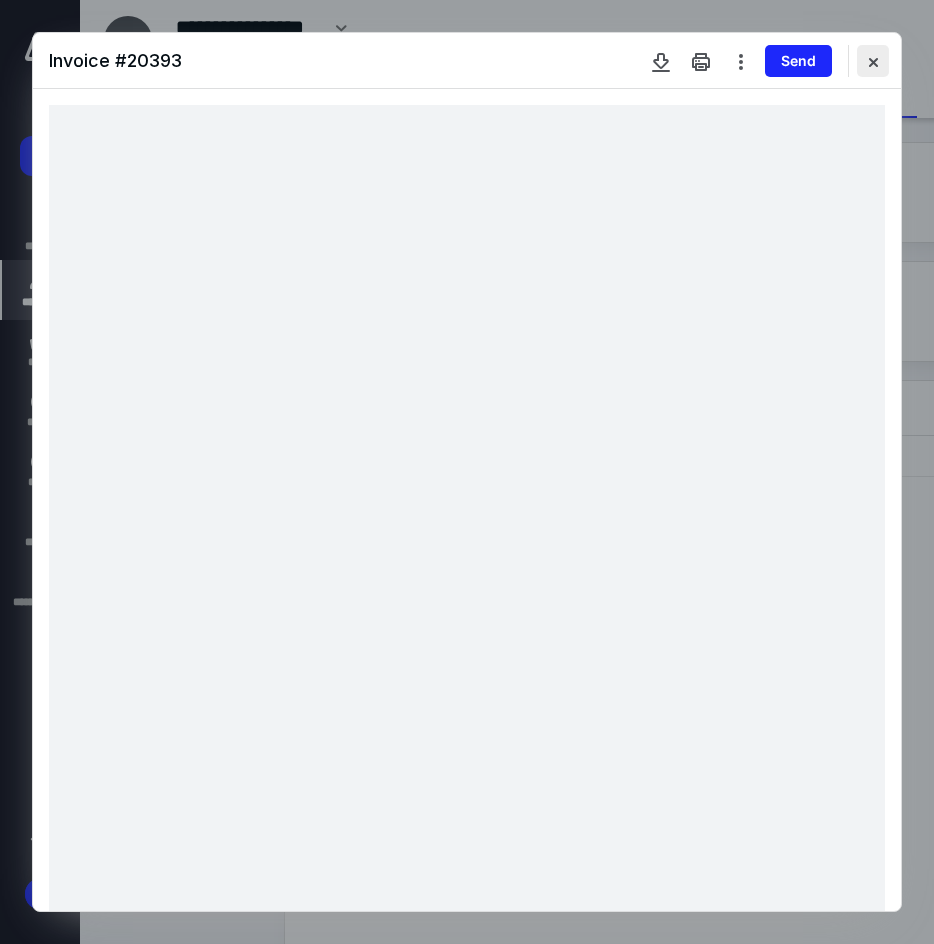 click at bounding box center (873, 61) 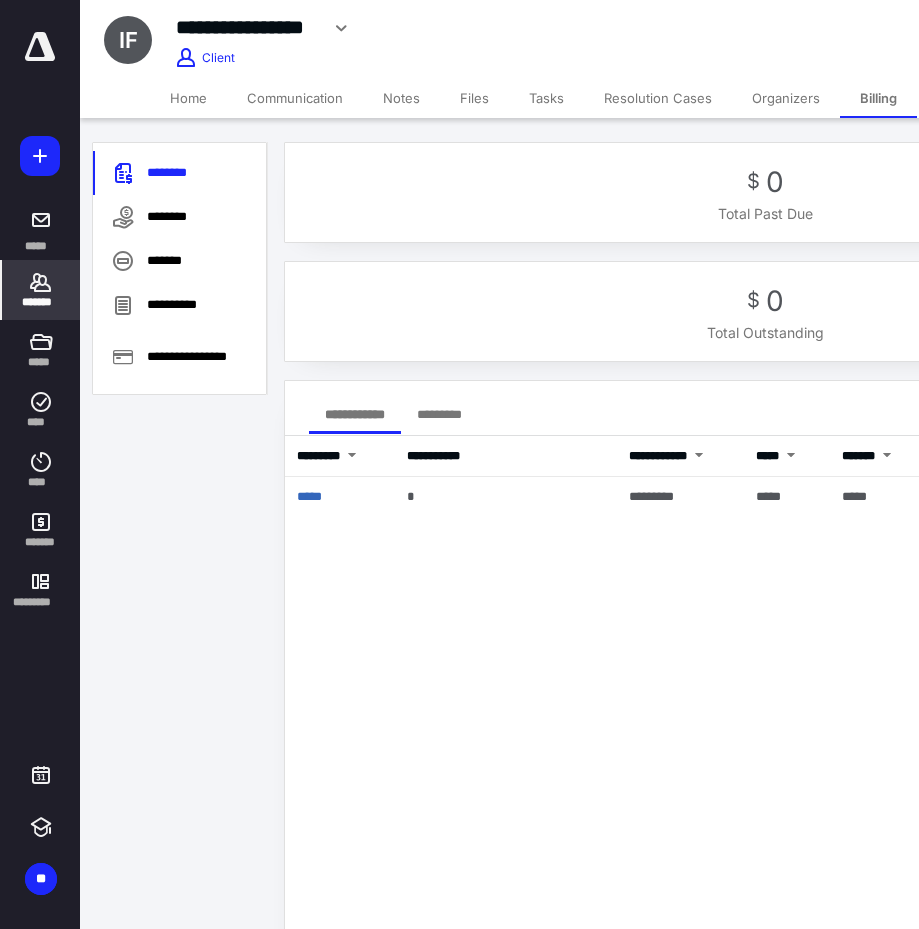 click on "Home" at bounding box center (188, 98) 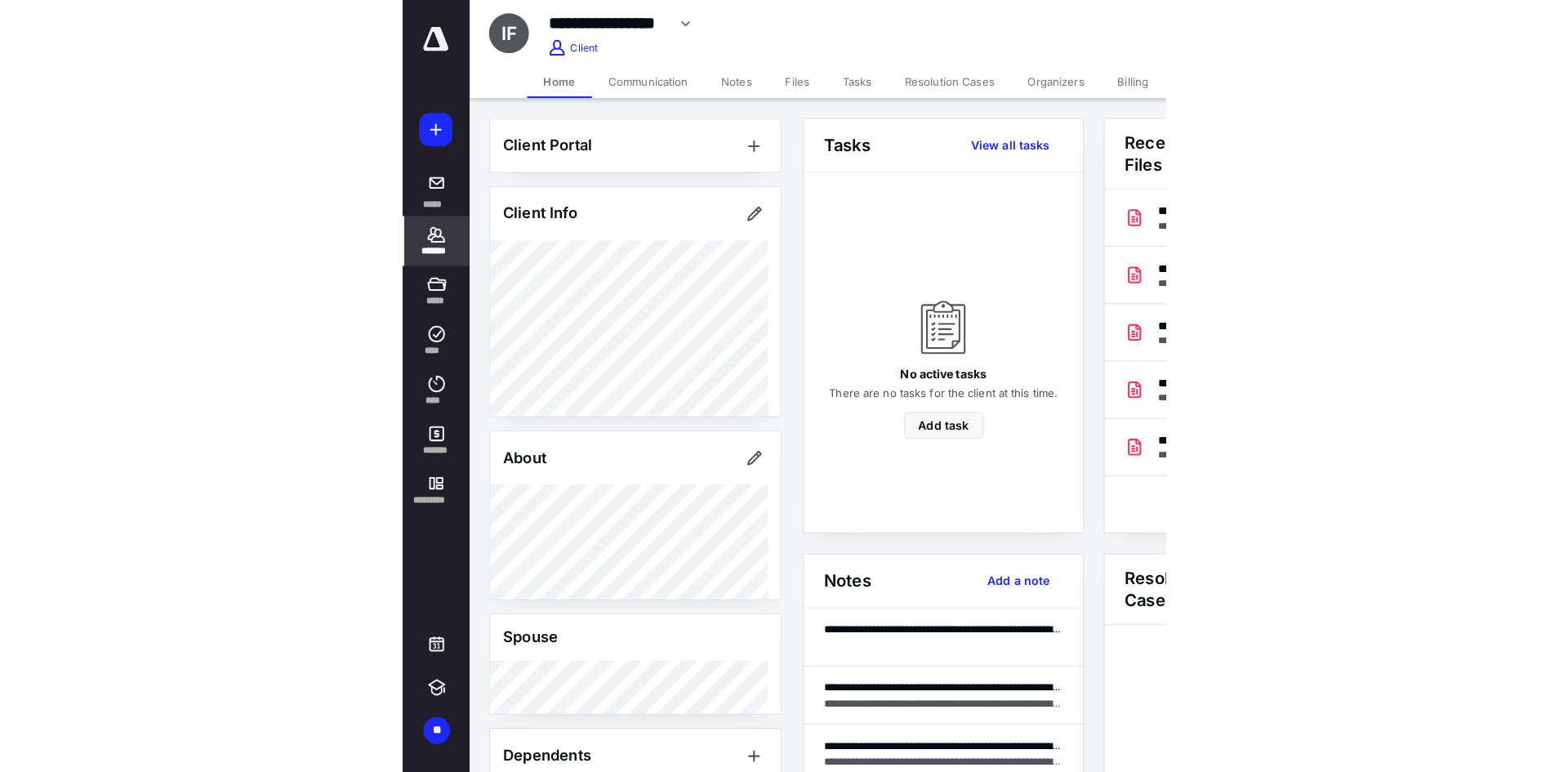 scroll, scrollTop: 163, scrollLeft: 0, axis: vertical 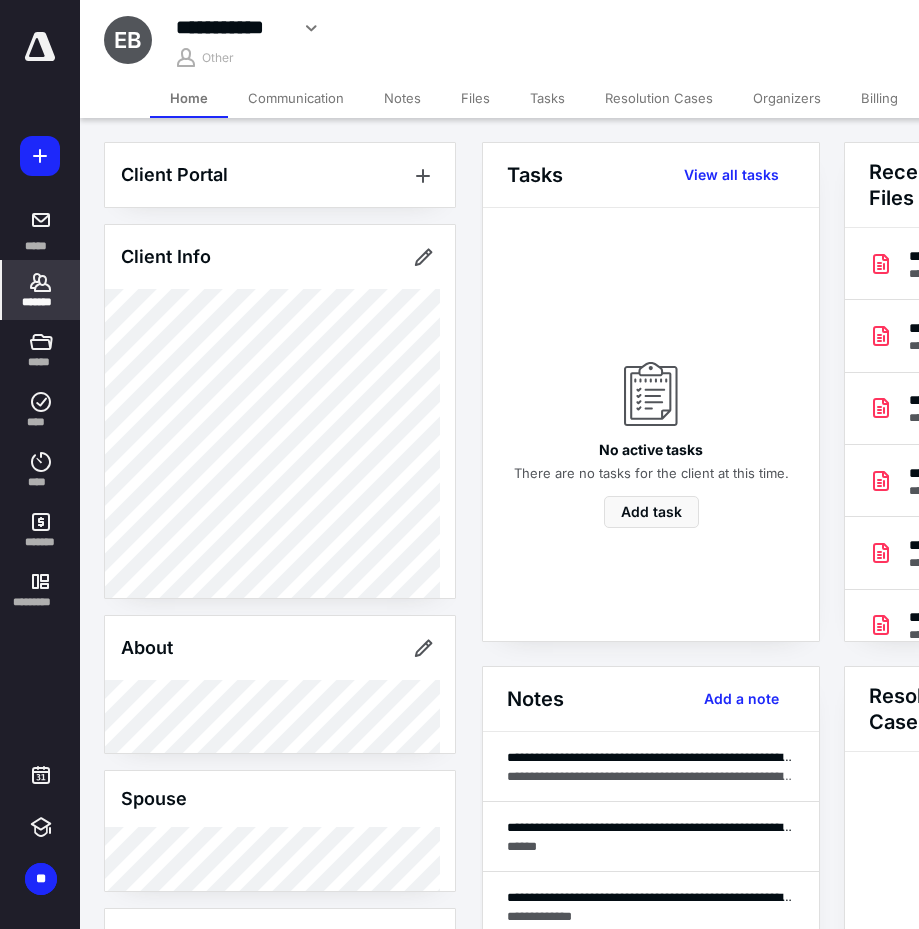 click on "Billing" at bounding box center (879, 98) 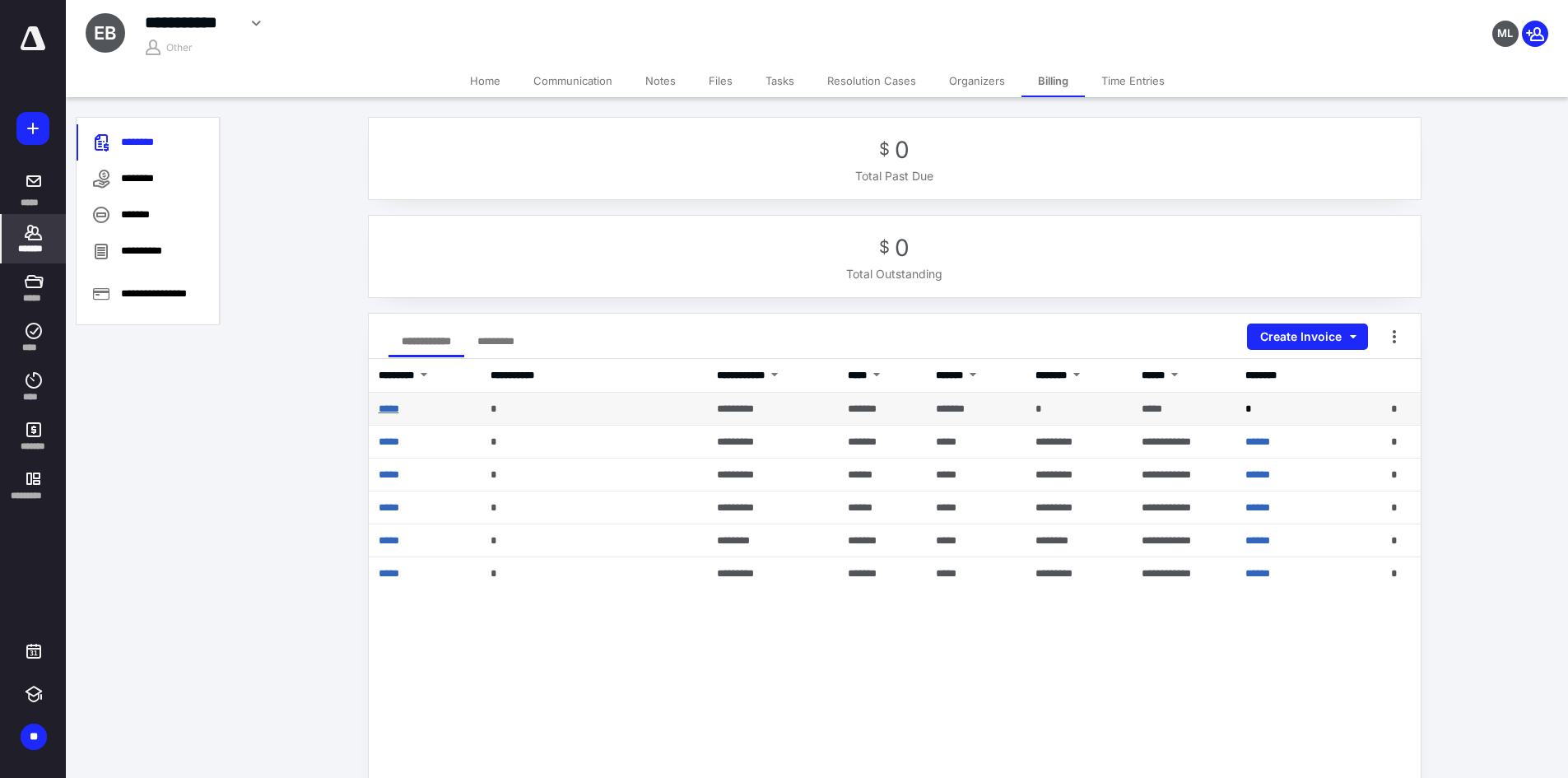 click on "*****" at bounding box center (389, 408) 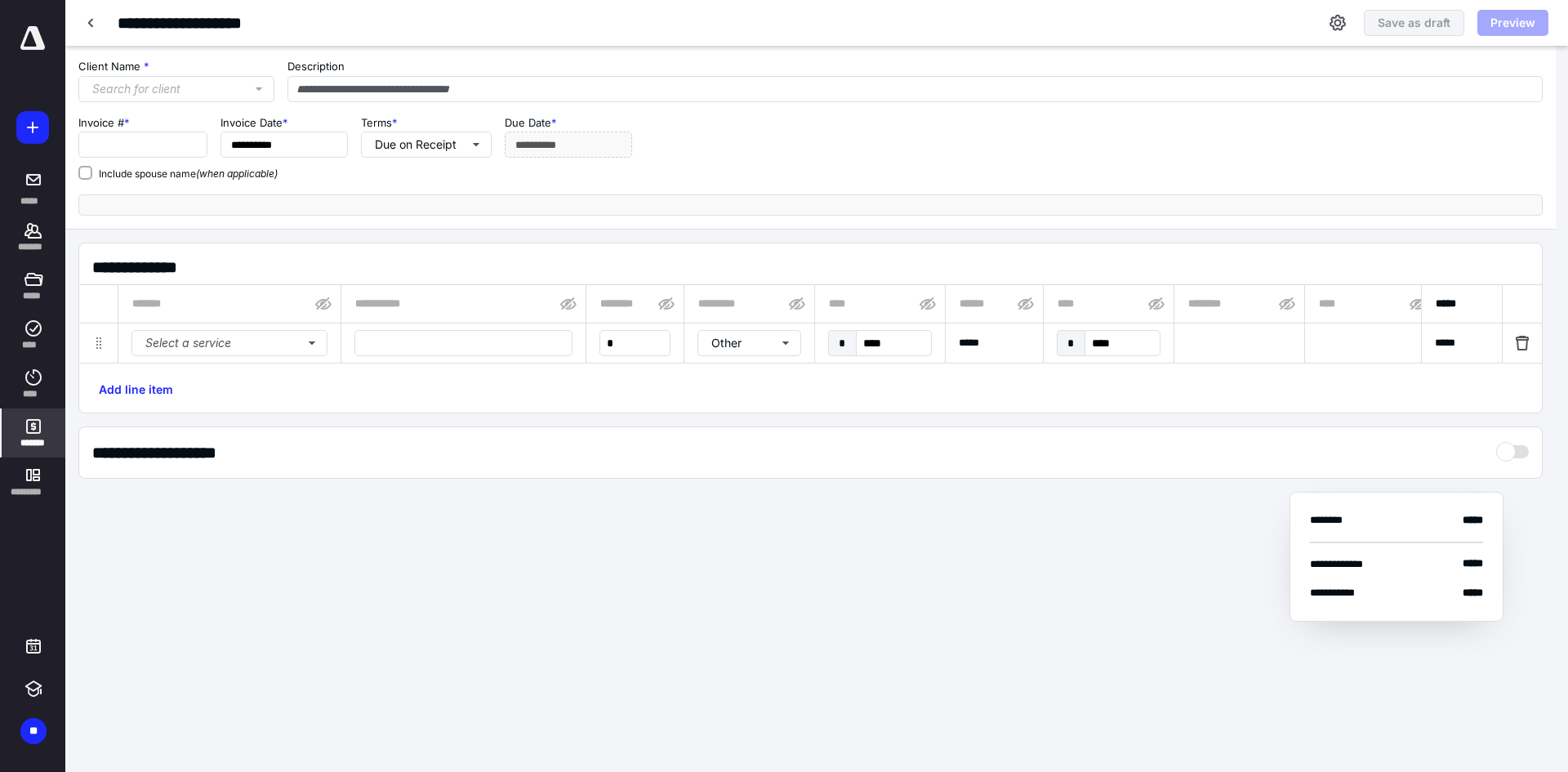 type on "*****" 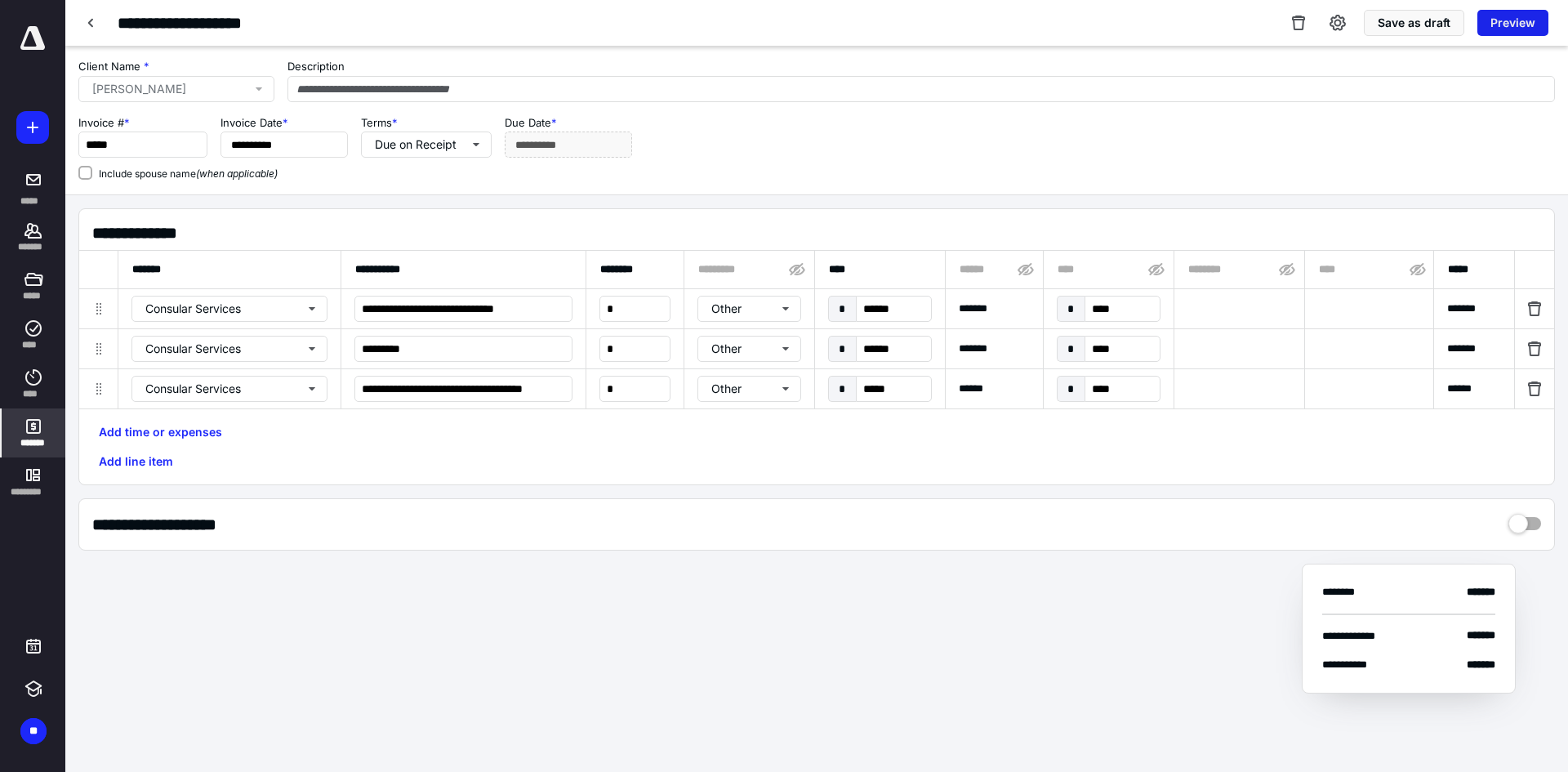 click on "Preview" at bounding box center [1512, 23] 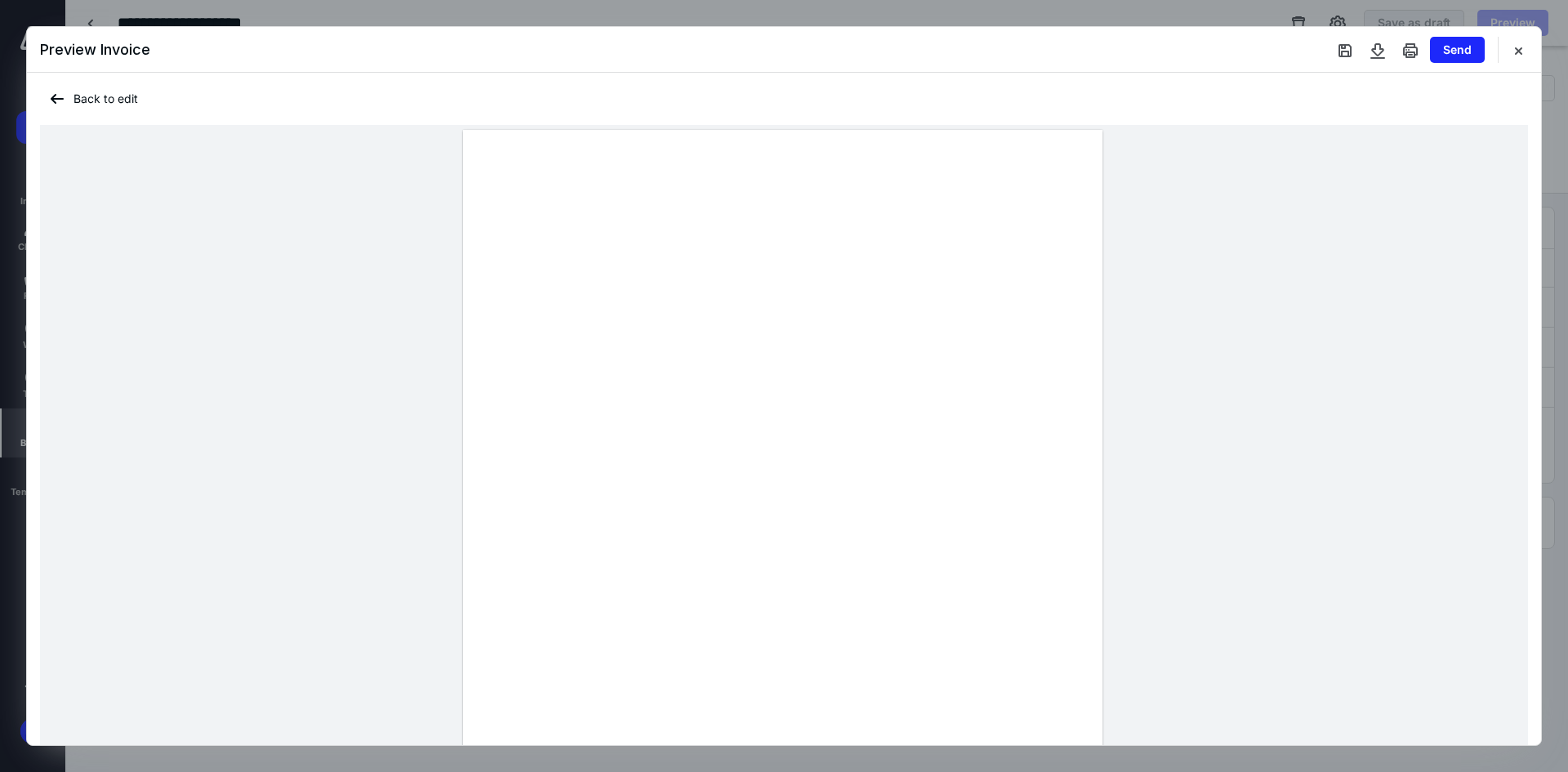 scroll, scrollTop: 0, scrollLeft: 0, axis: both 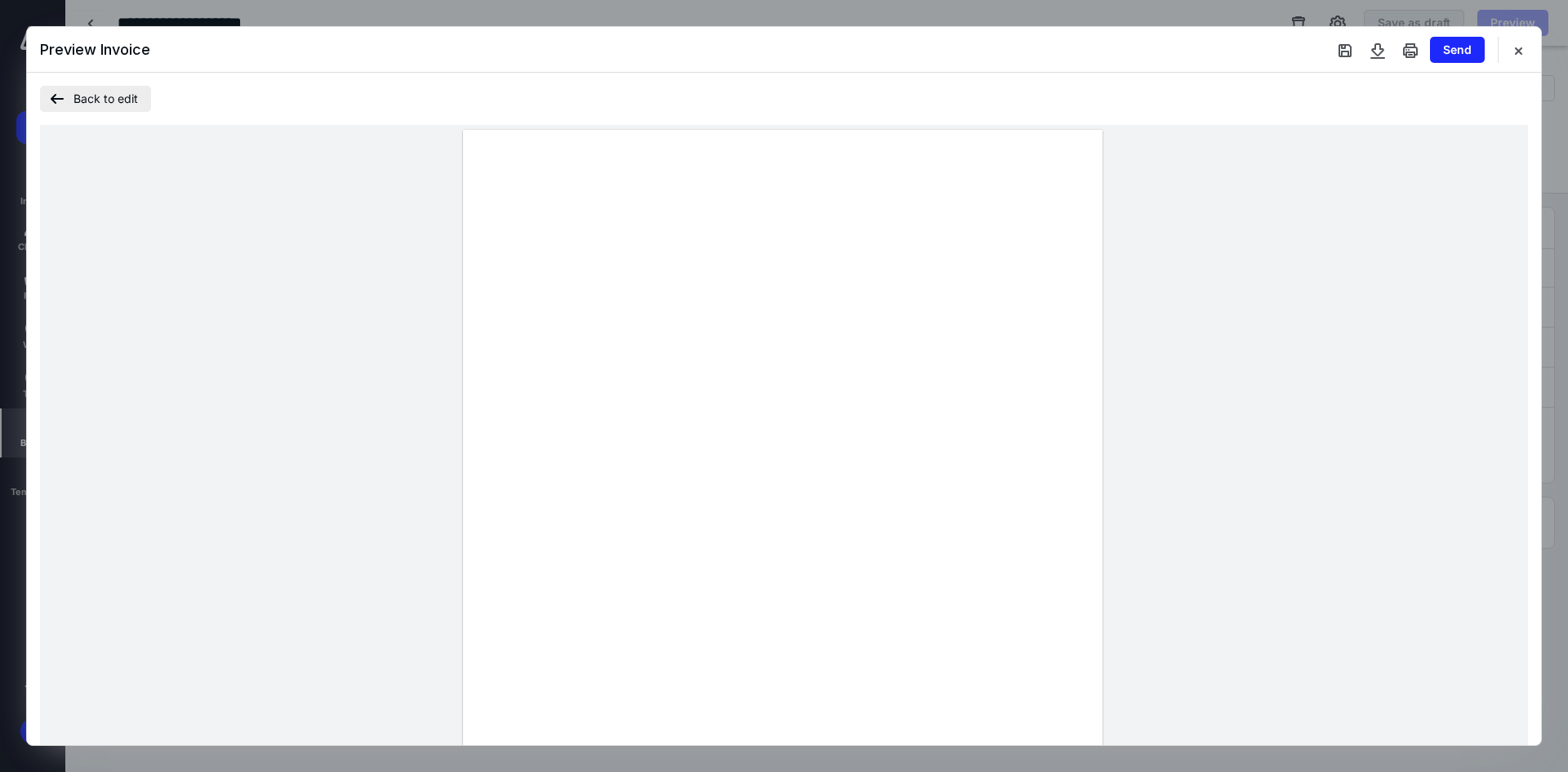 click on "Back to edit" at bounding box center [96, 99] 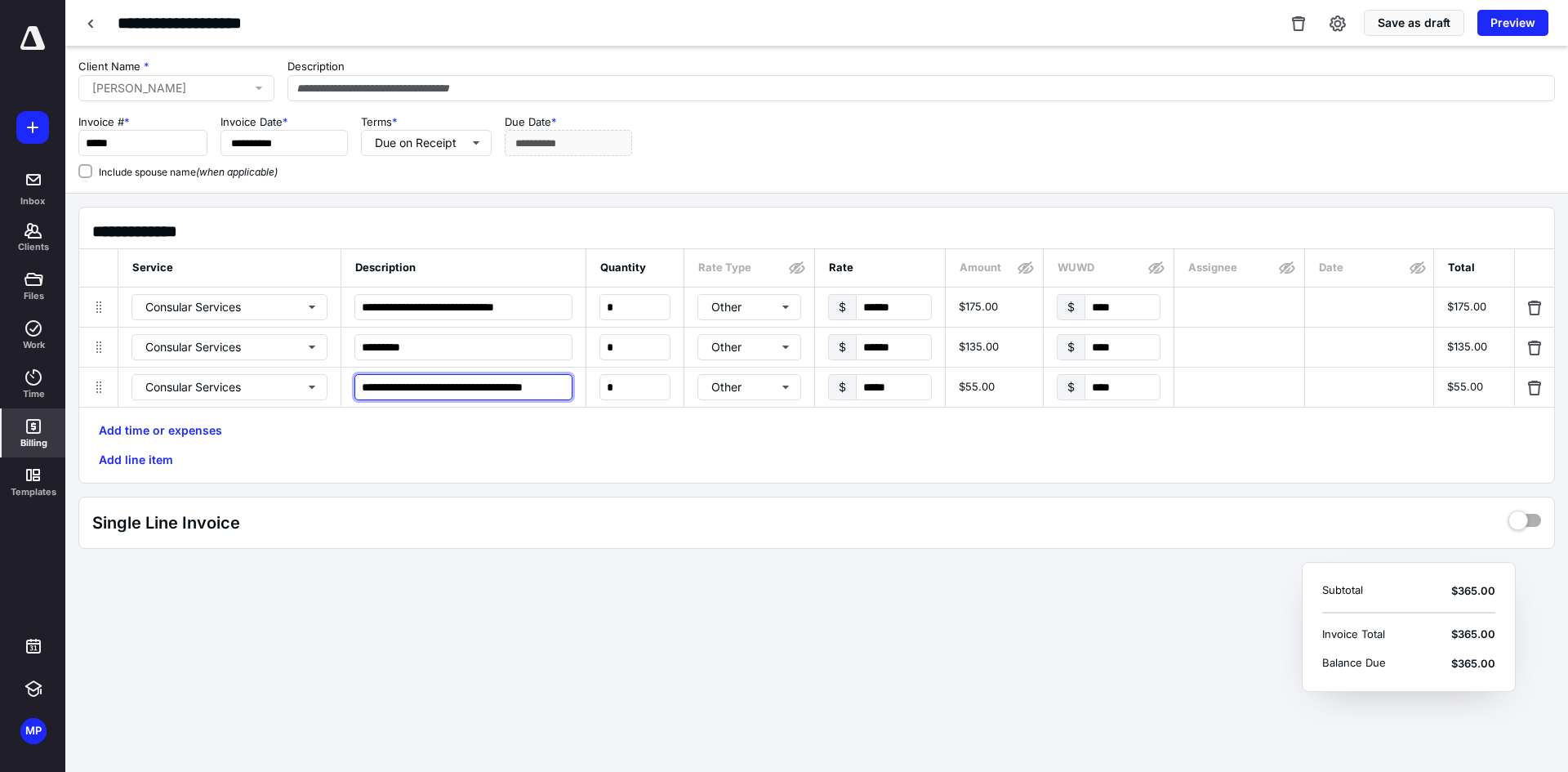 click on "**********" at bounding box center (463, 387) 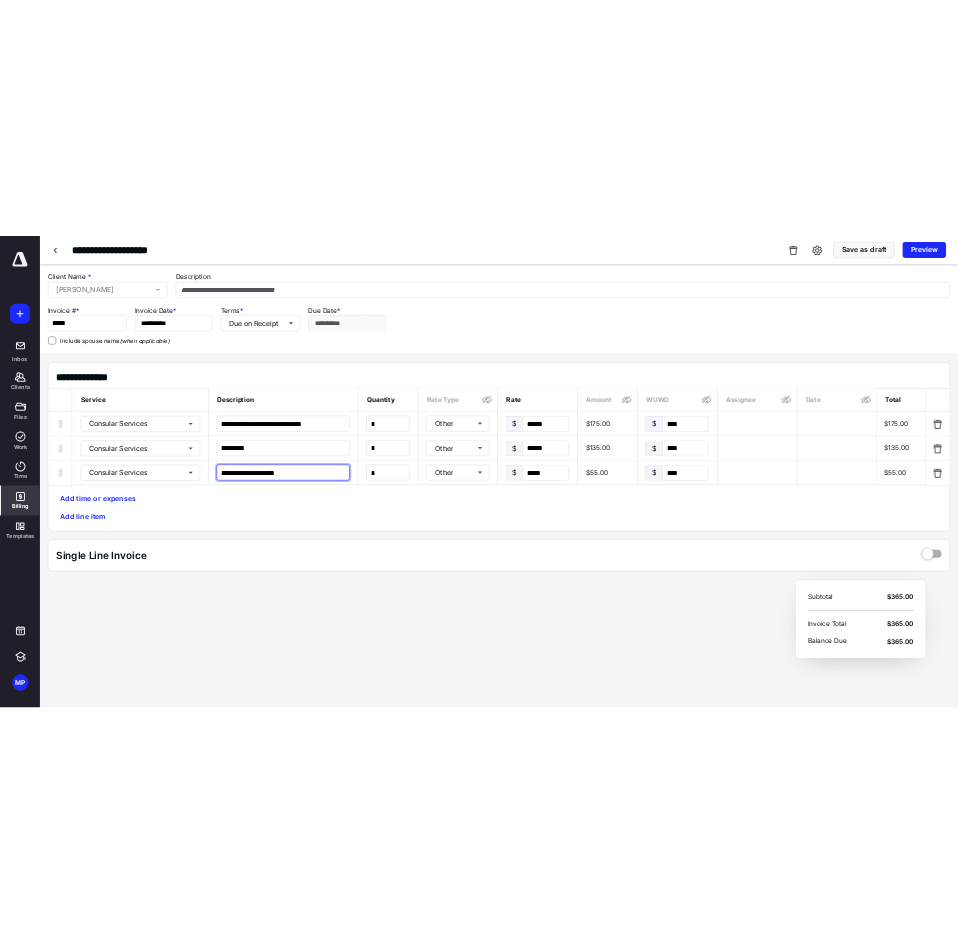 scroll, scrollTop: 0, scrollLeft: 0, axis: both 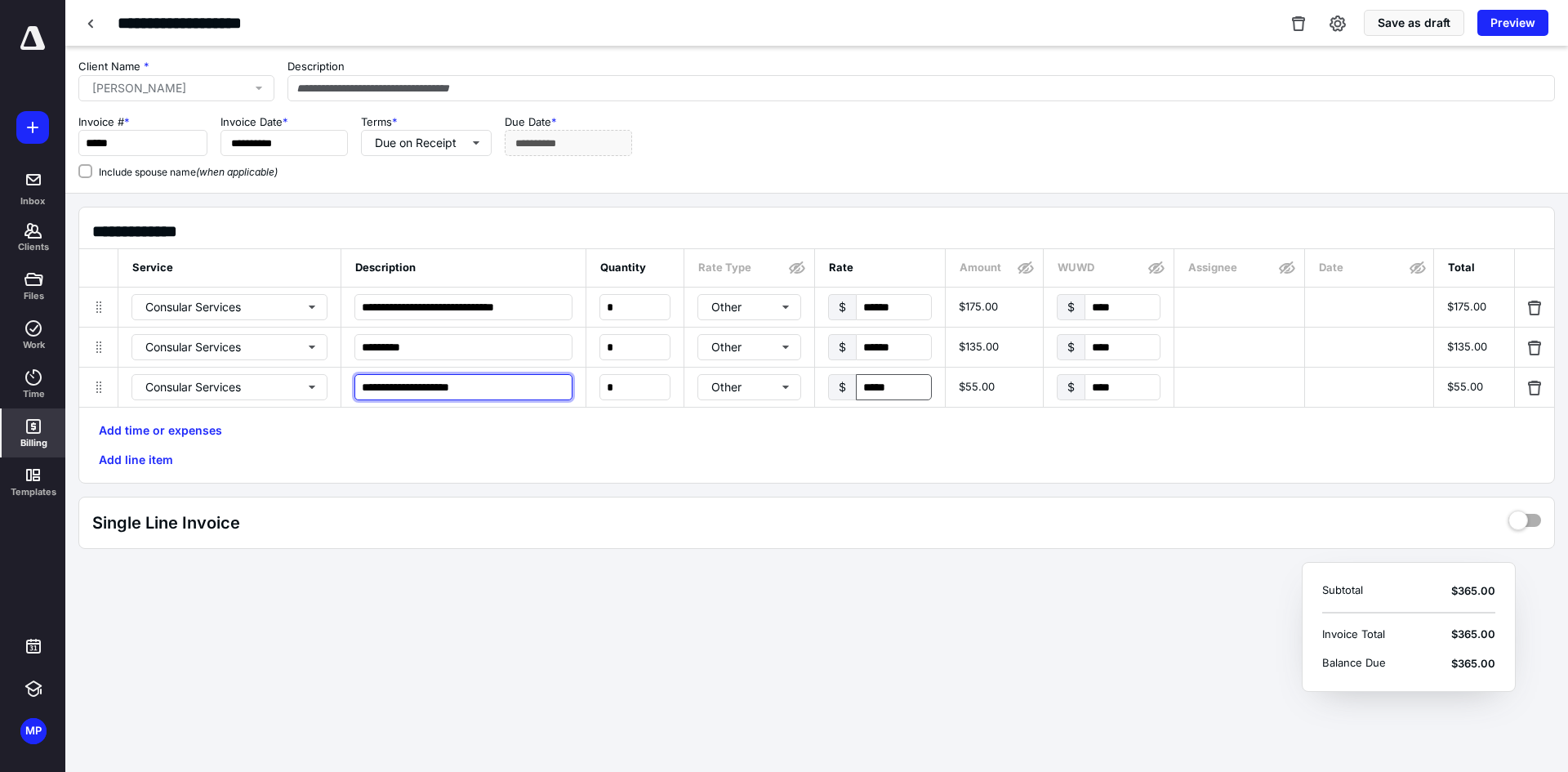 type on "**********" 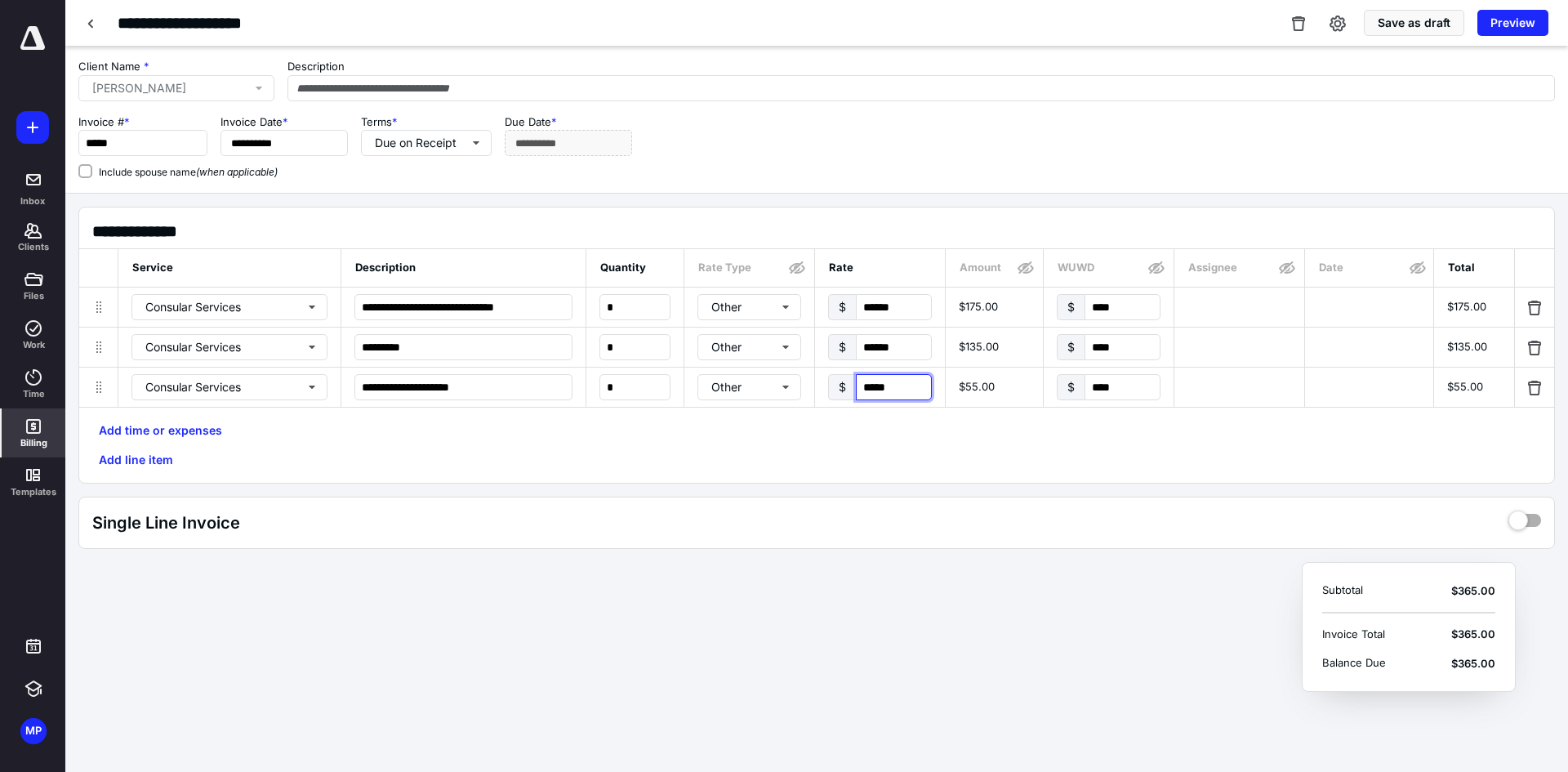 click on "*****" at bounding box center [893, 387] 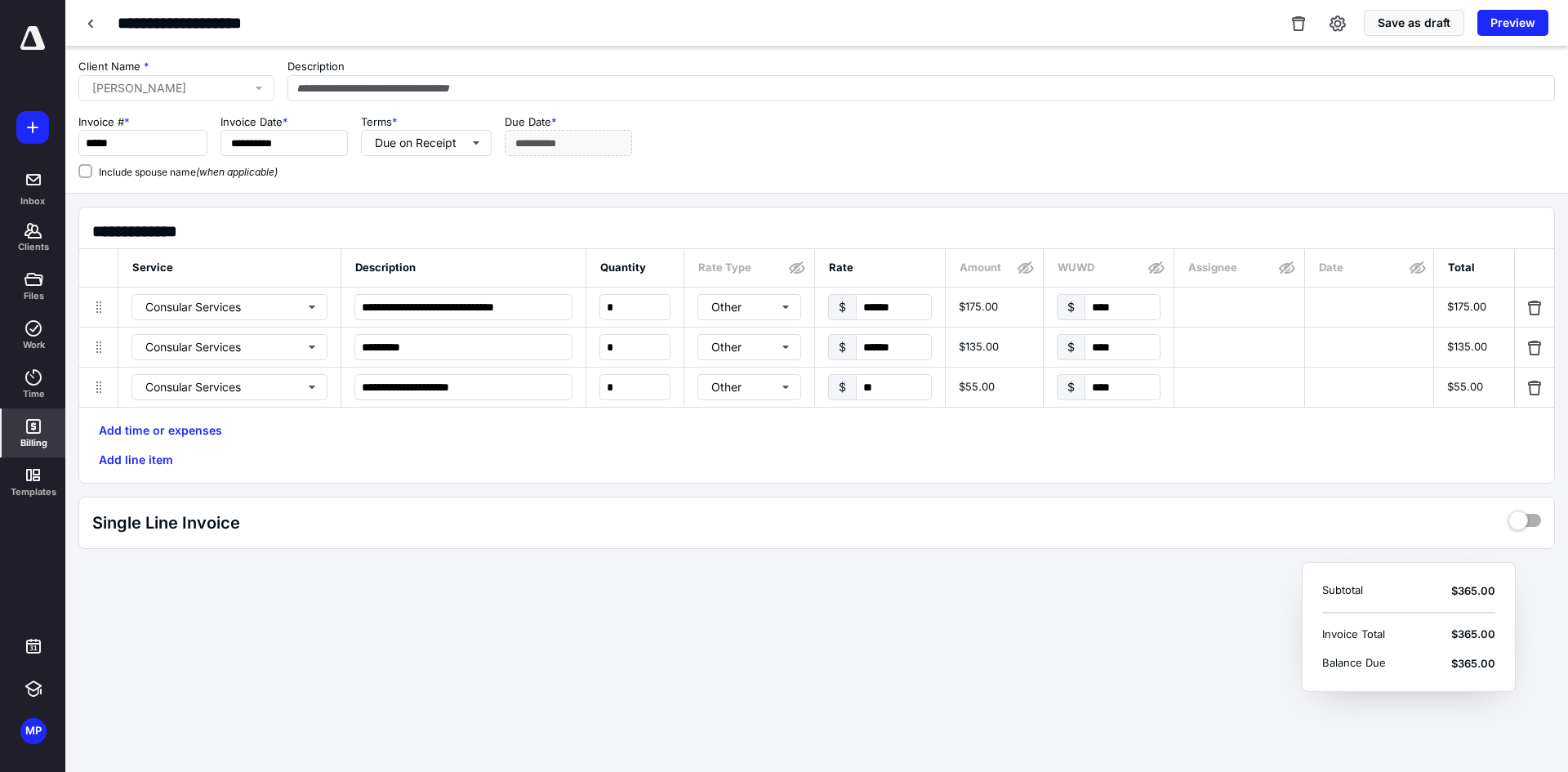 type on "*****" 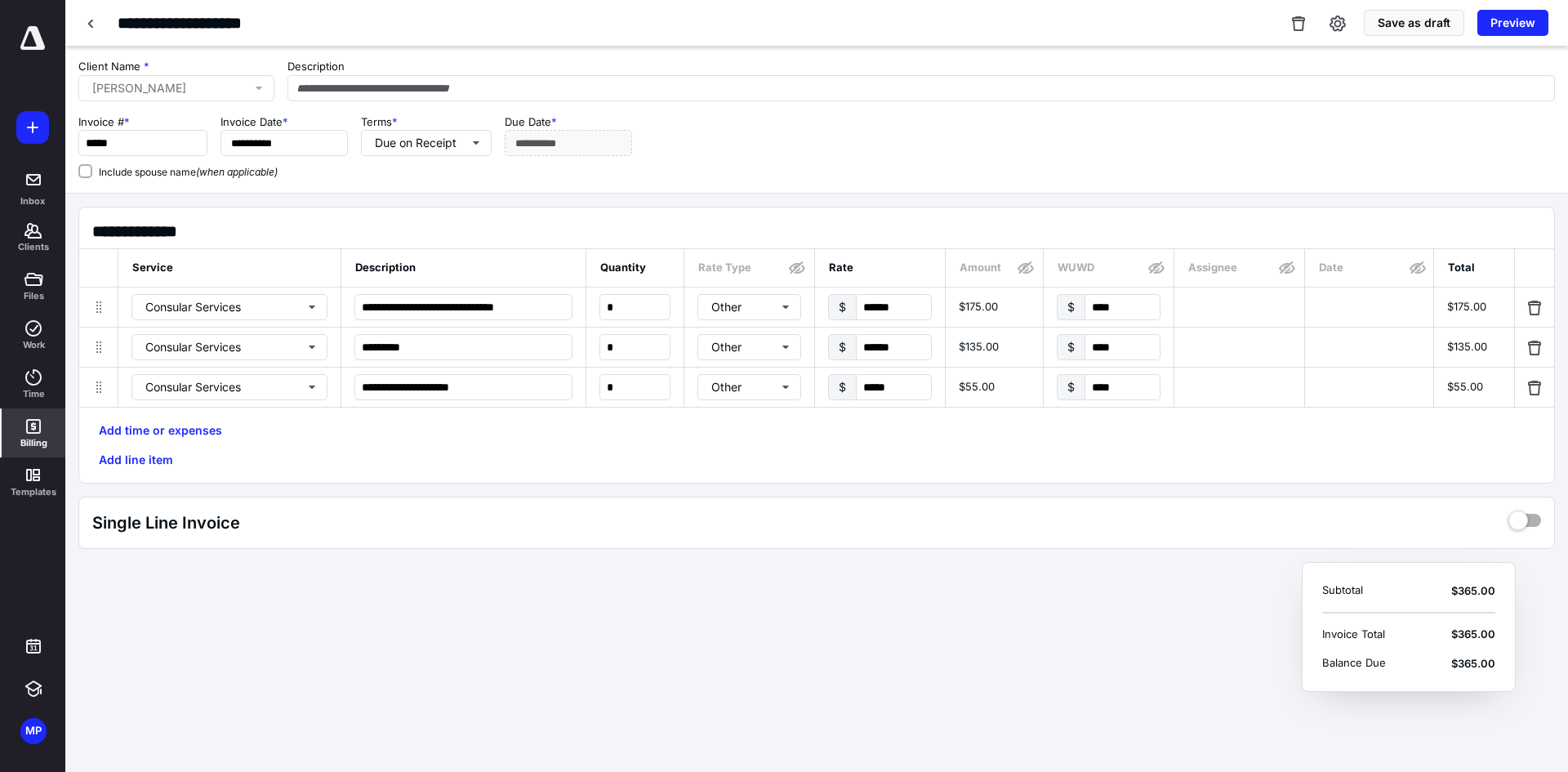 click on "Include spouse name  (when applicable)" at bounding box center [817, 171] 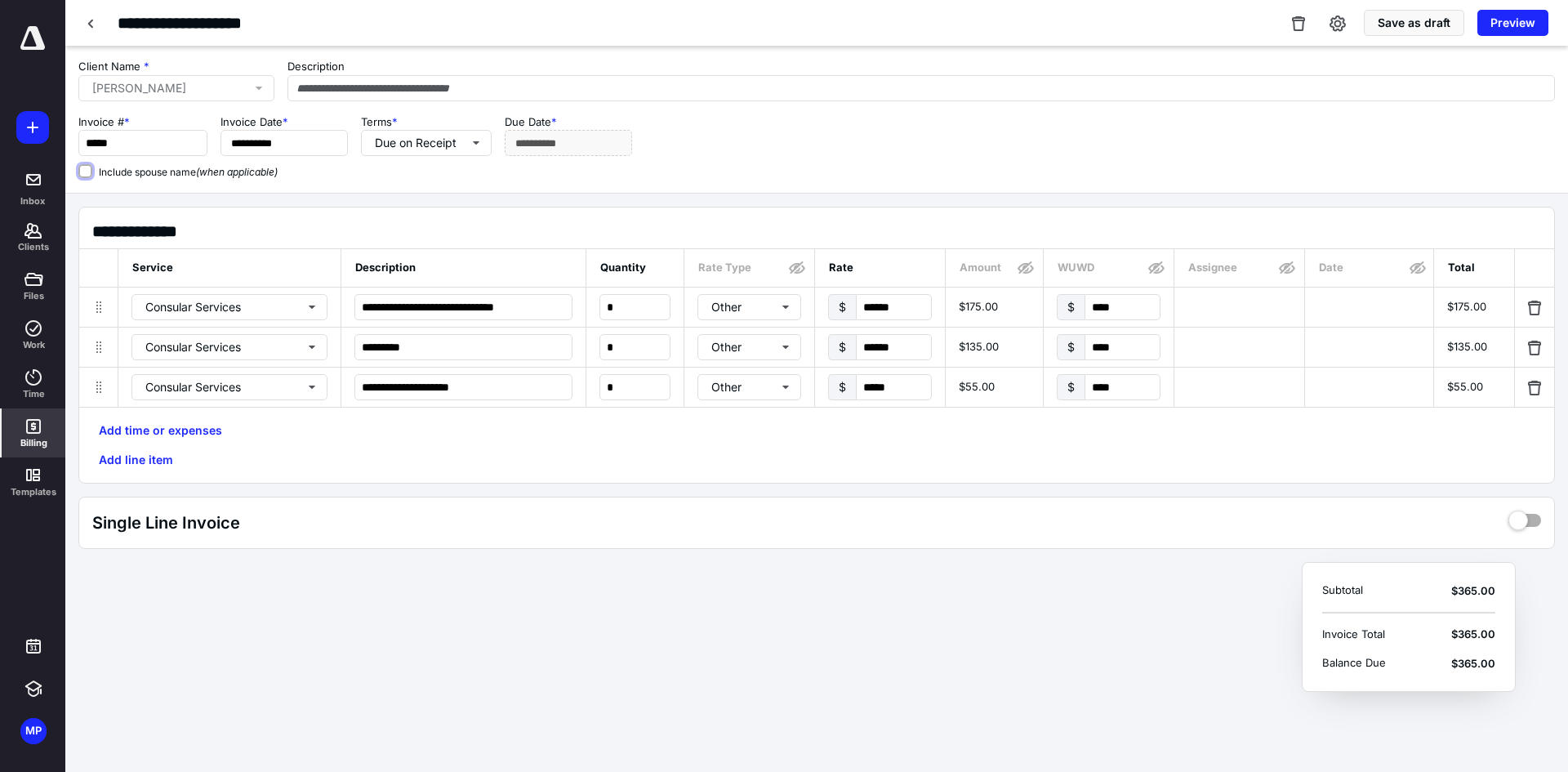 click on "Include spouse name  (when applicable)" at bounding box center [85, 171] 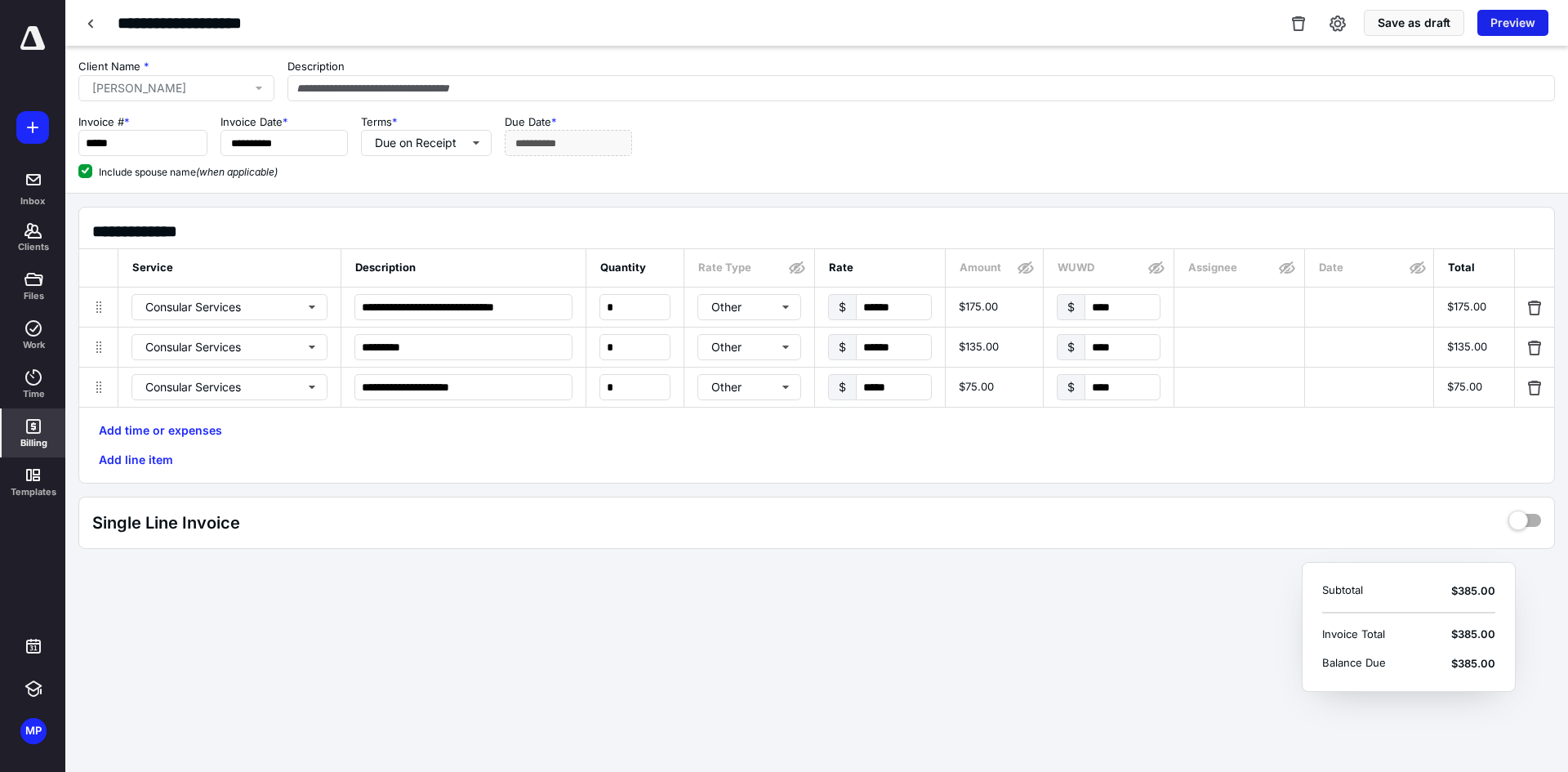 click on "Preview" at bounding box center [1512, 23] 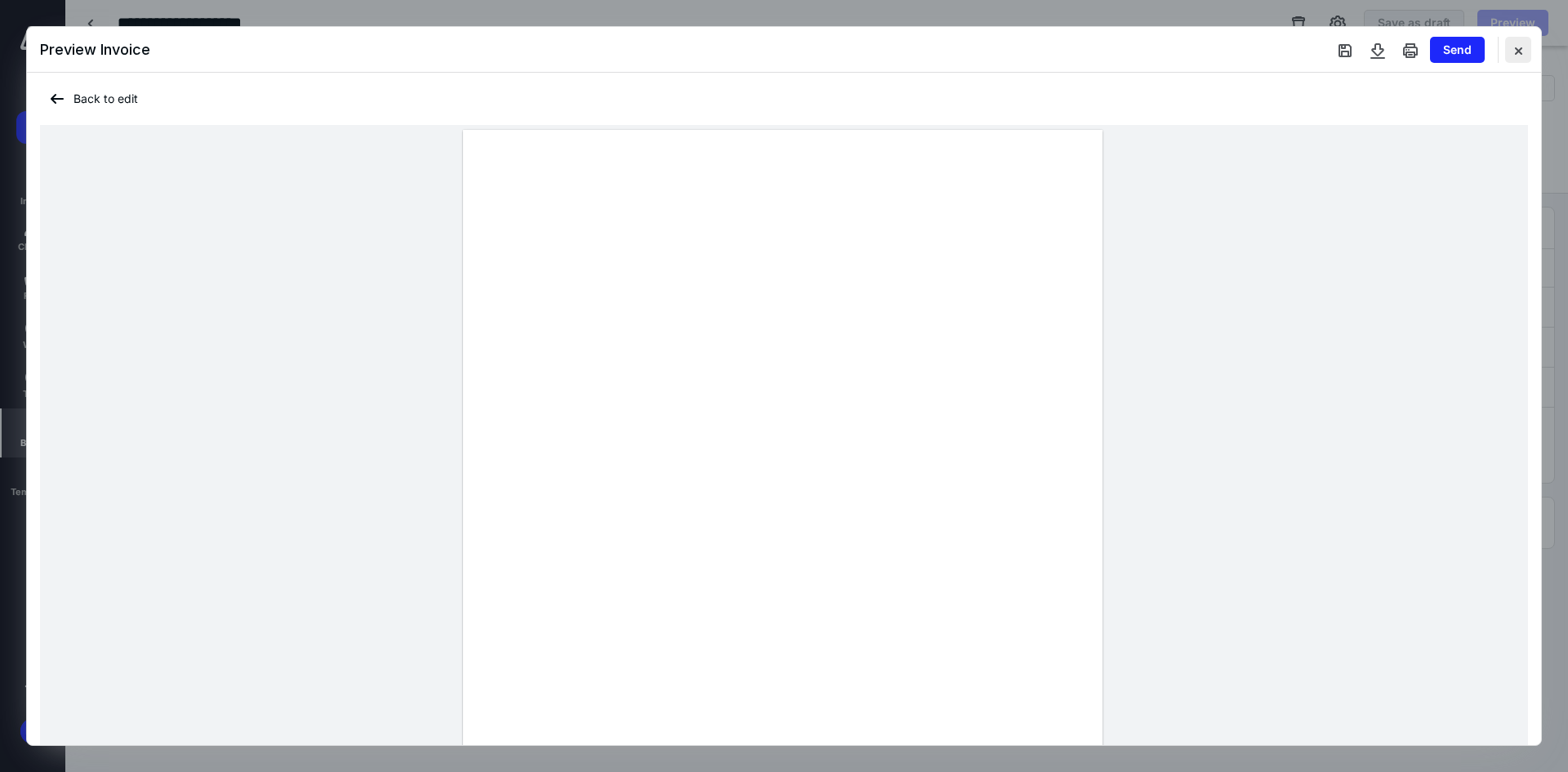click at bounding box center (1518, 50) 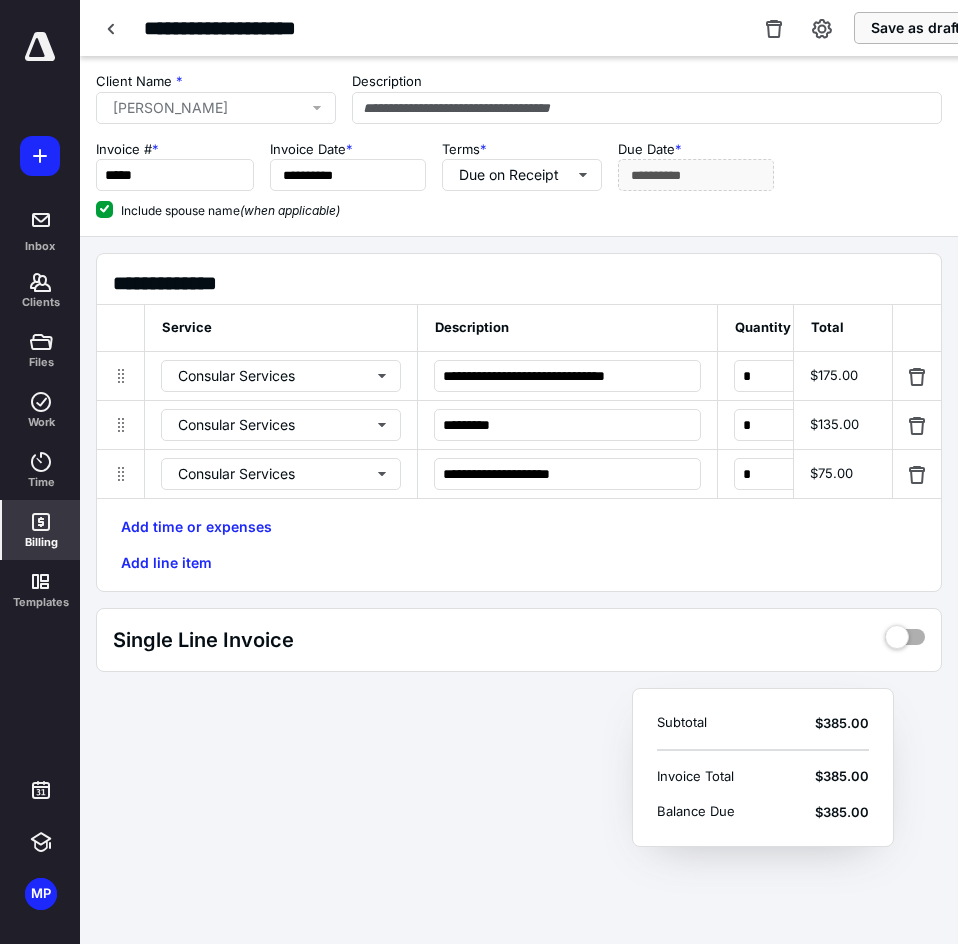 drag, startPoint x: 879, startPoint y: 23, endPoint x: 954, endPoint y: 221, distance: 211.7286 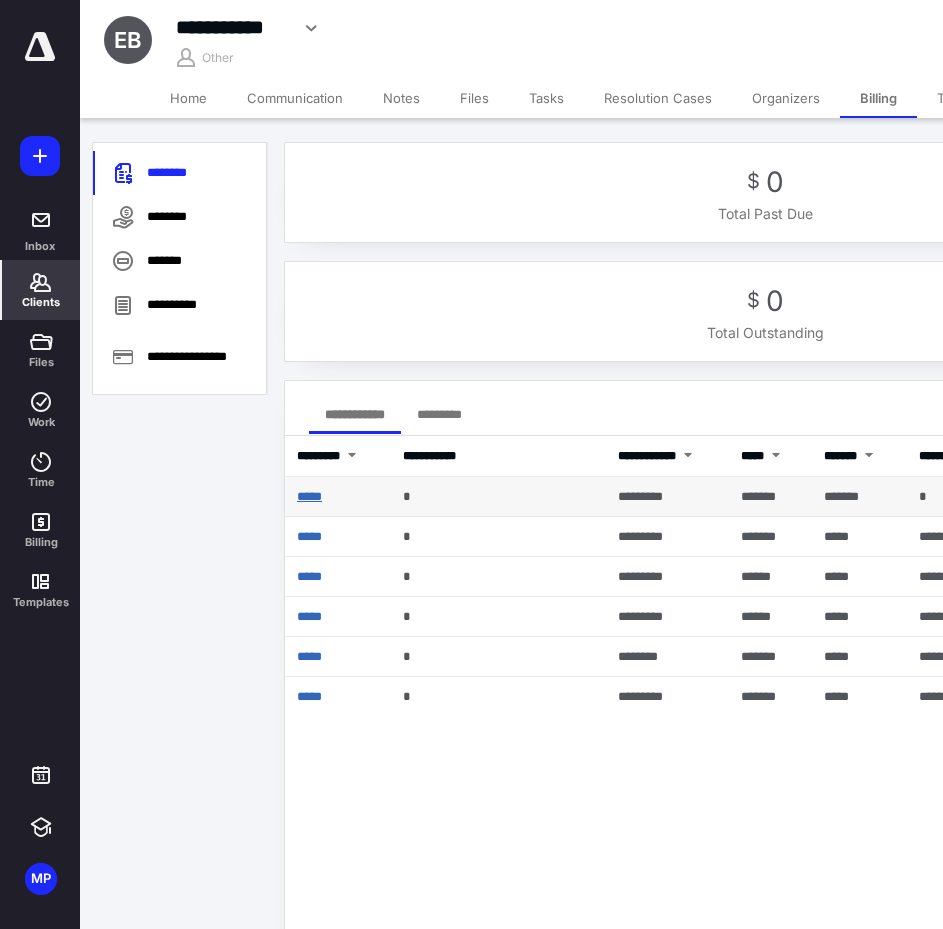 click on "*****" at bounding box center (309, 496) 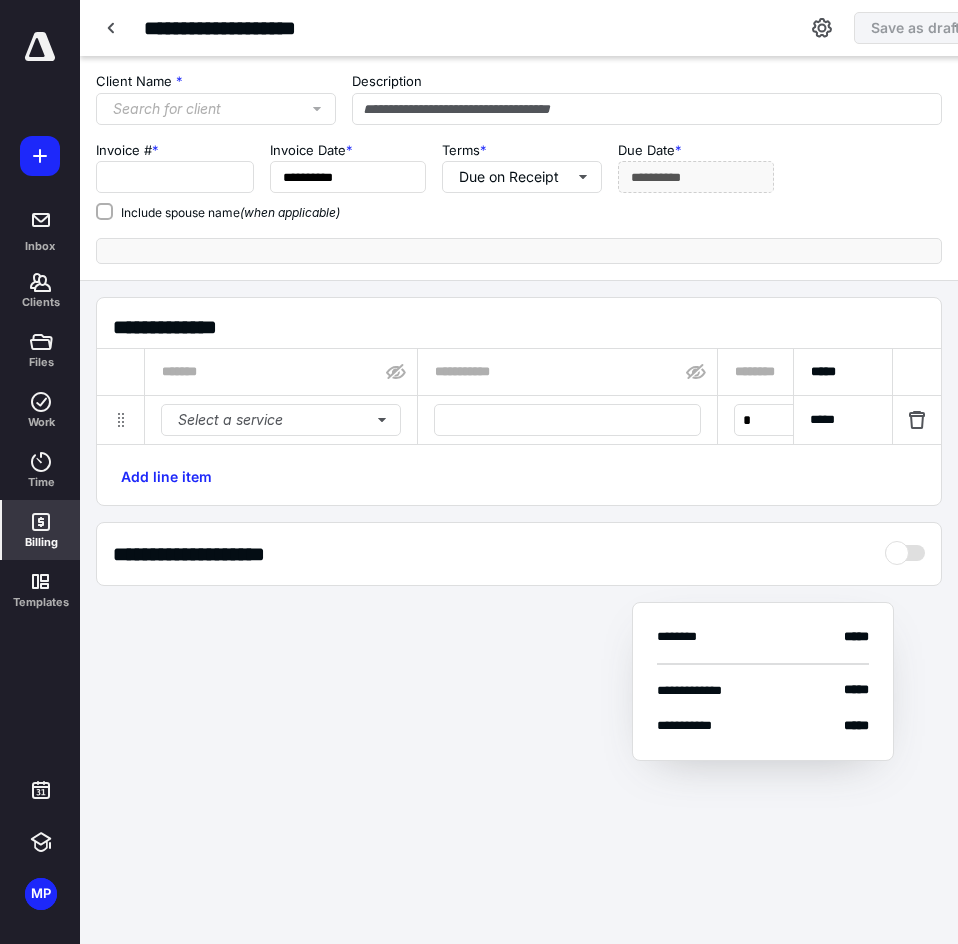 type on "*****" 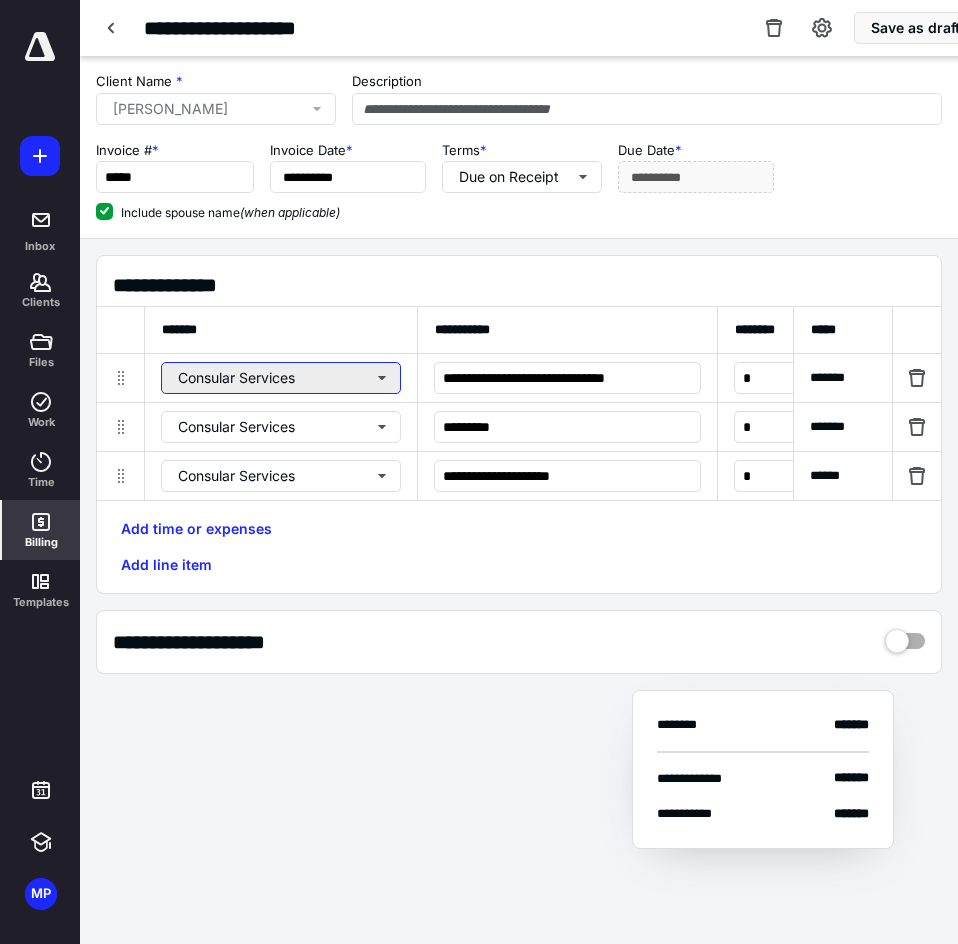 click on "Consular Services" at bounding box center [281, 378] 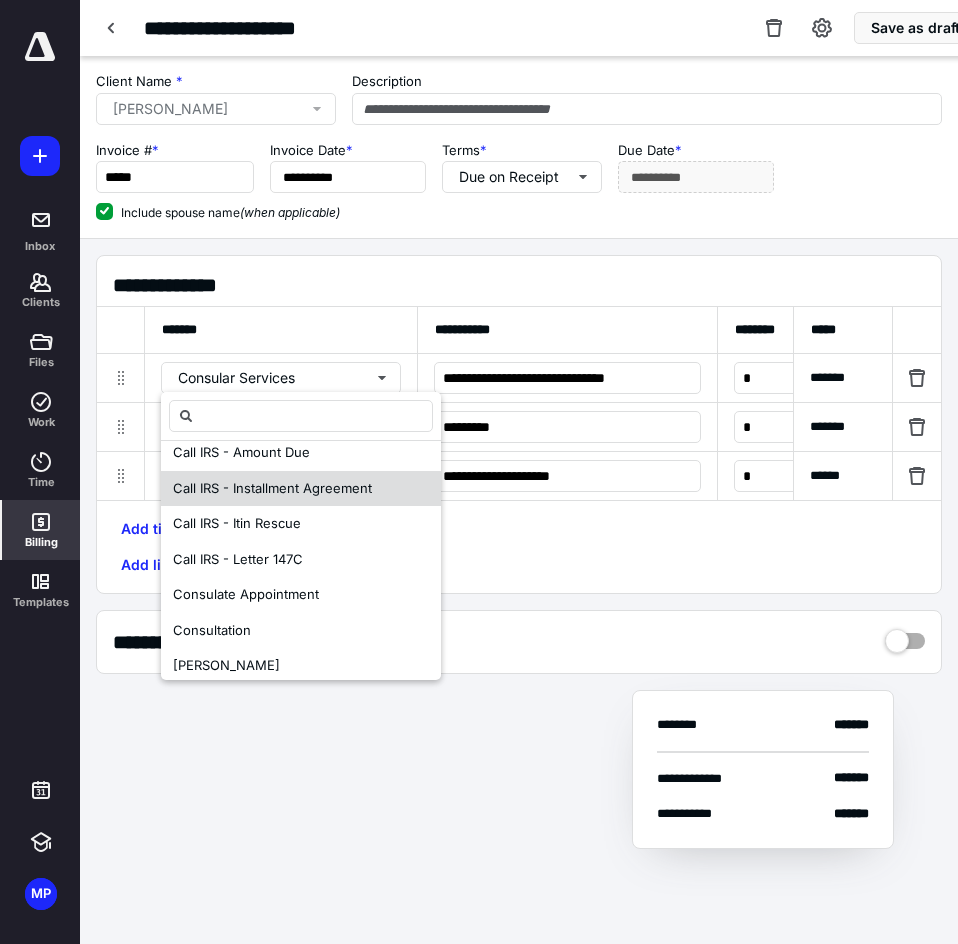 scroll, scrollTop: 100, scrollLeft: 0, axis: vertical 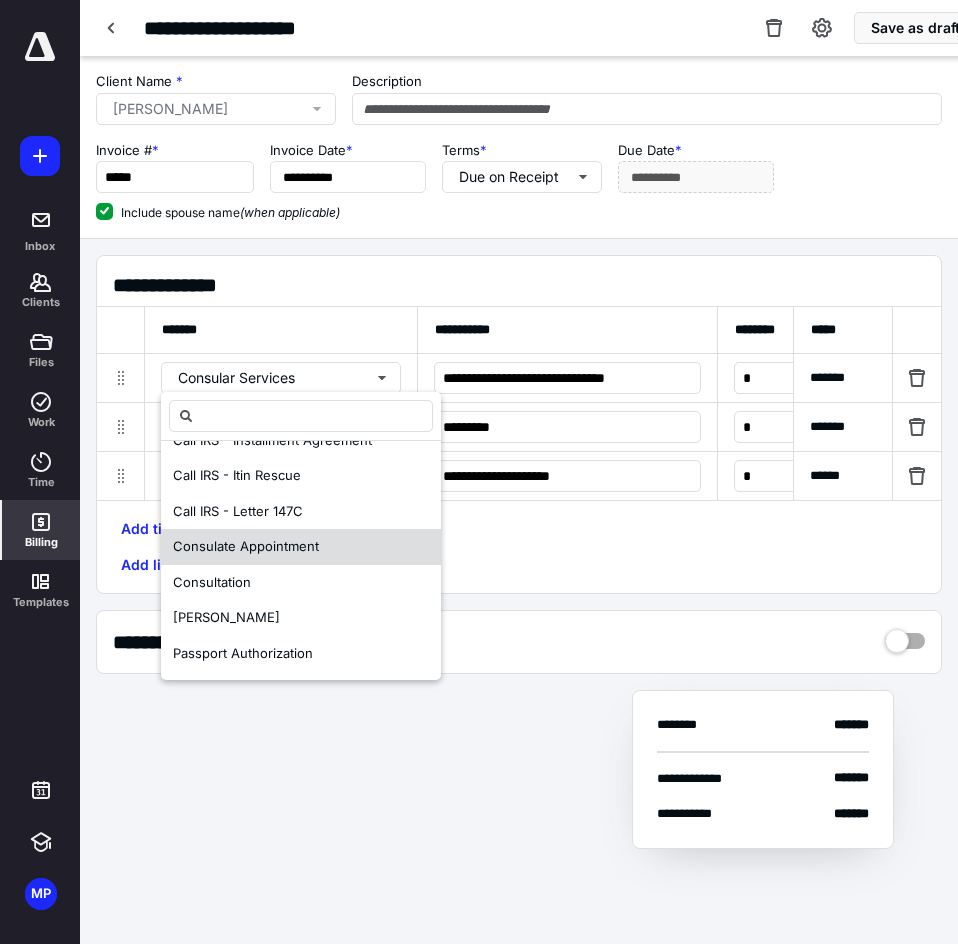 click on "Consulate Appointment" at bounding box center (246, 546) 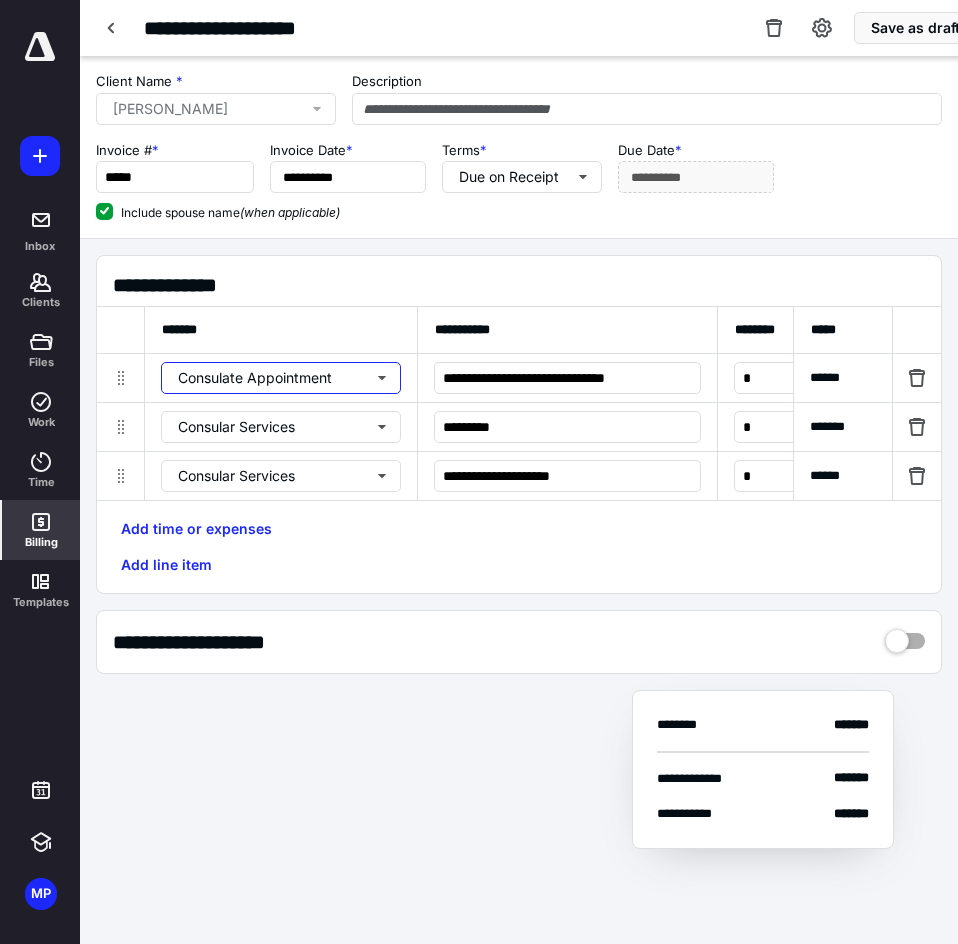 scroll, scrollTop: 0, scrollLeft: 0, axis: both 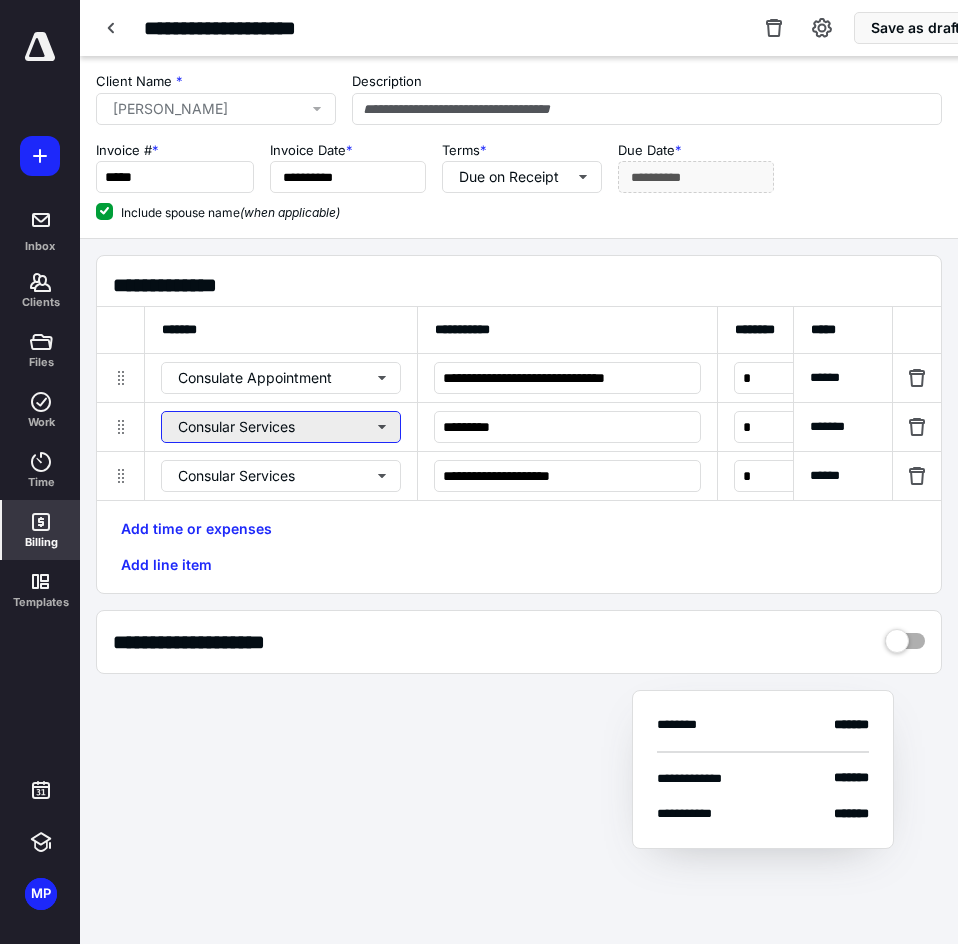 click on "Consular Services" at bounding box center (281, 427) 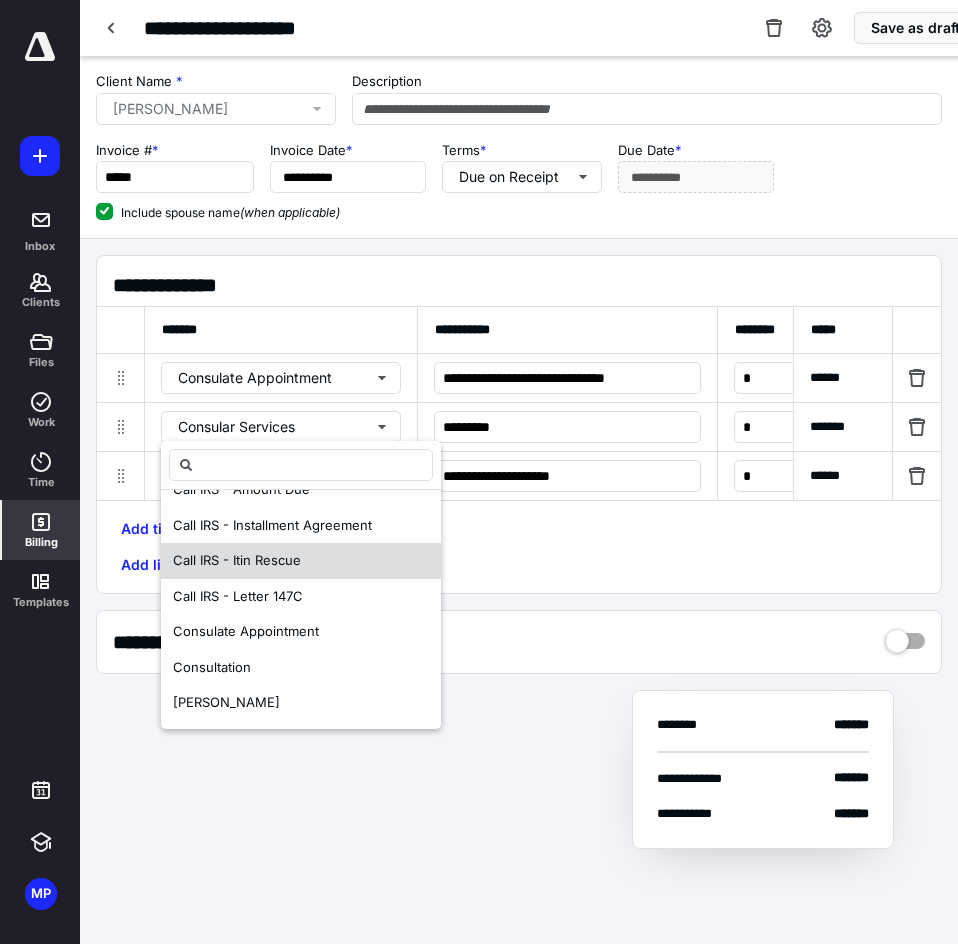 scroll, scrollTop: 100, scrollLeft: 0, axis: vertical 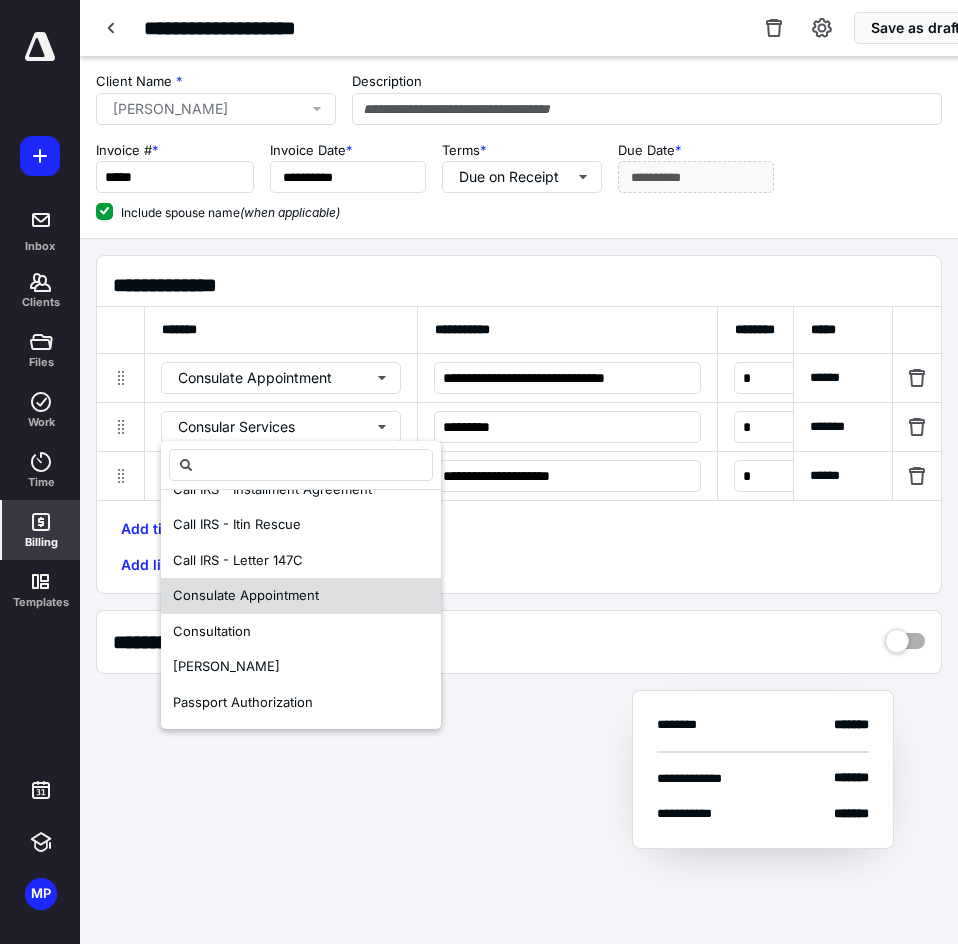 click on "Consulate Appointment" at bounding box center (246, 595) 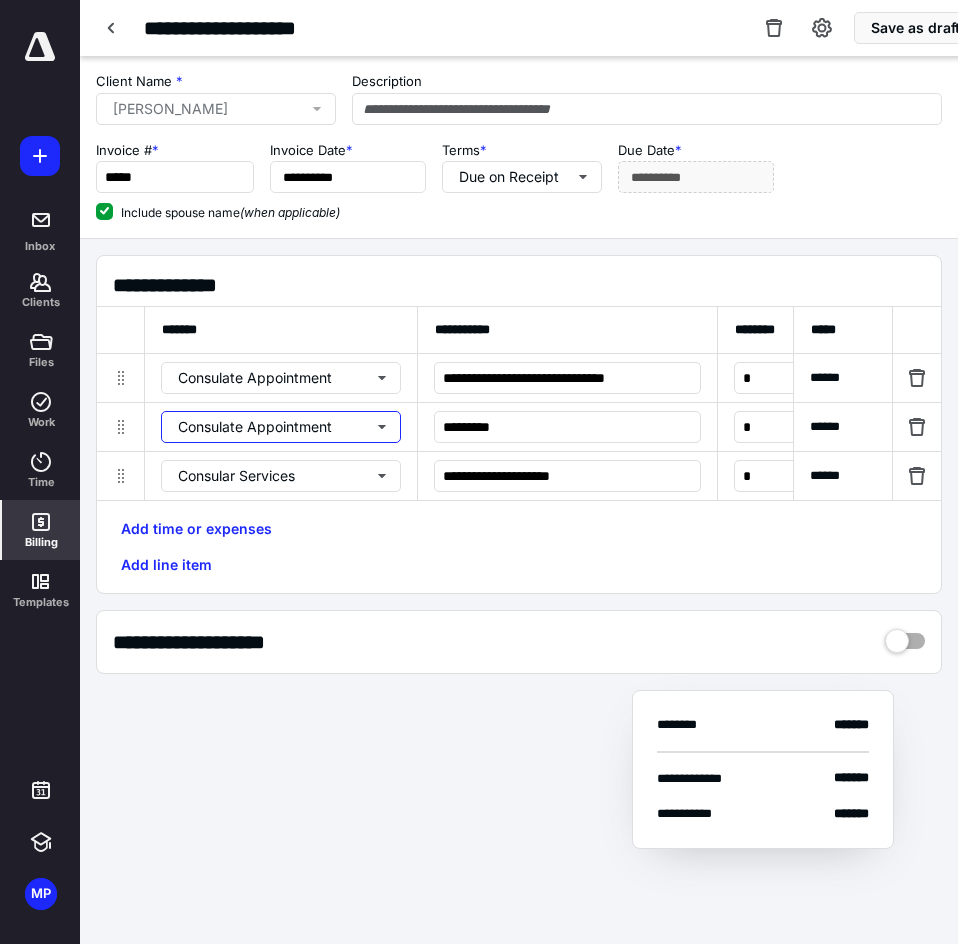 scroll, scrollTop: 0, scrollLeft: 0, axis: both 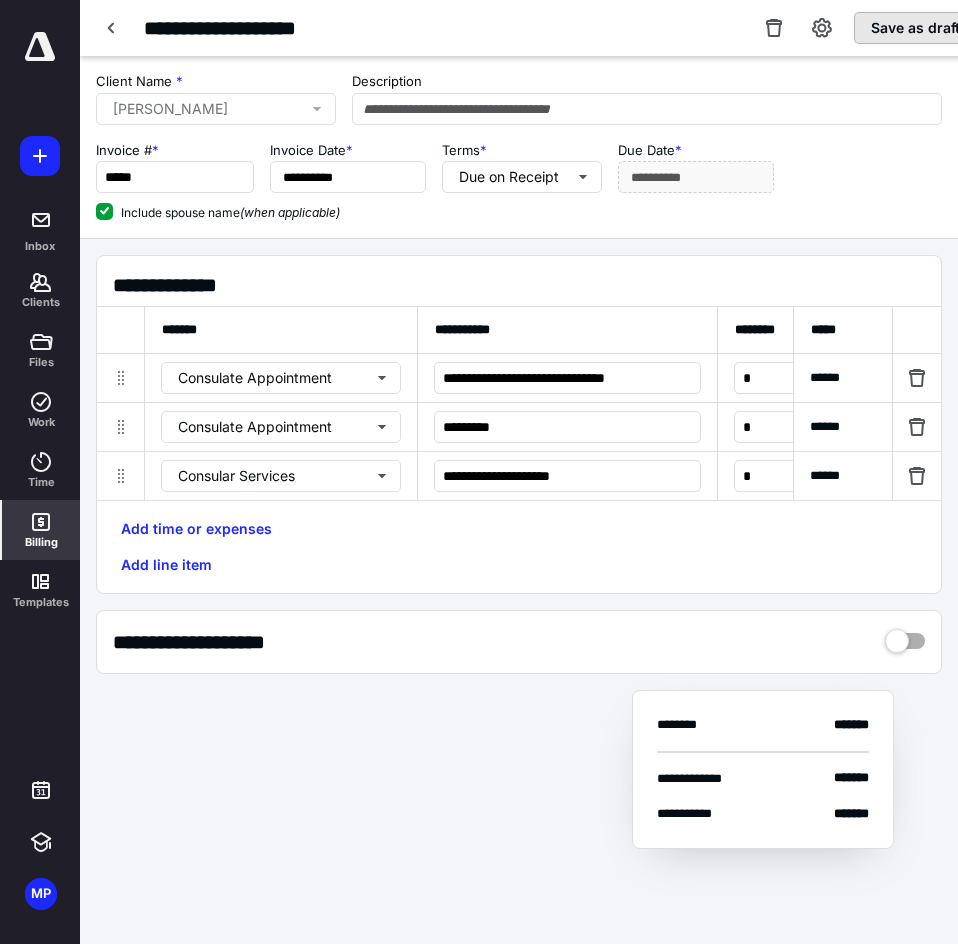 click on "Save as draft" at bounding box center (915, 28) 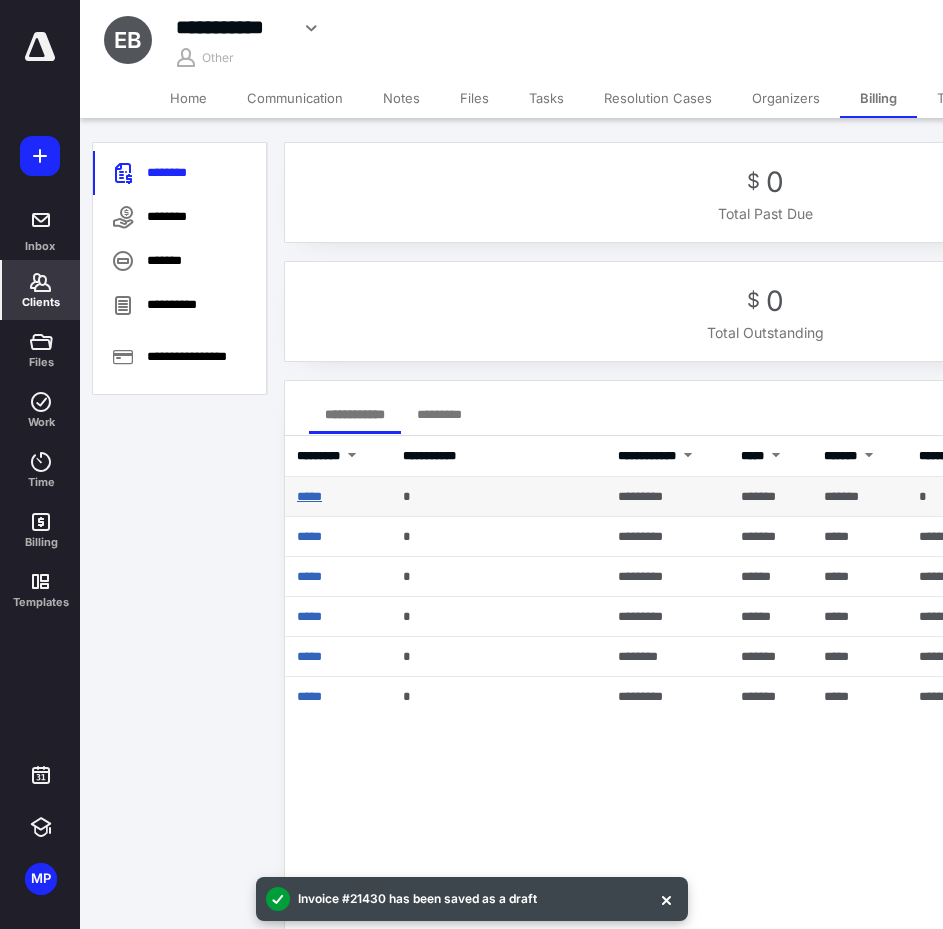 click on "*****" at bounding box center [309, 496] 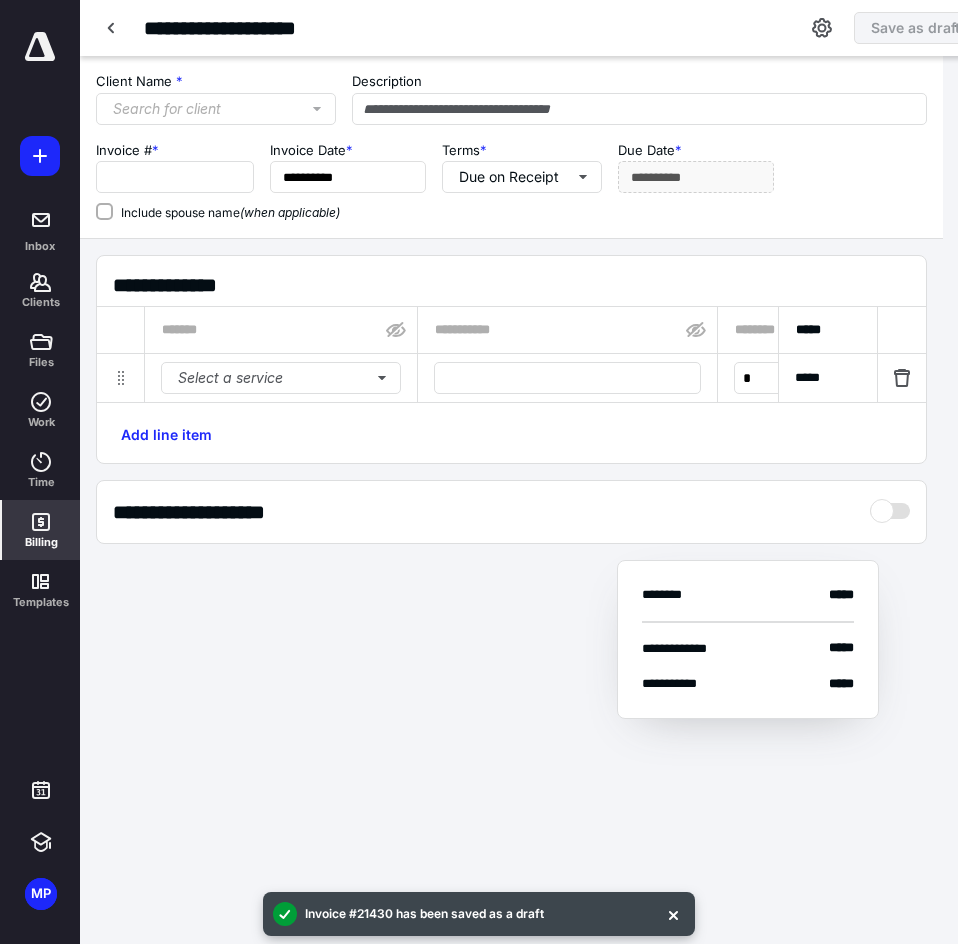type on "*****" 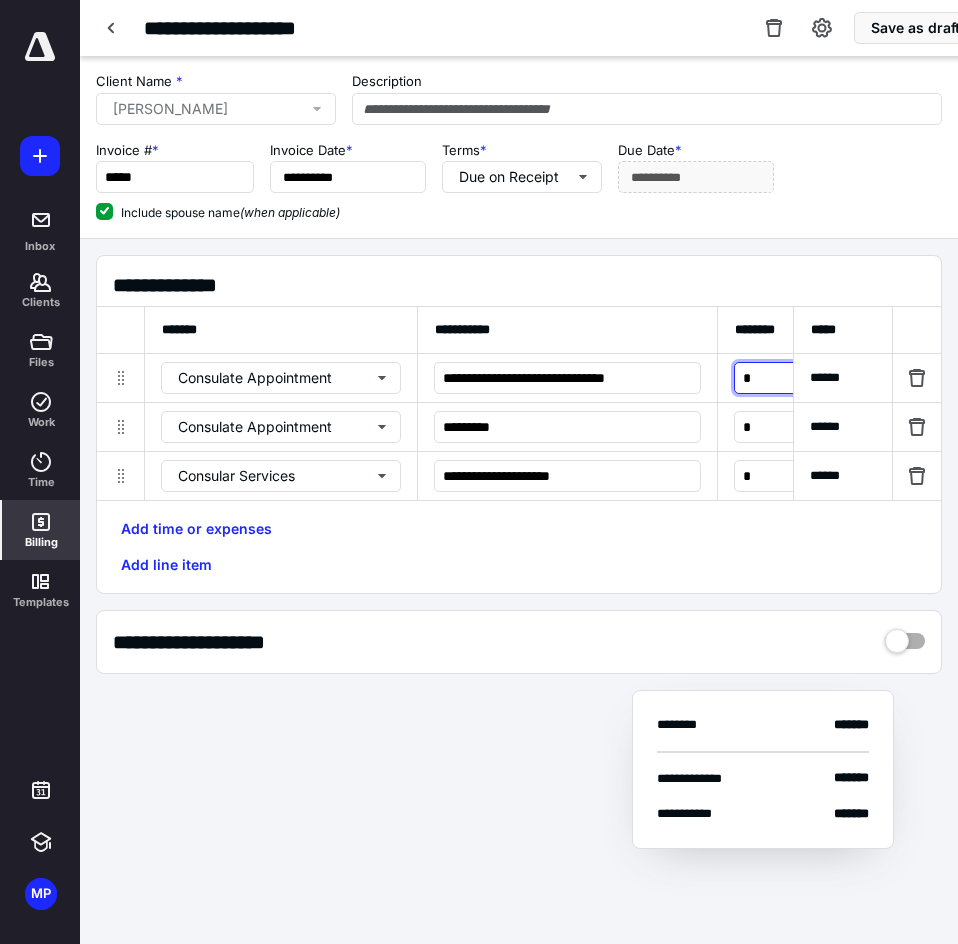 click on "*" at bounding box center [777, 378] 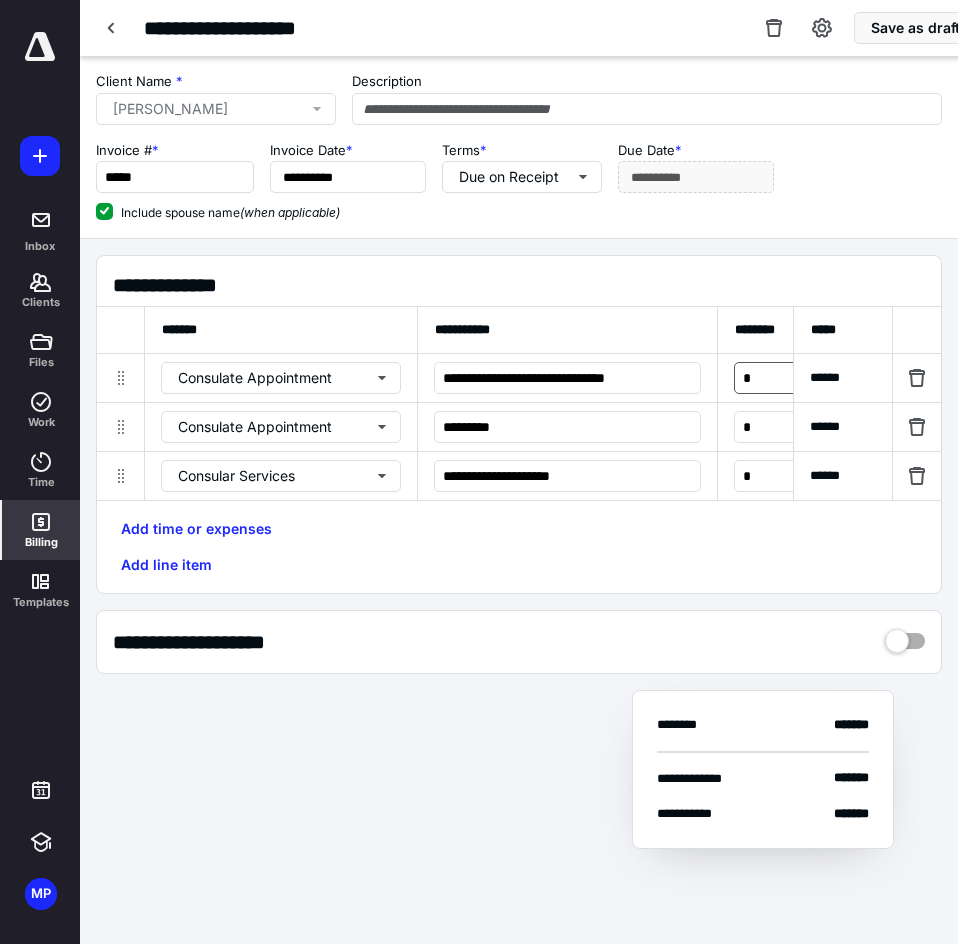 type 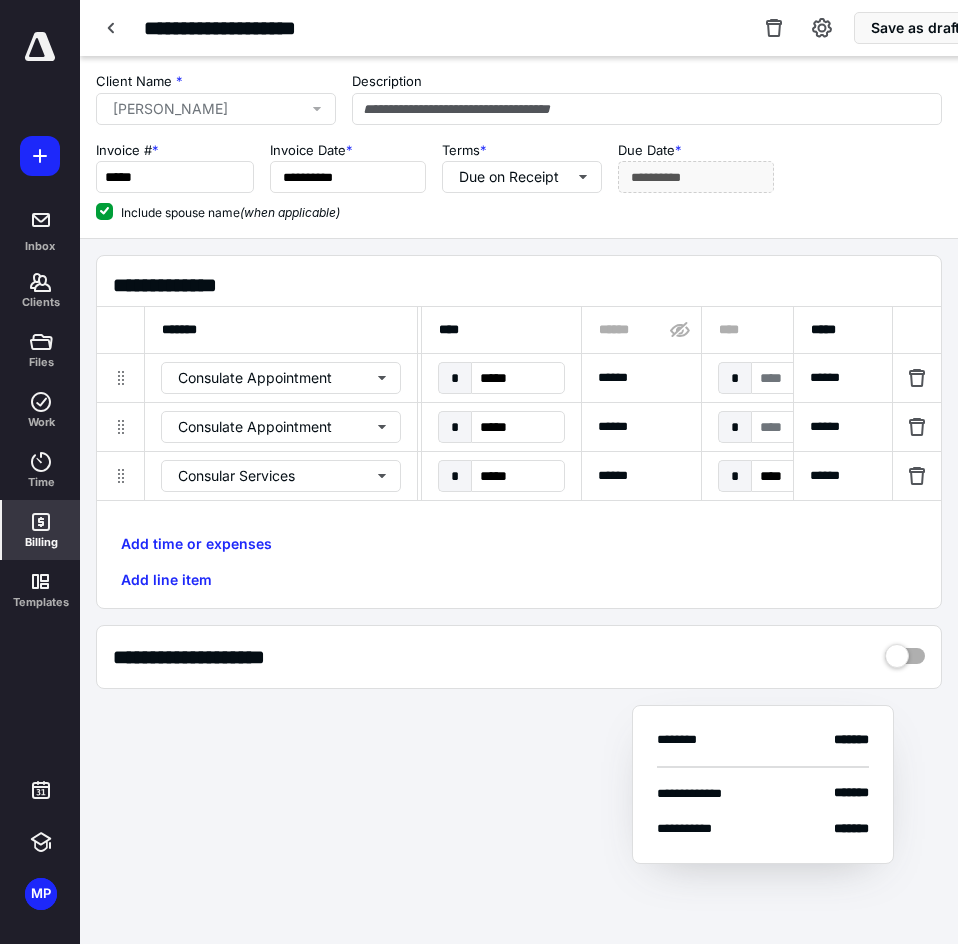 scroll, scrollTop: 0, scrollLeft: 1642, axis: horizontal 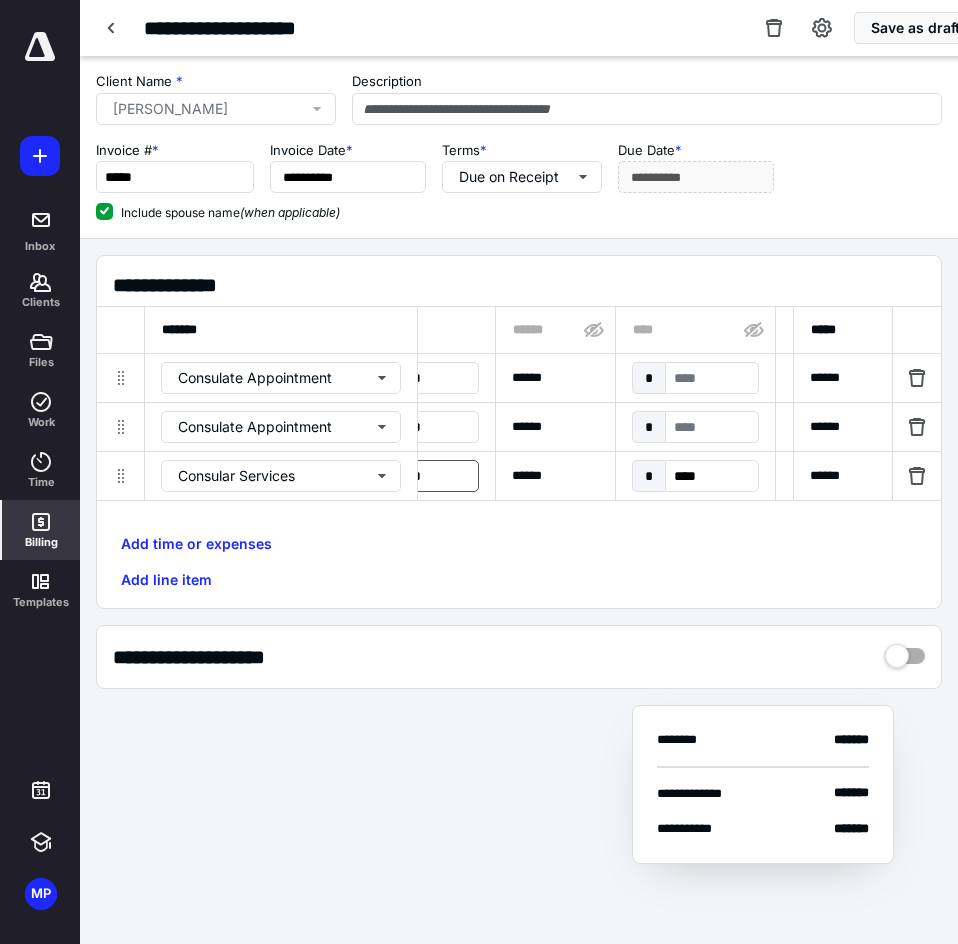 drag, startPoint x: 452, startPoint y: 510, endPoint x: 458, endPoint y: 486, distance: 24.738634 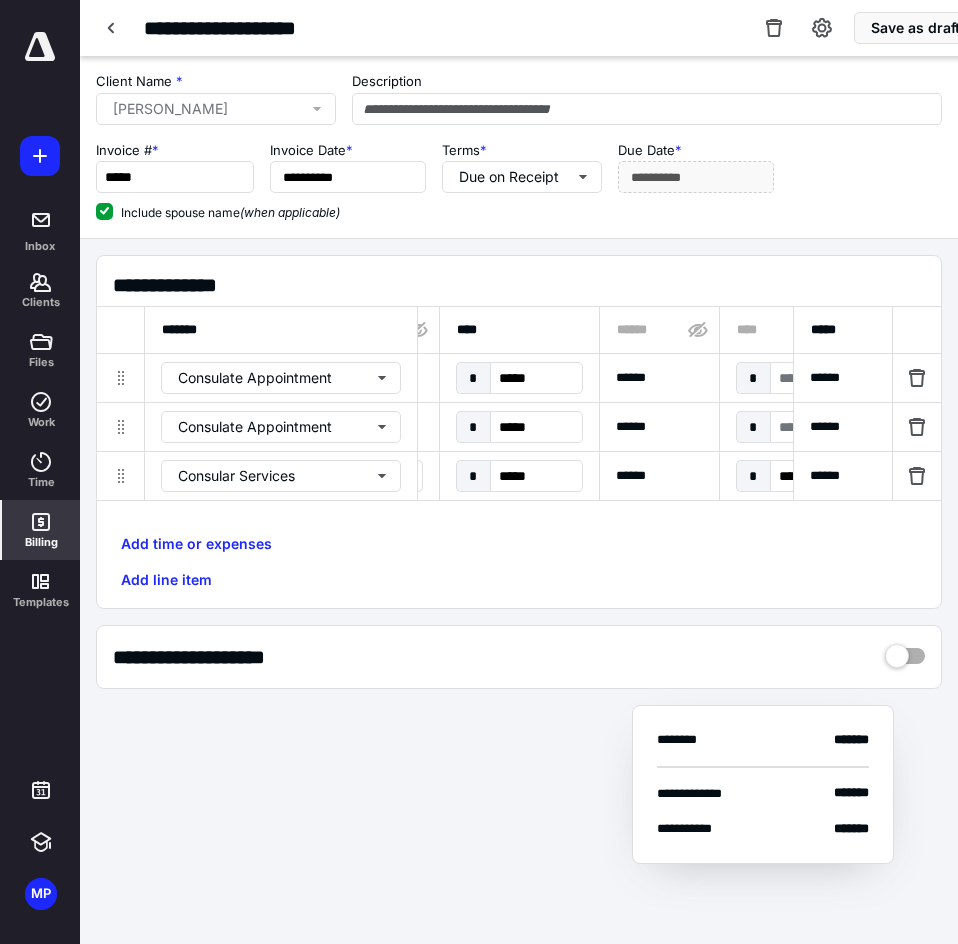 scroll, scrollTop: 0, scrollLeft: 486, axis: horizontal 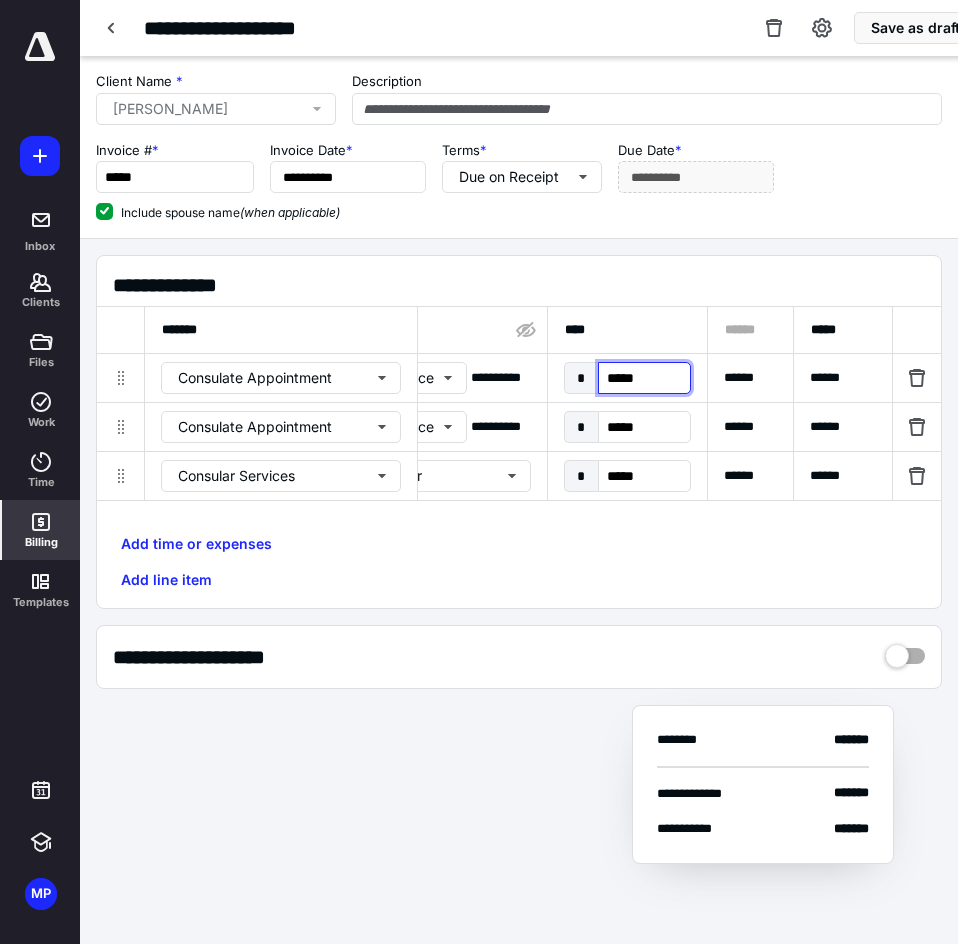 click on "*****" at bounding box center [644, 378] 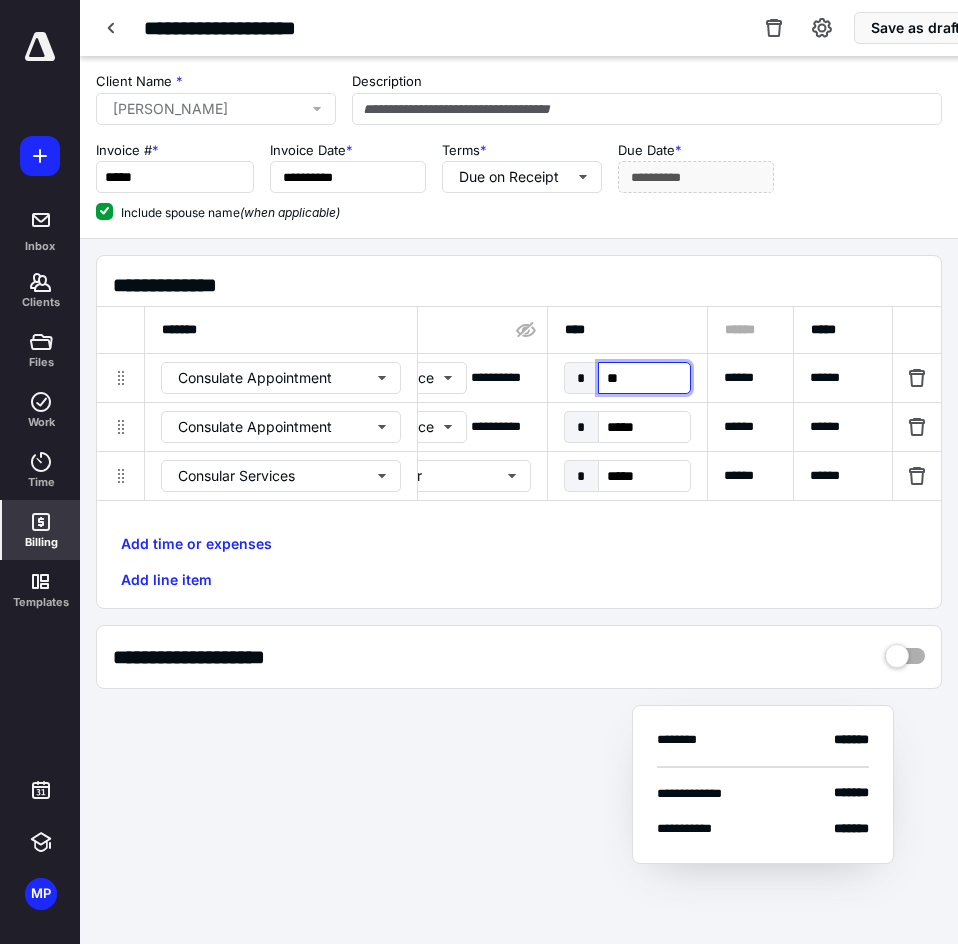 type on "***" 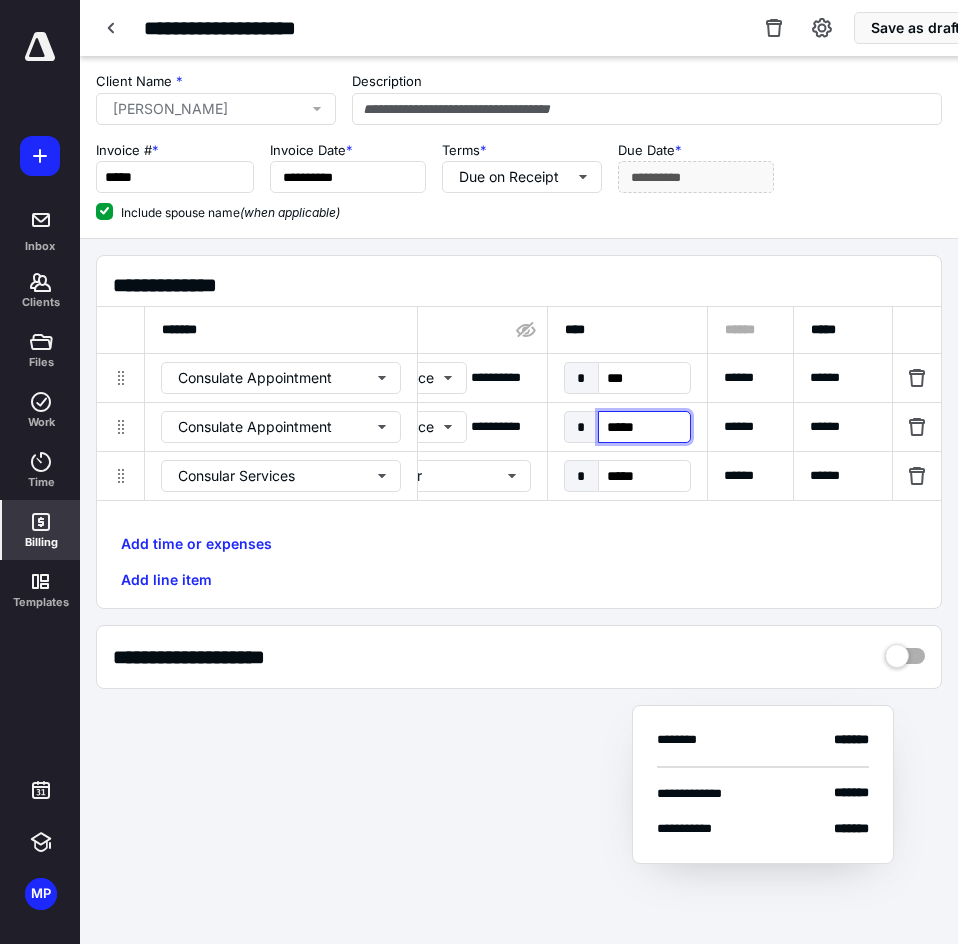 click on "*****" at bounding box center (644, 427) 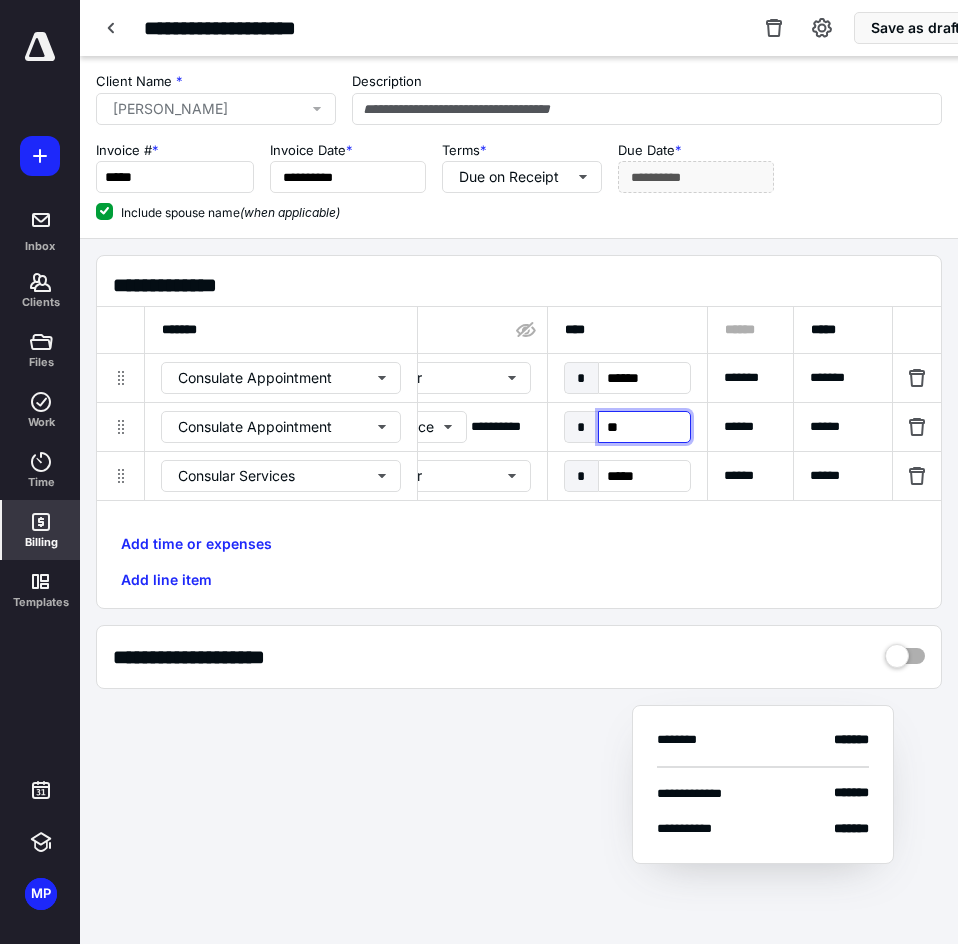 type on "***" 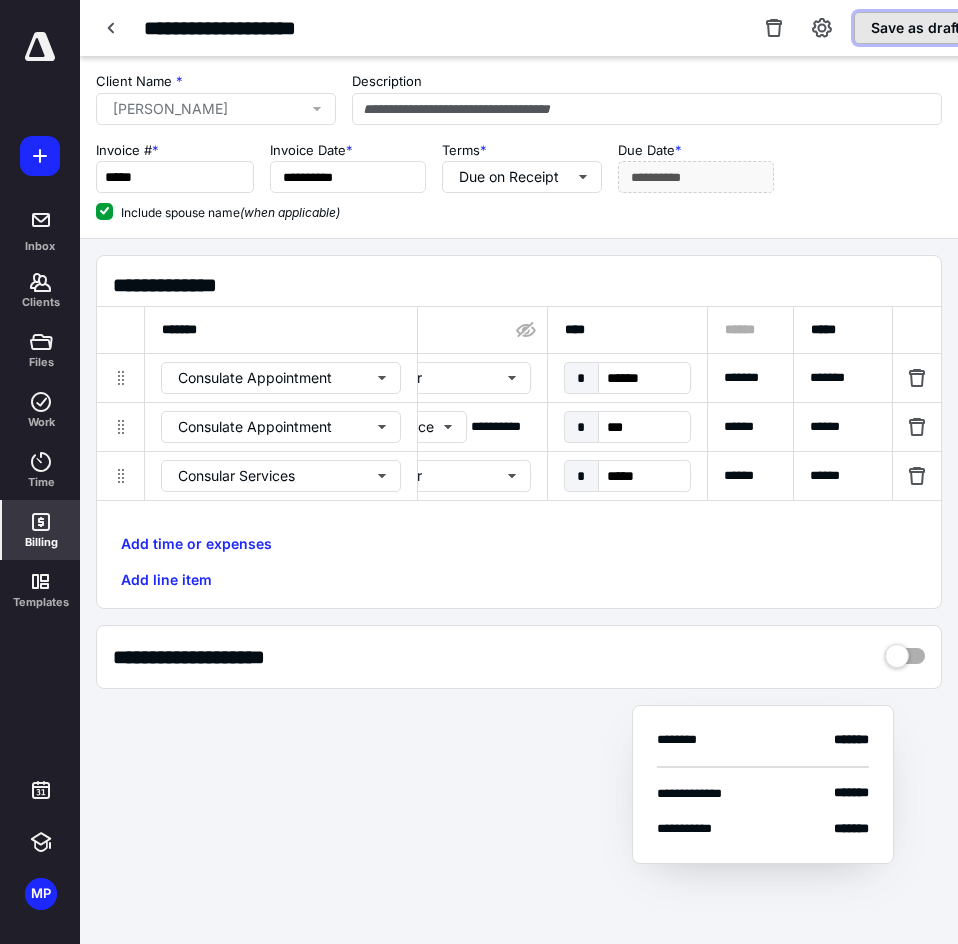 click on "Save as draft" at bounding box center [915, 28] 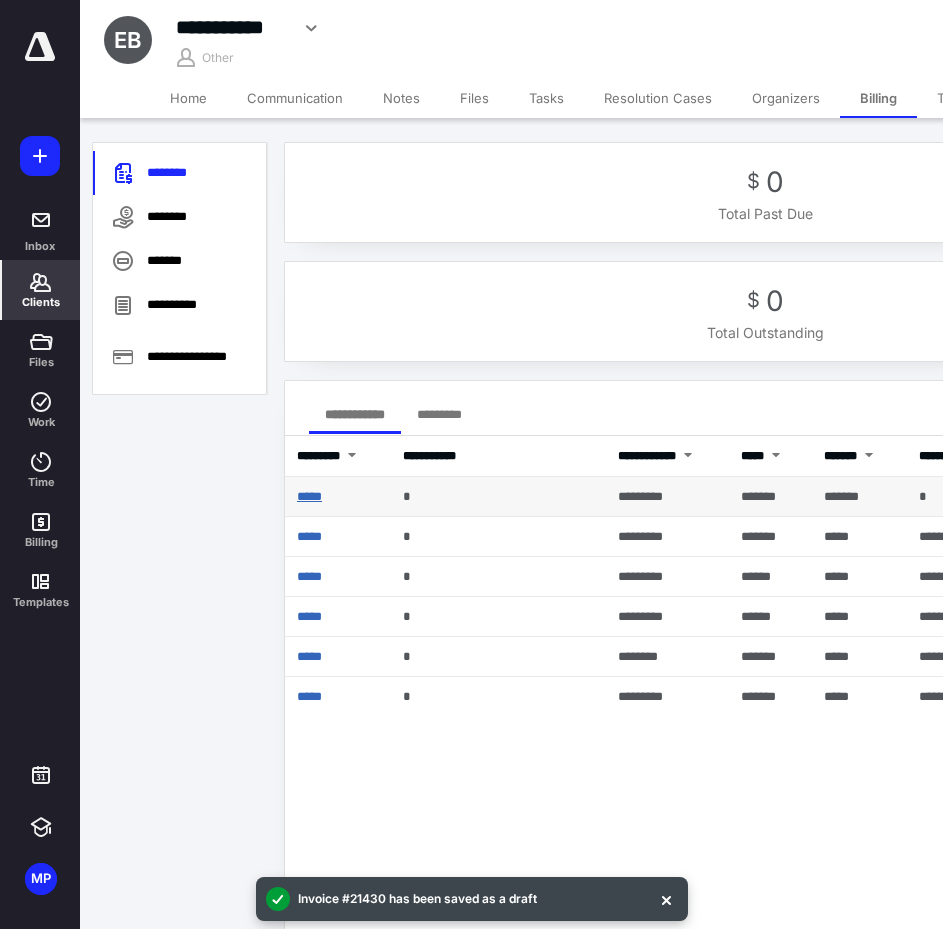 click on "*****" at bounding box center (309, 496) 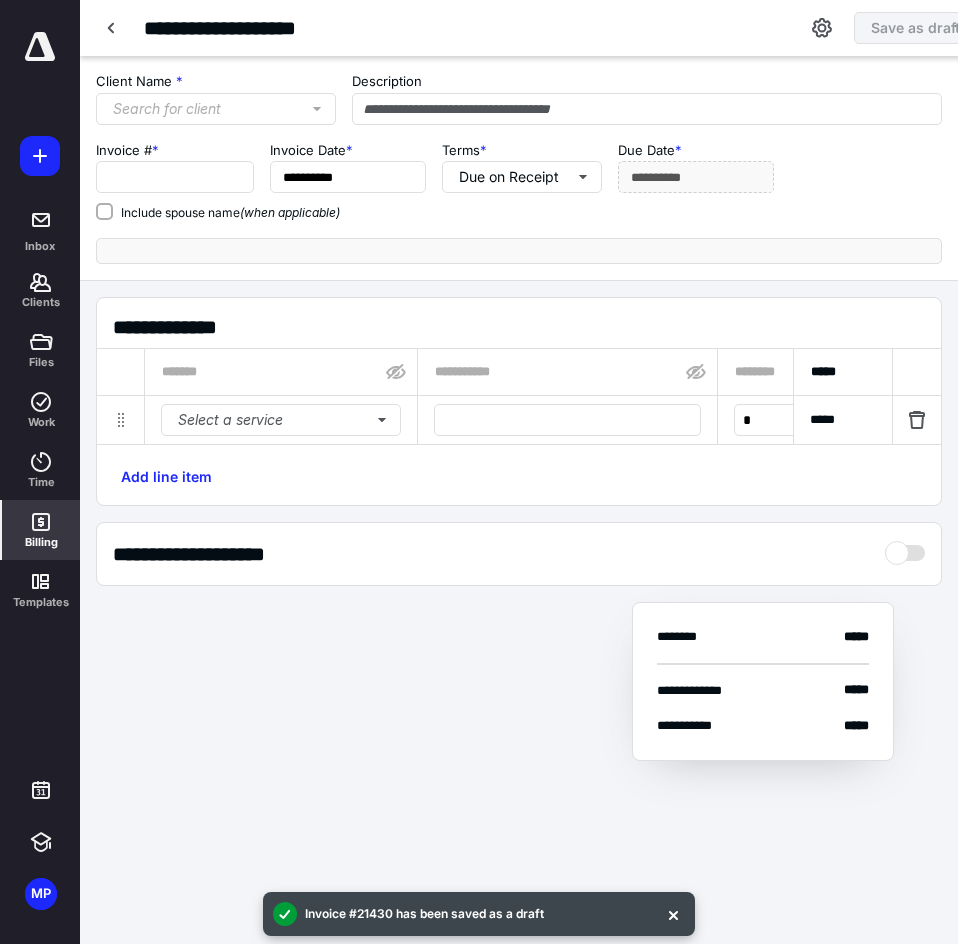 type on "*****" 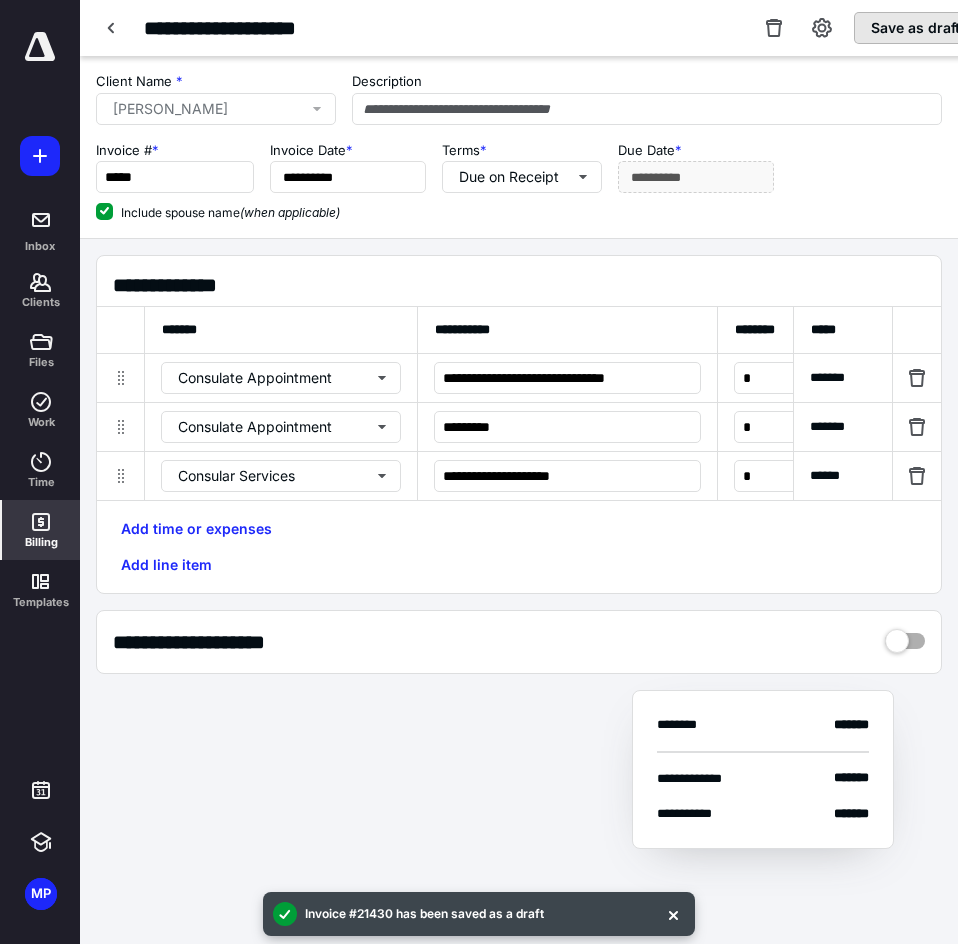 click on "Save as draft" at bounding box center [915, 28] 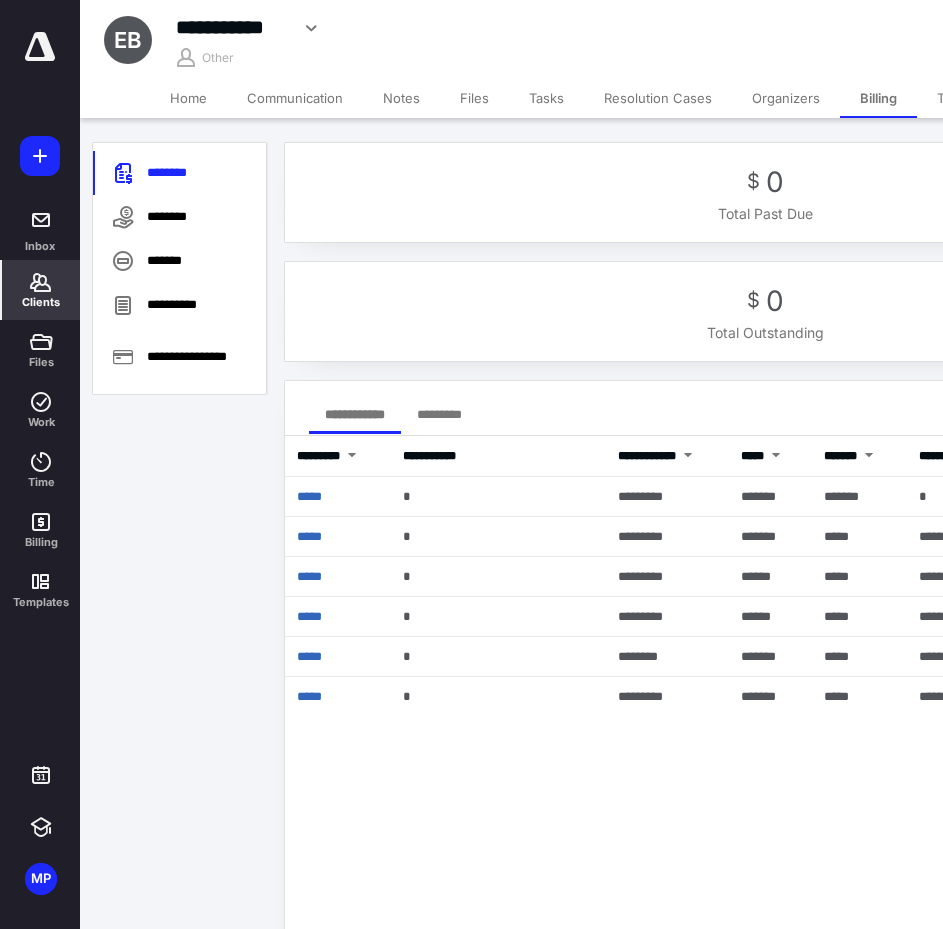 click on "Clients" at bounding box center (41, 290) 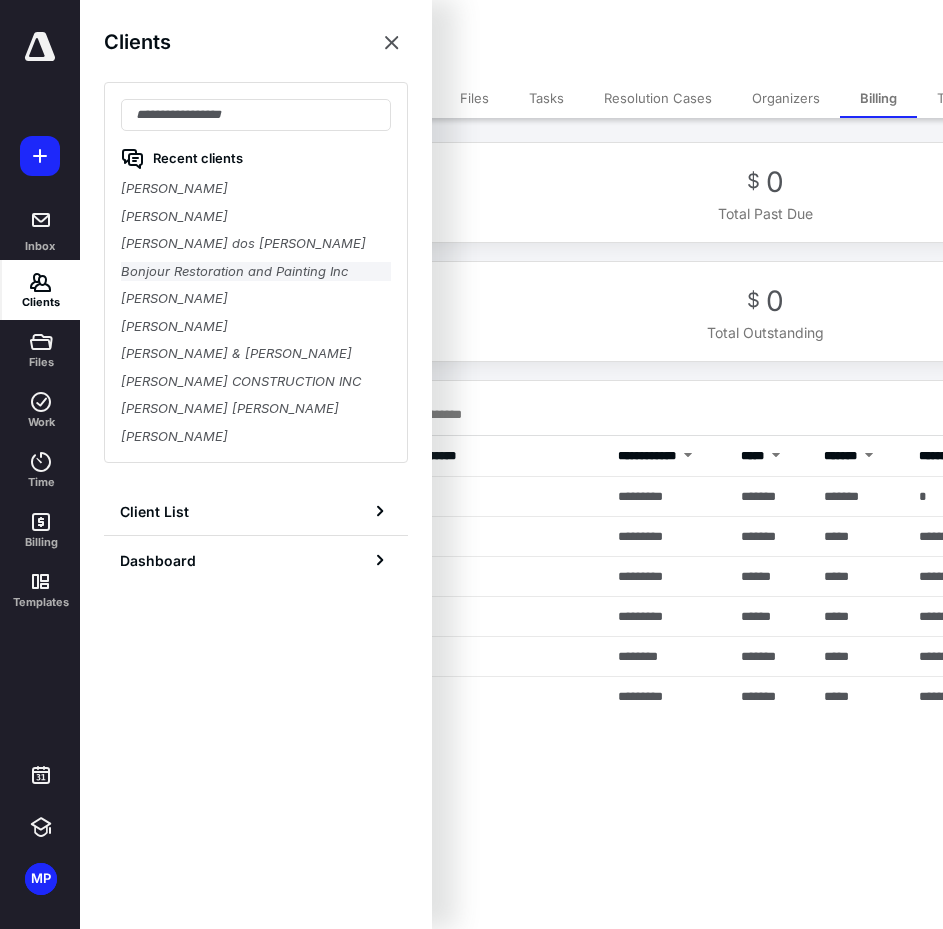 click on "Bonjour Restoration  and Painting Inc" at bounding box center (256, 272) 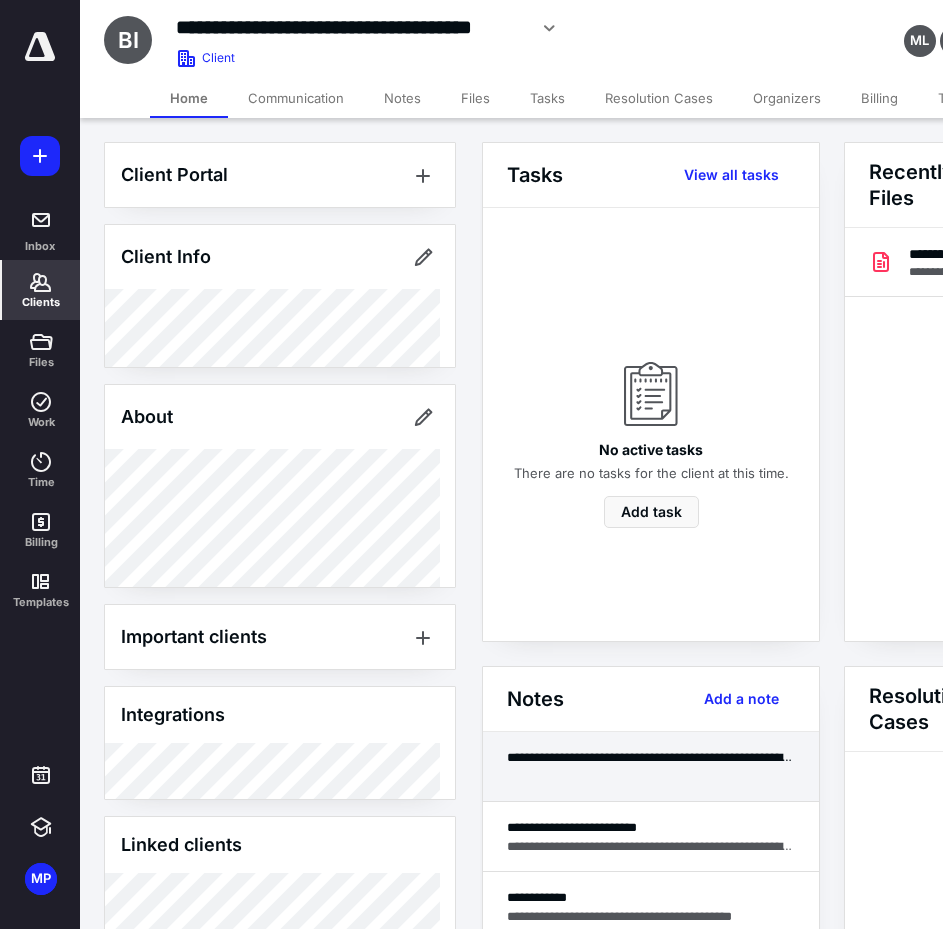 click at bounding box center (651, 776) 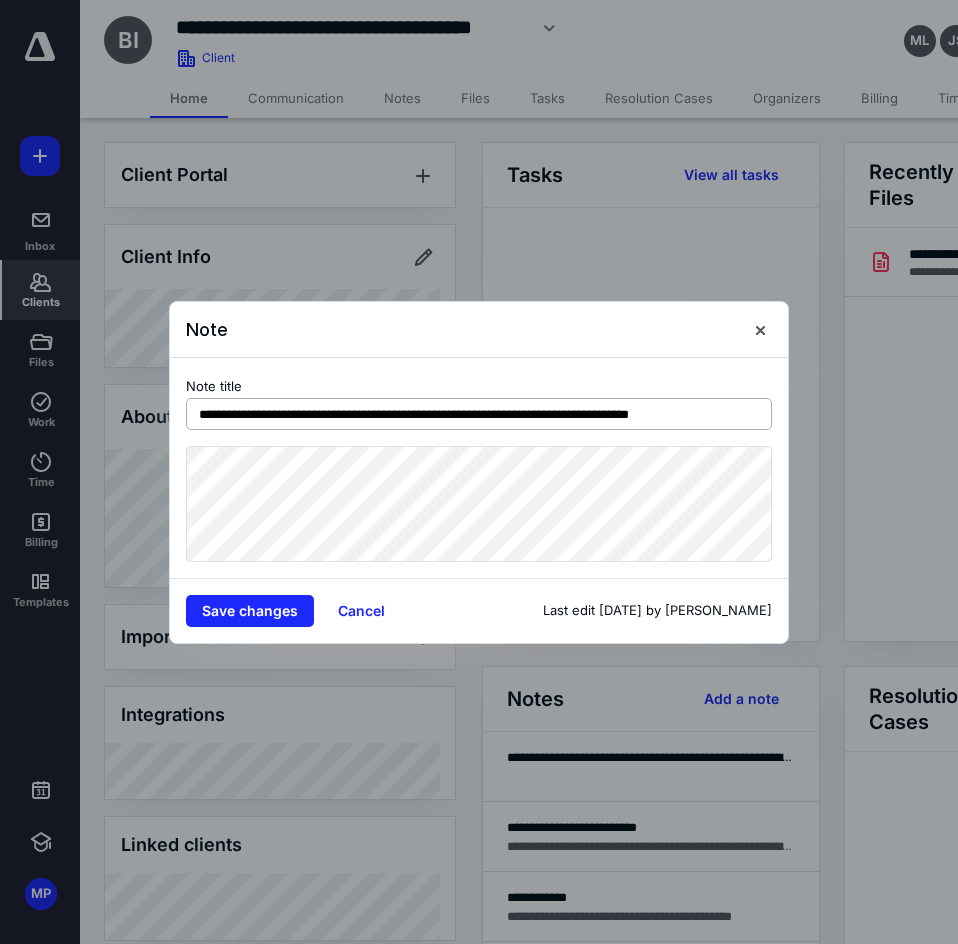 click on "**********" at bounding box center [479, 414] 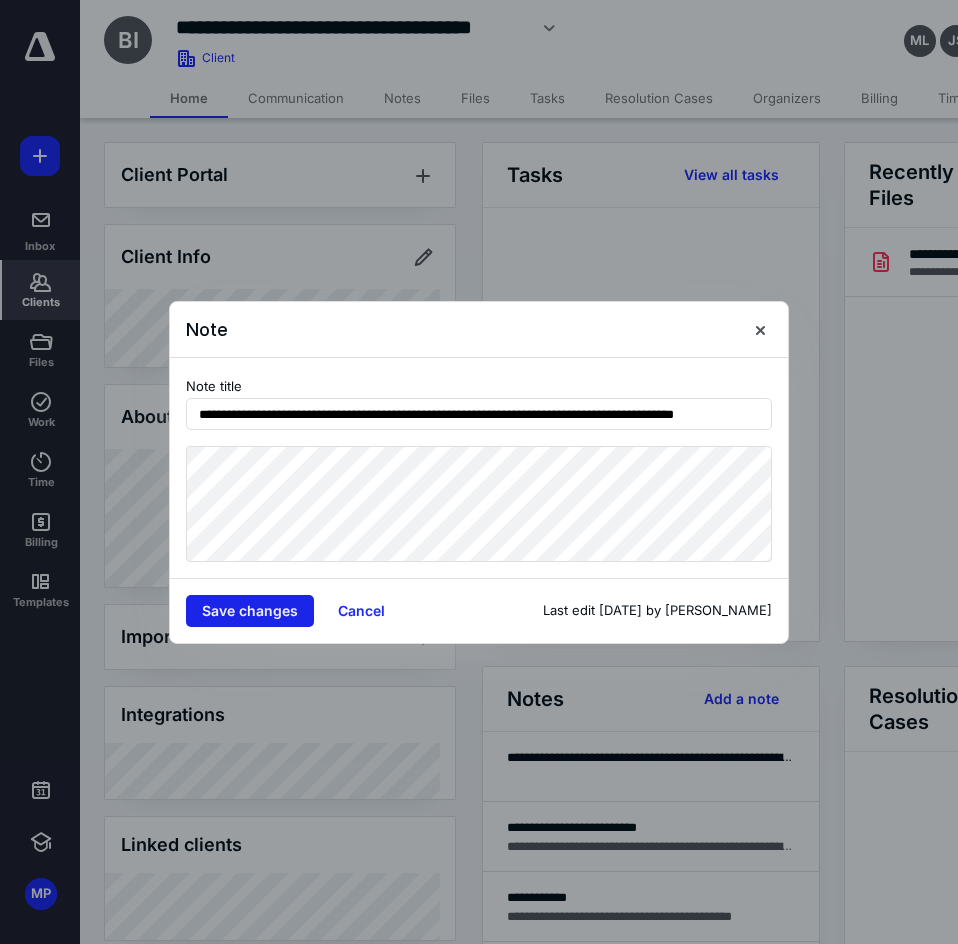 type on "**********" 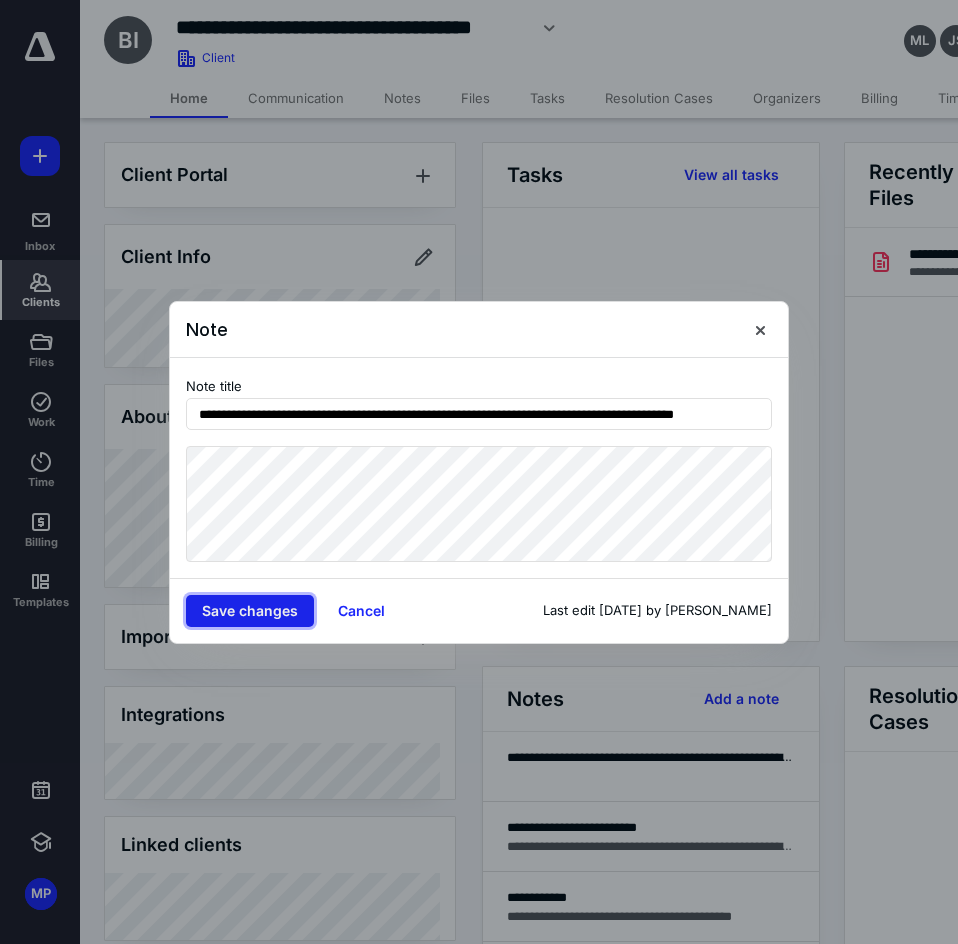 click on "Save changes" at bounding box center (250, 611) 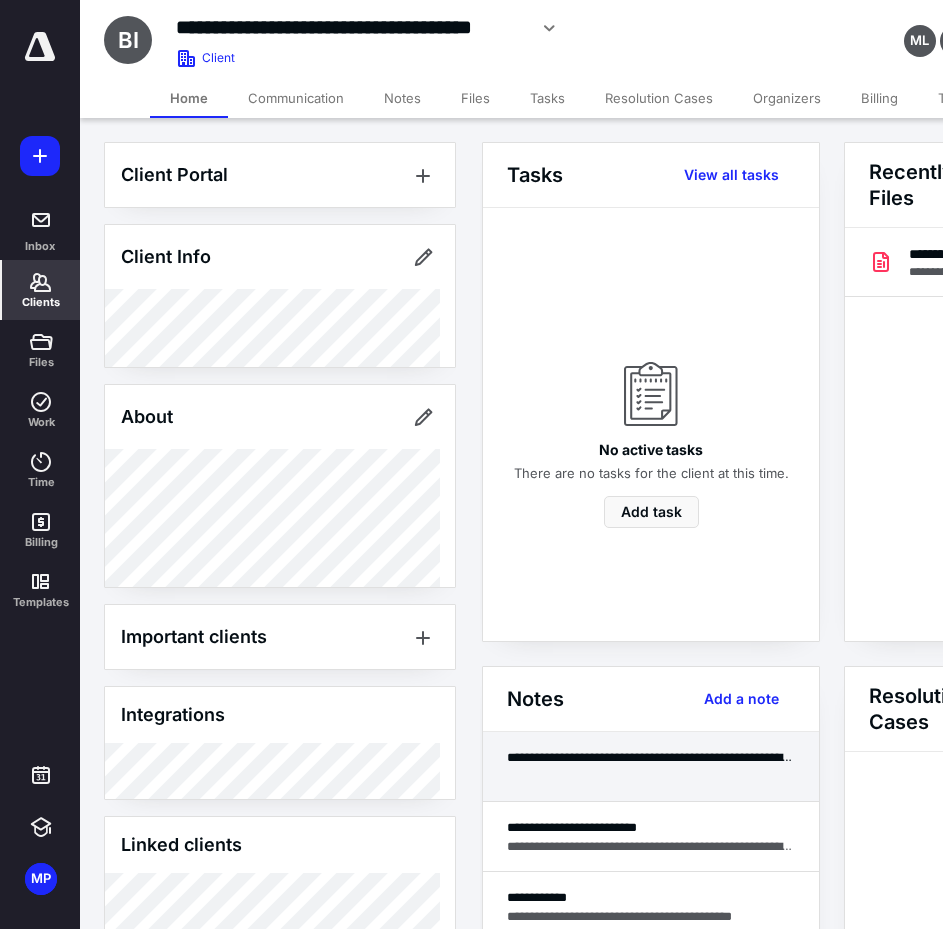 click at bounding box center [651, 776] 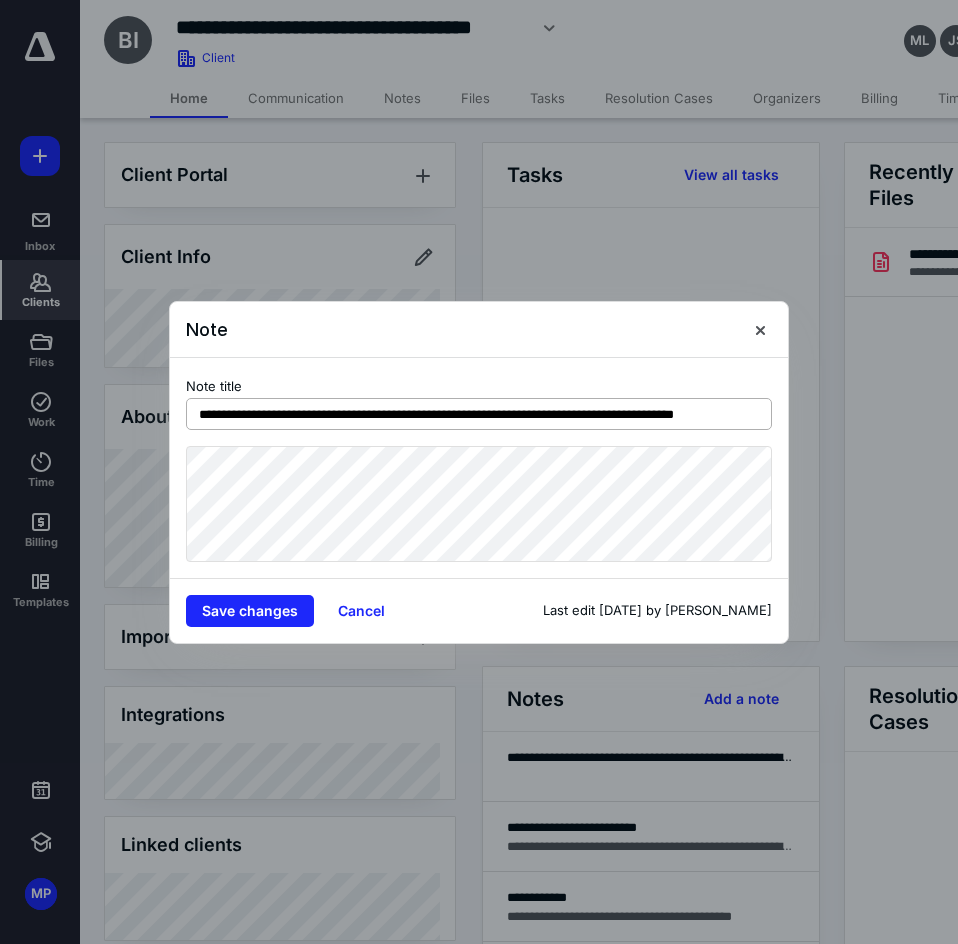 click on "**********" at bounding box center [479, 414] 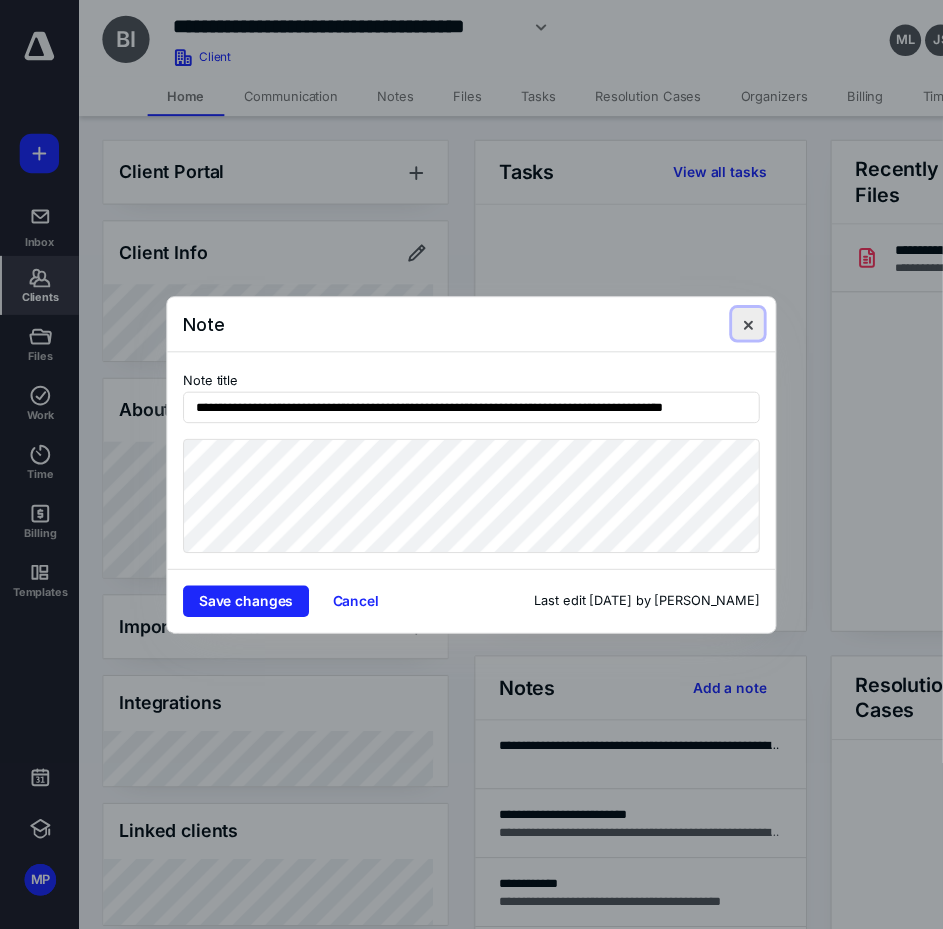 scroll, scrollTop: 0, scrollLeft: 0, axis: both 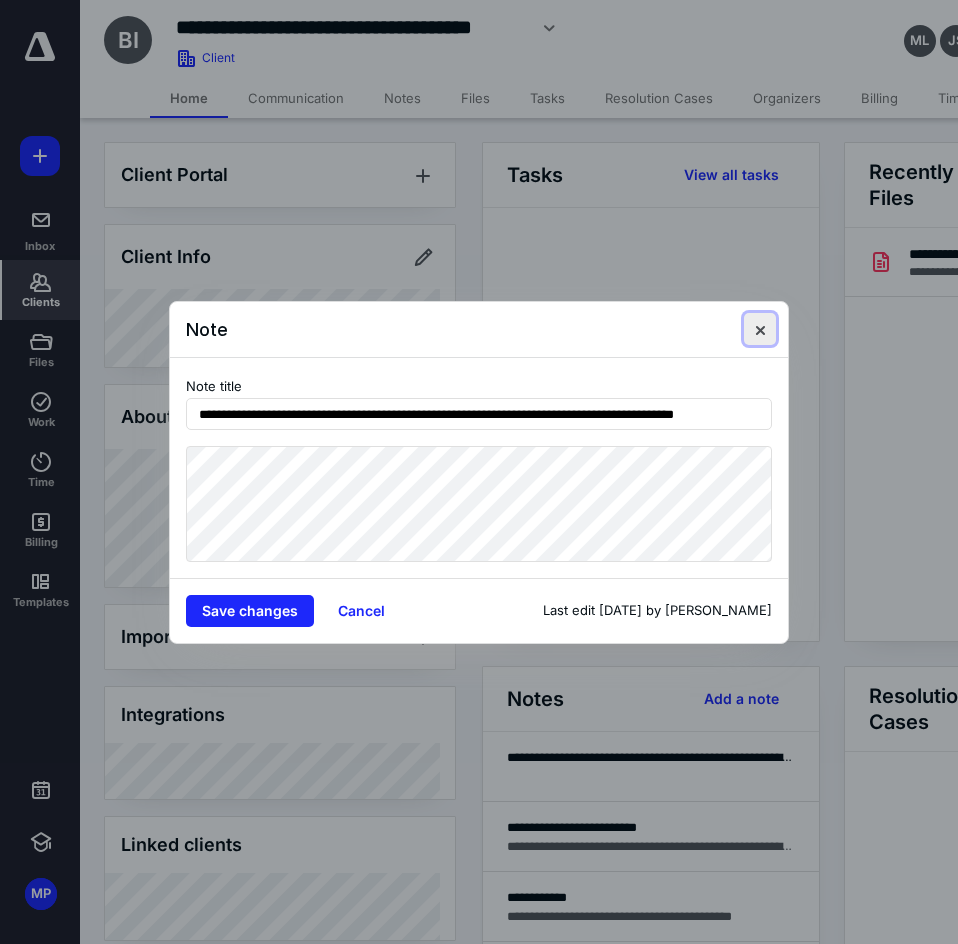 click at bounding box center [760, 329] 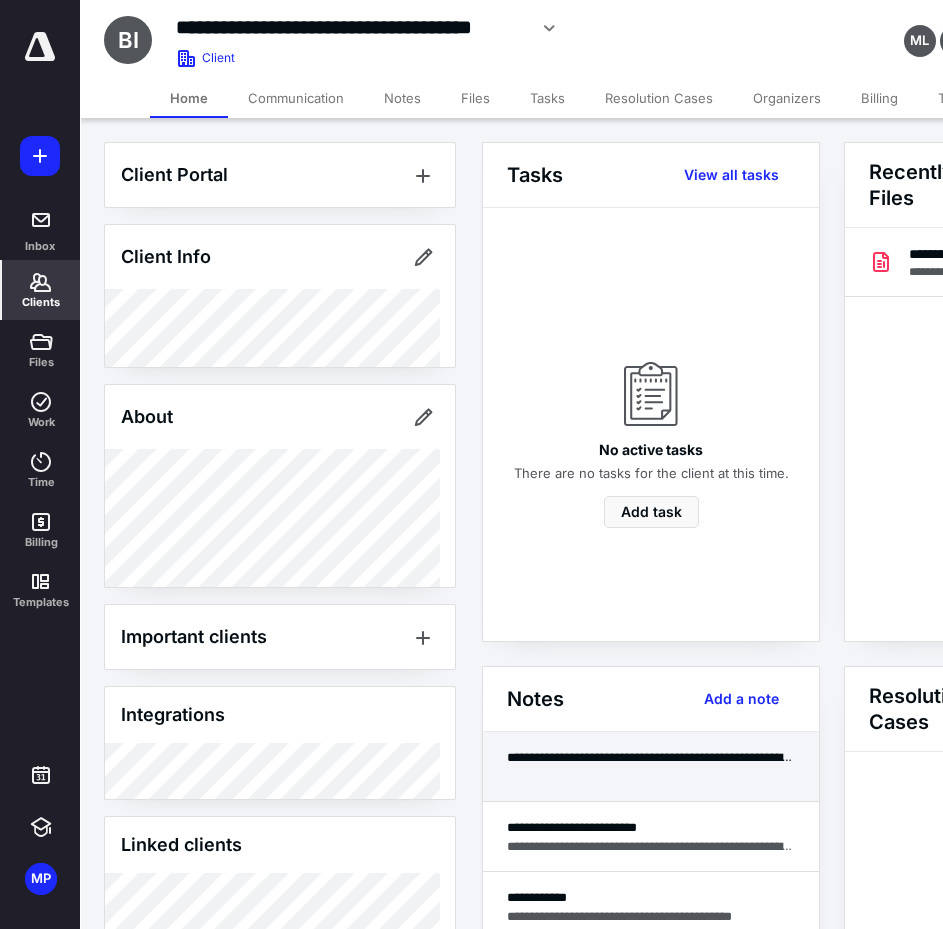 click at bounding box center [651, 776] 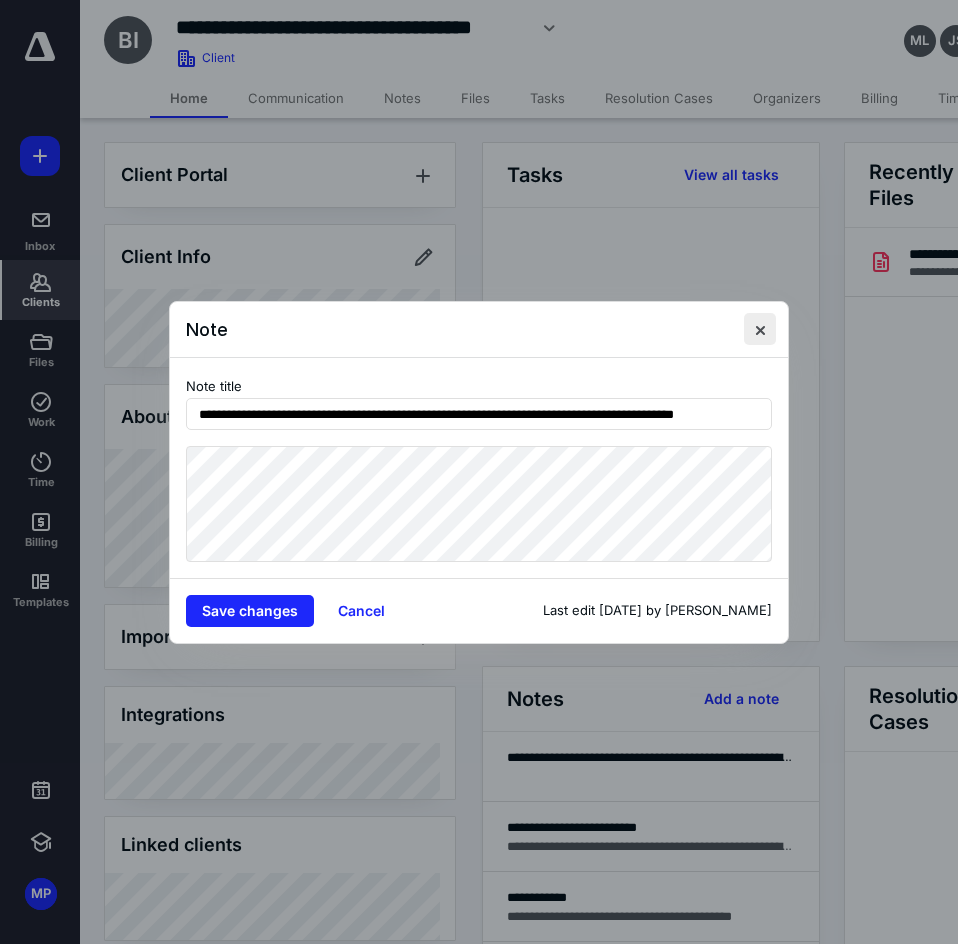 click at bounding box center [760, 329] 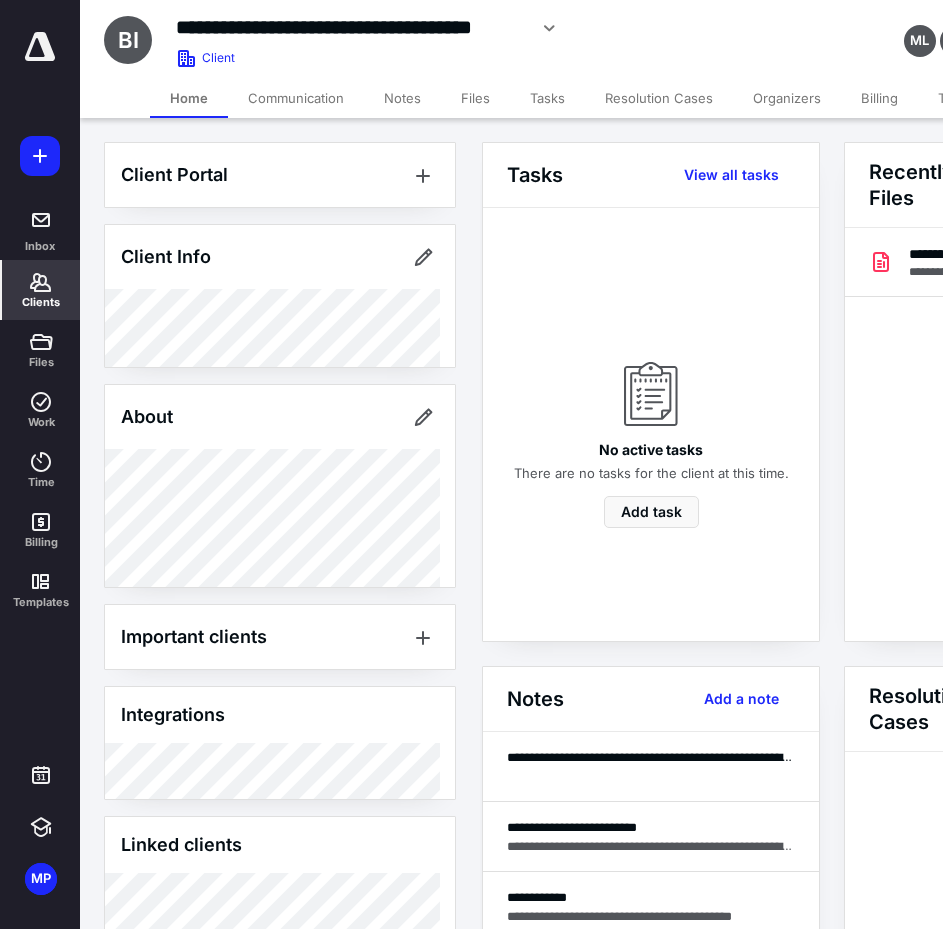 click on "Clients" at bounding box center (41, 302) 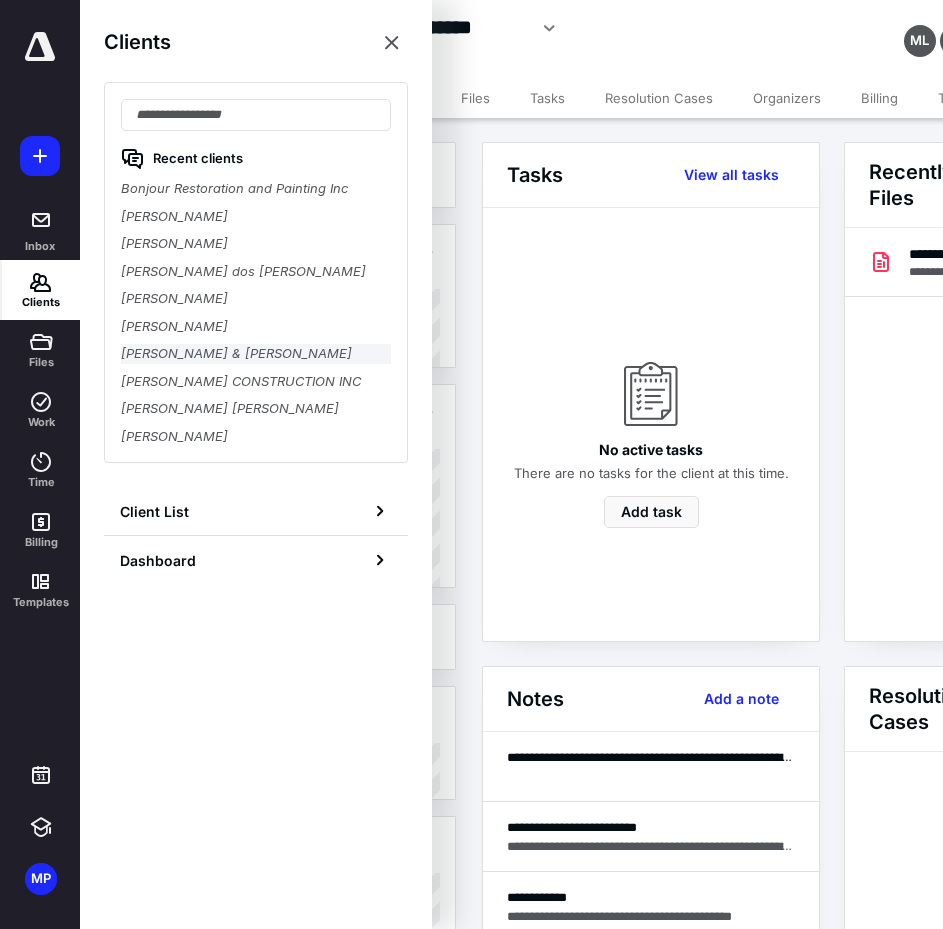 click on "Delma & Cristiano Almeida" at bounding box center [256, 354] 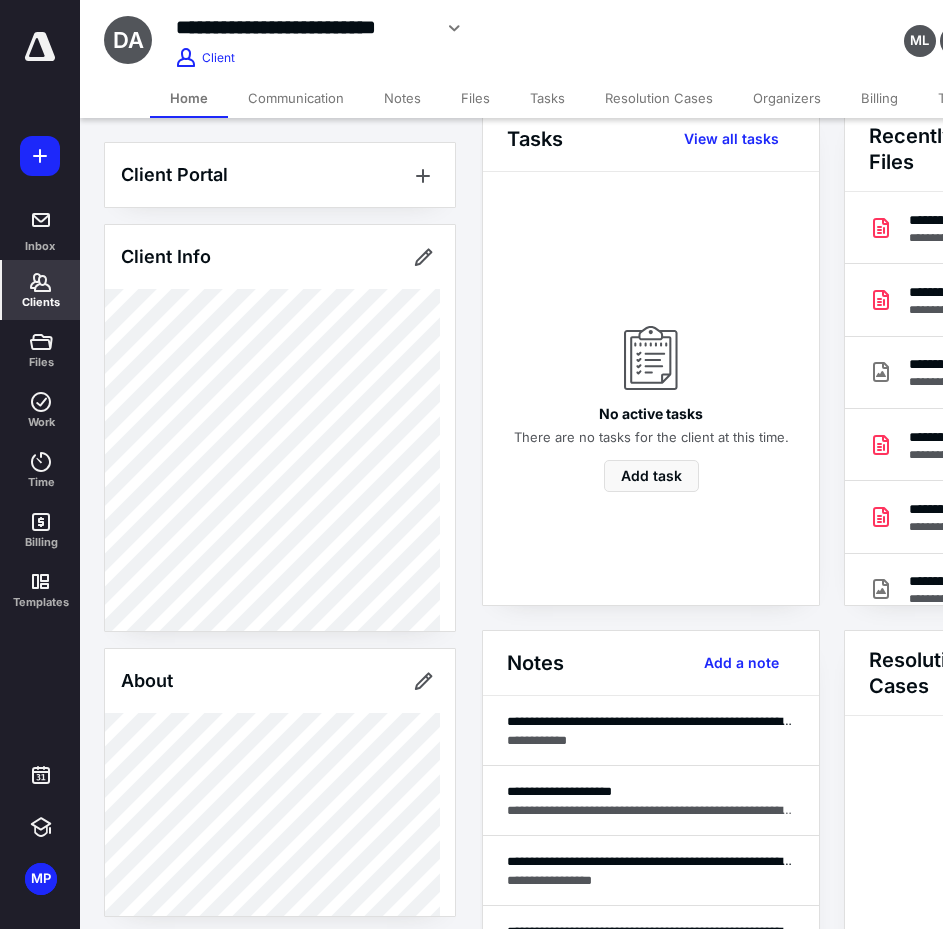 scroll, scrollTop: 0, scrollLeft: 0, axis: both 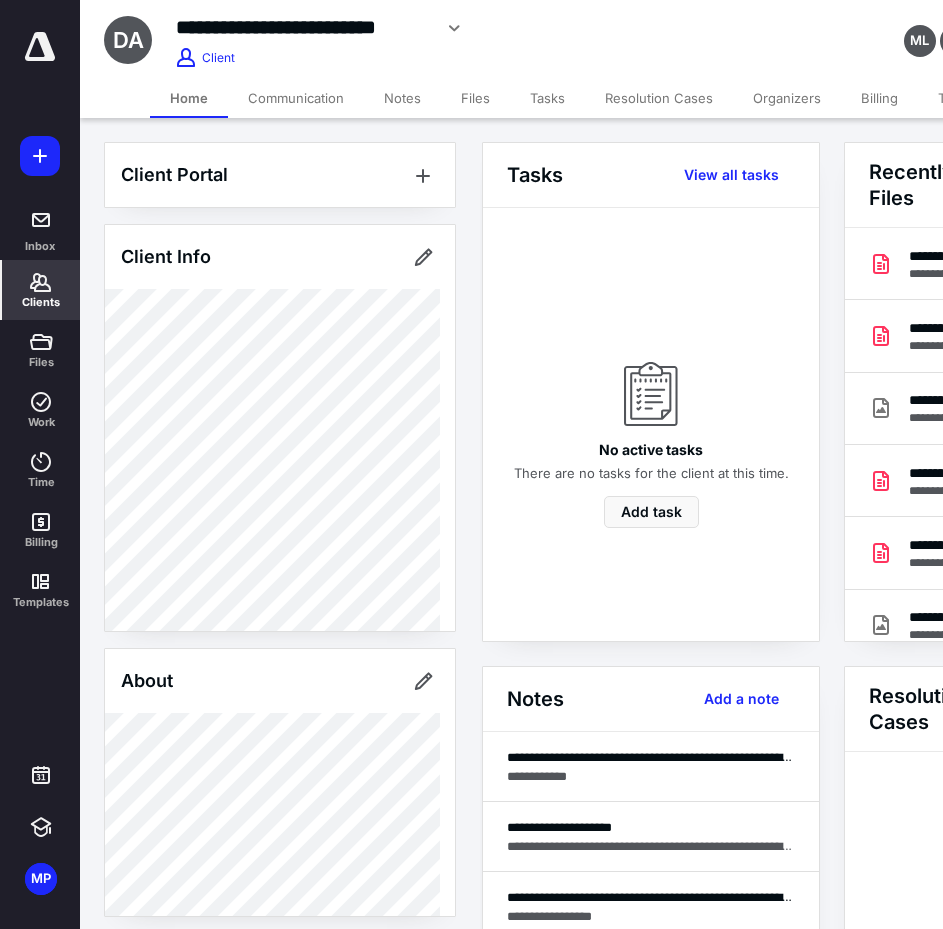 click on "Clients" at bounding box center [41, 290] 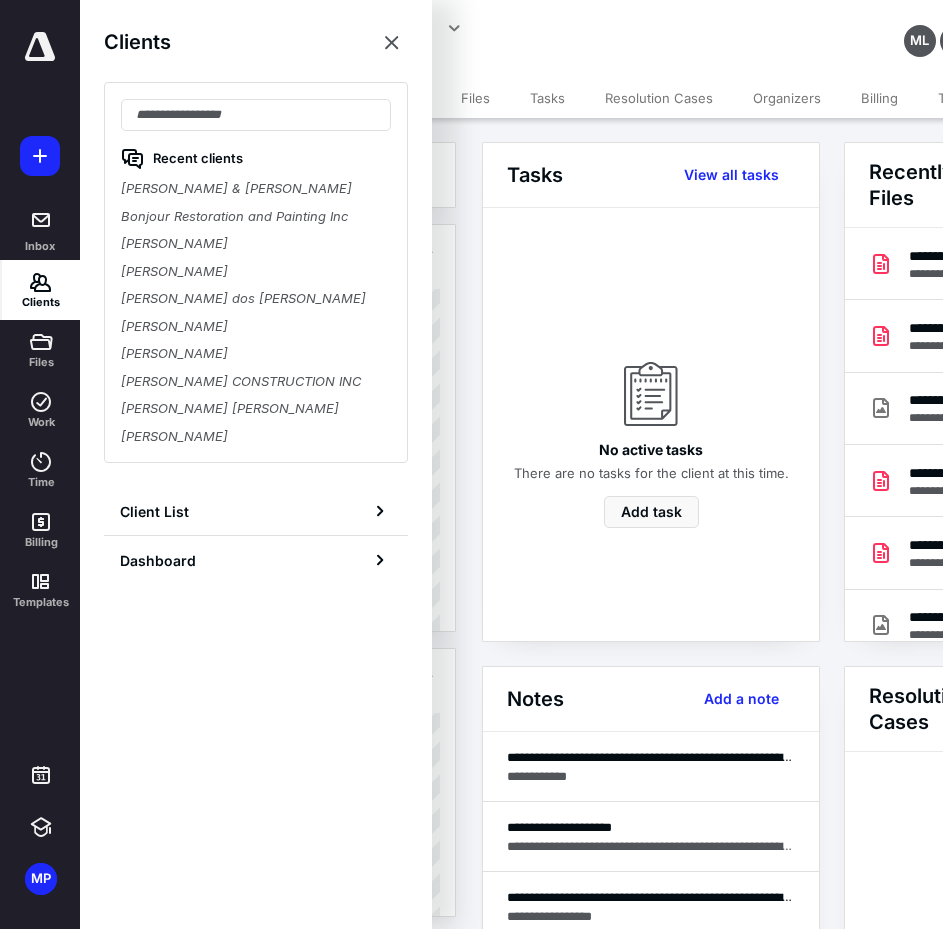 click on "Recent clients Delma & Cristiano Almeida Bonjour Restoration  and Painting Inc Elson Bispo Izaylla Ferreira Jose Alexandre dos Santos Lima Leonardo Bonjour Gustavo Ramos MARCELO CONSTRUCTION INC Leticia Crismilly Bernades Garcia Marcelo M. Da Silva" at bounding box center (256, 272) 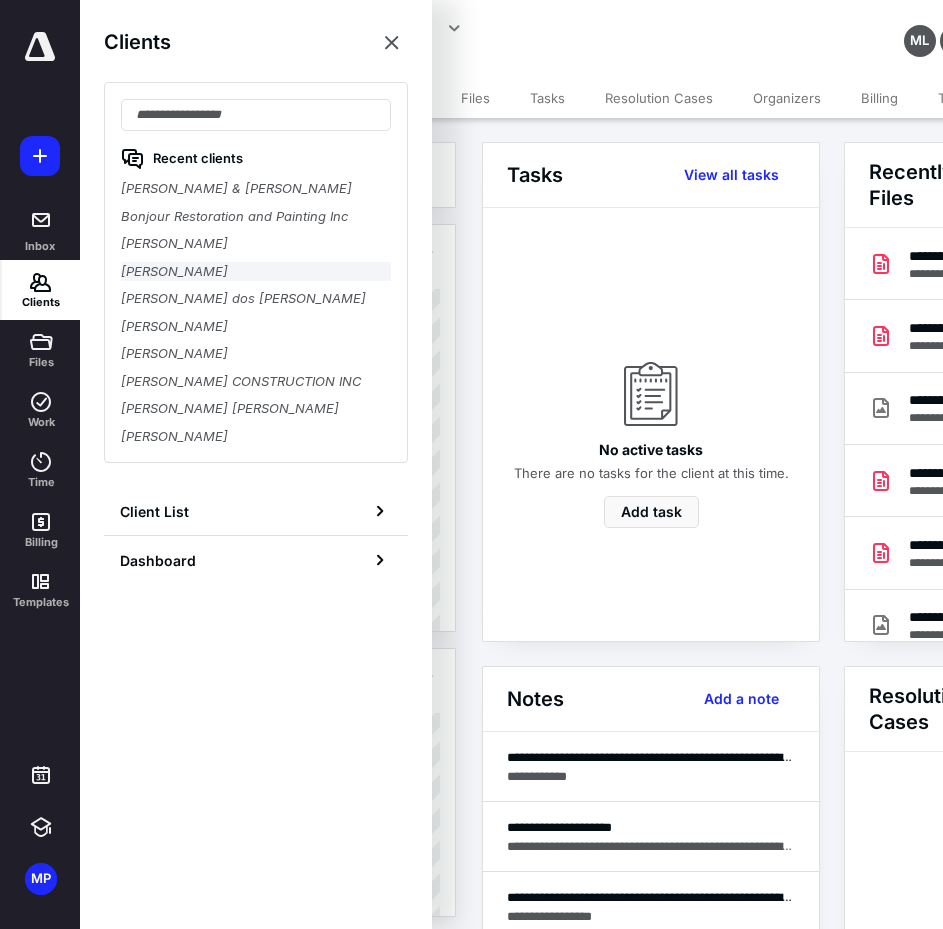 click on "[PERSON_NAME]" at bounding box center (256, 272) 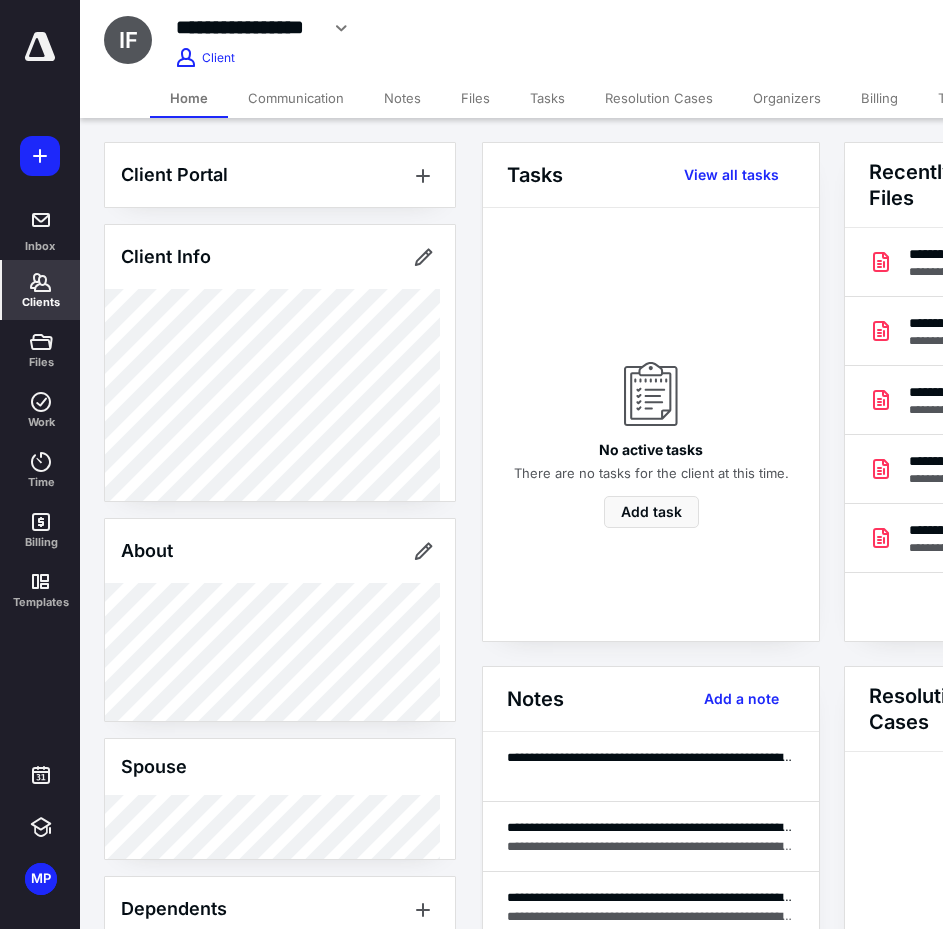 click on "Billing" at bounding box center (879, 98) 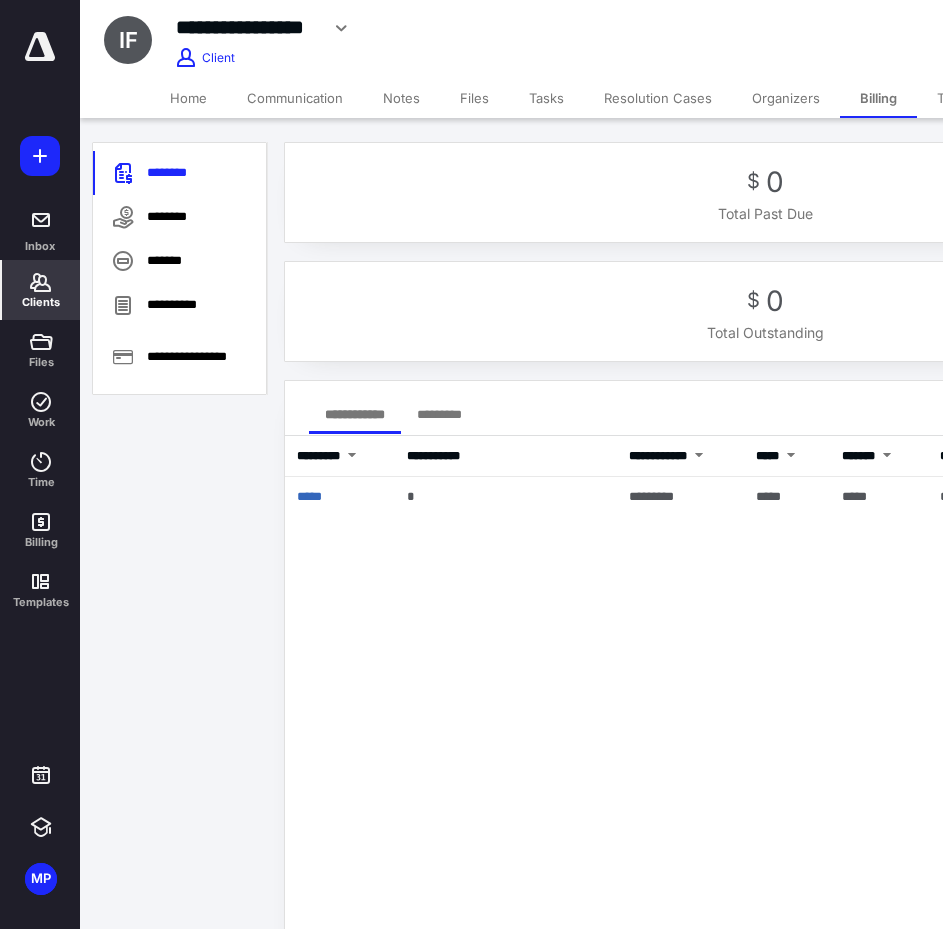click on "Home" at bounding box center (188, 98) 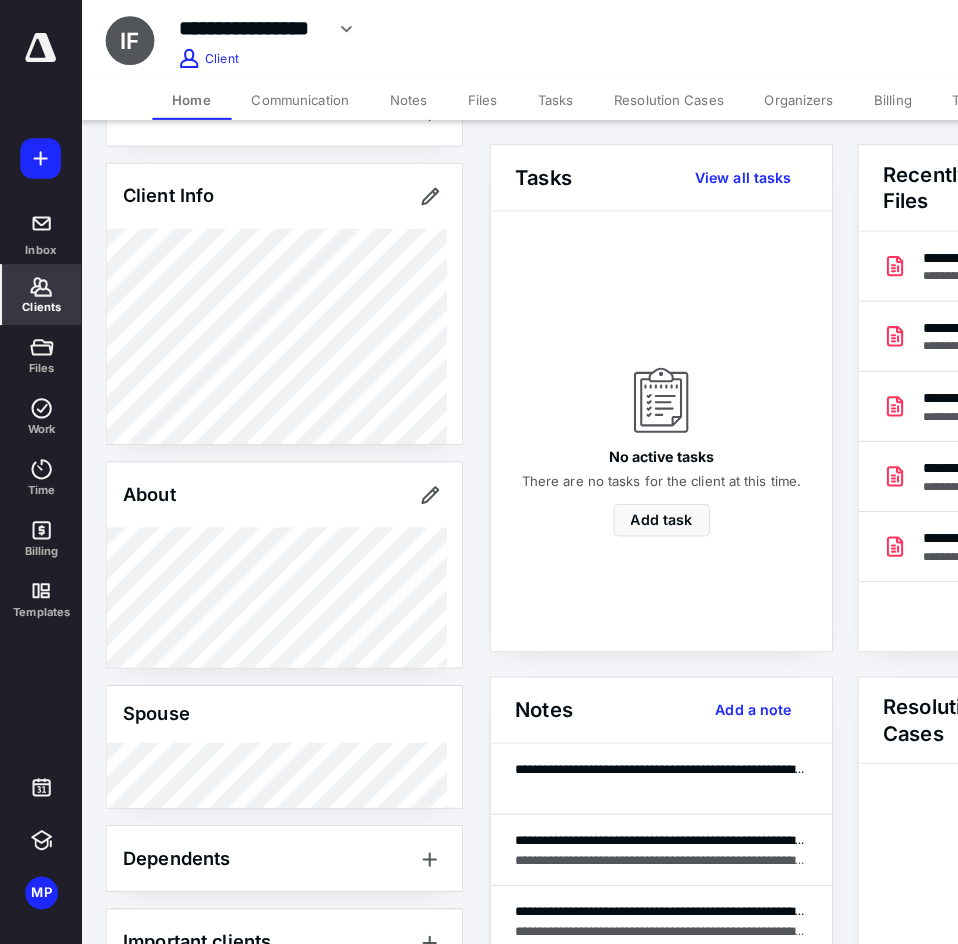 scroll, scrollTop: 100, scrollLeft: 0, axis: vertical 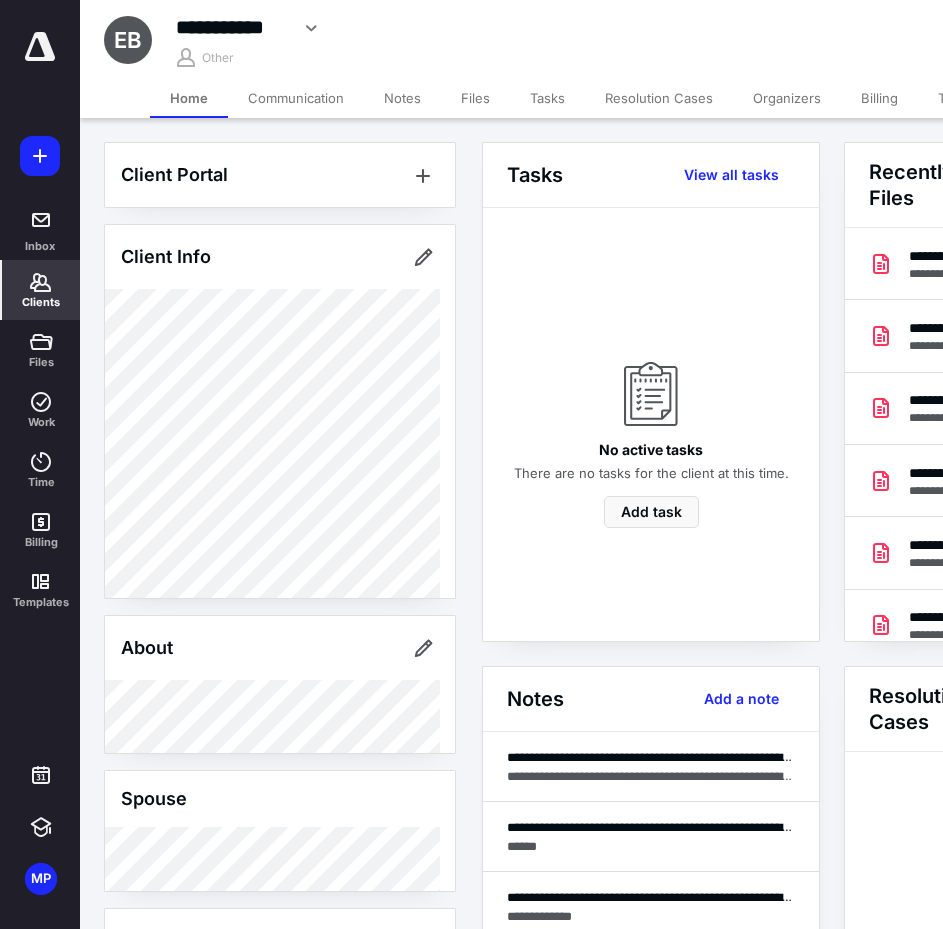 click on "Billing" at bounding box center [879, 98] 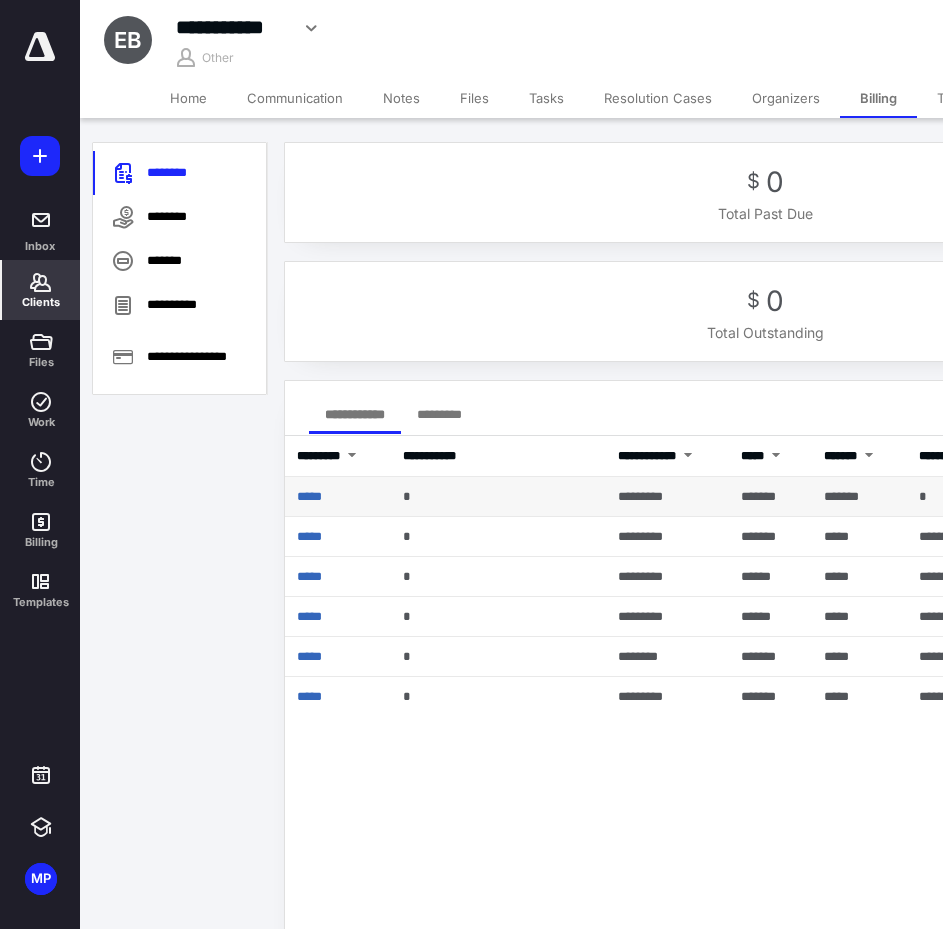 click on "*****" at bounding box center [338, 497] 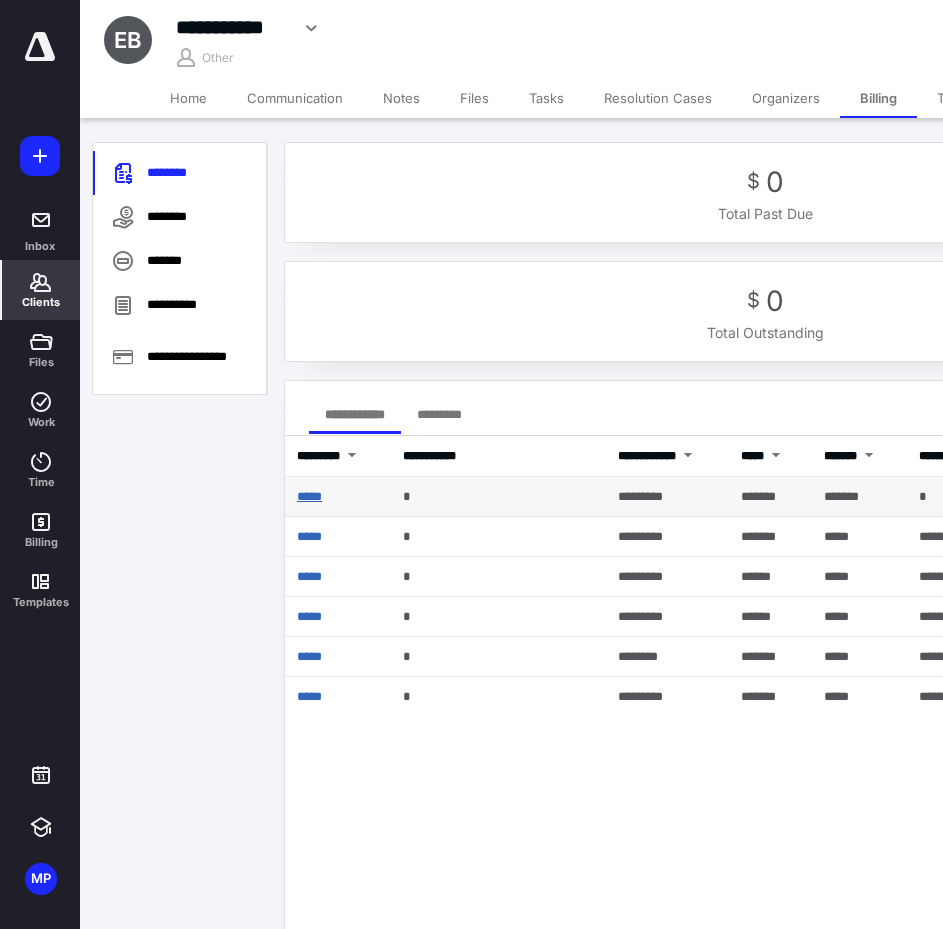 click on "*****" at bounding box center [309, 496] 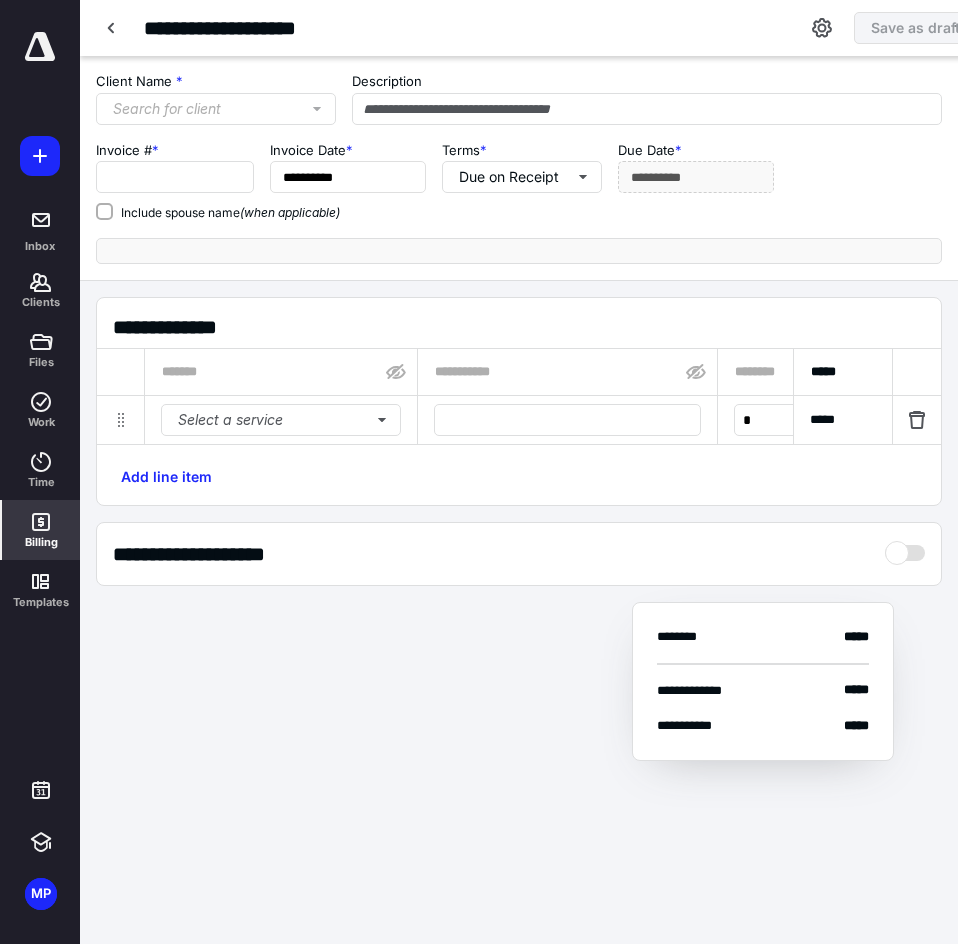 type on "*****" 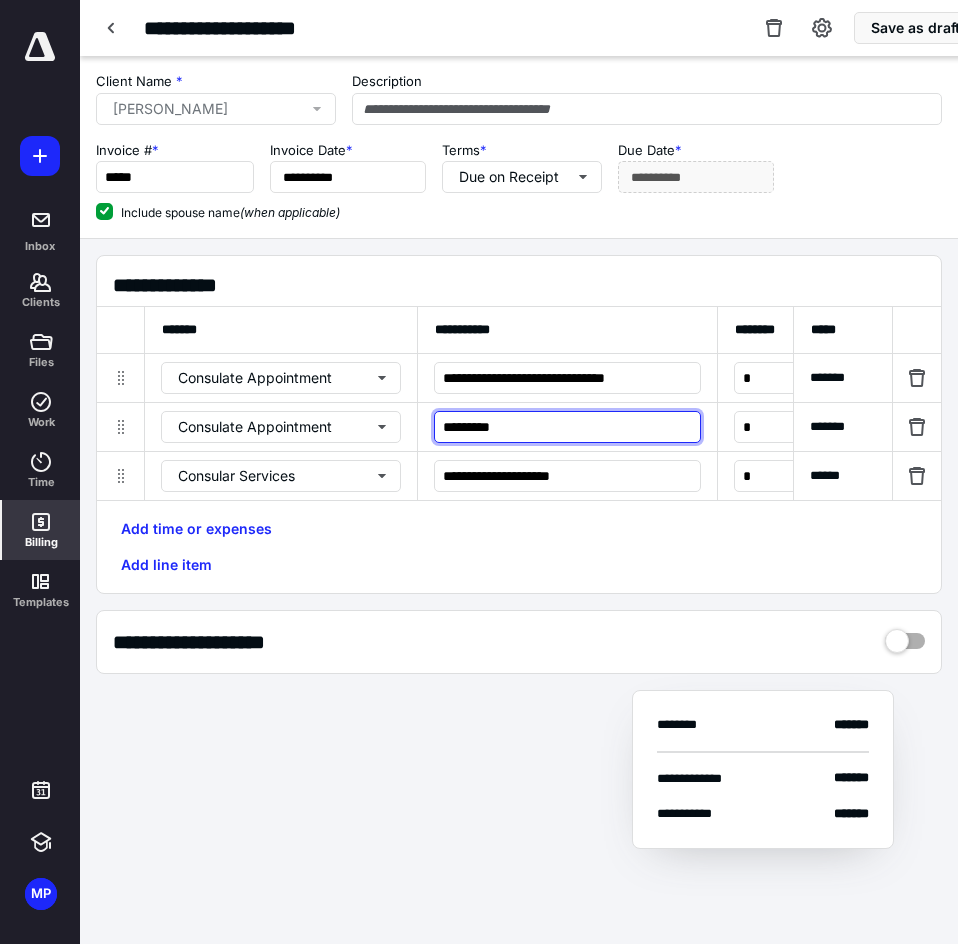 click on "*********" at bounding box center [567, 427] 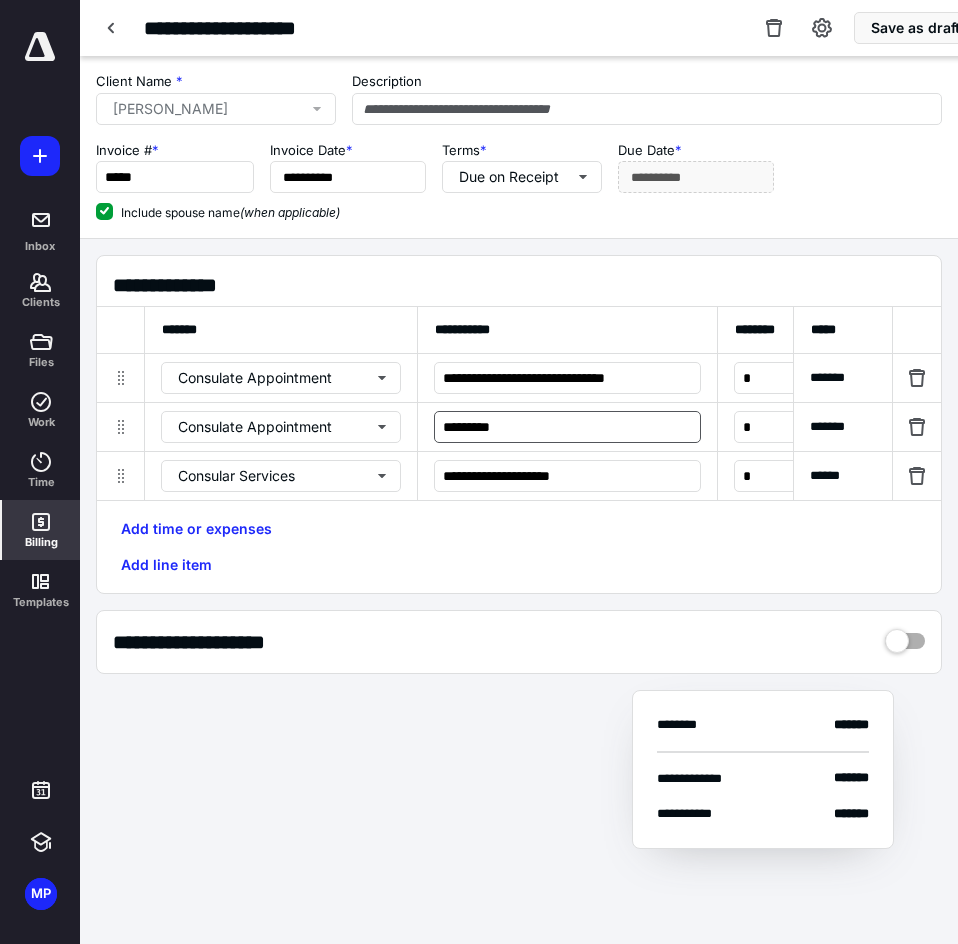 type 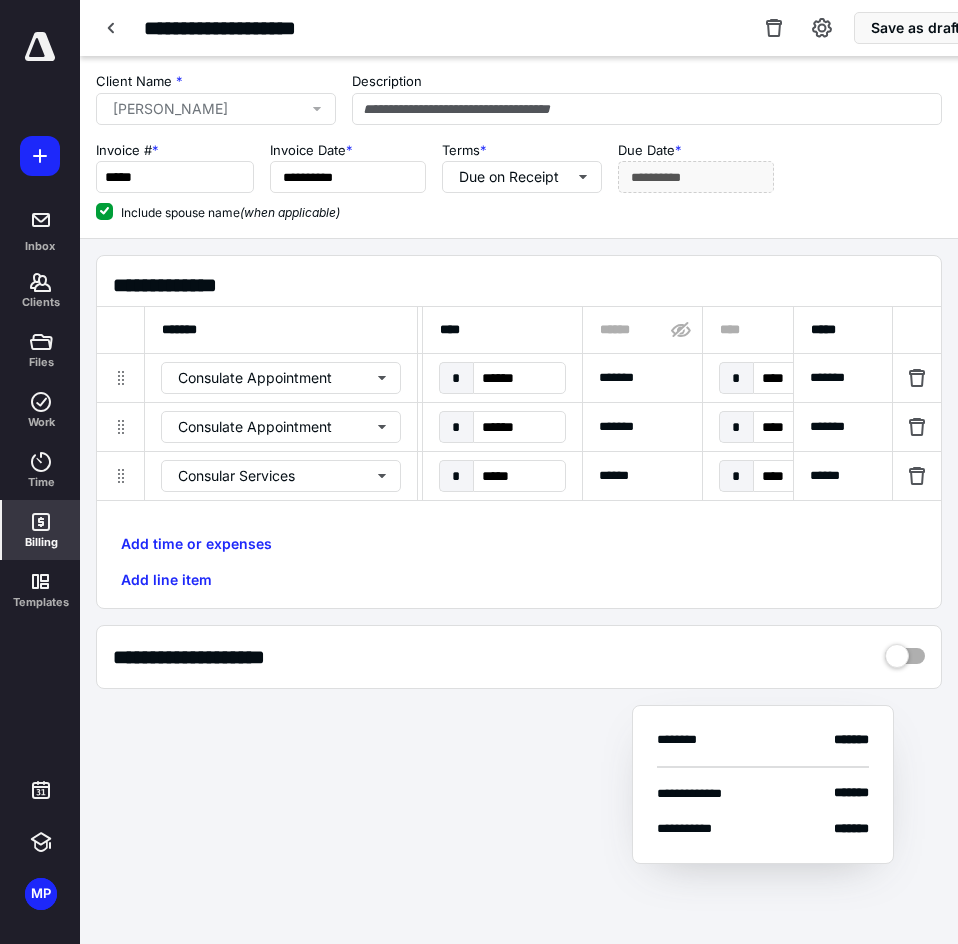 scroll, scrollTop: 0, scrollLeft: 1605, axis: horizontal 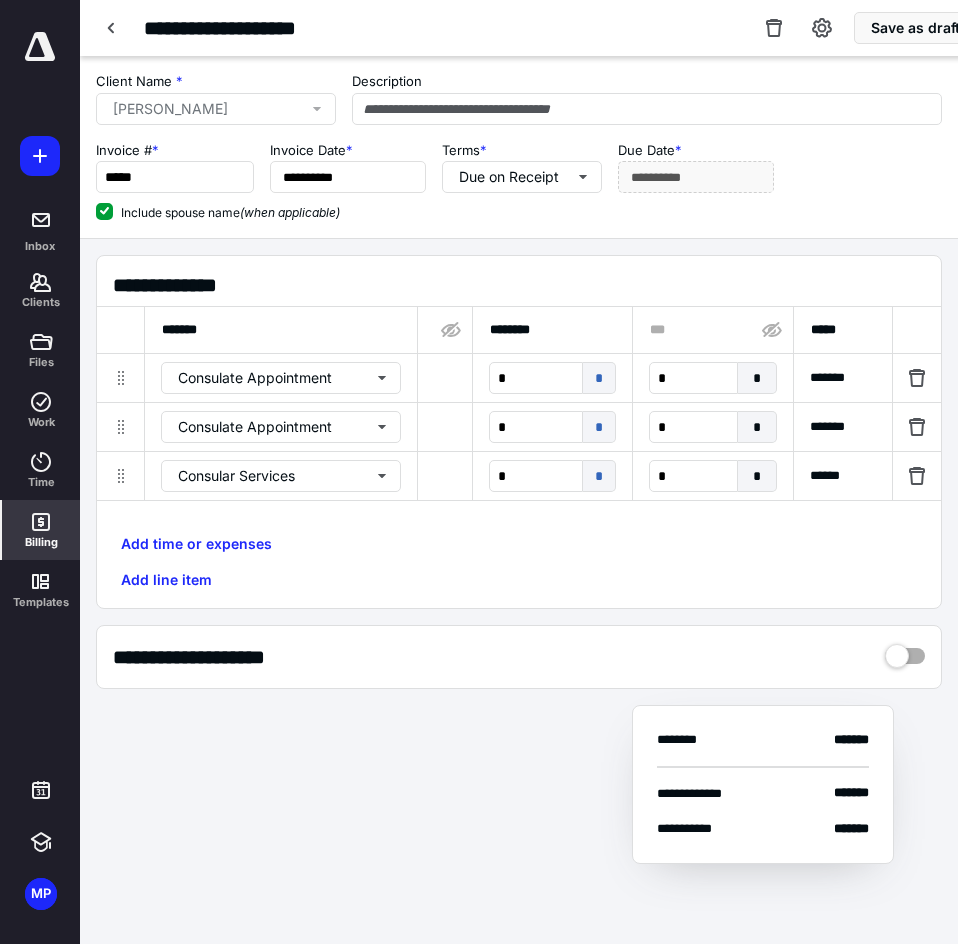 click on "*" at bounding box center [599, 427] 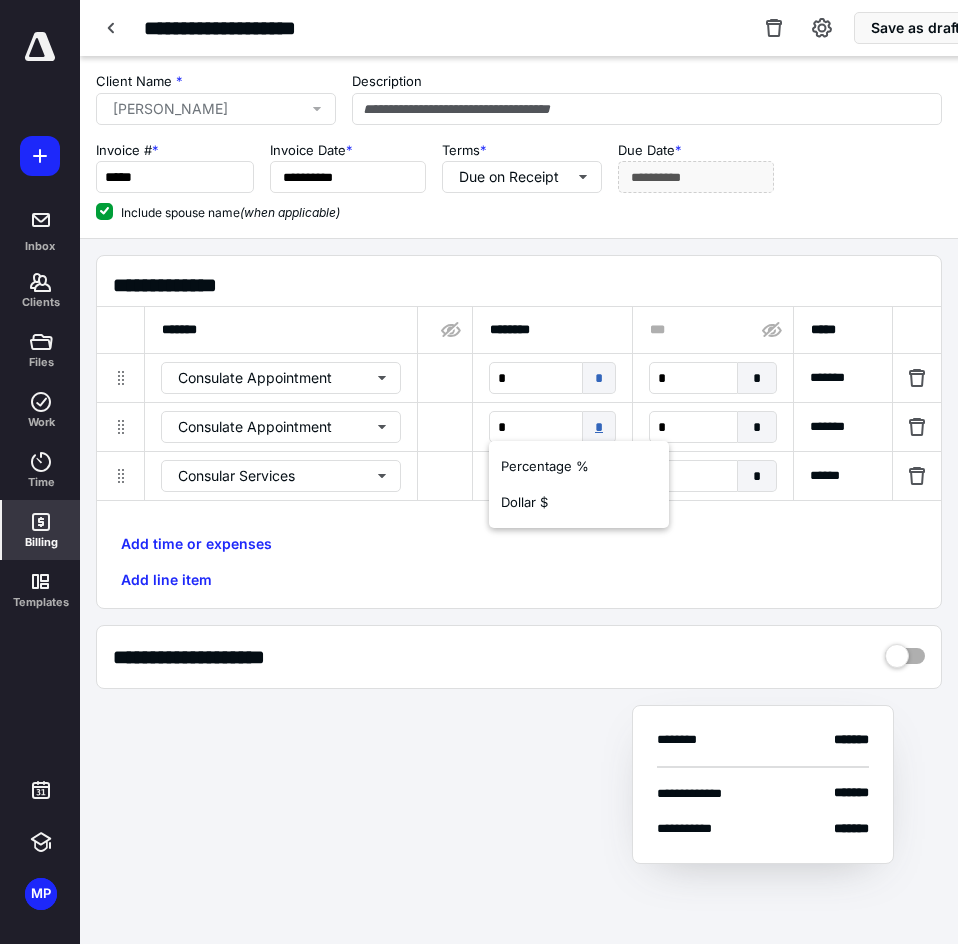 click on "*" at bounding box center (599, 427) 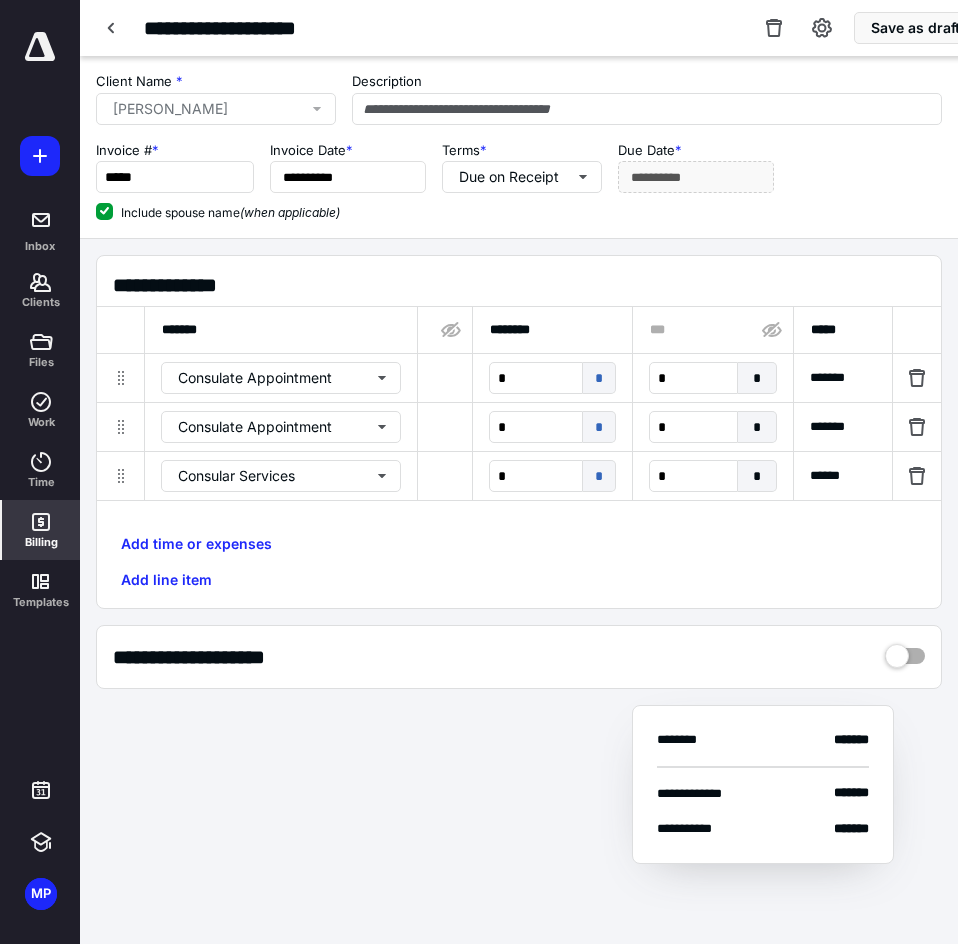 click on "*" at bounding box center [599, 427] 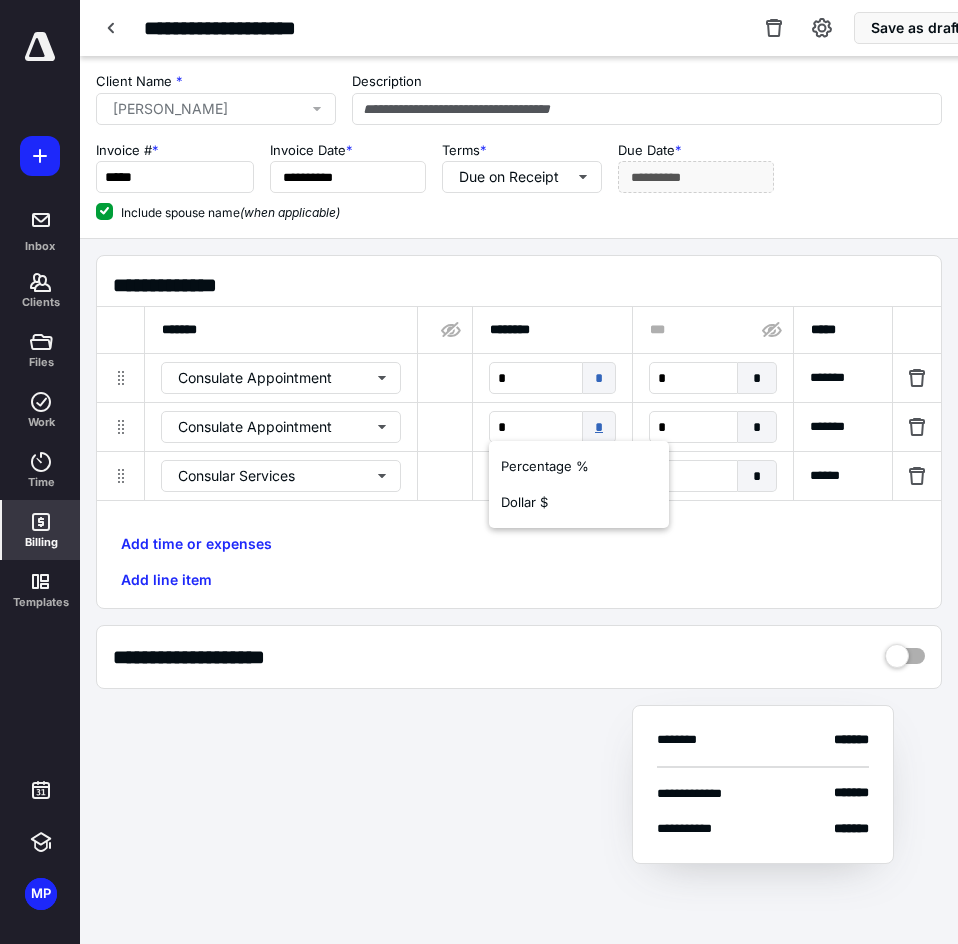 click on "*" at bounding box center (599, 427) 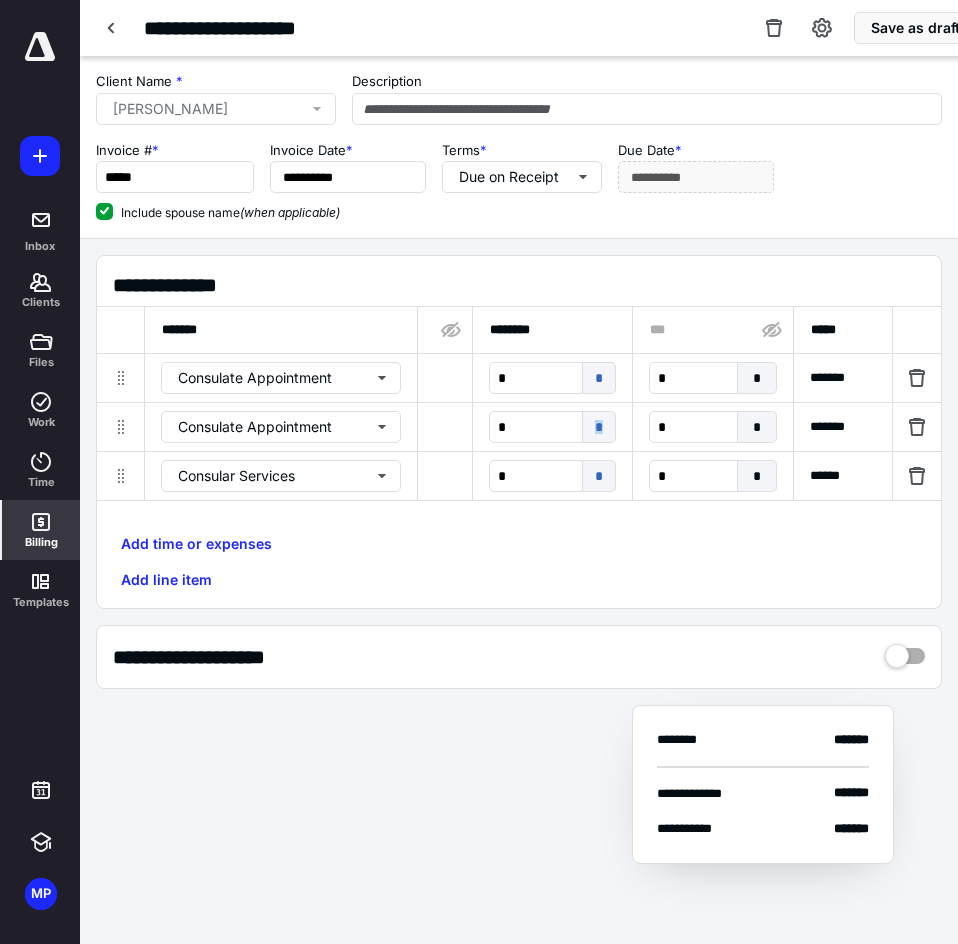 click on "*" at bounding box center [599, 427] 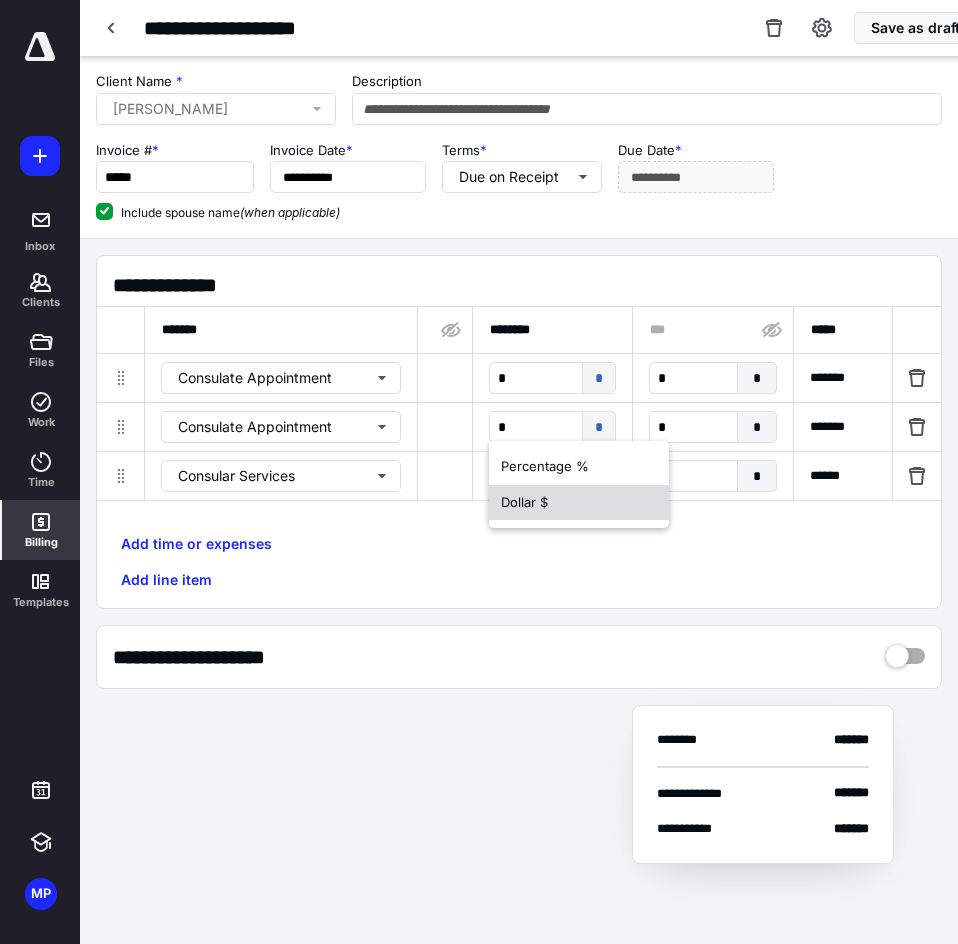 click on "Dollar $" at bounding box center (579, 503) 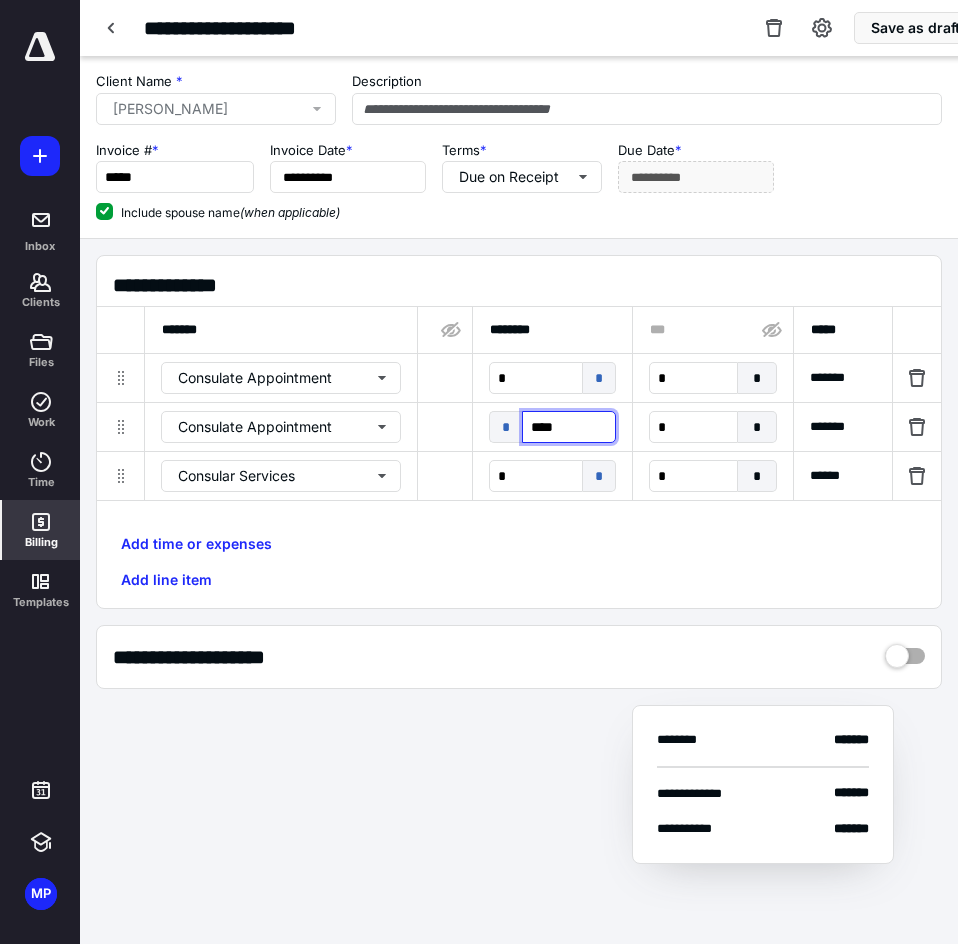 click on "****" at bounding box center (569, 427) 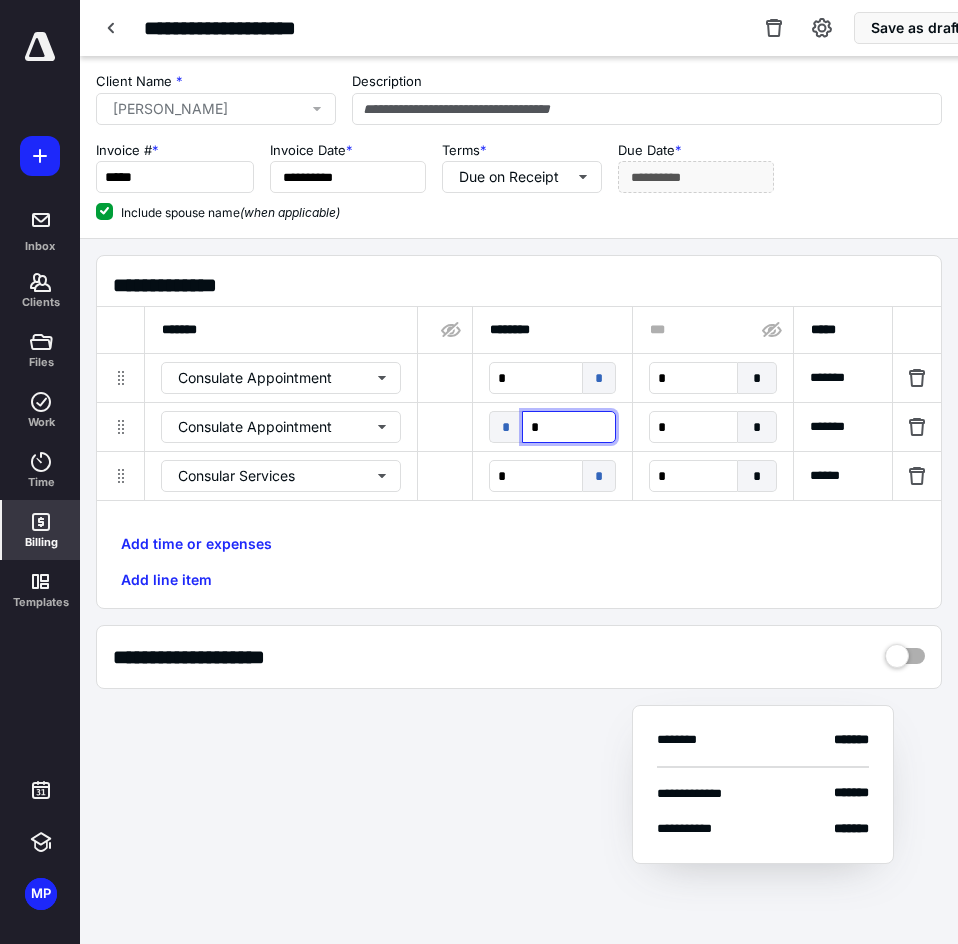type on "**" 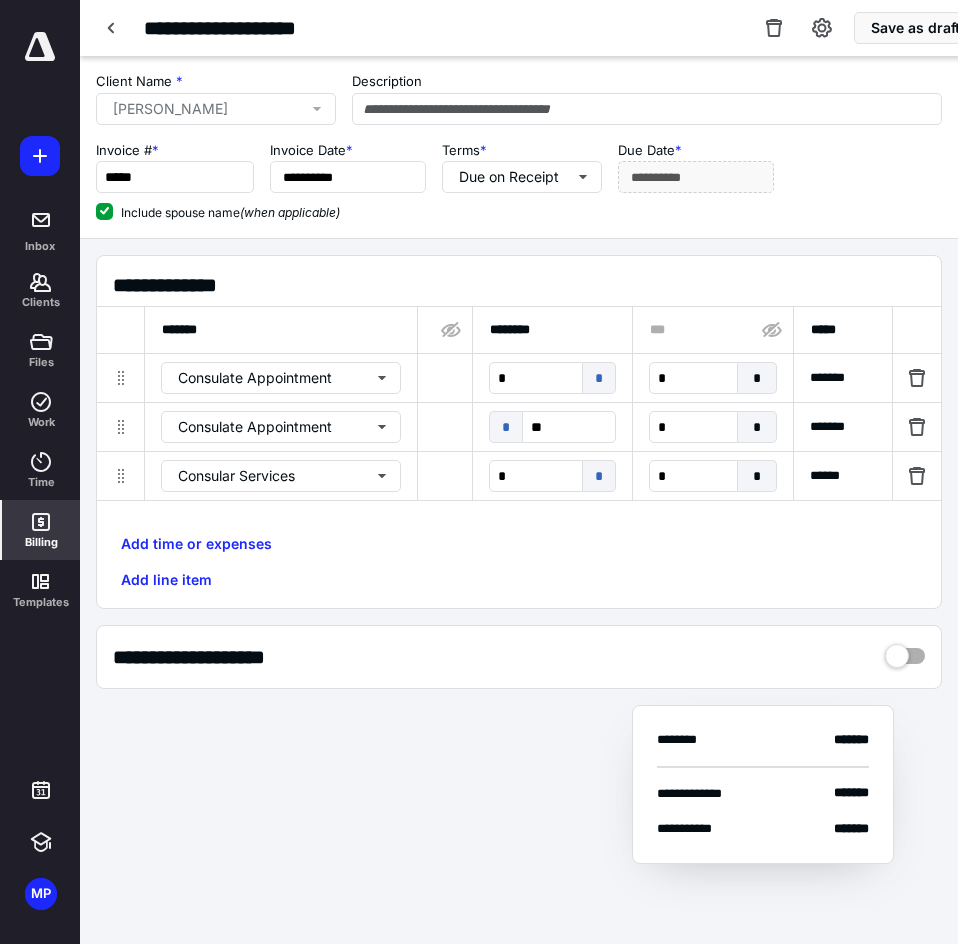 click on "**********" at bounding box center (527, 285) 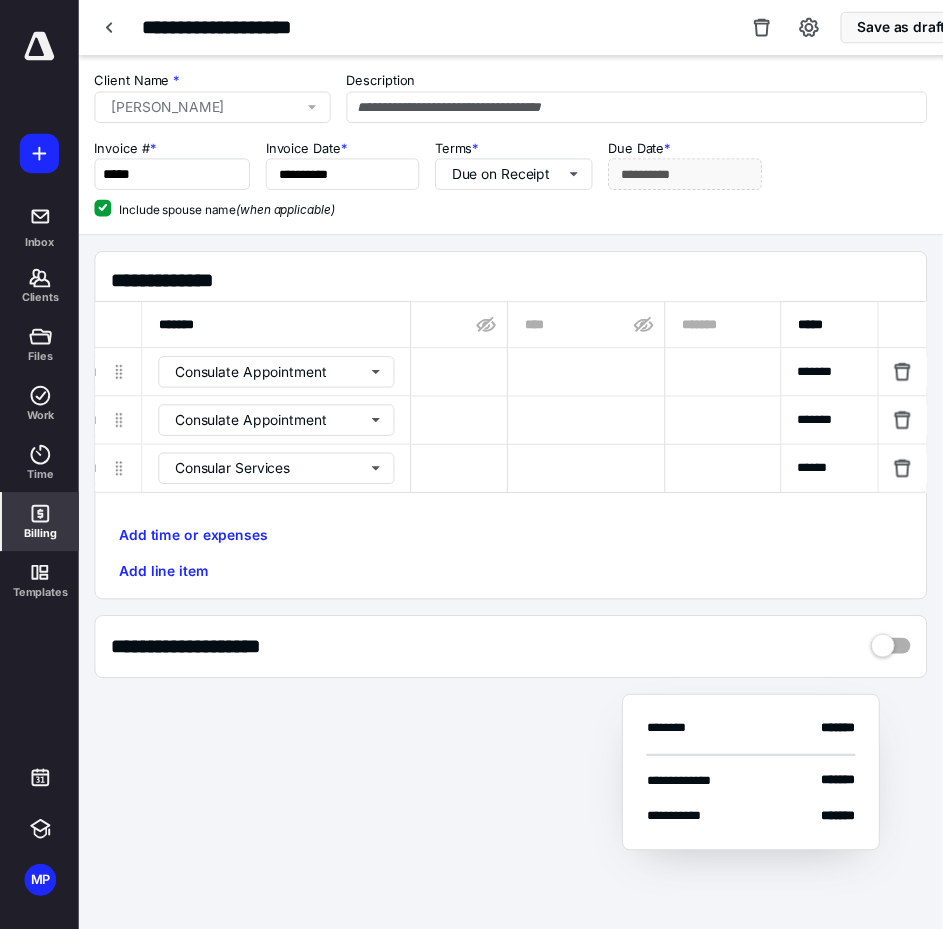 scroll, scrollTop: 0, scrollLeft: 1605, axis: horizontal 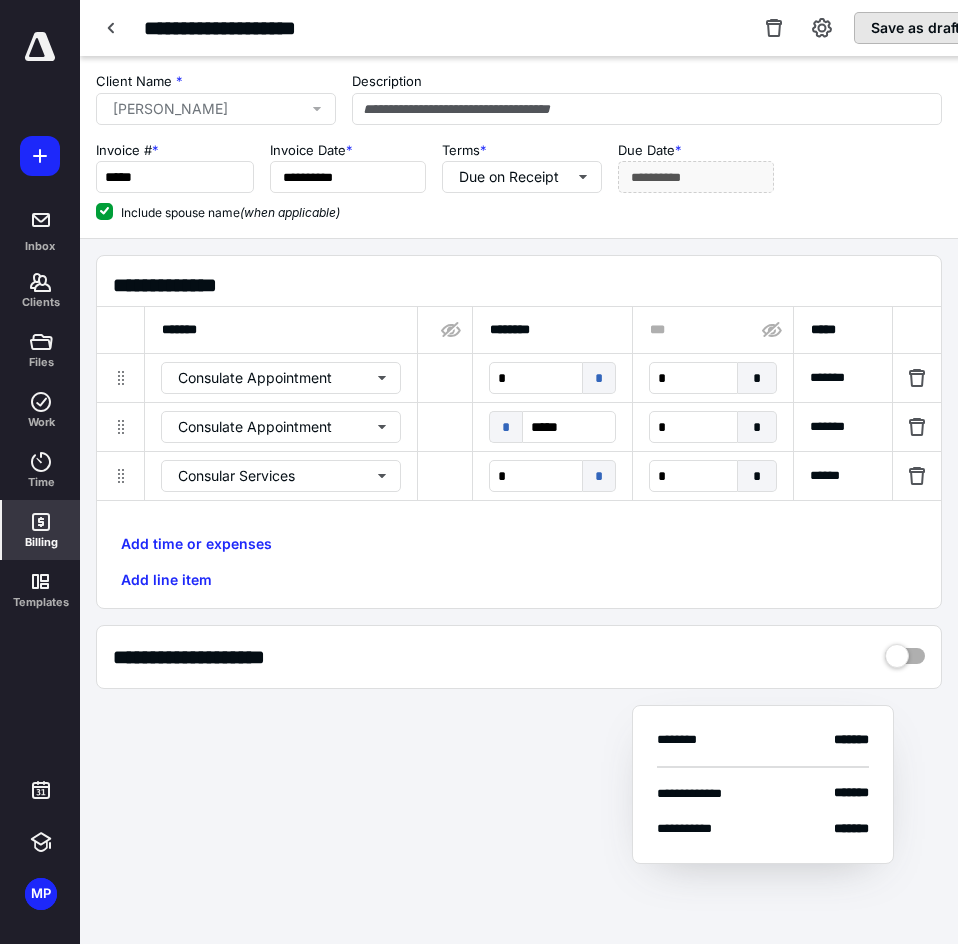 click on "Save as draft" at bounding box center [915, 28] 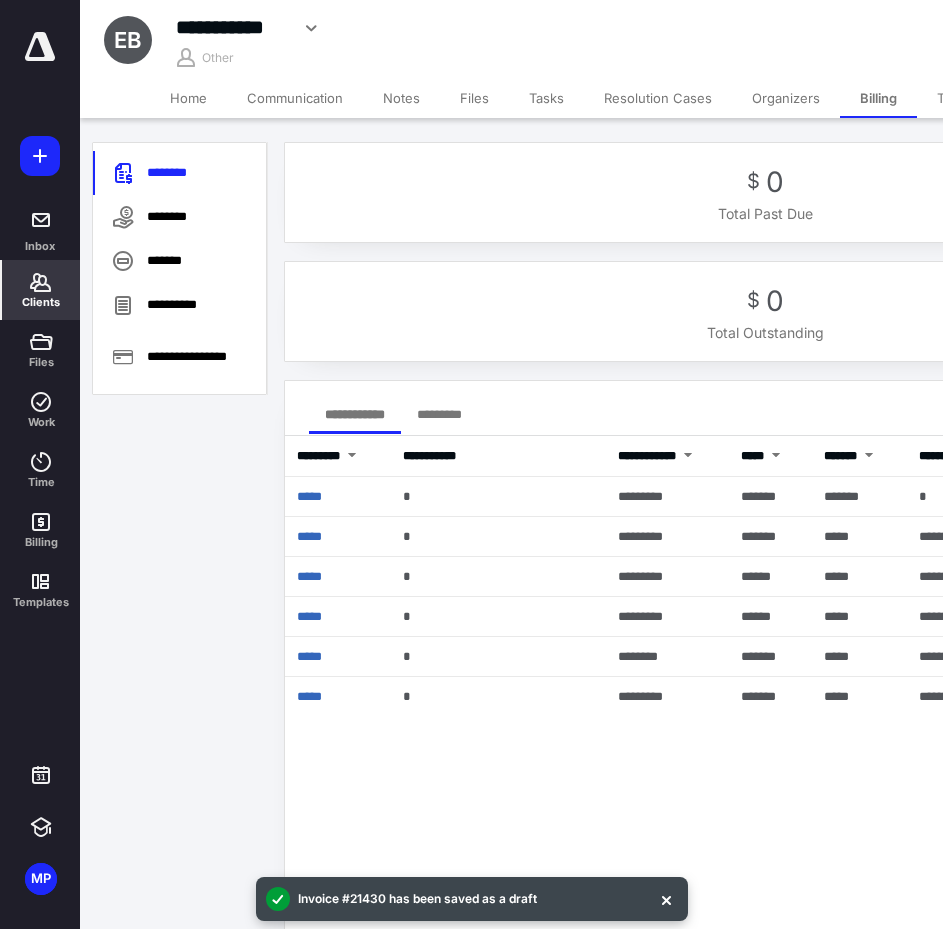 click on "Clients" at bounding box center [41, 302] 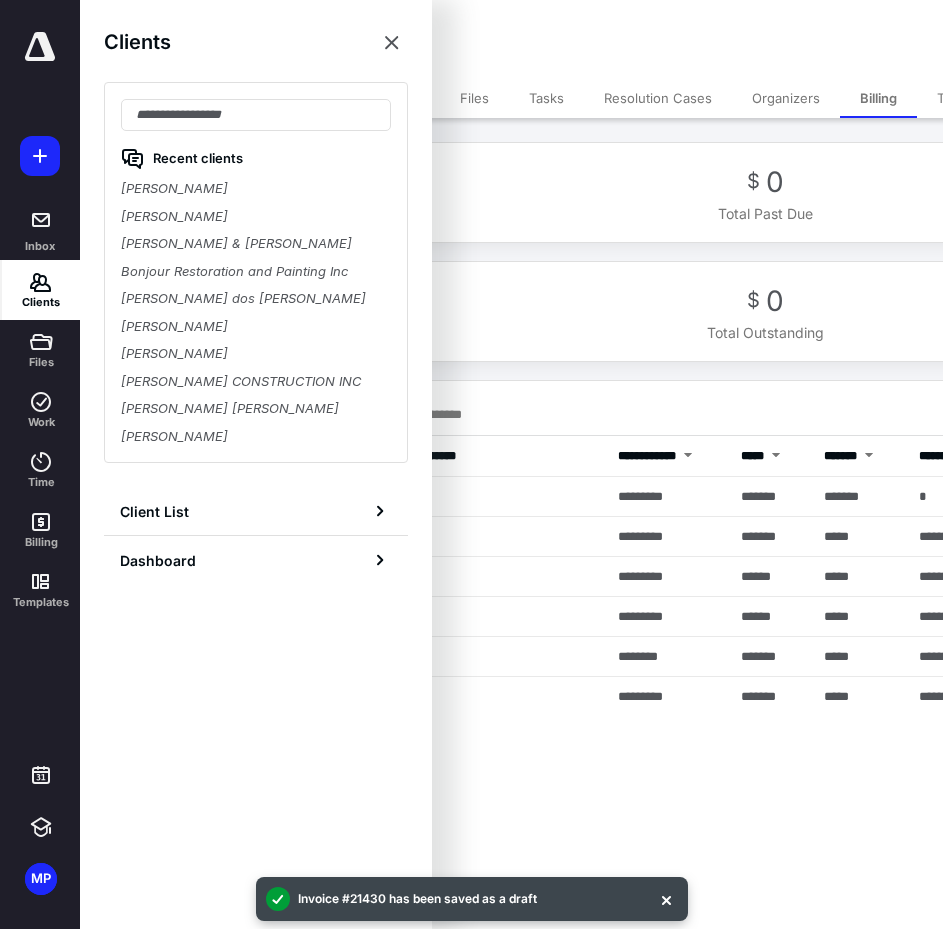 type on "*" 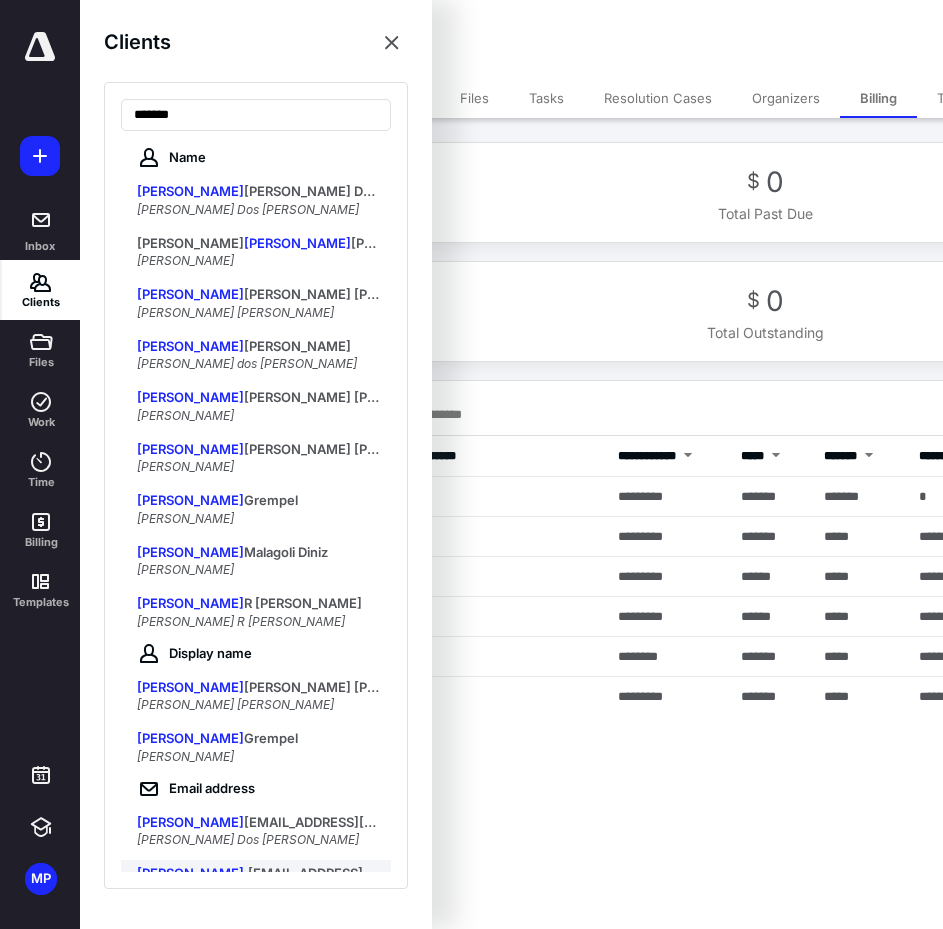 scroll, scrollTop: 0, scrollLeft: 0, axis: both 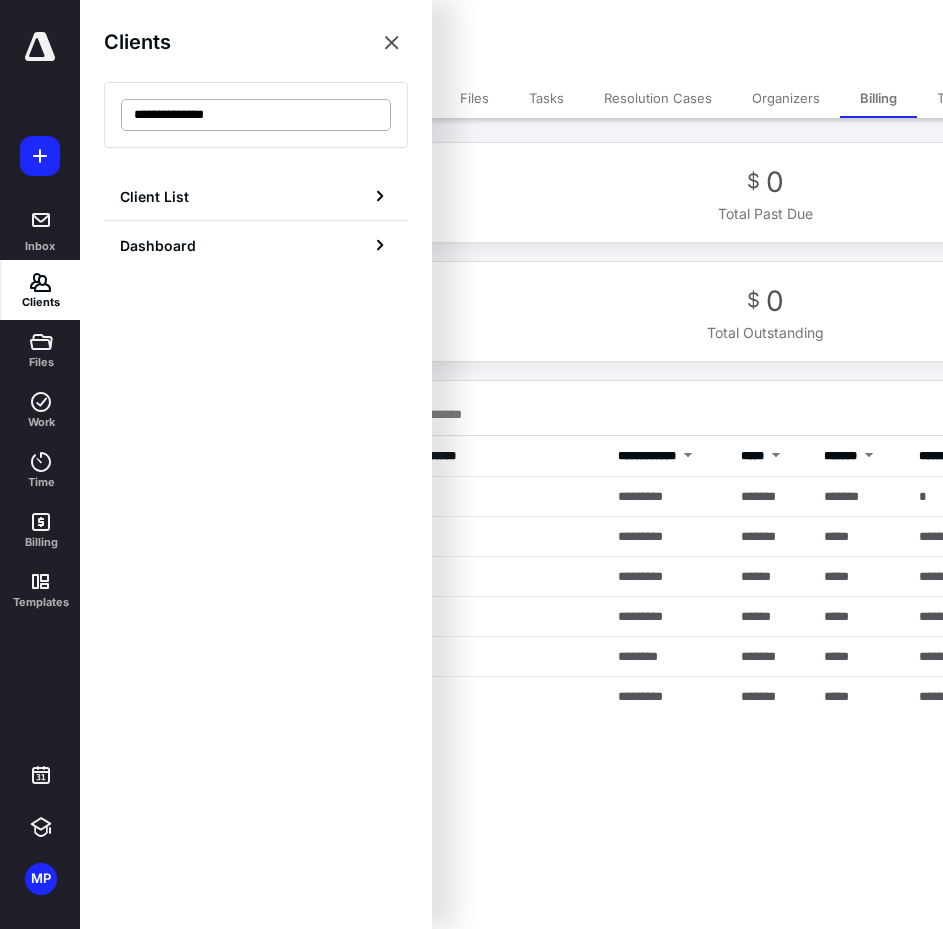 click on "**********" at bounding box center [256, 115] 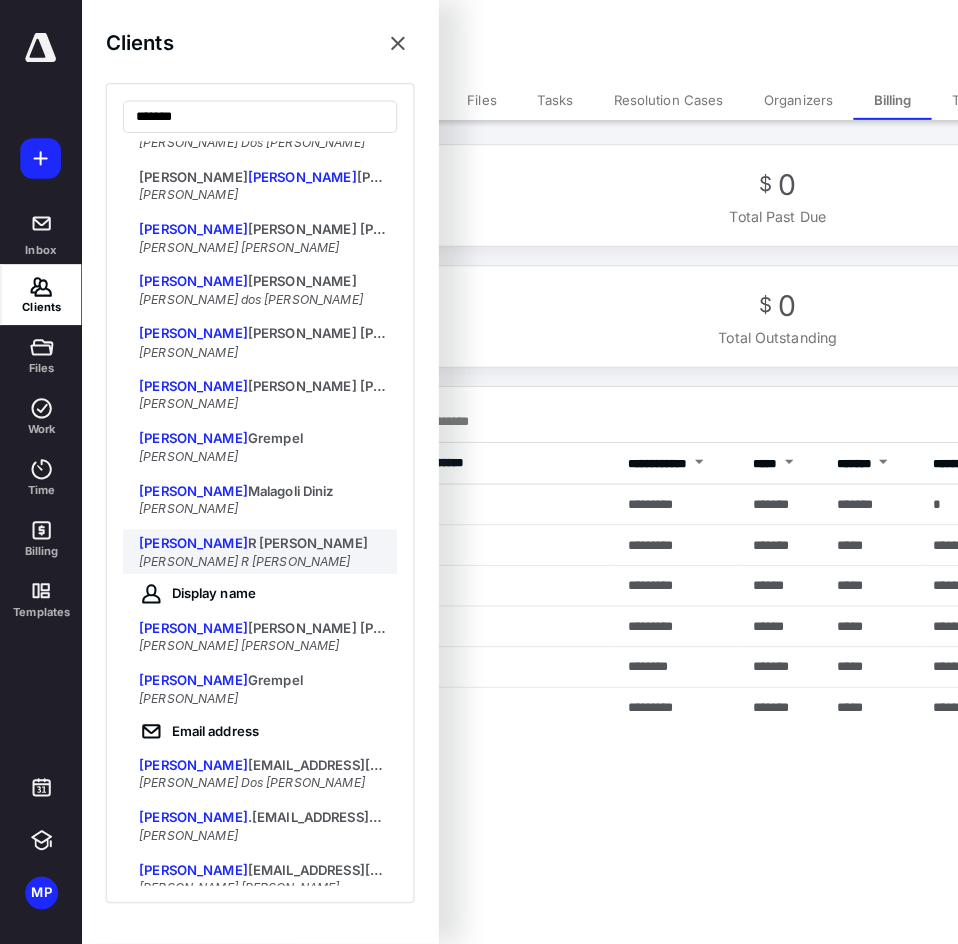 scroll, scrollTop: 100, scrollLeft: 0, axis: vertical 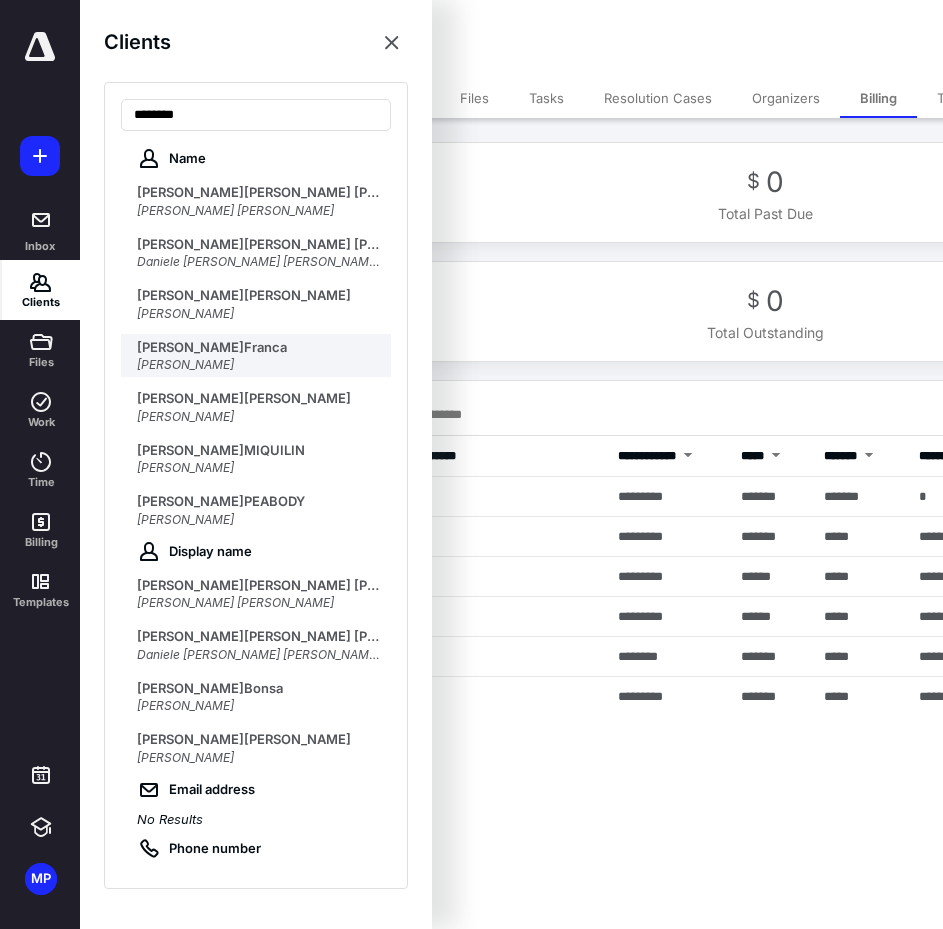 type on "*******" 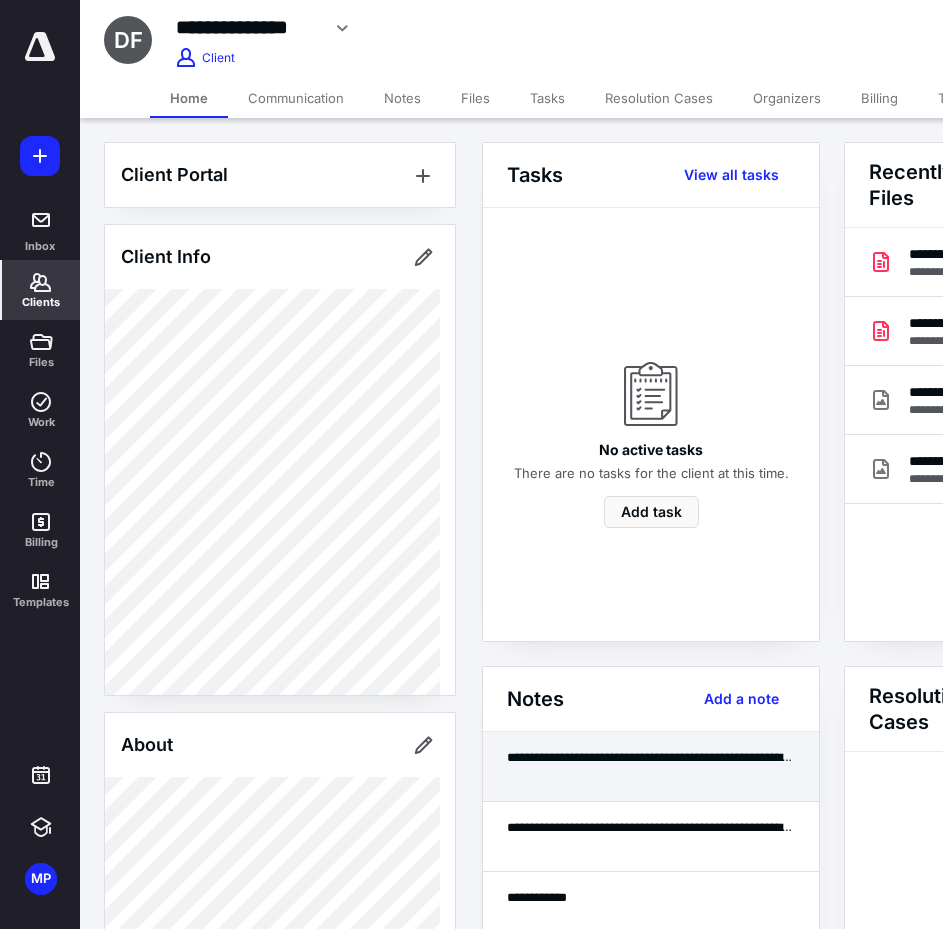 click at bounding box center (651, 776) 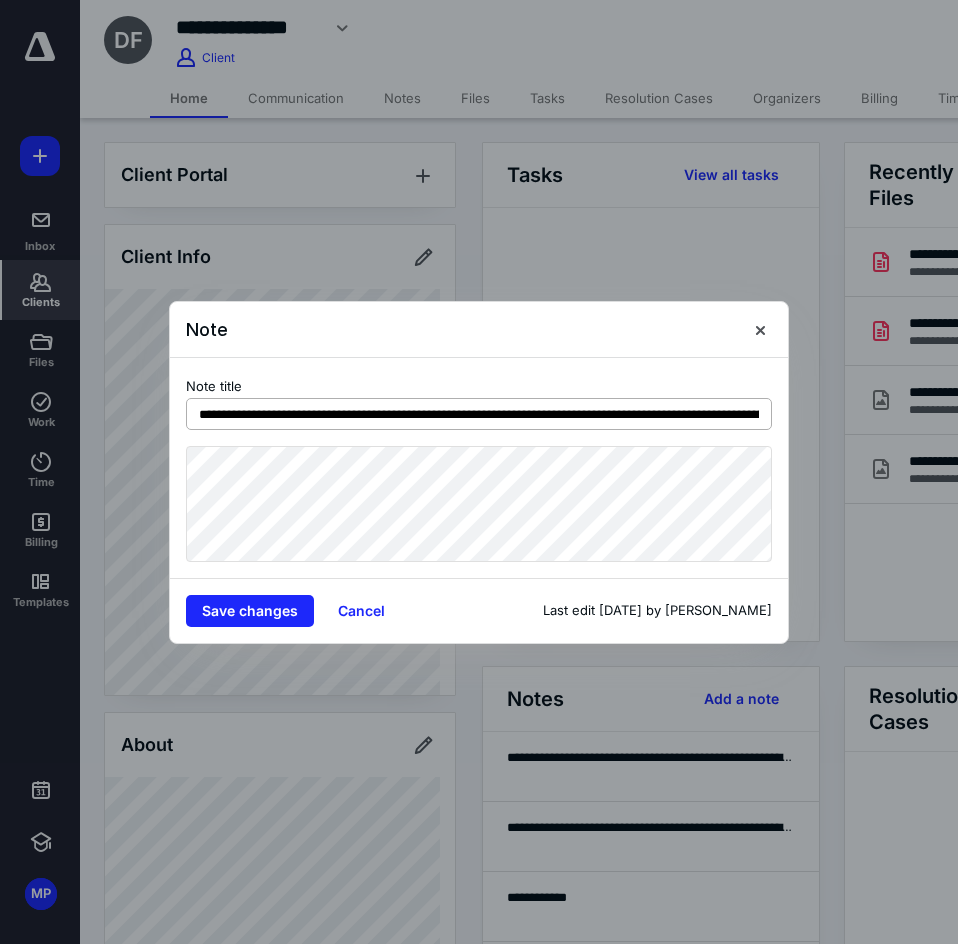 click on "**********" at bounding box center (479, 414) 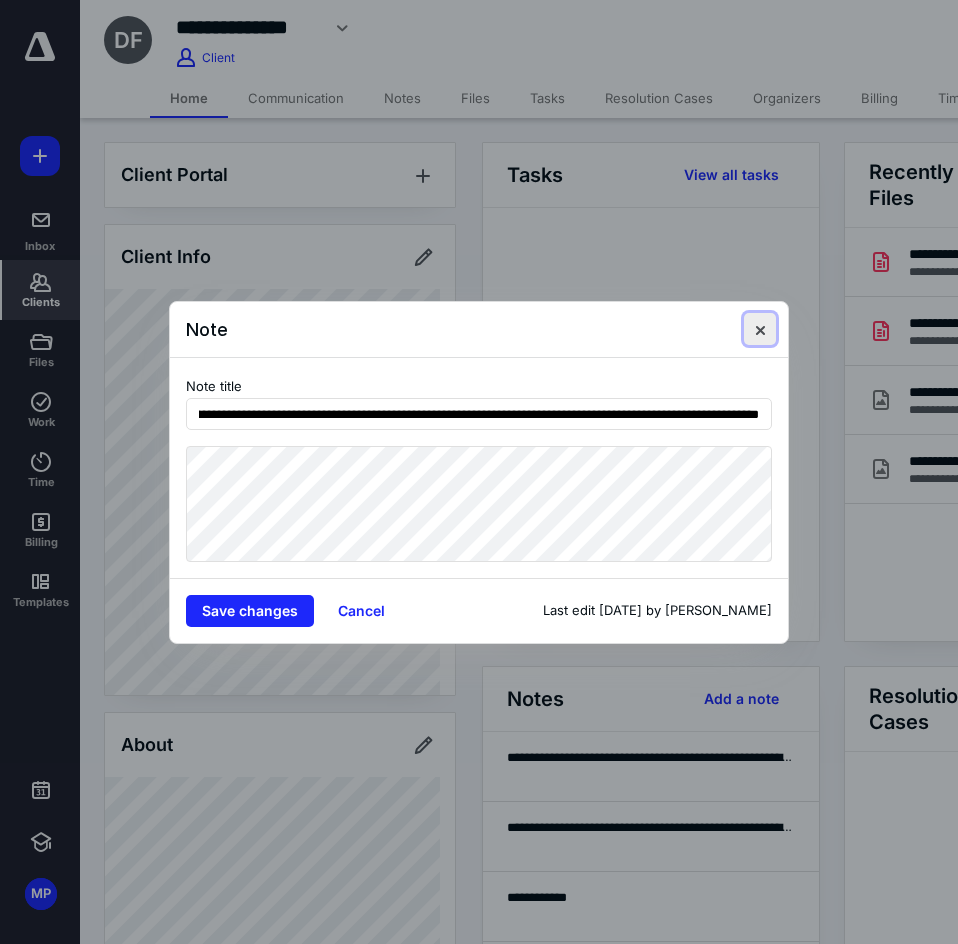 click at bounding box center (760, 329) 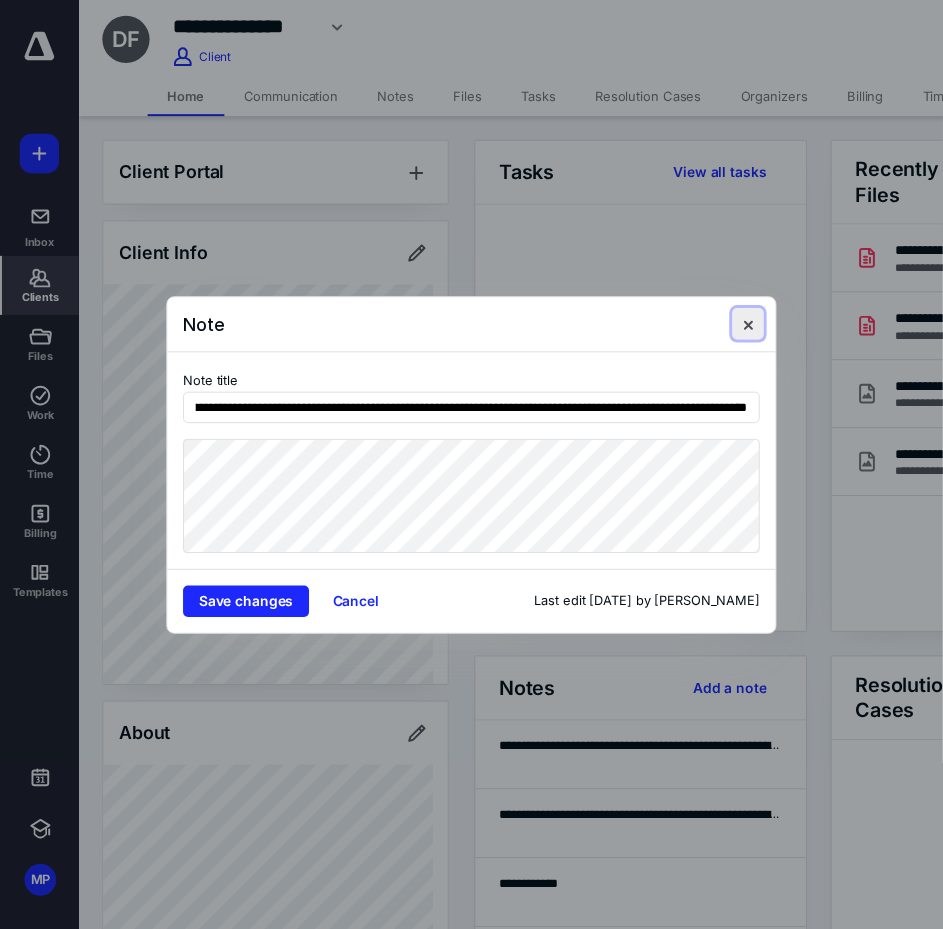 scroll, scrollTop: 0, scrollLeft: 0, axis: both 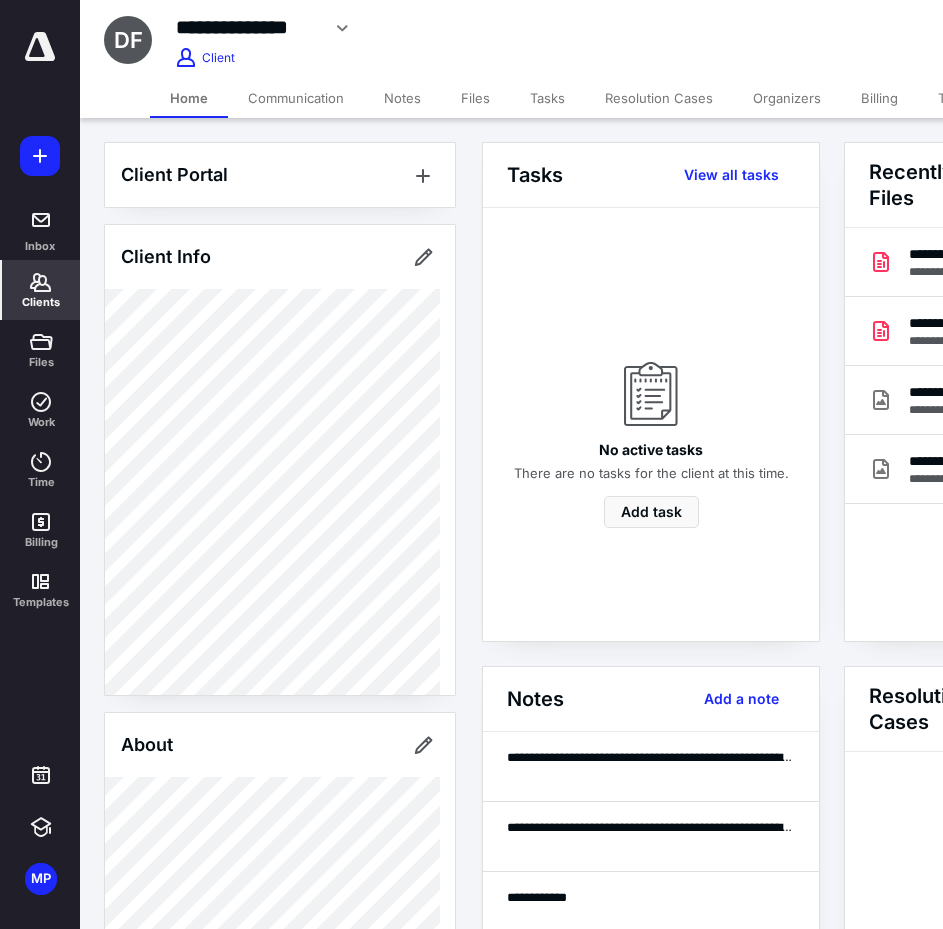 click on "Billing" at bounding box center [879, 98] 